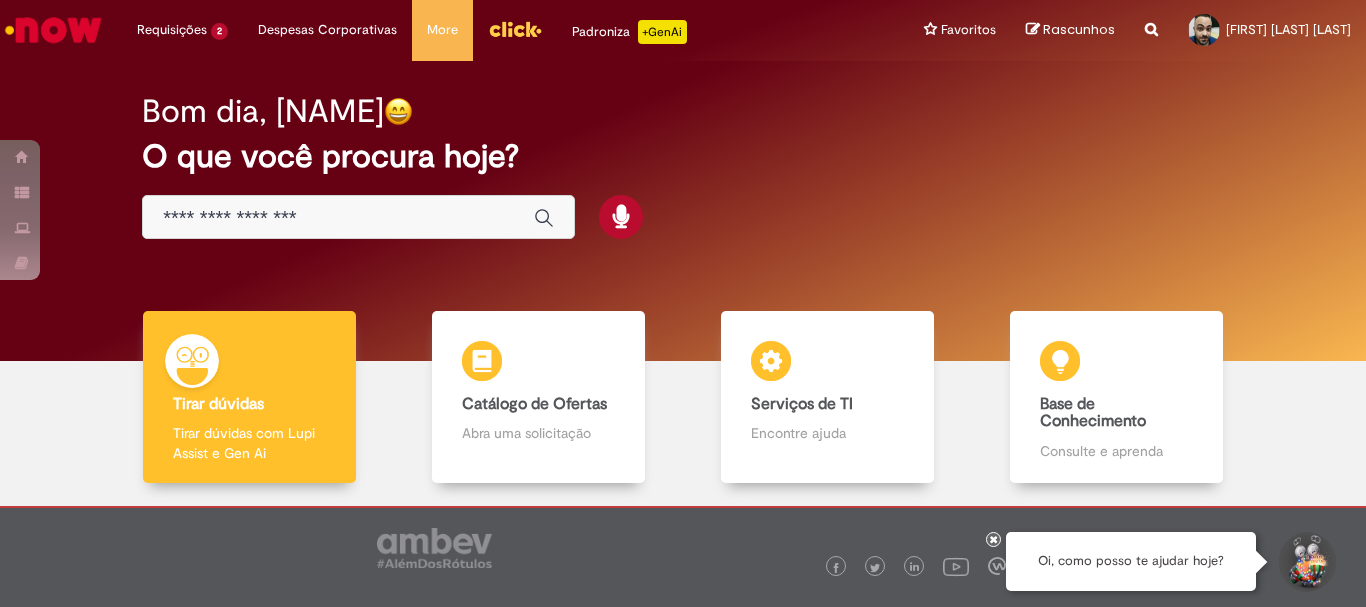 scroll, scrollTop: 0, scrollLeft: 0, axis: both 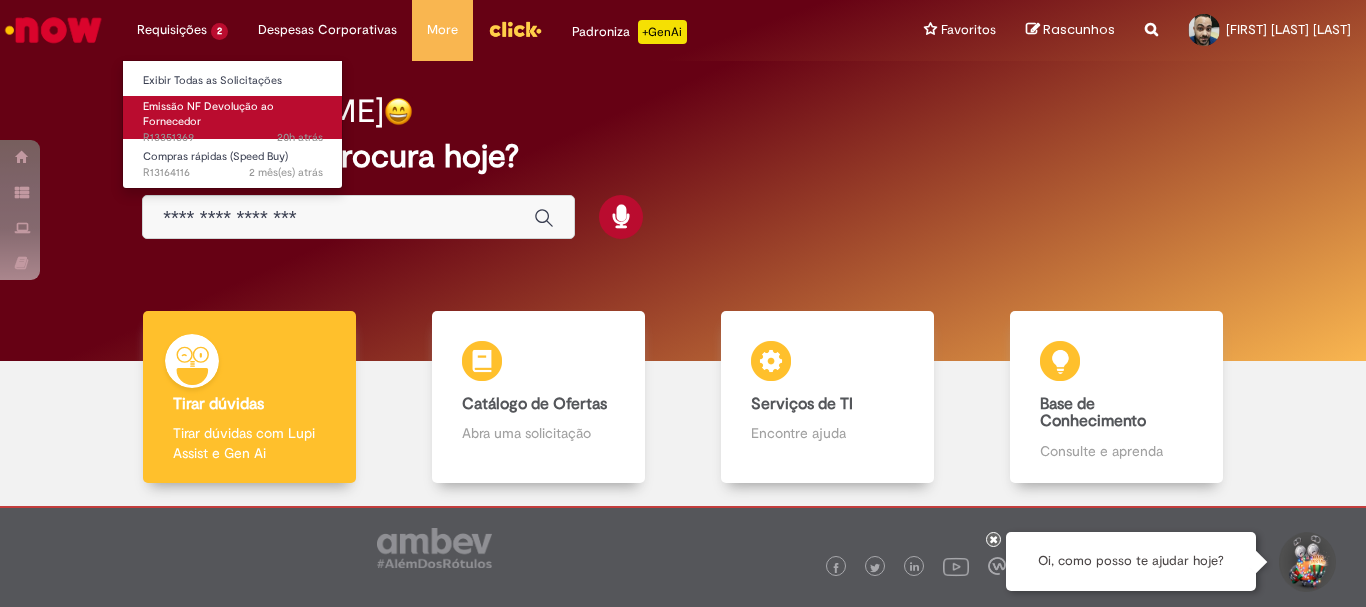 click on "Emissão NF Devolução ao Fornecedor" at bounding box center (208, 114) 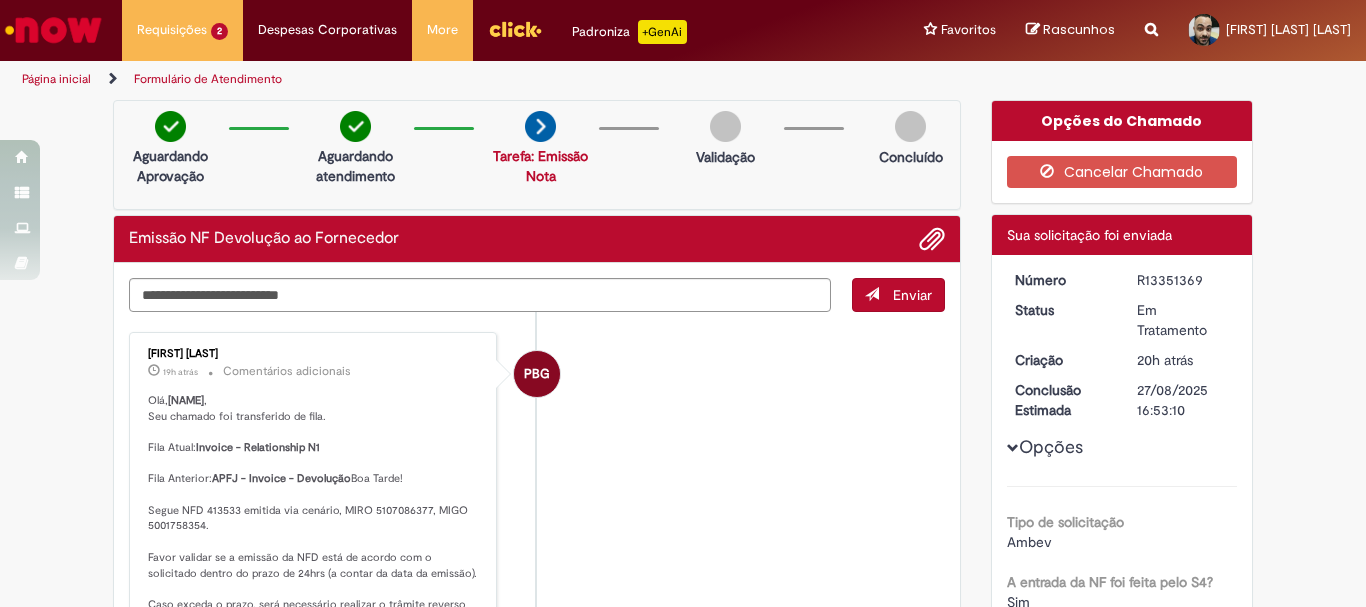 click on "Olá,  Moises ,  Seu chamado foi transferido de fila. Fila Atual:  Invoice - Relationship N1 Fila Anterior:  APFJ - Invoice - Devolução
Boa Tarde!
Segue NFD 413533 emitida via cenário, MIRO 5107086377, MIGO 5001758354.
Favor validar se a emissão da NFD está de acordo com o solicitado dentro do prazo de 24hrs (a contar da data da emissão).
Caso exceda o prazo, será necessário realizar o trâmite reverso através de novo chamado na oferta de cancelamento fora do
prazo.
Por favor, acompanhar o fluxo do chamado e aguardar a resolução.
Obrigado!" at bounding box center (314, 558) 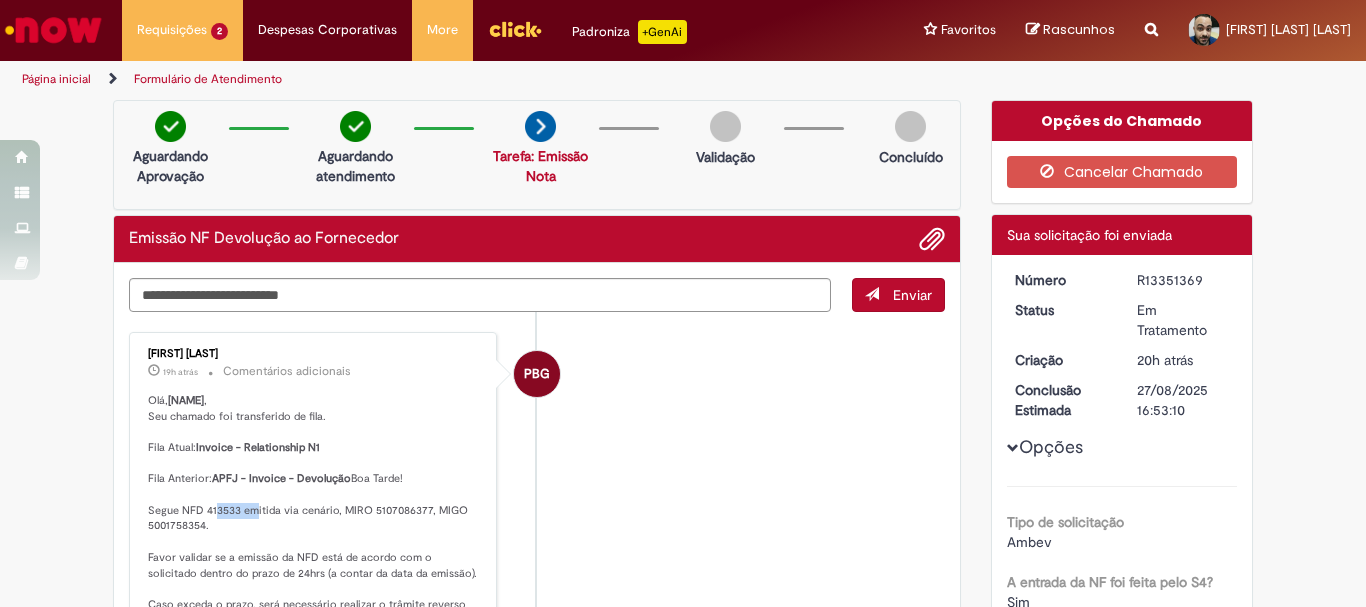copy on "413533" 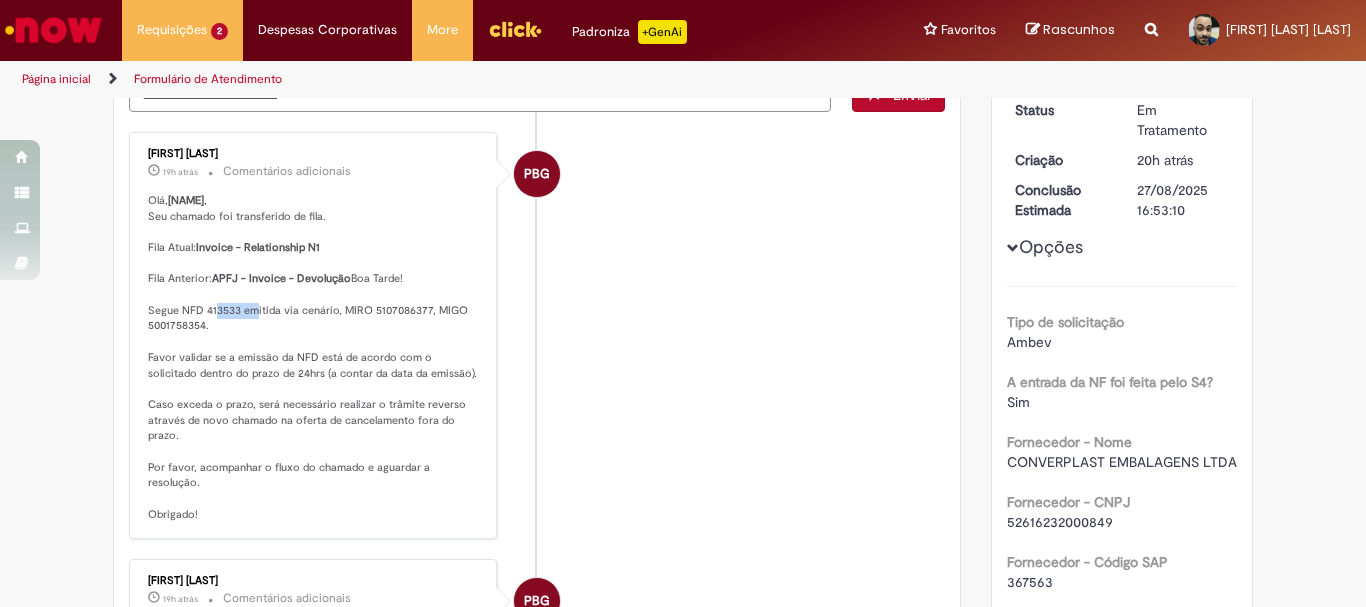 scroll, scrollTop: 0, scrollLeft: 0, axis: both 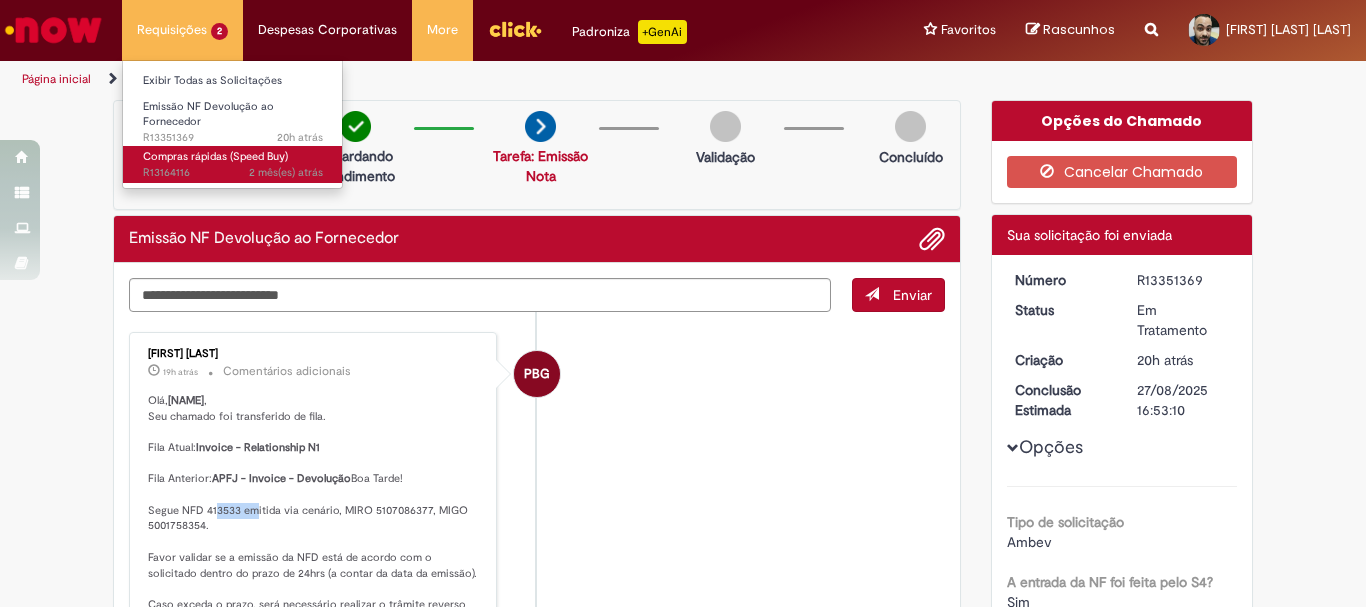 click on "Compras rápidas (Speed Buy)" at bounding box center [215, 156] 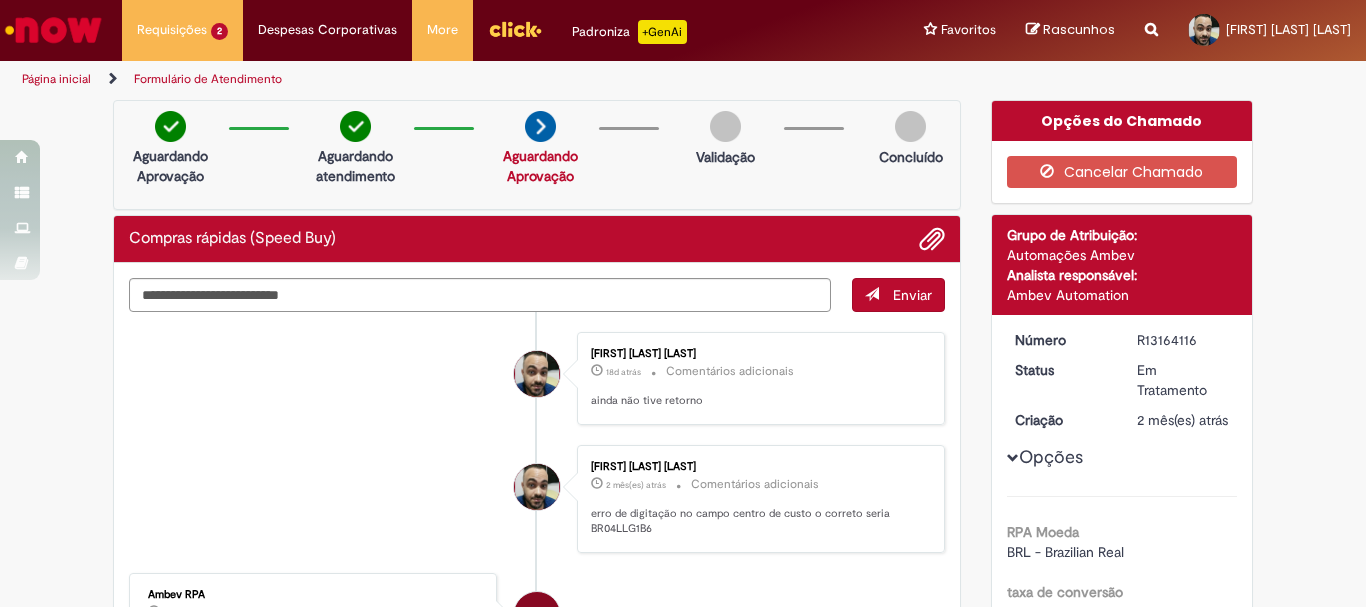 click at bounding box center (53, 30) 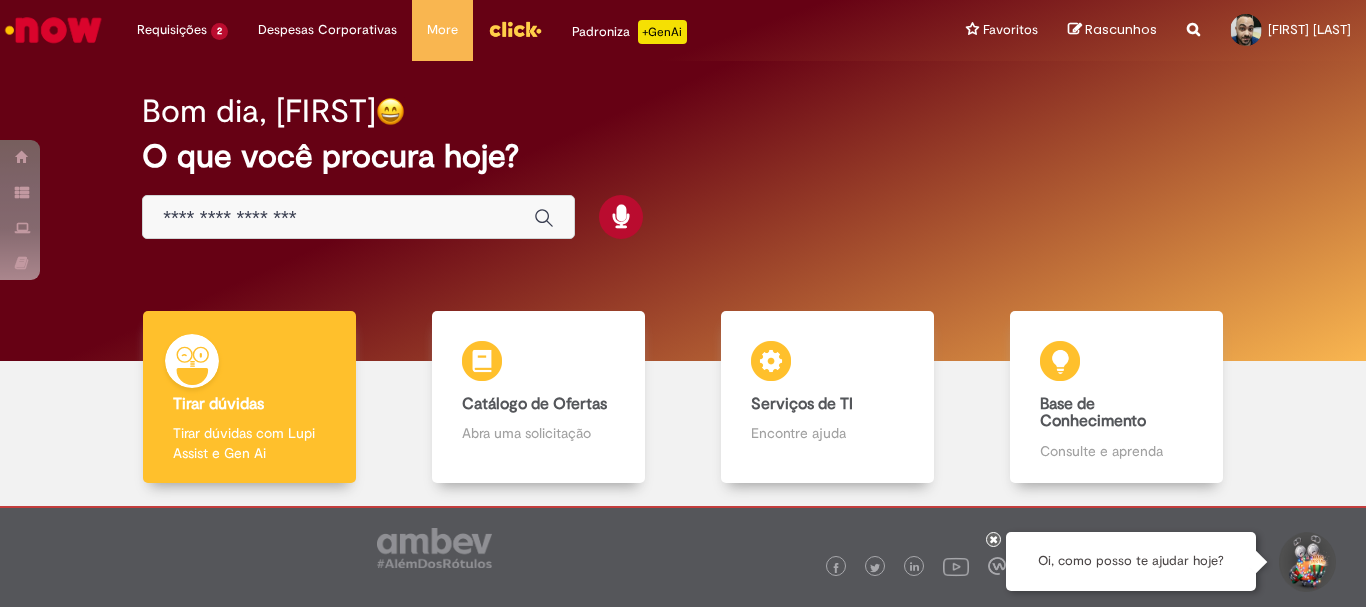 scroll, scrollTop: 0, scrollLeft: 0, axis: both 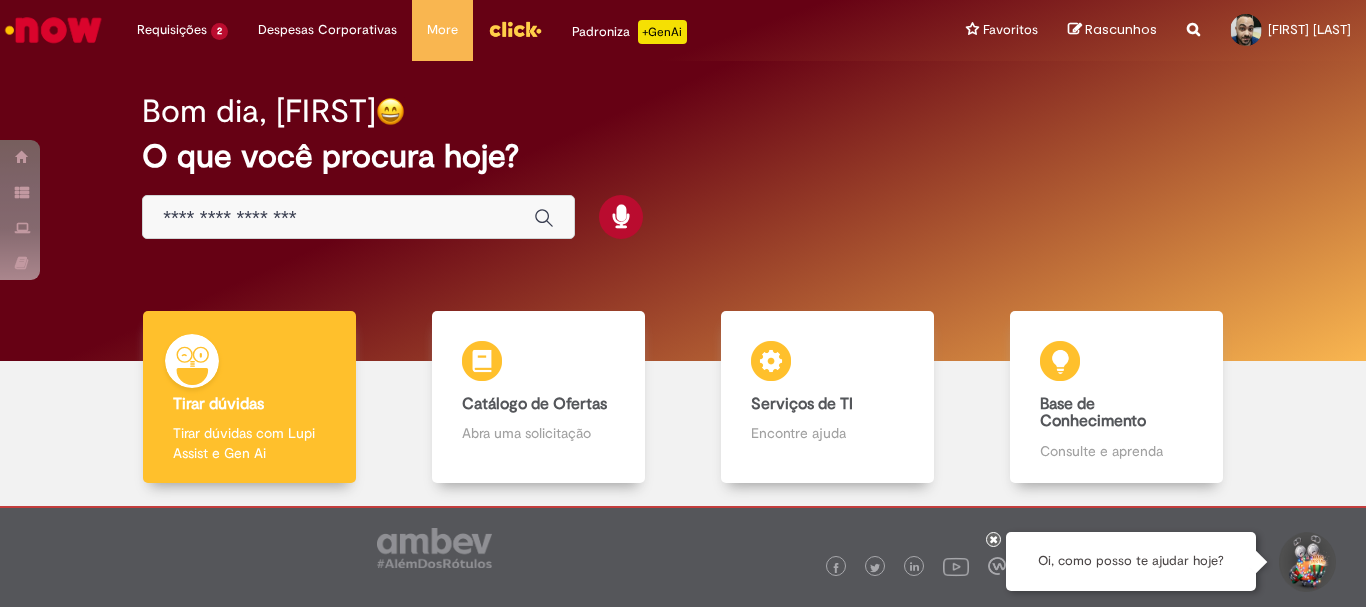 click at bounding box center [358, 217] 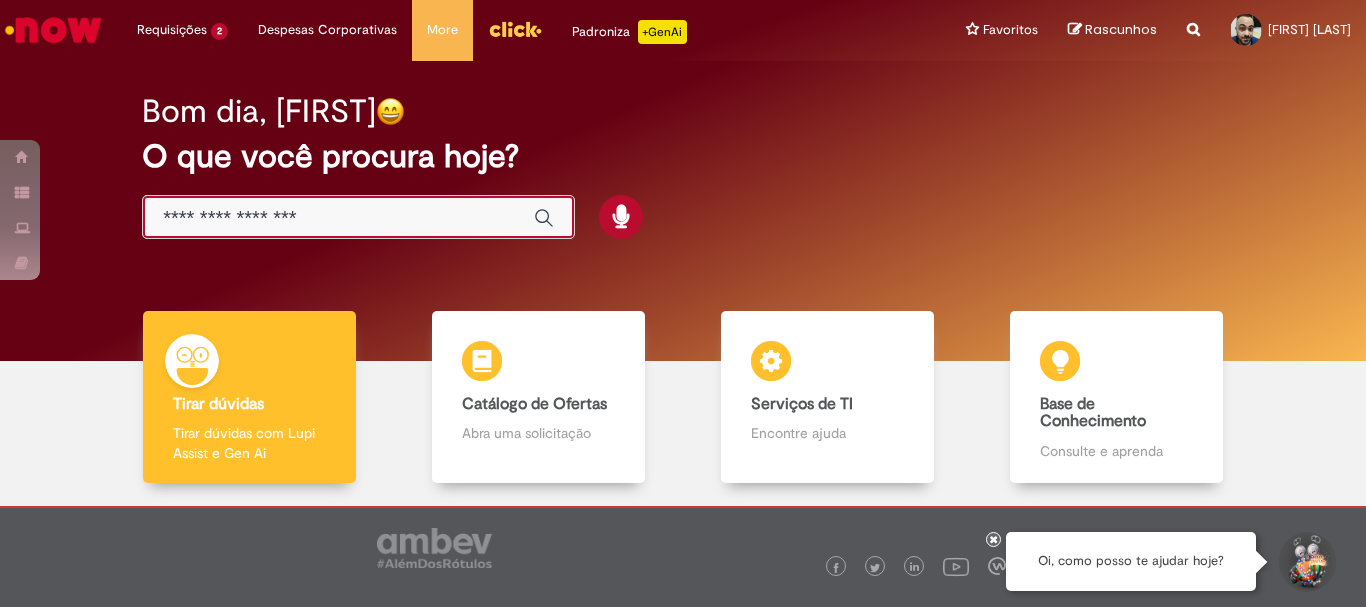 click at bounding box center (338, 218) 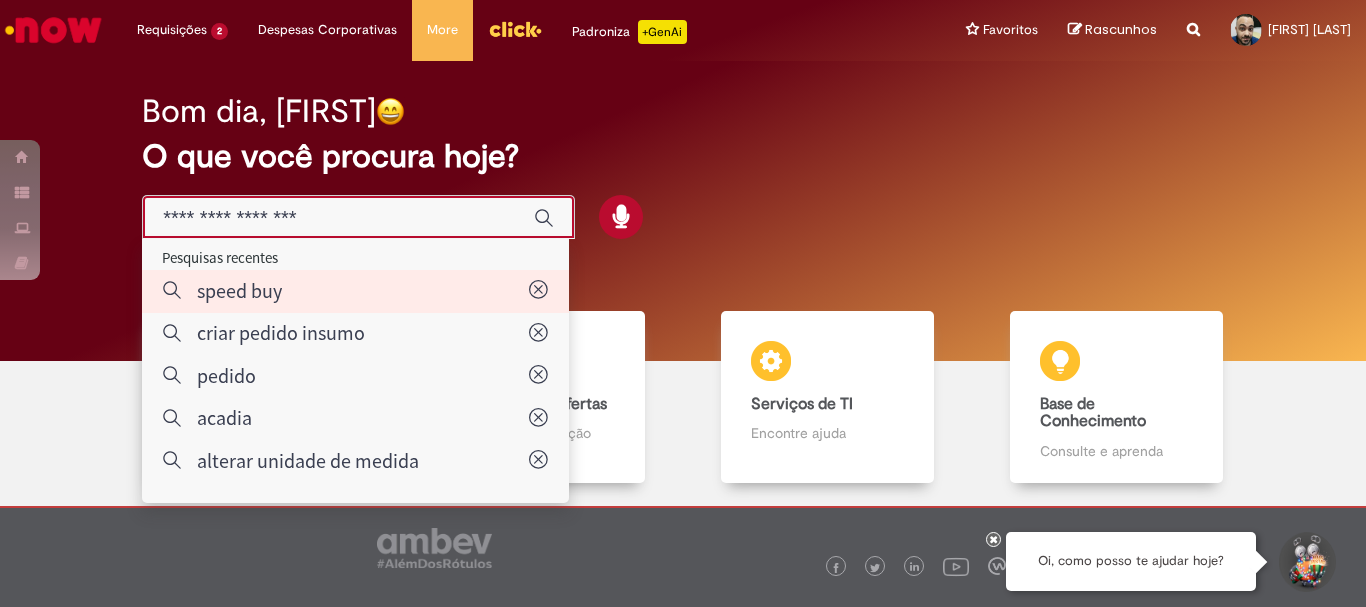 type on "*********" 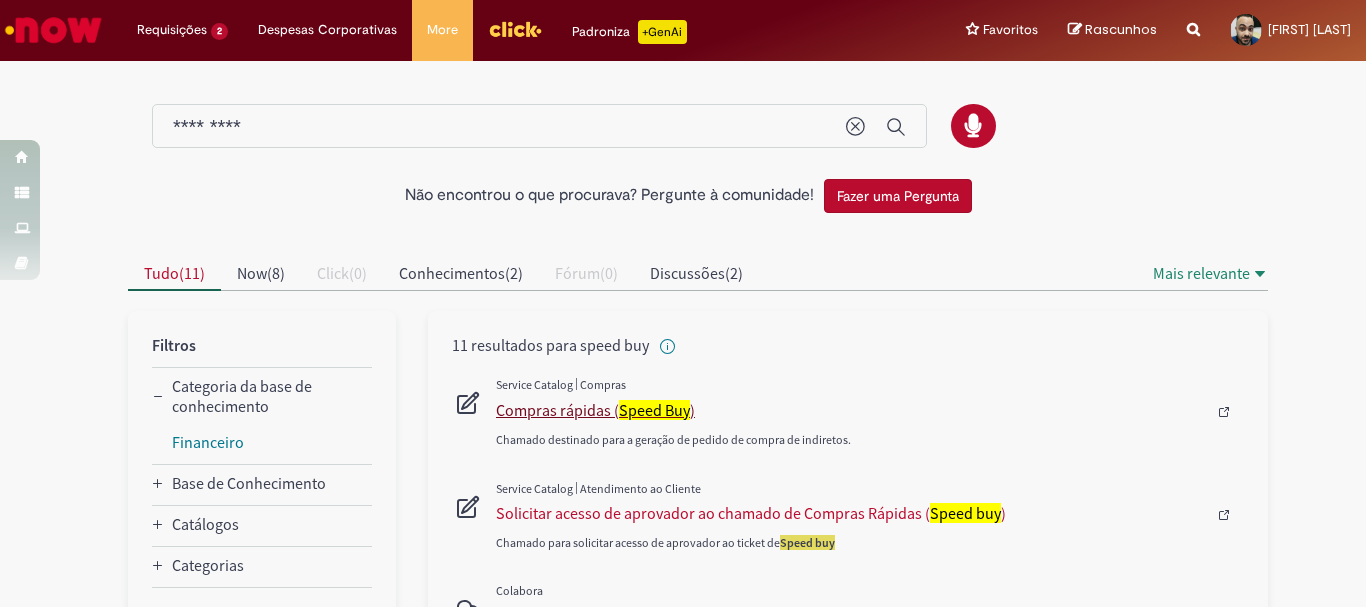 click on "Compras rápidas ( Speed Buy )" at bounding box center [851, 410] 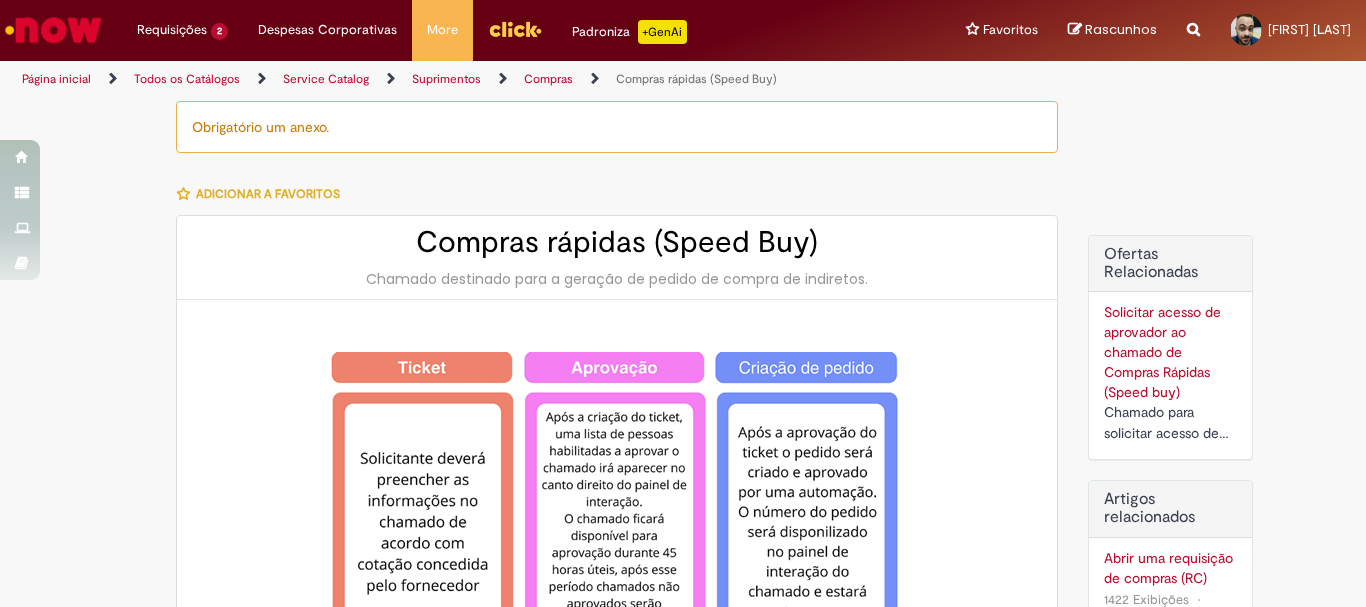 type on "********" 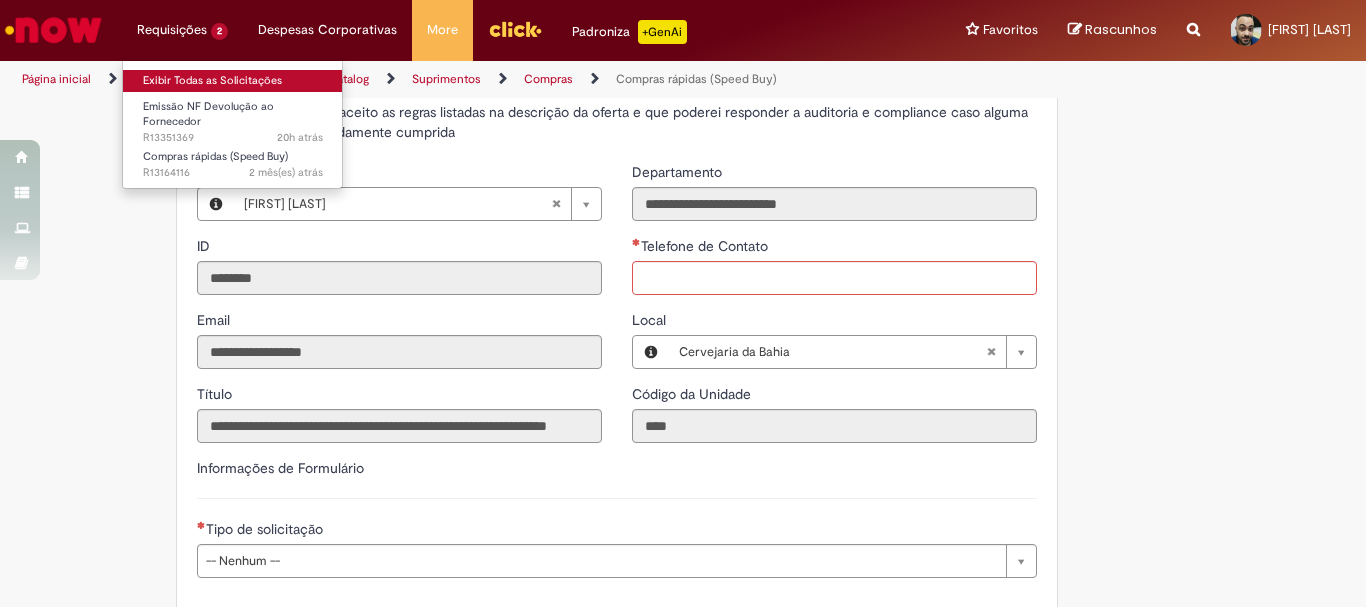 click on "Exibir Todas as Solicitações" at bounding box center (233, 81) 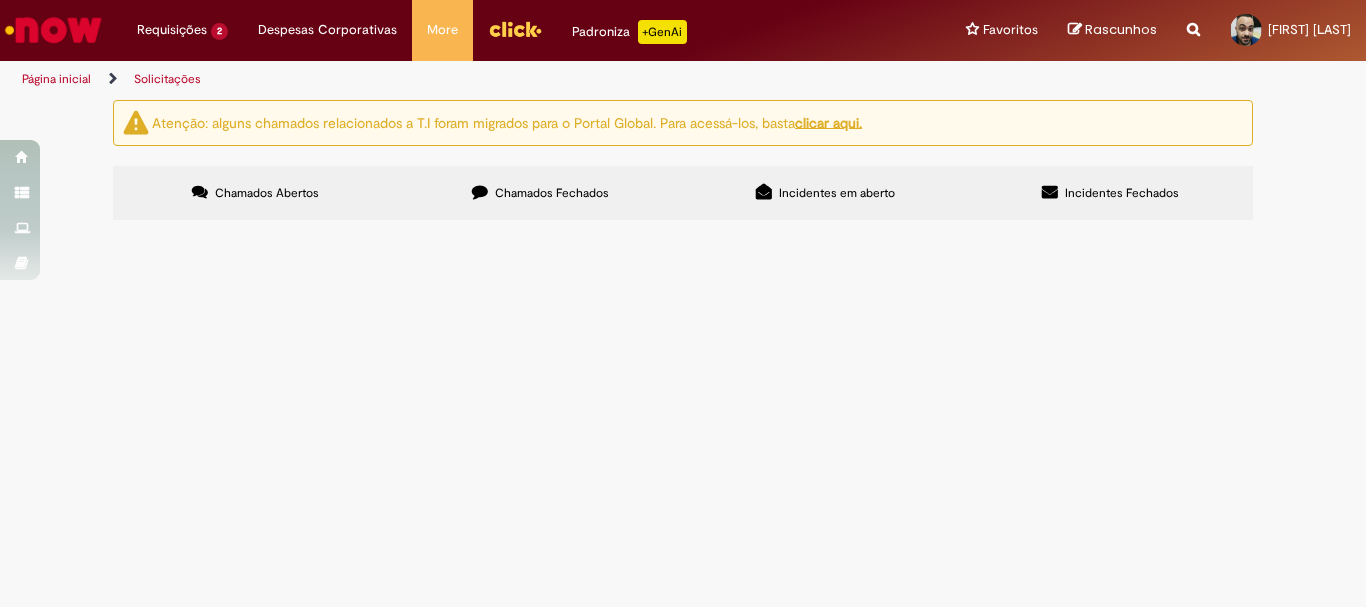 scroll, scrollTop: 0, scrollLeft: 0, axis: both 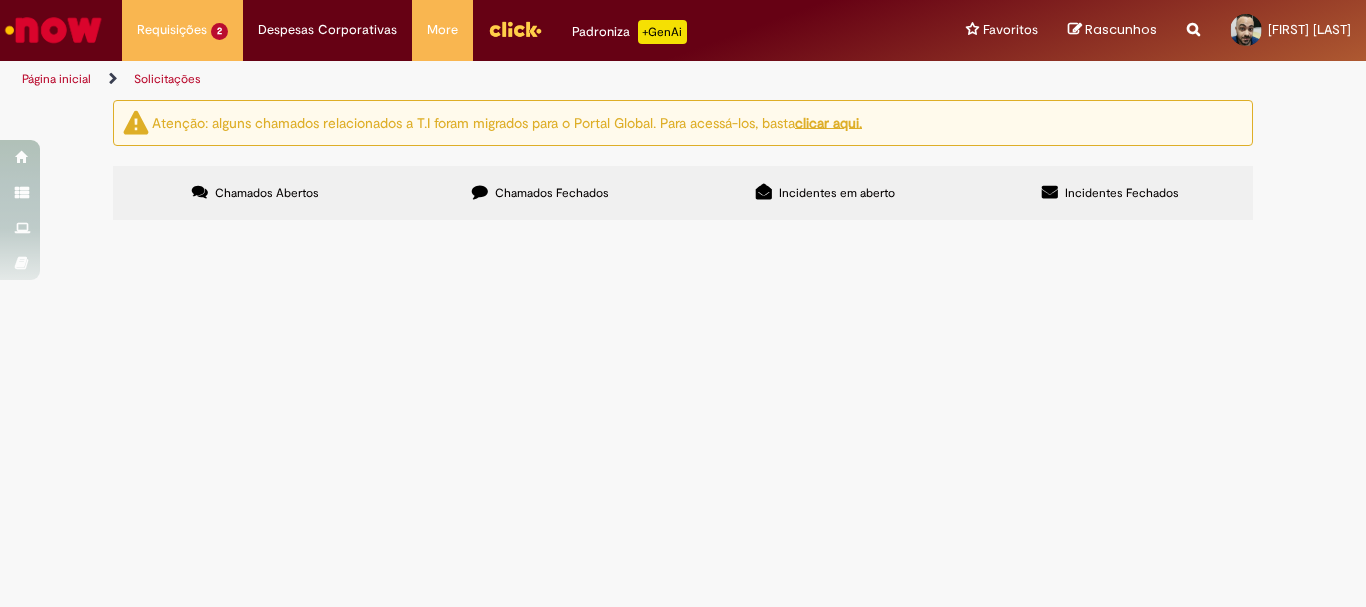click on "Chamados Fechados" at bounding box center (552, 193) 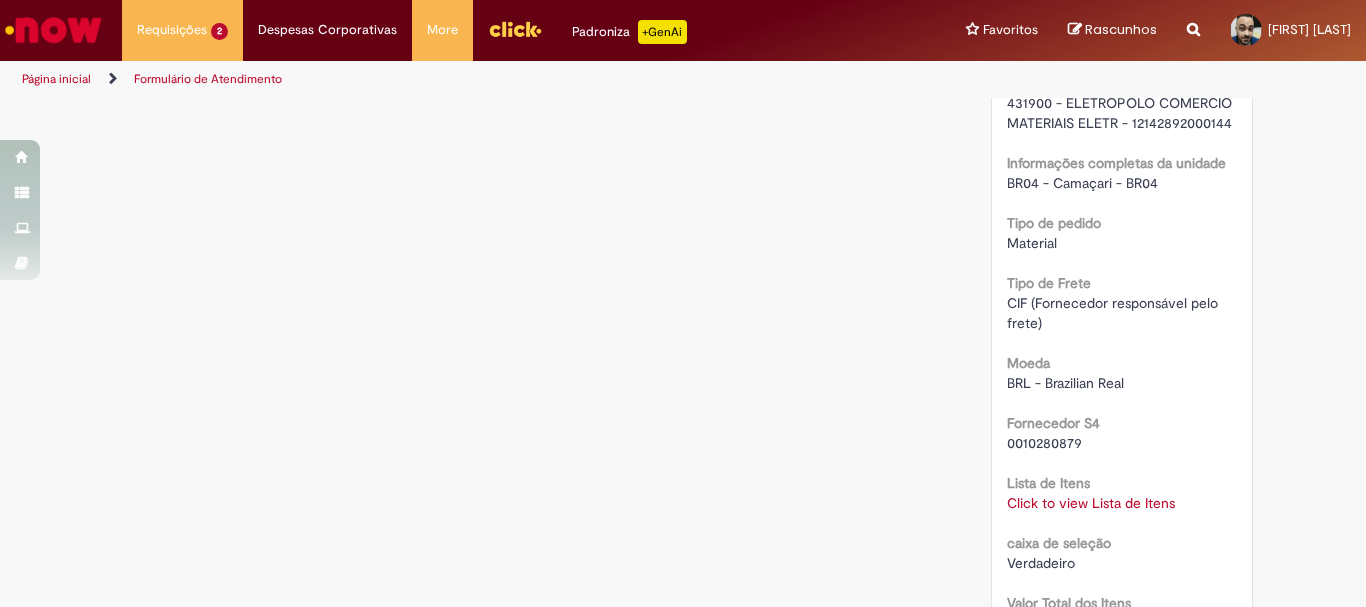 scroll, scrollTop: 1615, scrollLeft: 0, axis: vertical 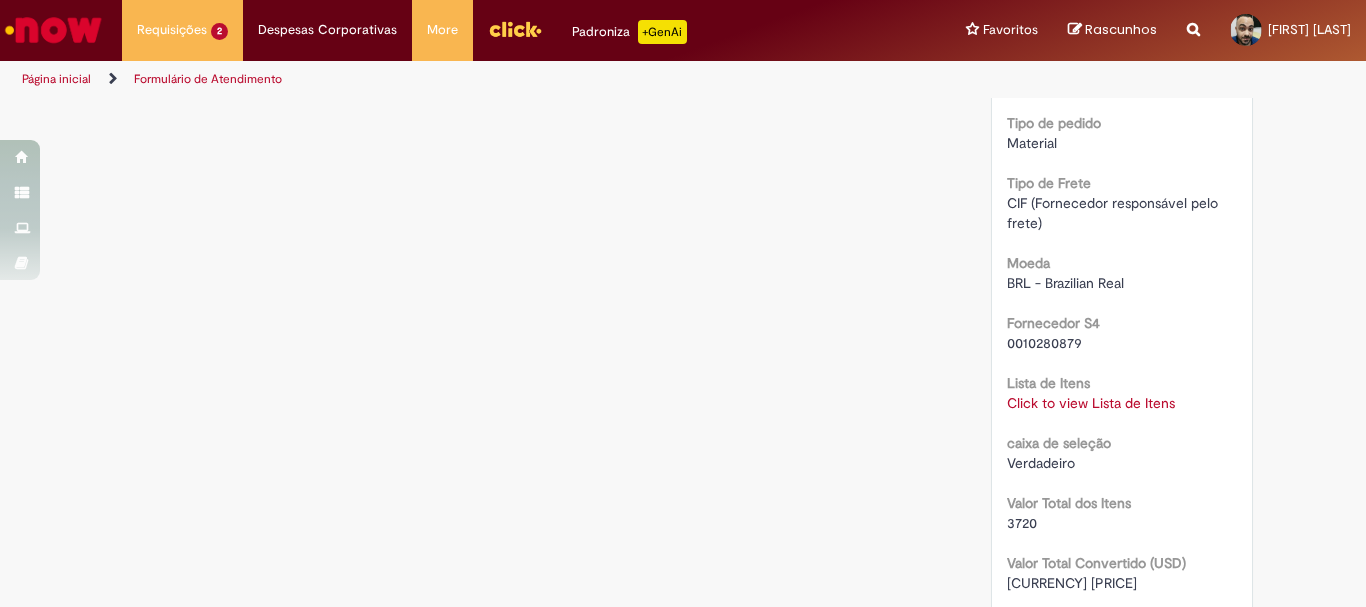 click on "Click to view Lista de Itens" at bounding box center (1091, 403) 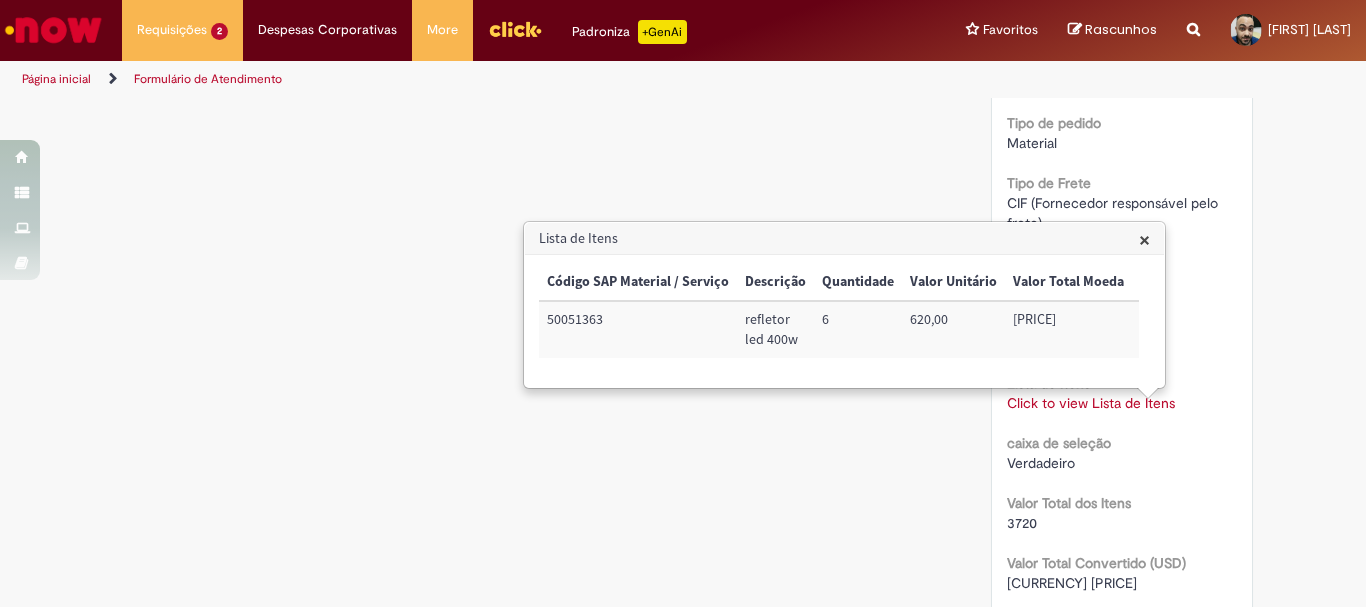 drag, startPoint x: 600, startPoint y: 326, endPoint x: 524, endPoint y: 324, distance: 76.02631 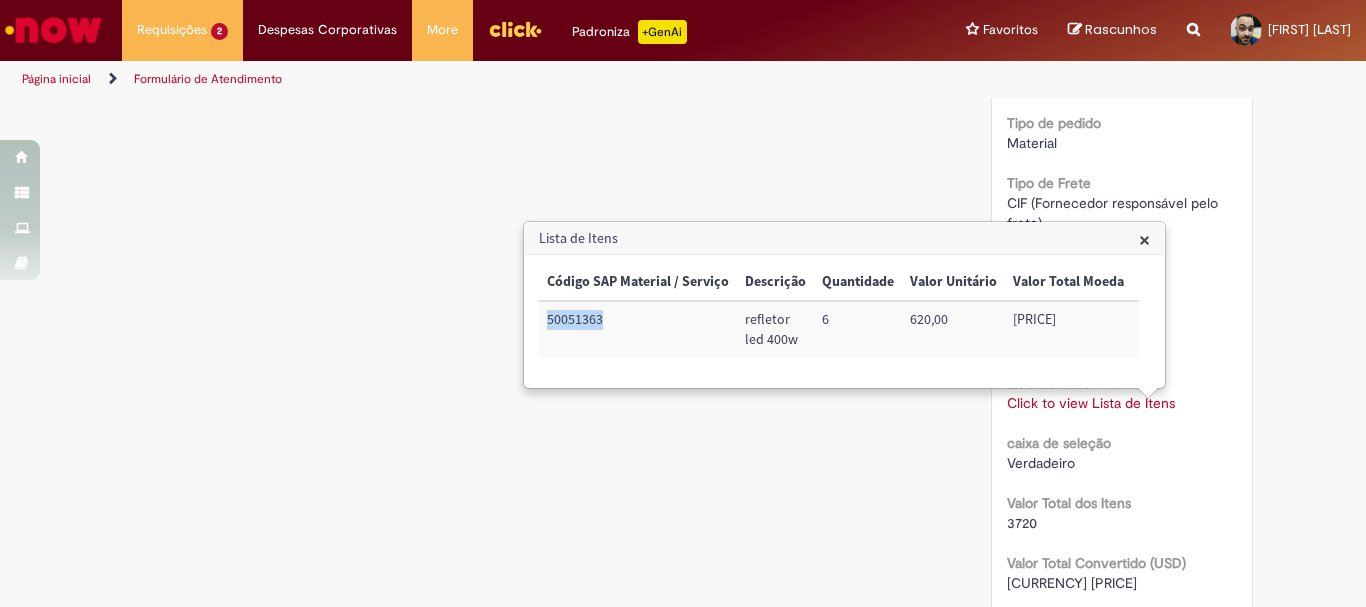 drag, startPoint x: 549, startPoint y: 317, endPoint x: 610, endPoint y: 316, distance: 61.008198 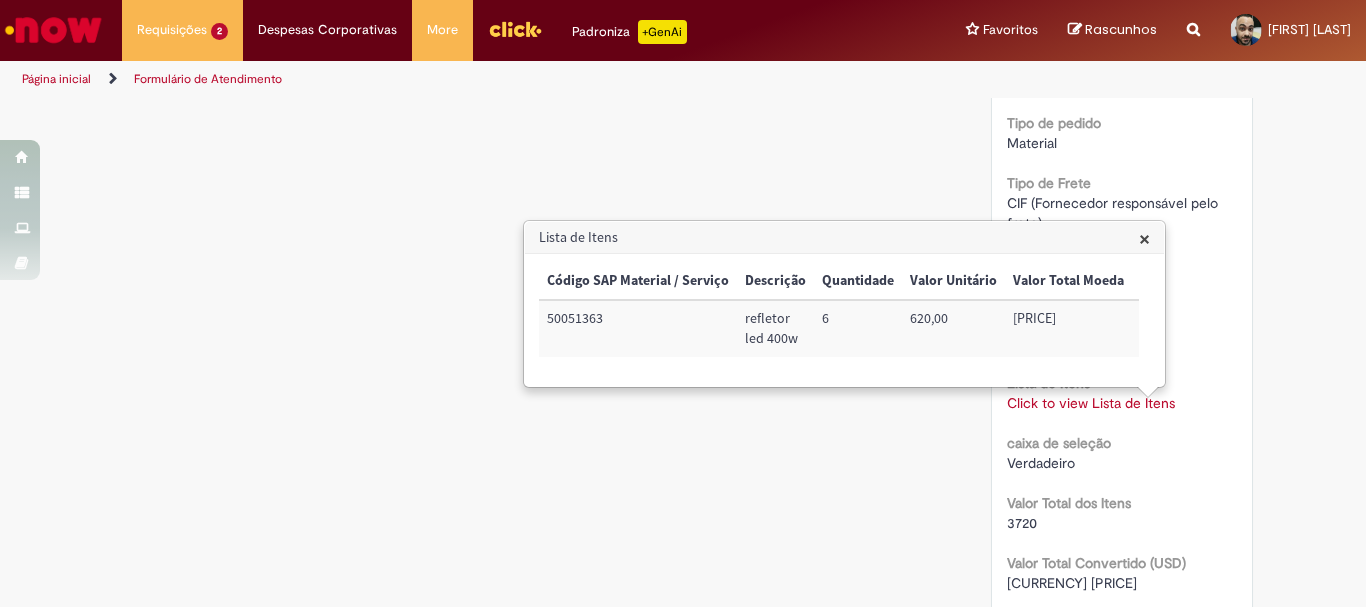 drag, startPoint x: 794, startPoint y: 182, endPoint x: 311, endPoint y: 119, distance: 487.09137 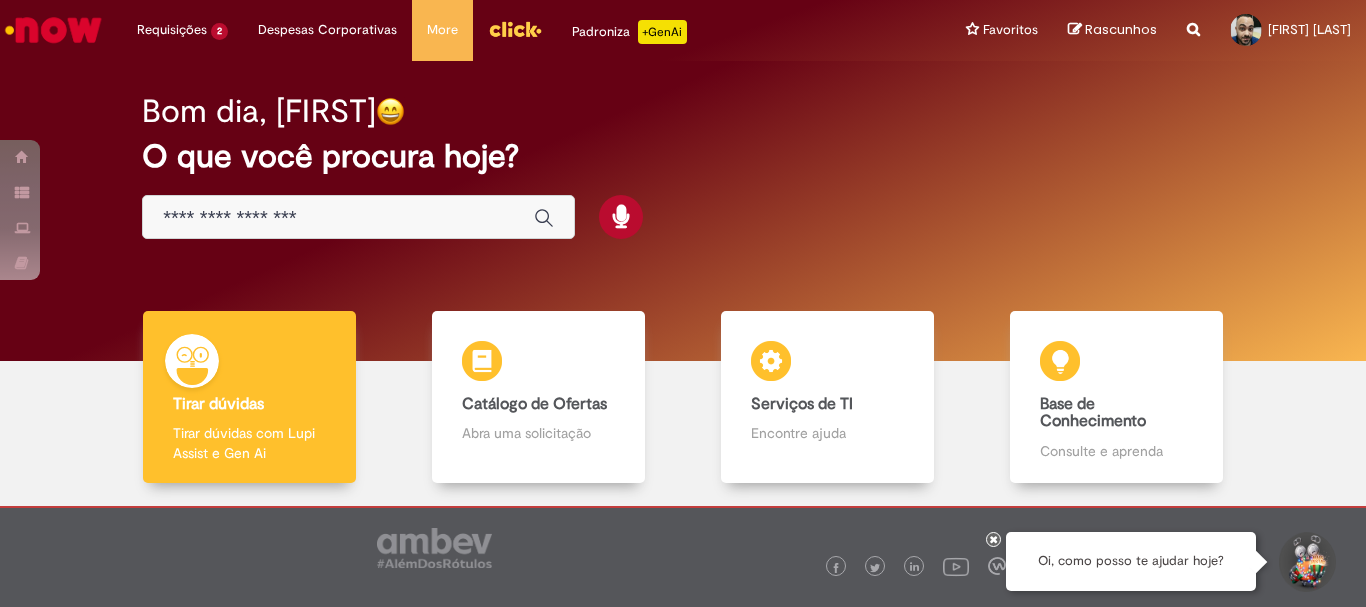 scroll, scrollTop: 0, scrollLeft: 0, axis: both 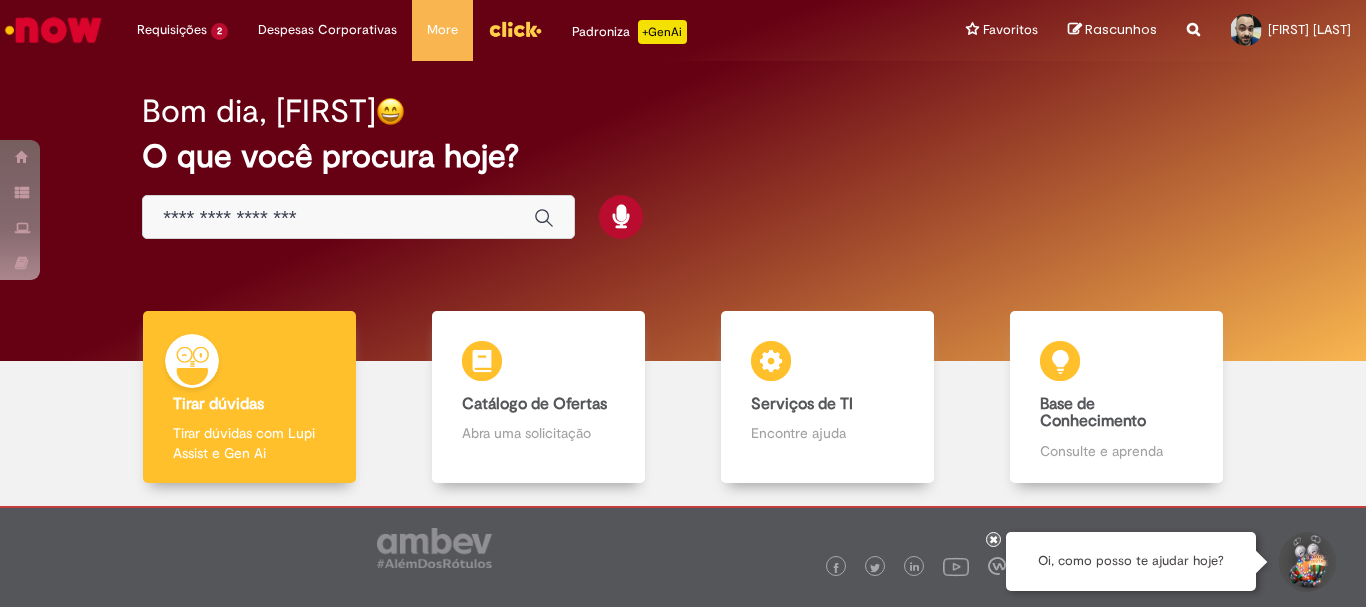 click at bounding box center [358, 217] 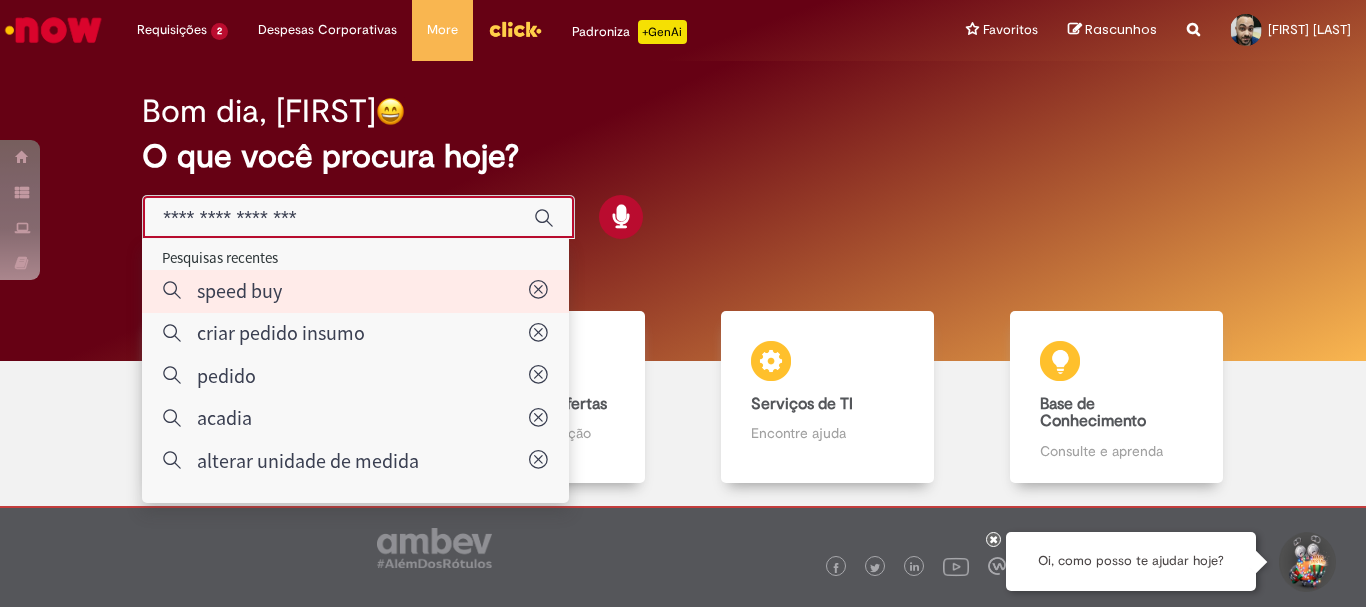 type on "*********" 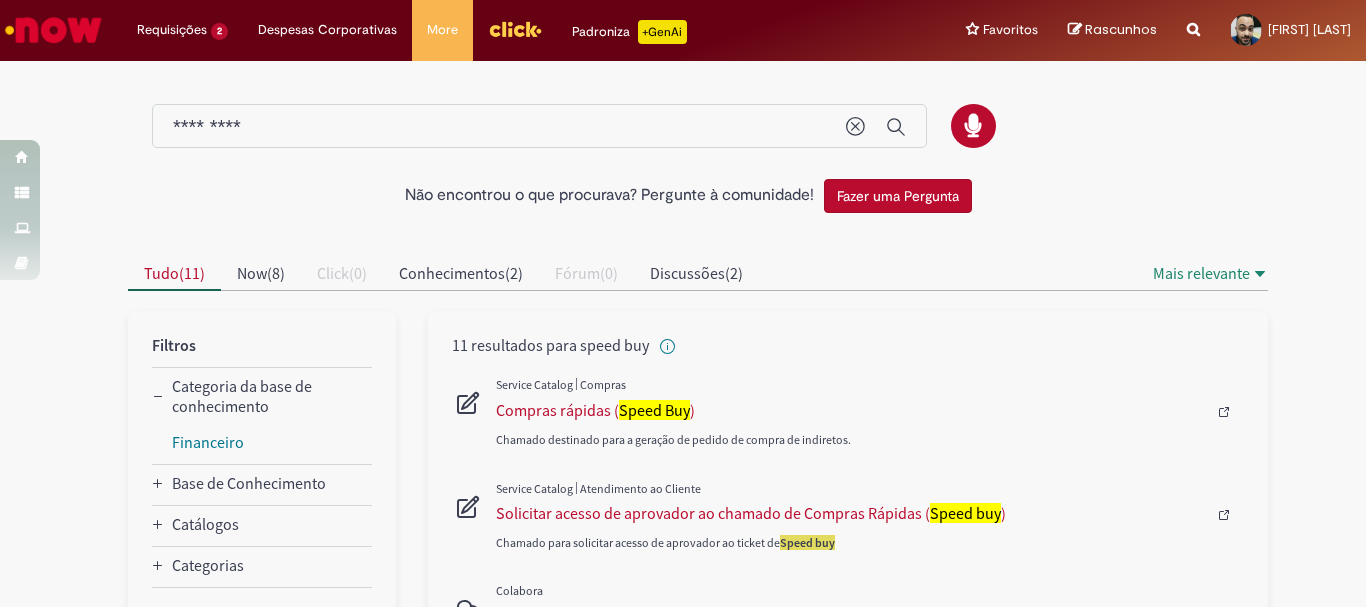 click at bounding box center (870, 412) 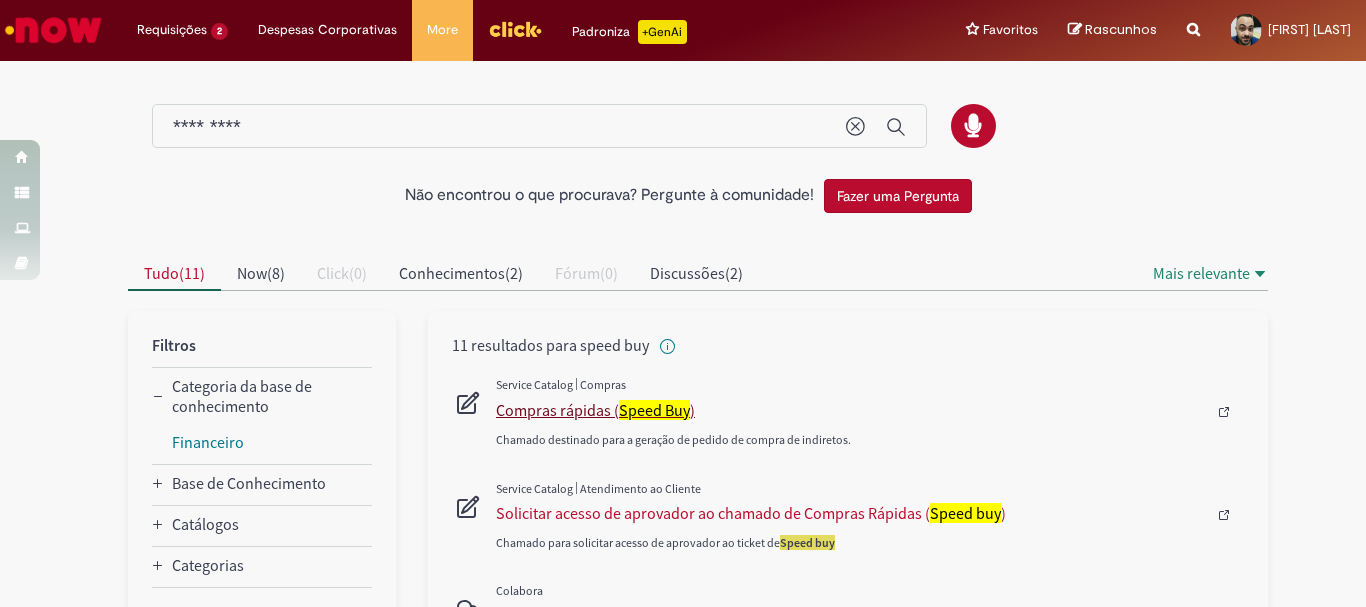 click on "Speed Buy" at bounding box center [654, 410] 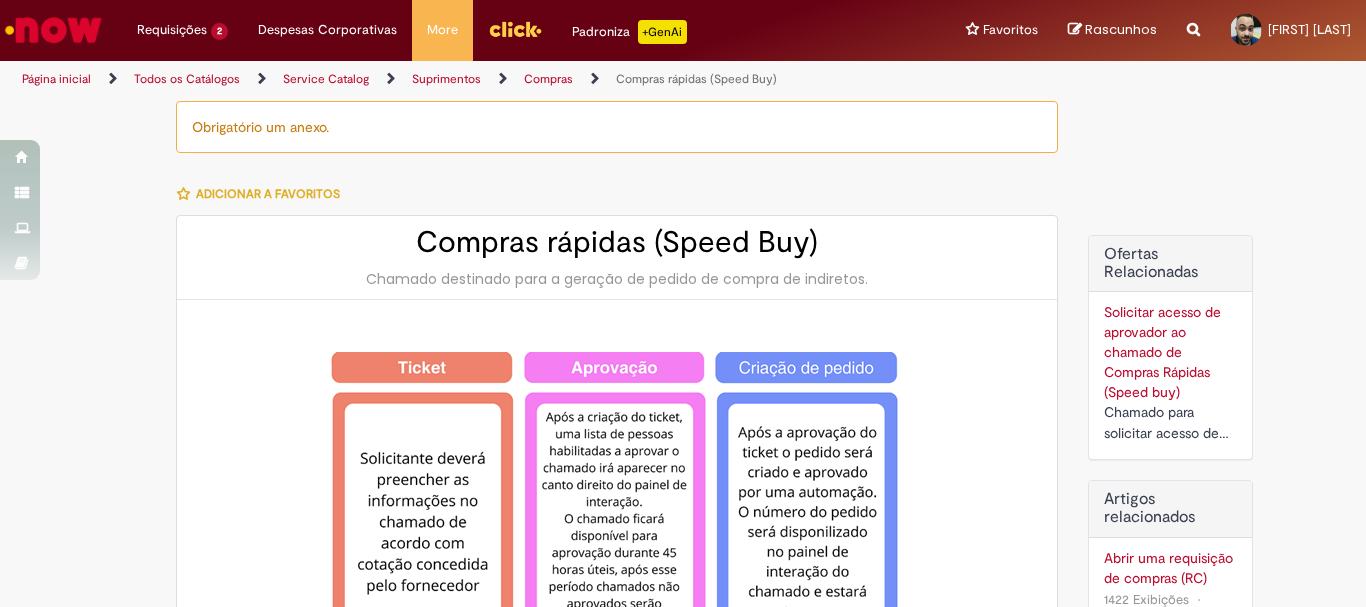 type on "********" 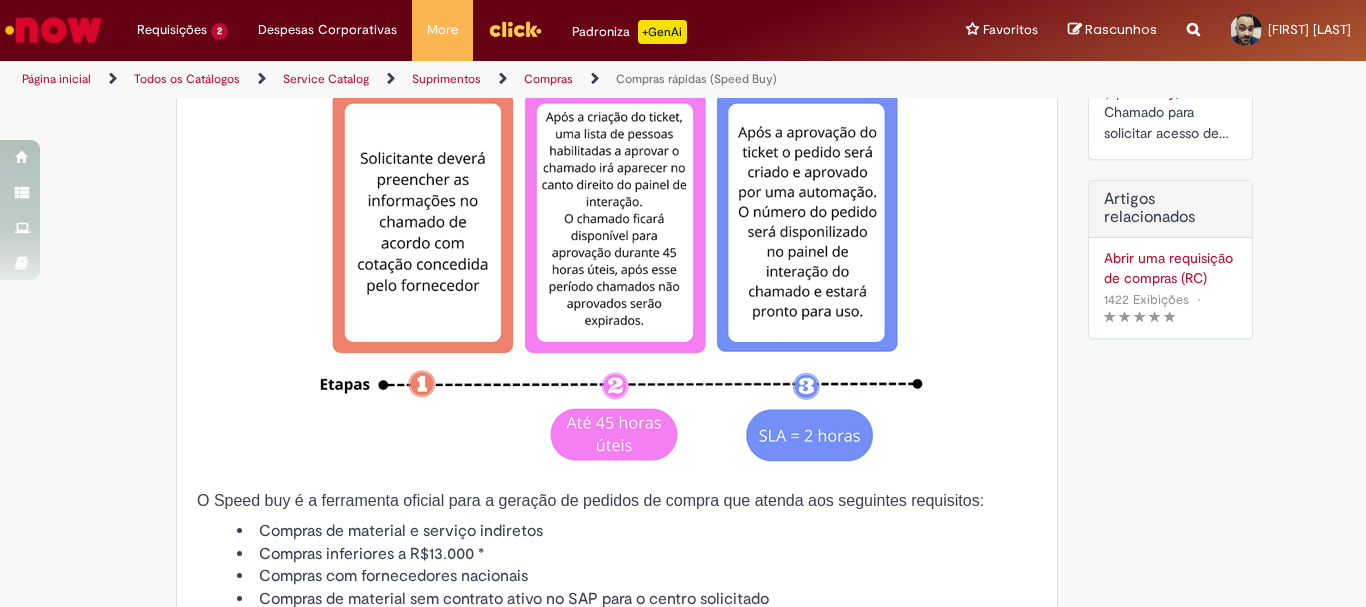 type on "**********" 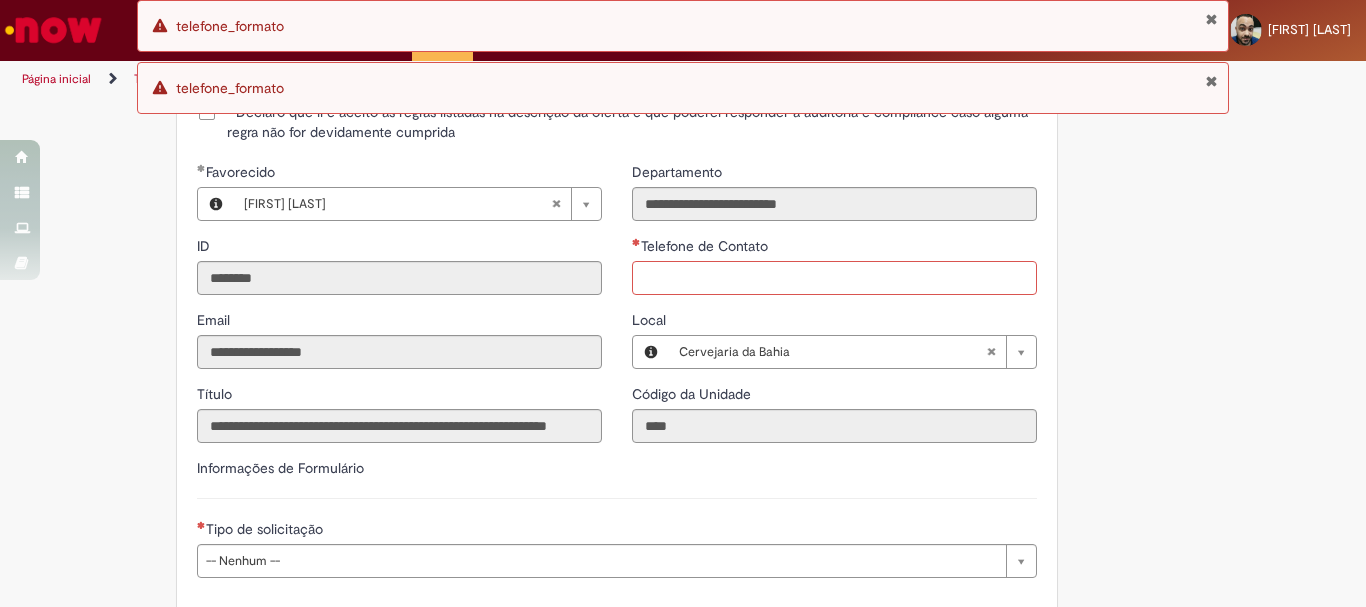click on "Telefone de Contato" at bounding box center [834, 278] 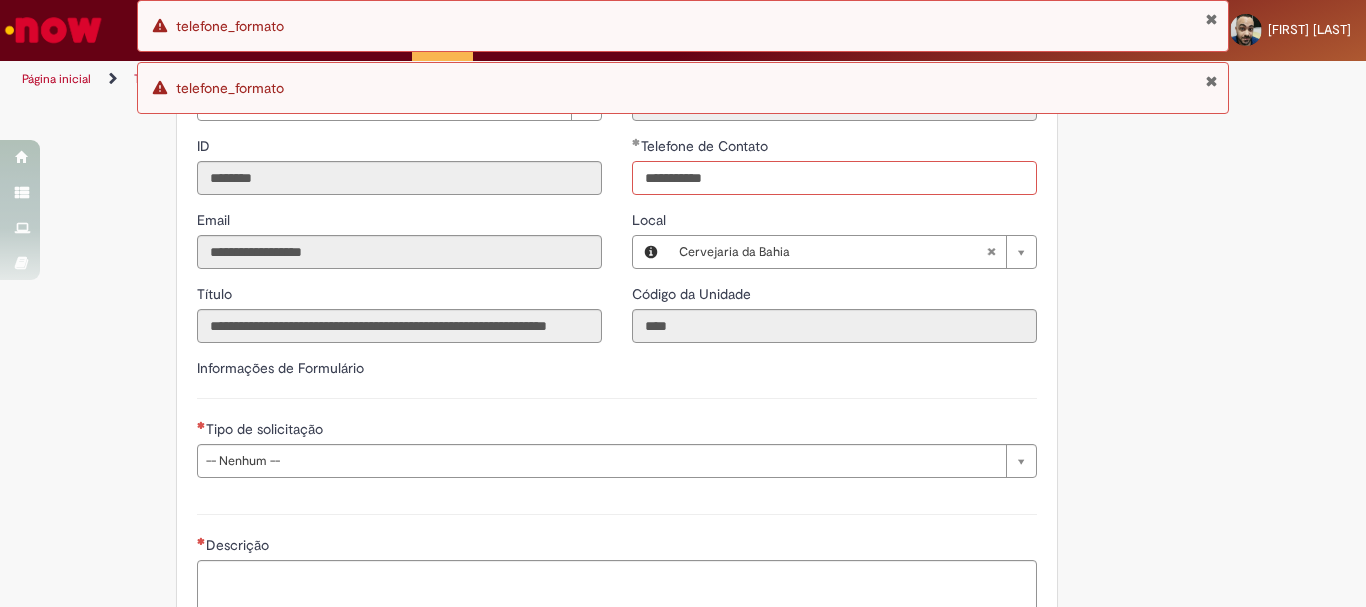 scroll, scrollTop: 2724, scrollLeft: 0, axis: vertical 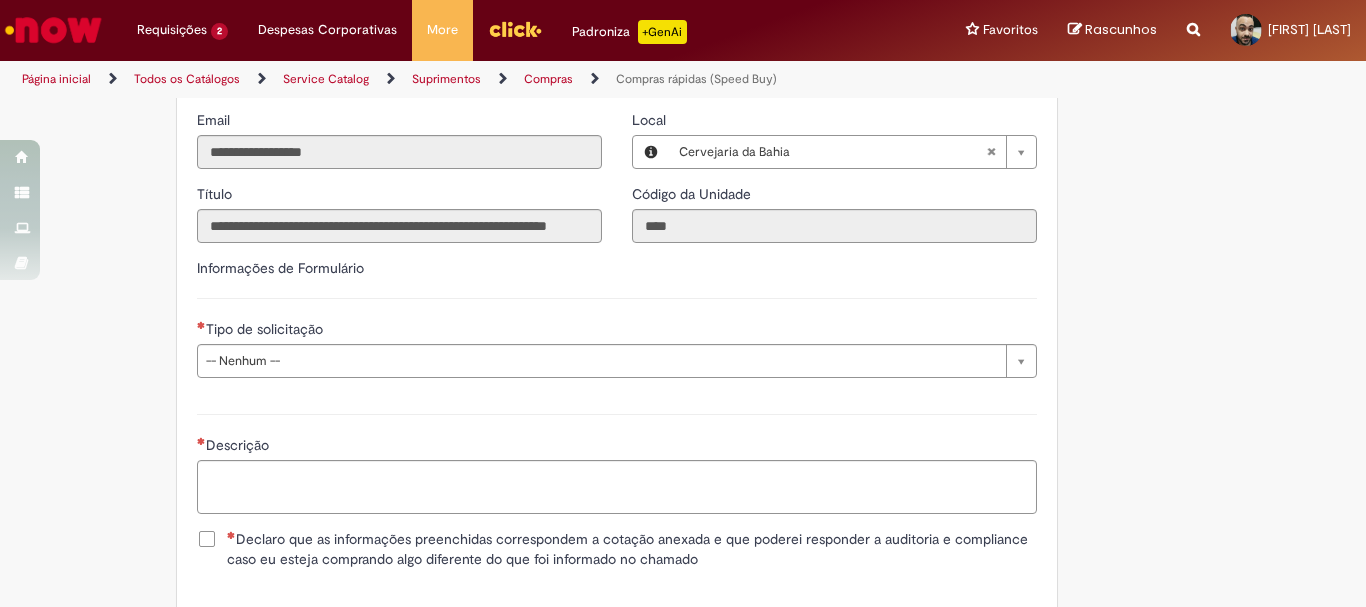 type on "**********" 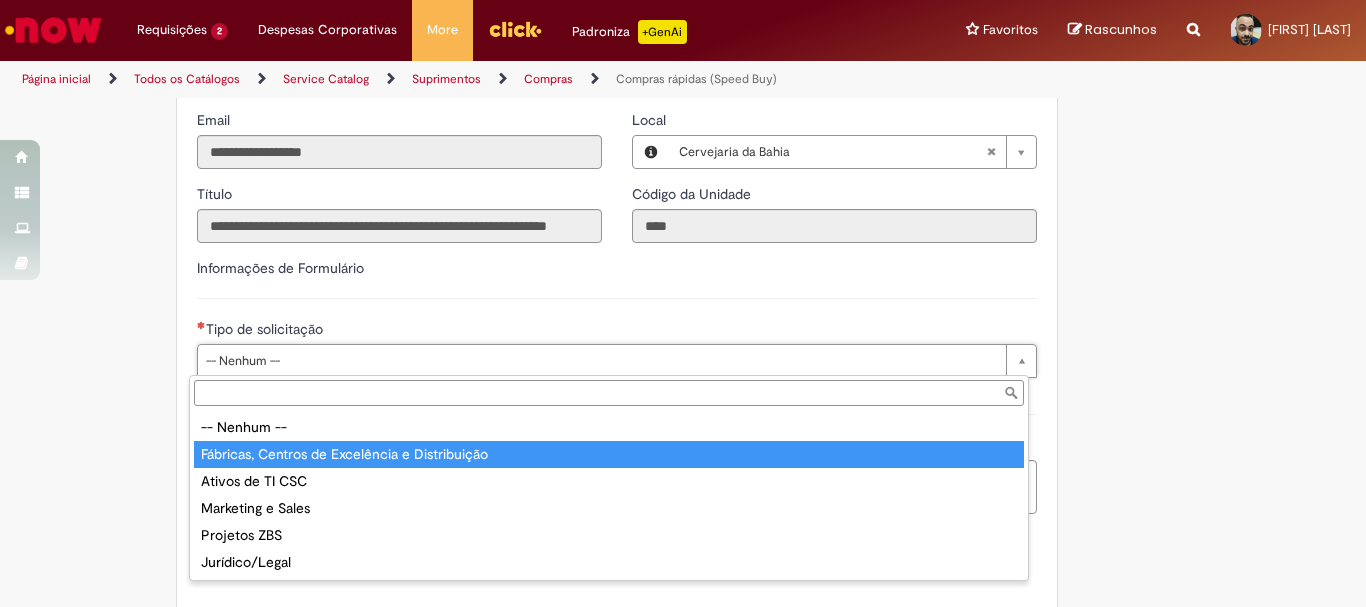 type on "**********" 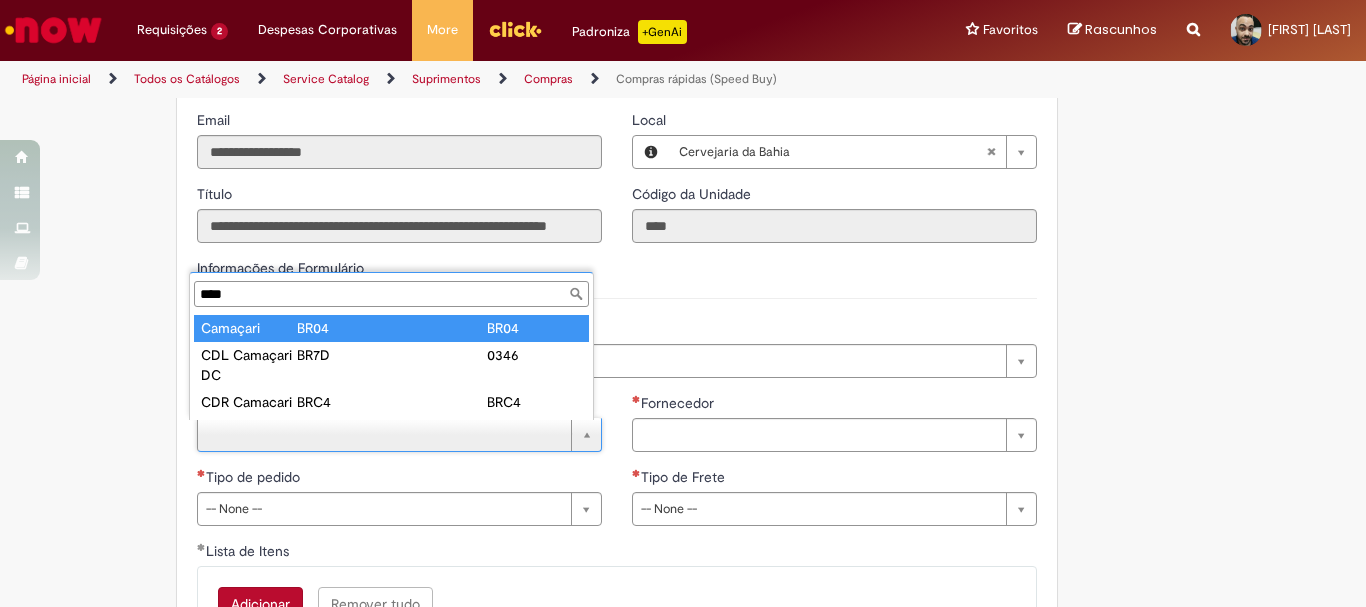 type on "****" 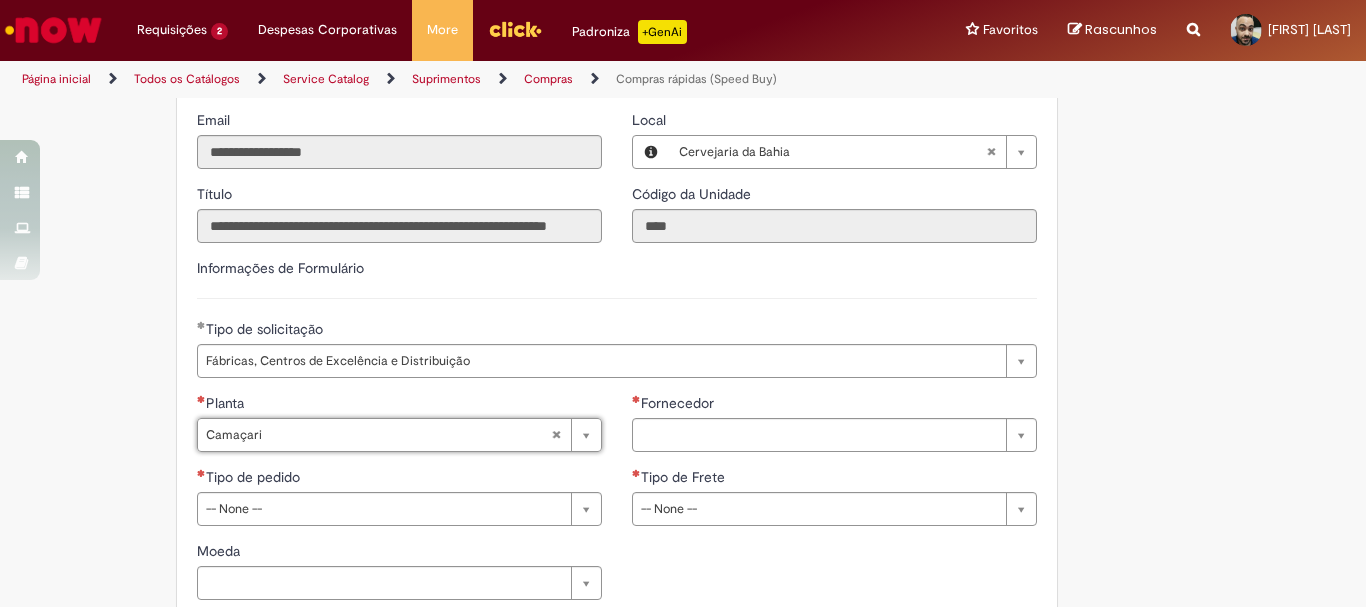 type on "********" 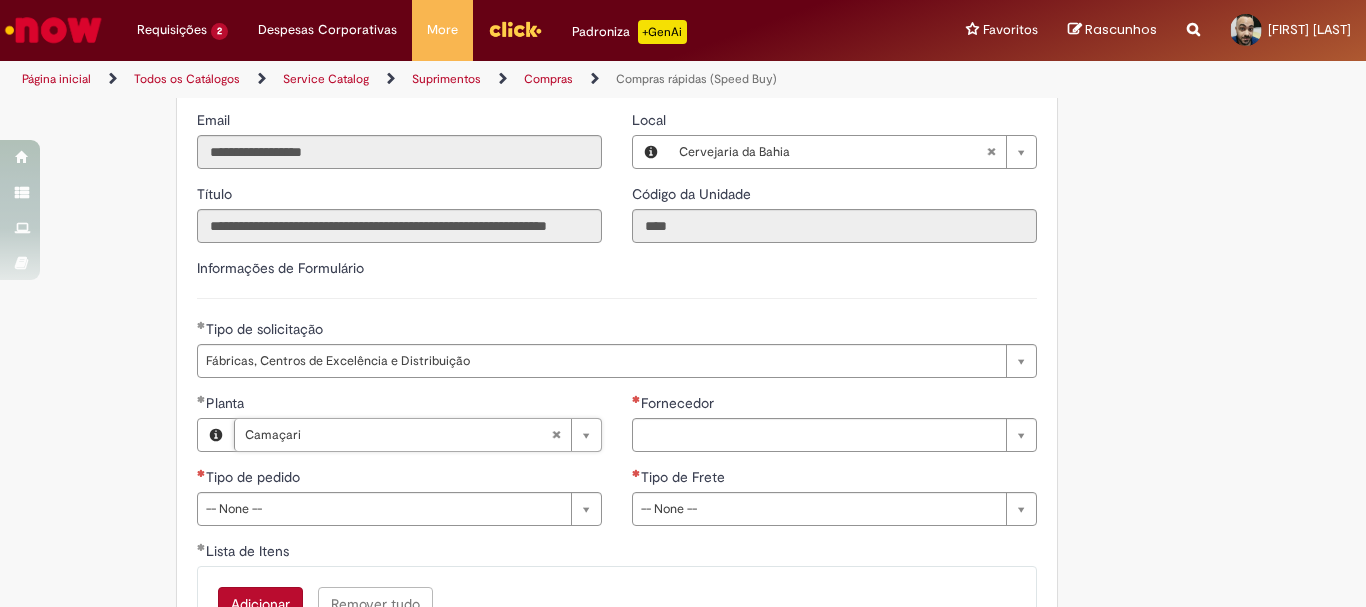 scroll, scrollTop: 2924, scrollLeft: 0, axis: vertical 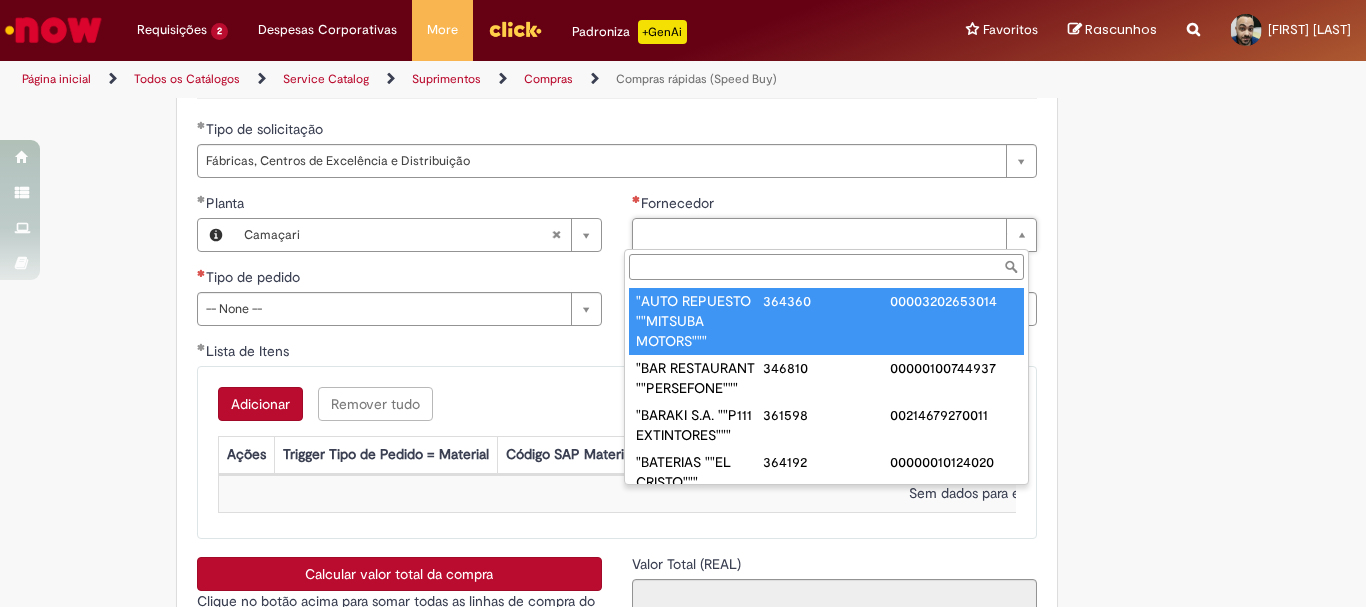 paste on "**********" 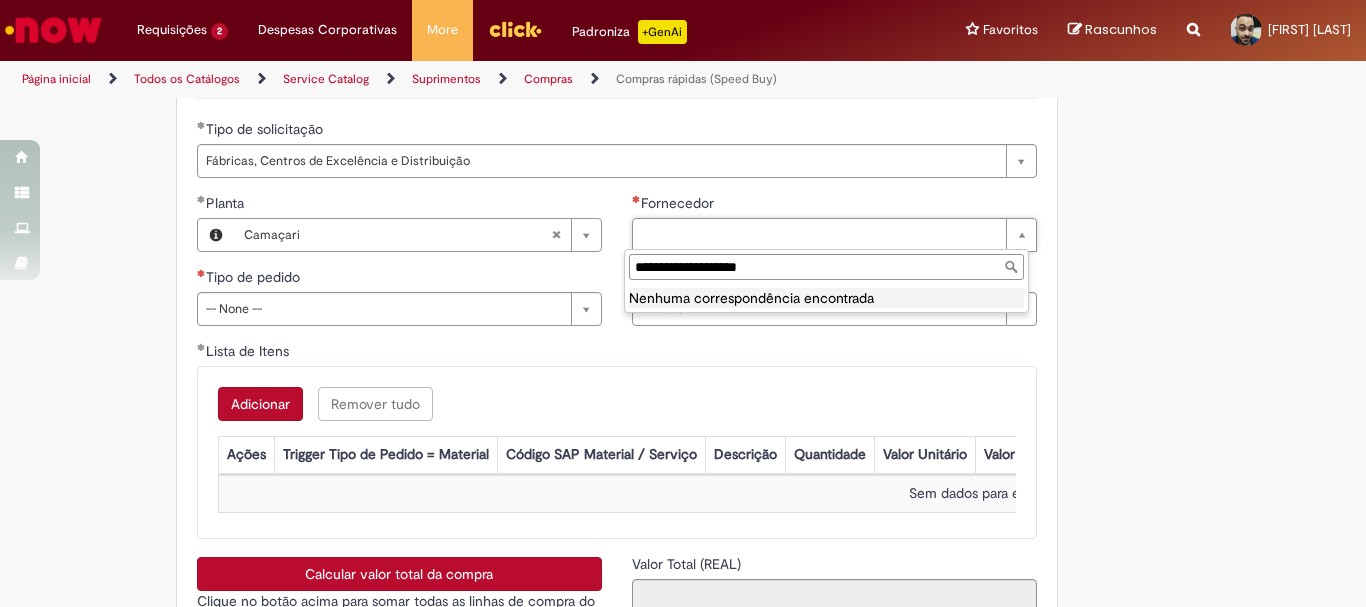 click on "**********" at bounding box center [826, 267] 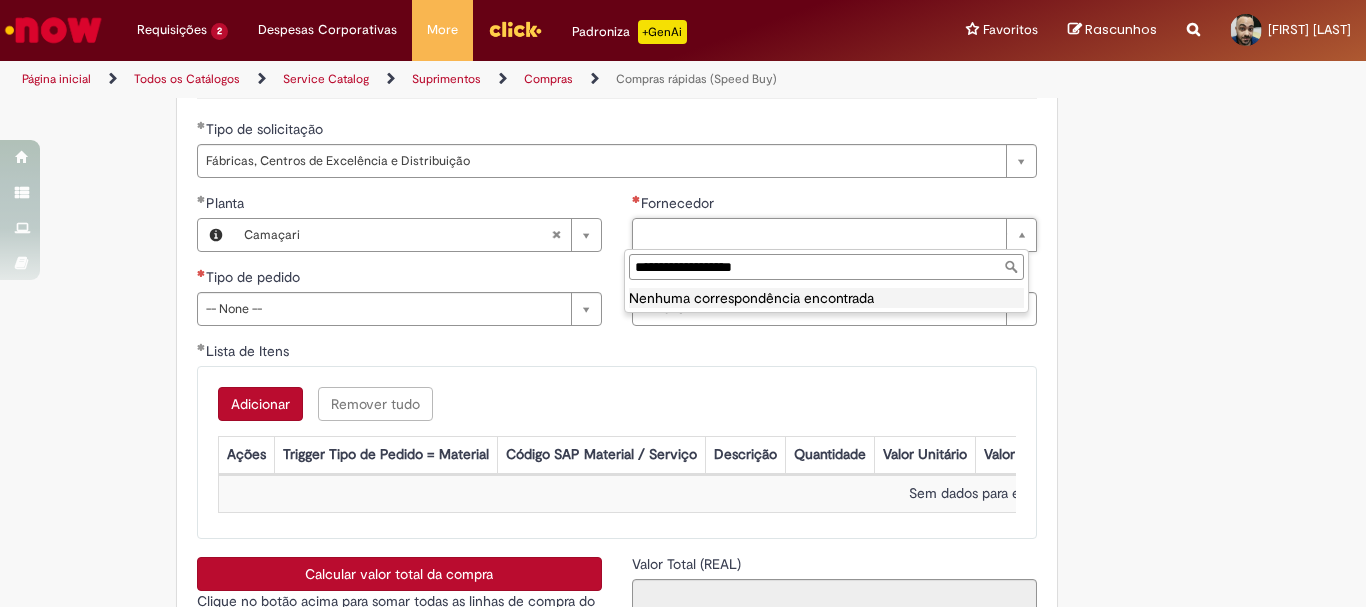 click on "**********" at bounding box center [826, 267] 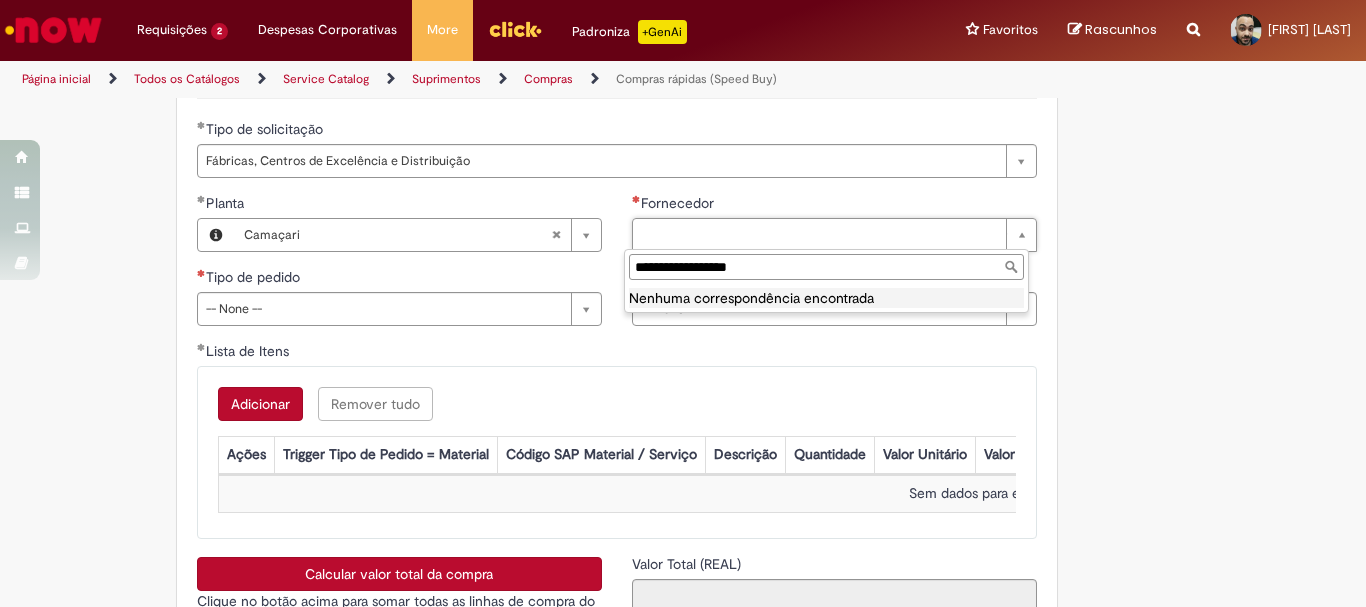 click on "**********" at bounding box center [826, 267] 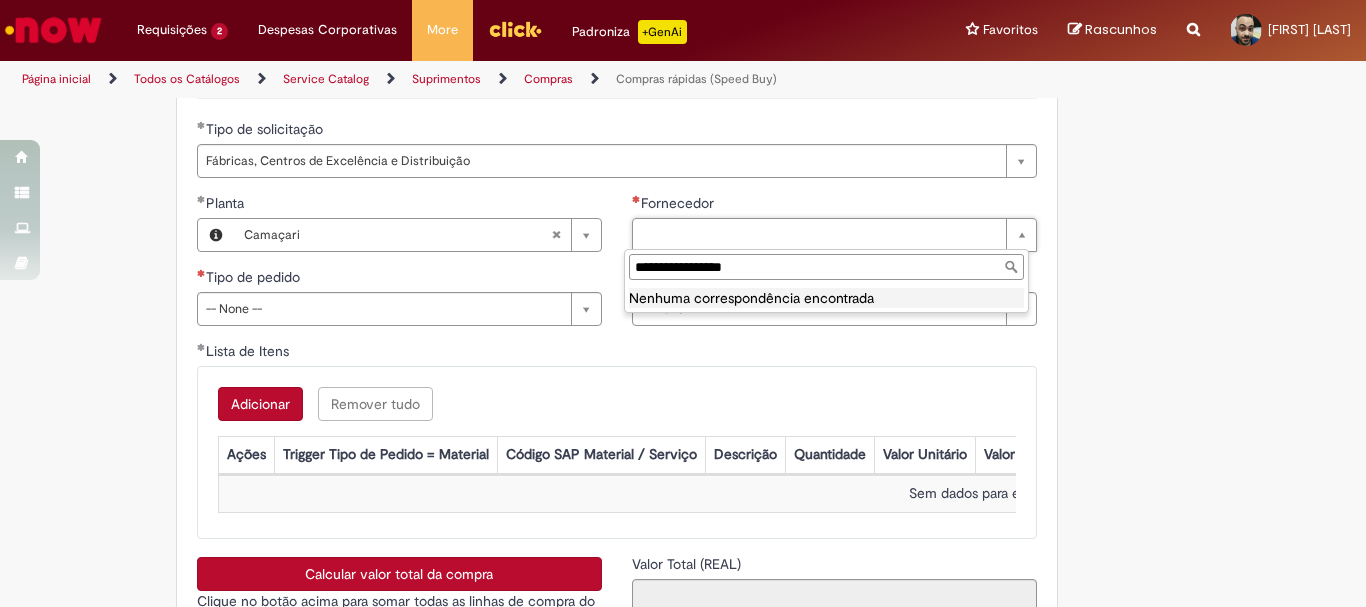click on "**********" at bounding box center [826, 267] 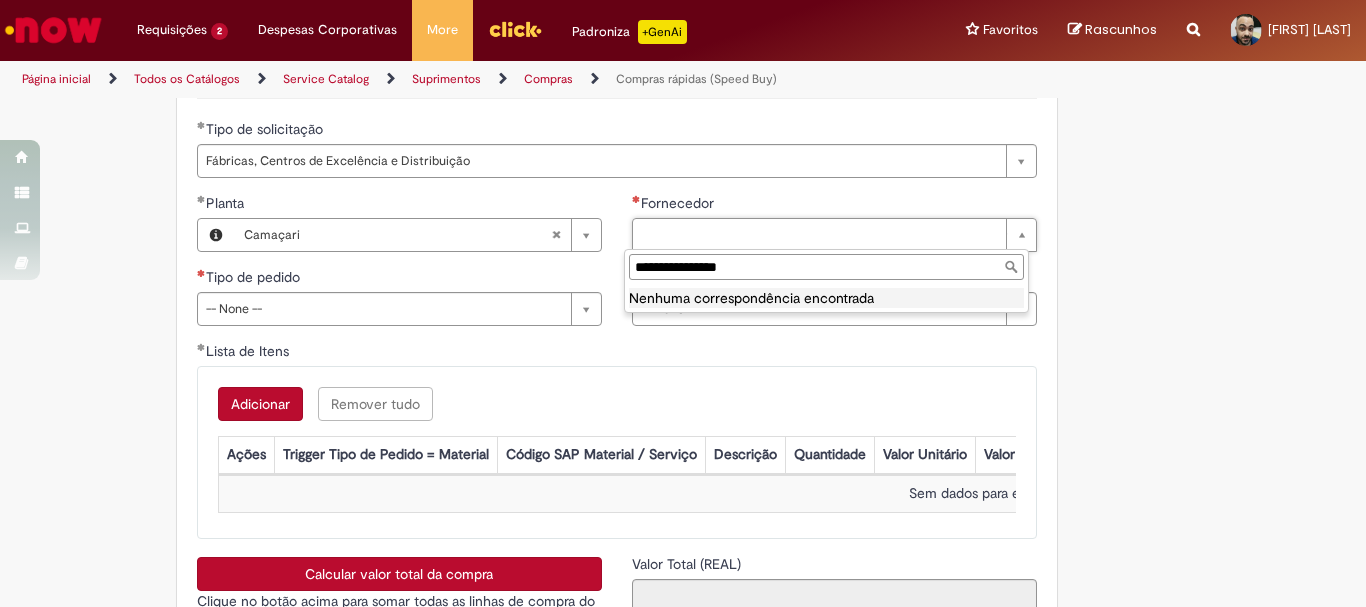 click on "**********" at bounding box center [826, 267] 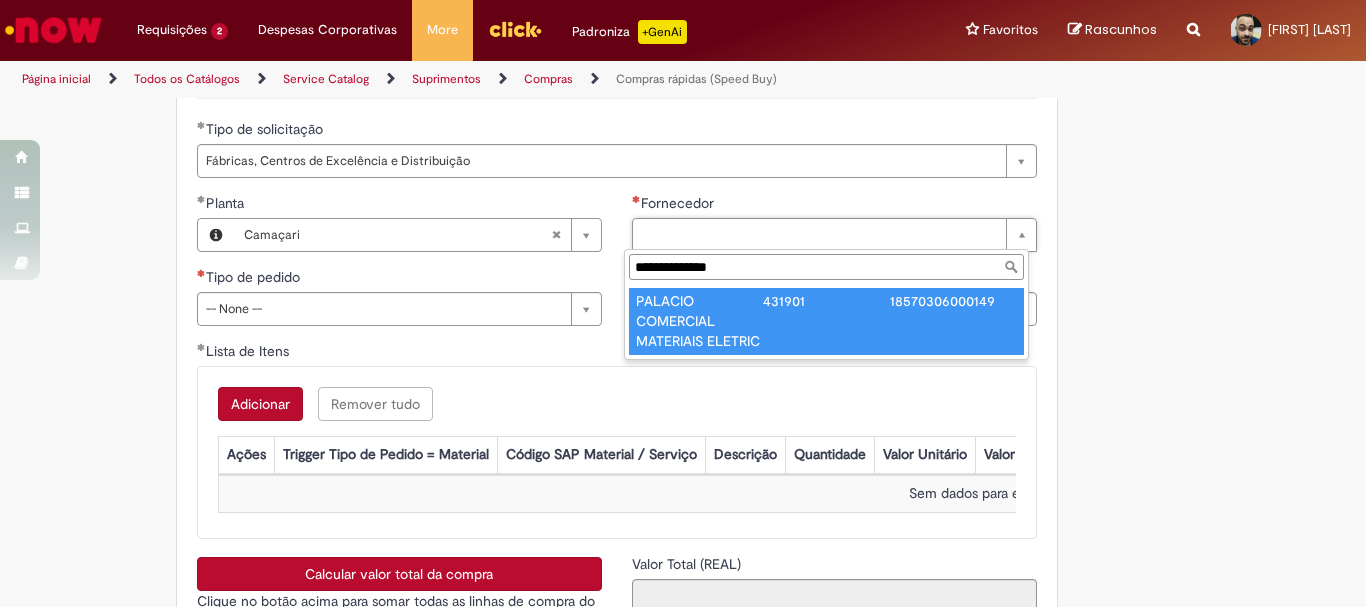 type on "**********" 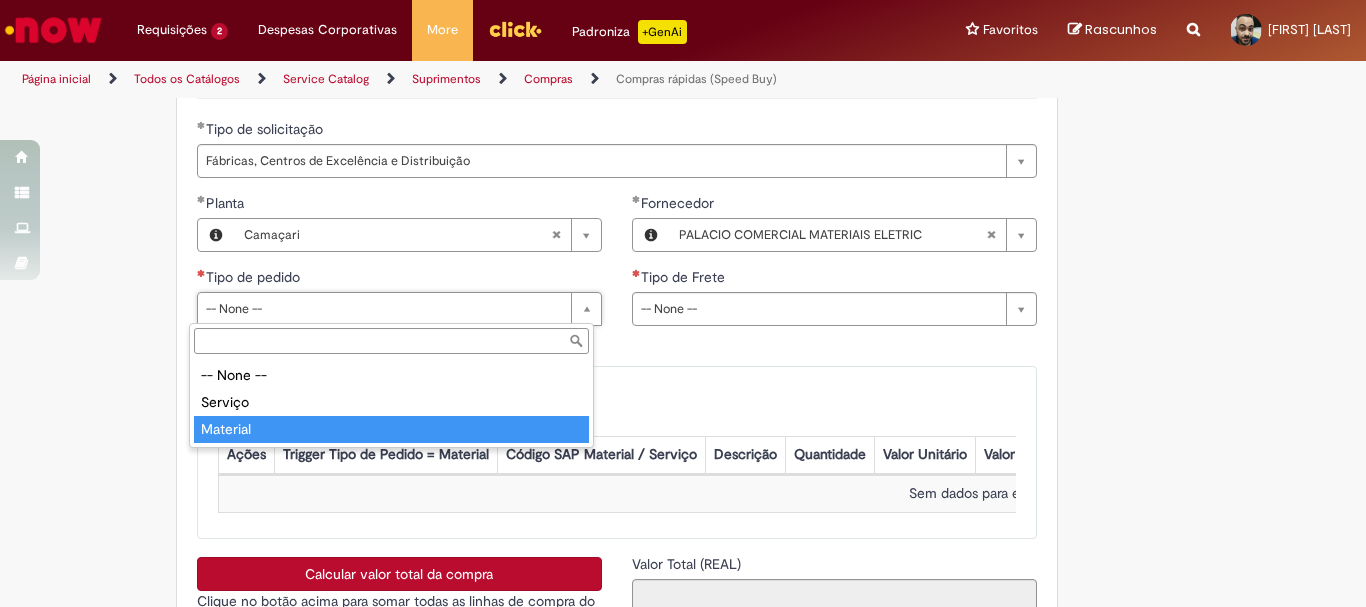 type on "********" 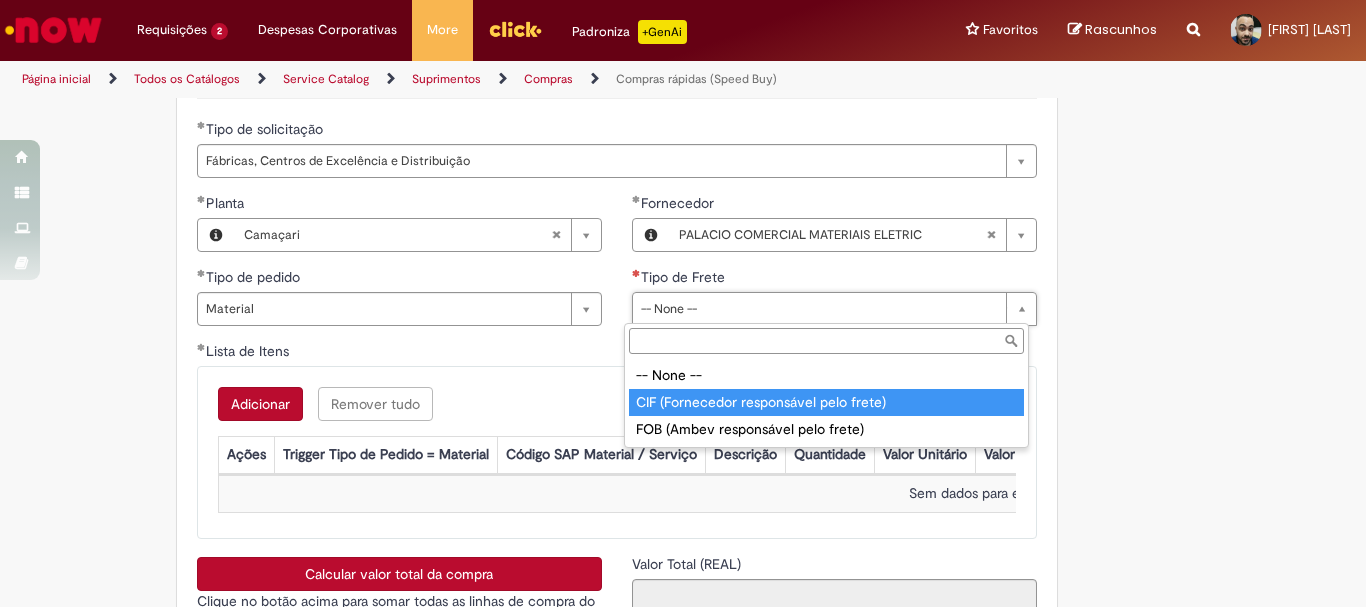 type on "**********" 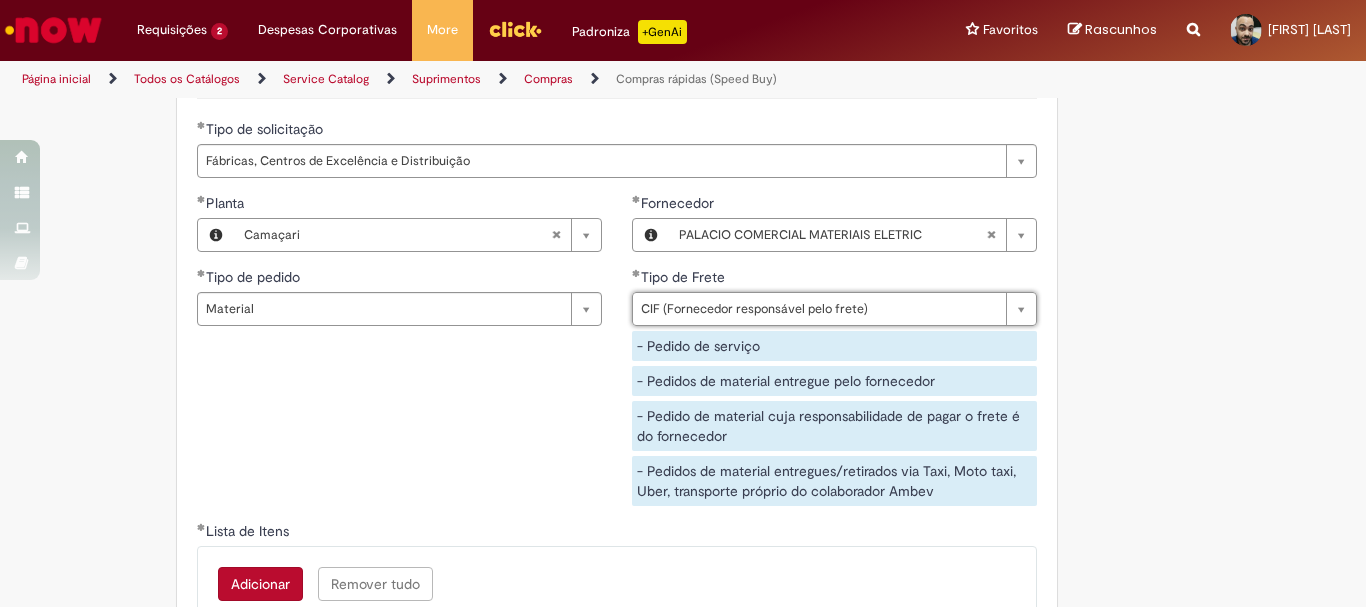 scroll, scrollTop: 3224, scrollLeft: 0, axis: vertical 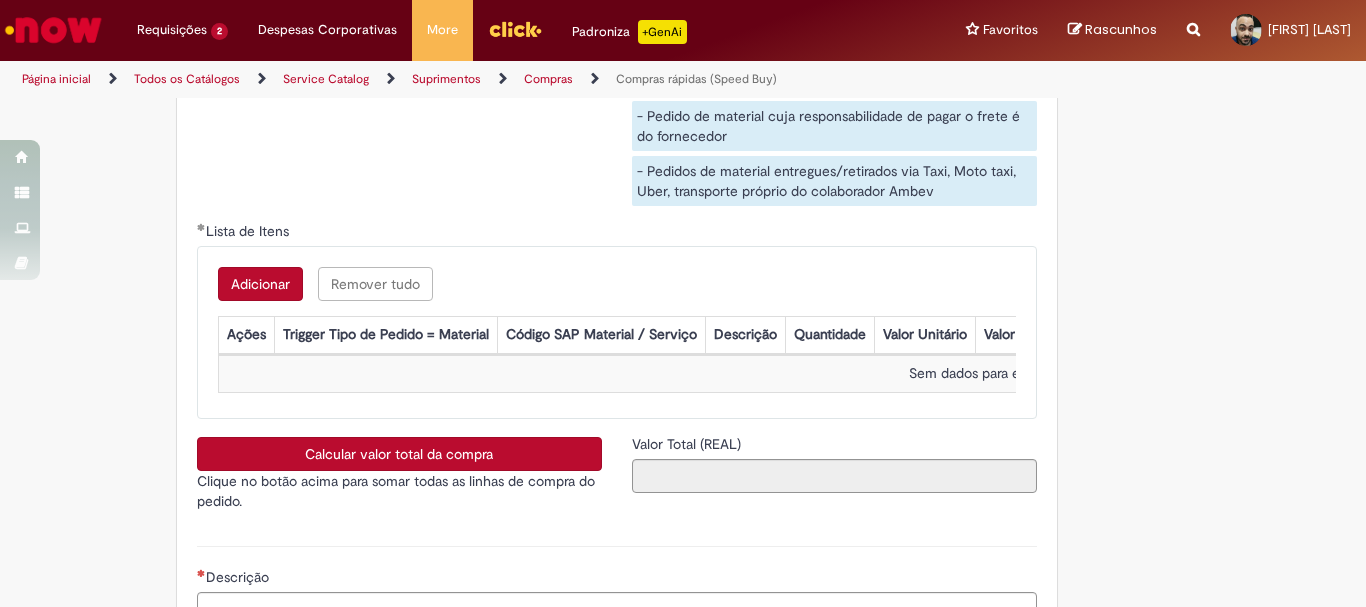 click on "Adicionar" at bounding box center (260, 284) 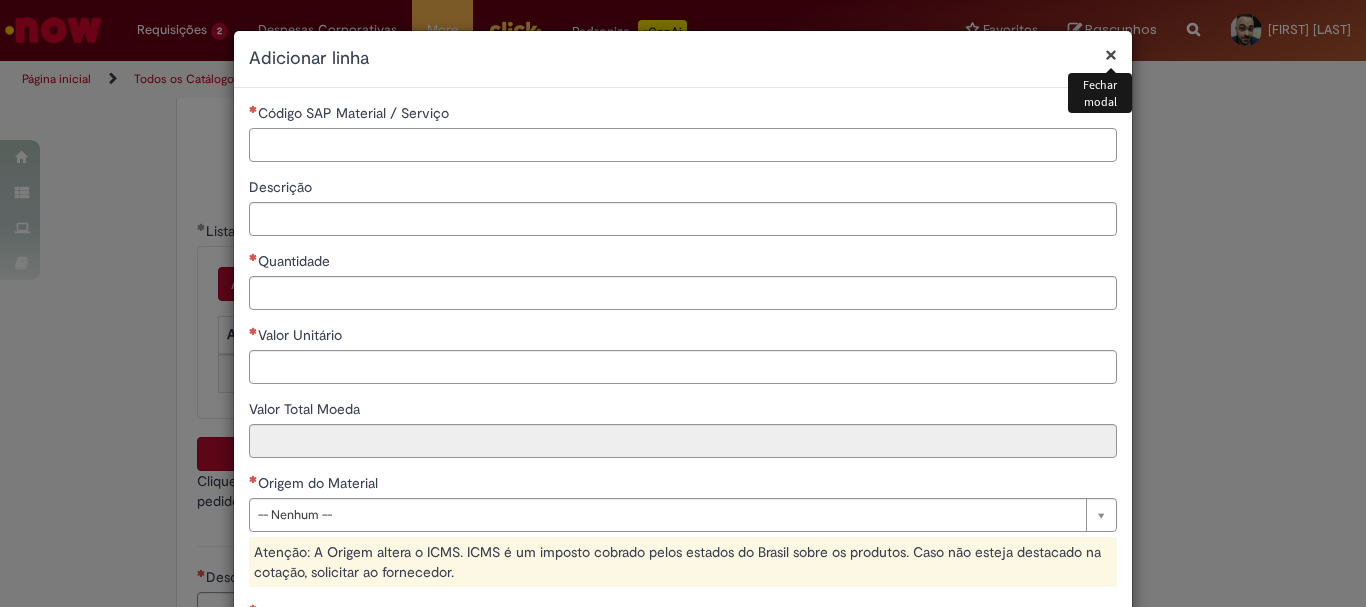 click on "Código SAP Material / Serviço" at bounding box center [683, 145] 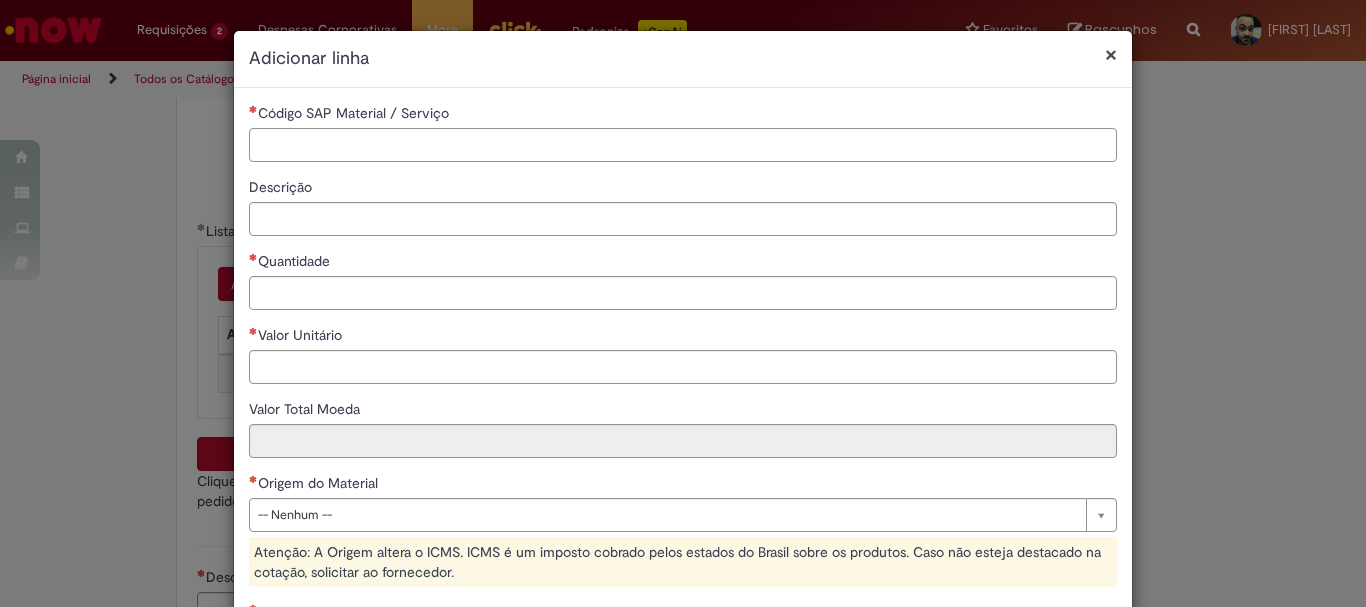 paste on "********" 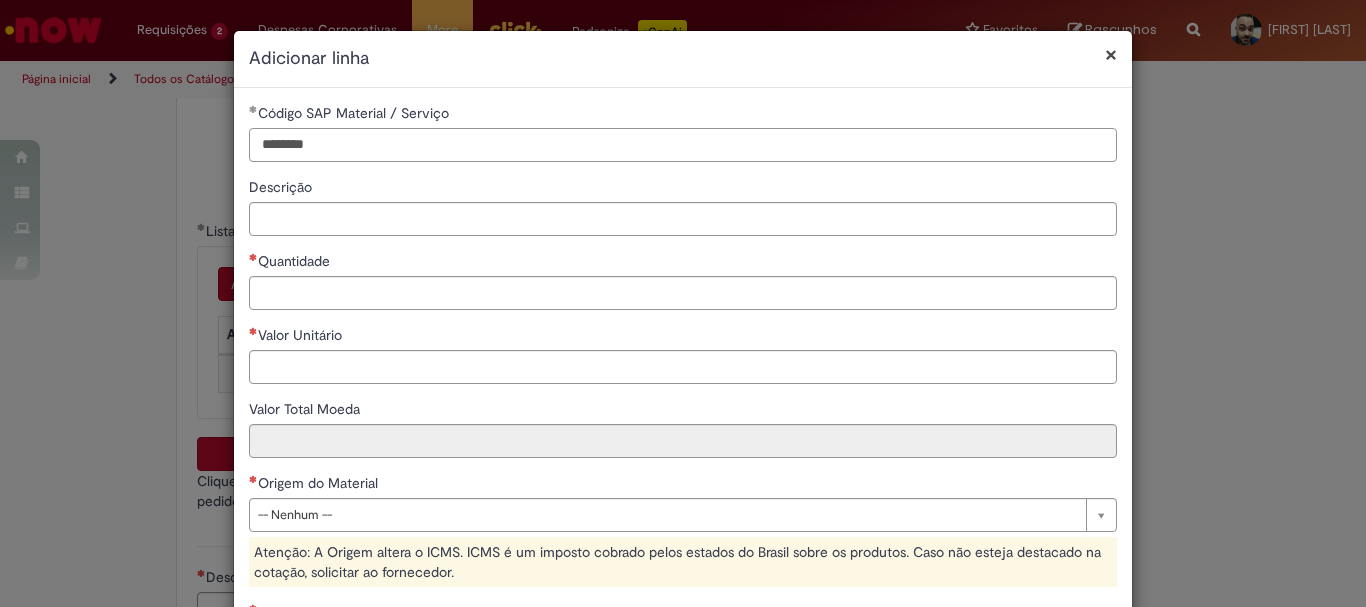 type on "********" 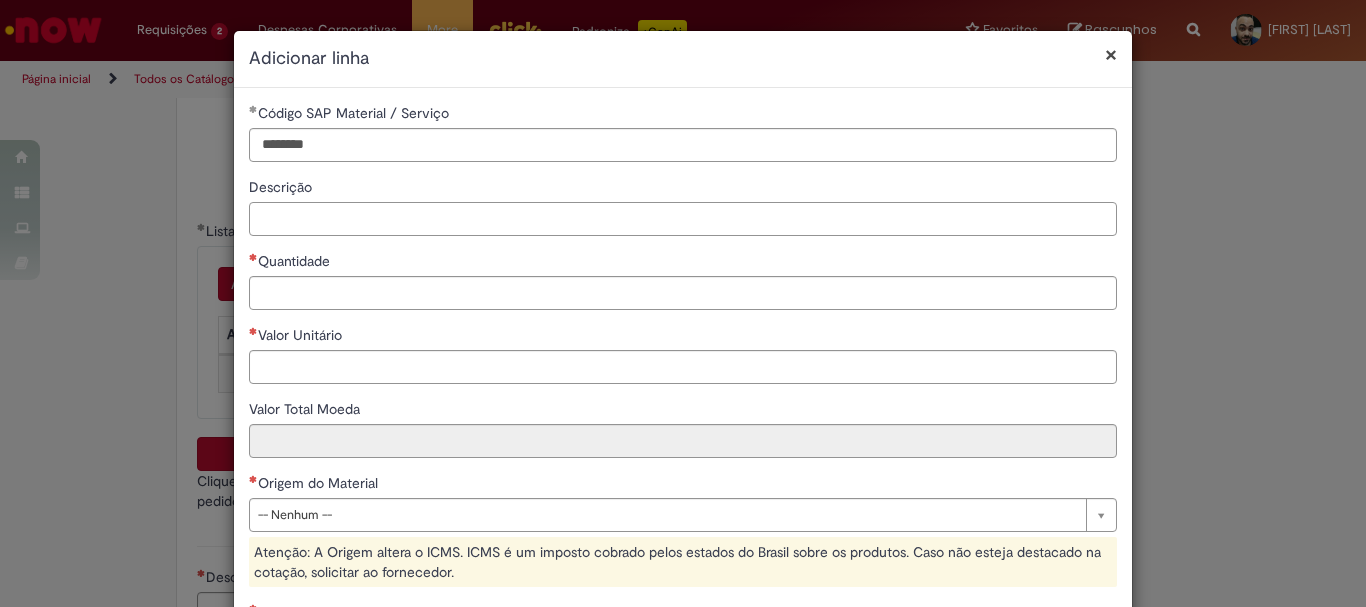 click on "Descrição" at bounding box center [683, 219] 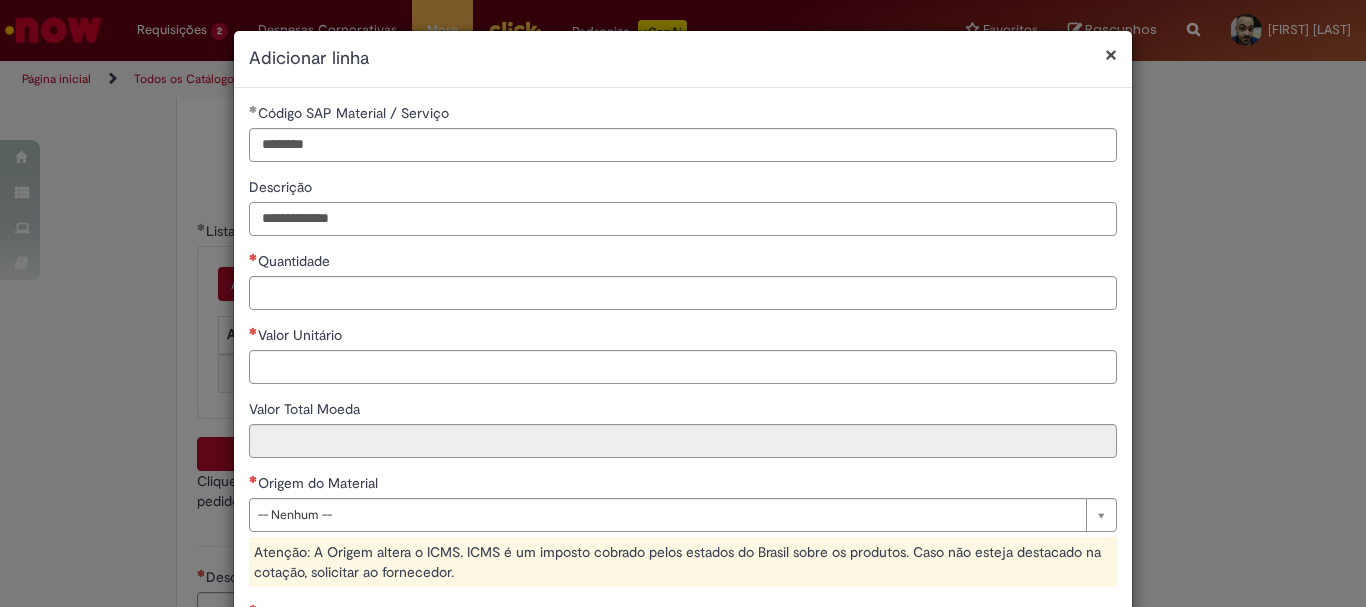 type on "**********" 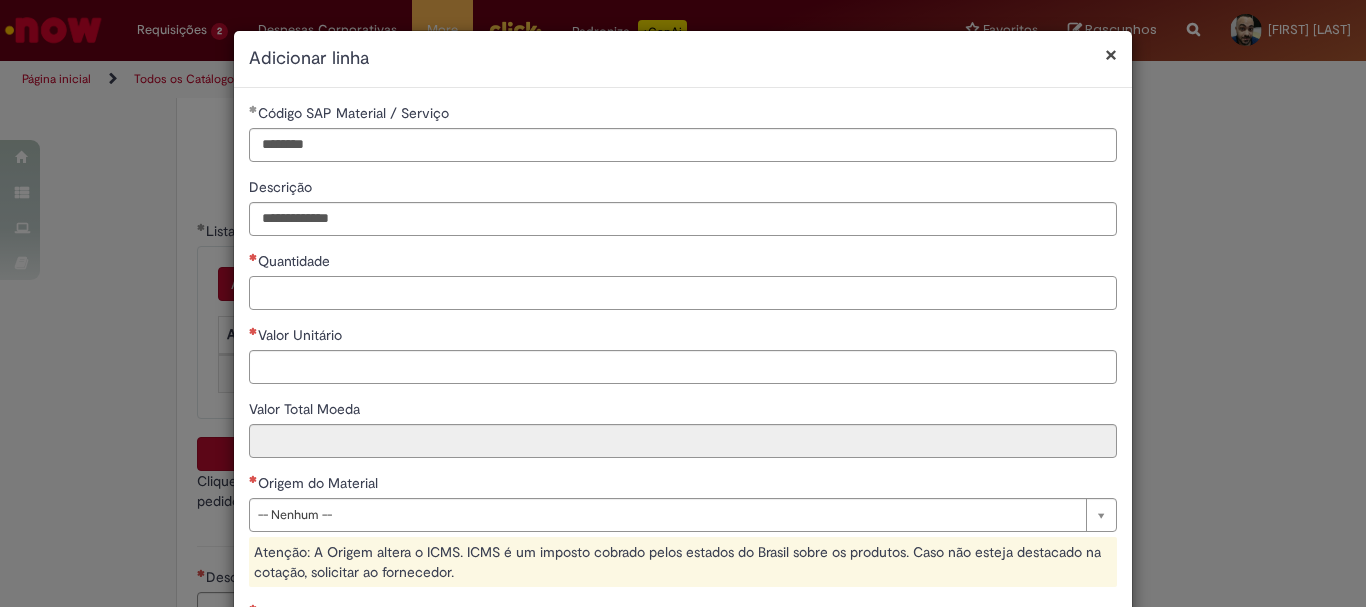 click on "Quantidade" at bounding box center (683, 293) 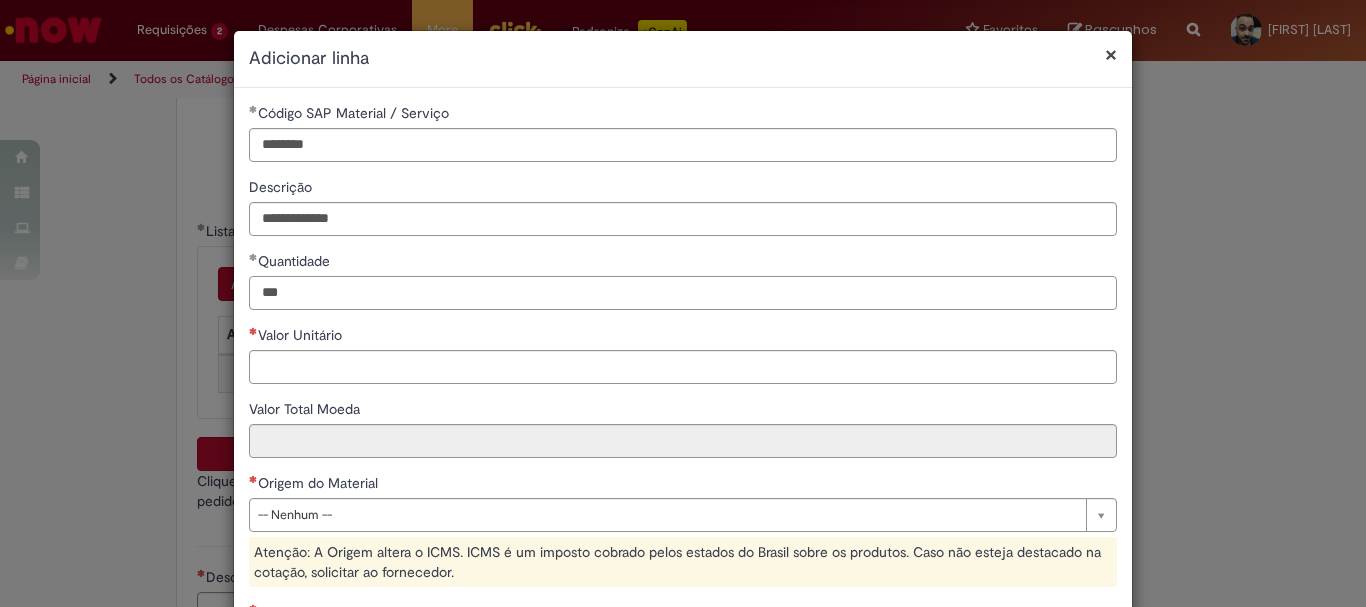 type on "***" 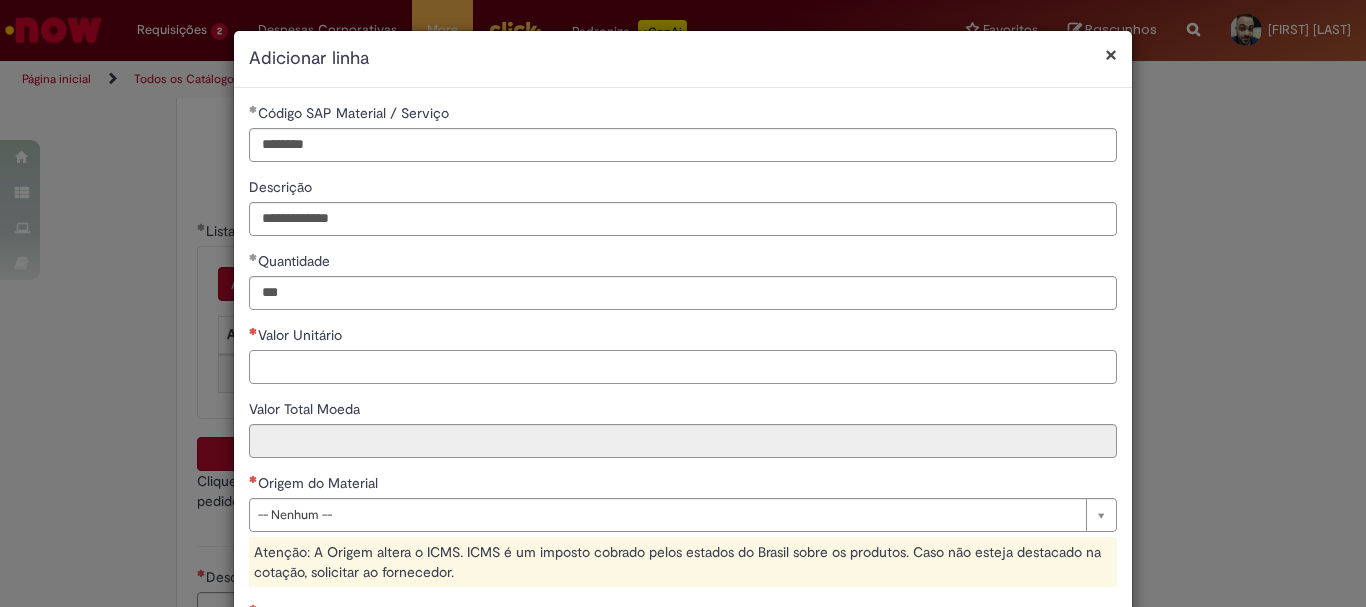 click on "Valor Unitário" at bounding box center [683, 367] 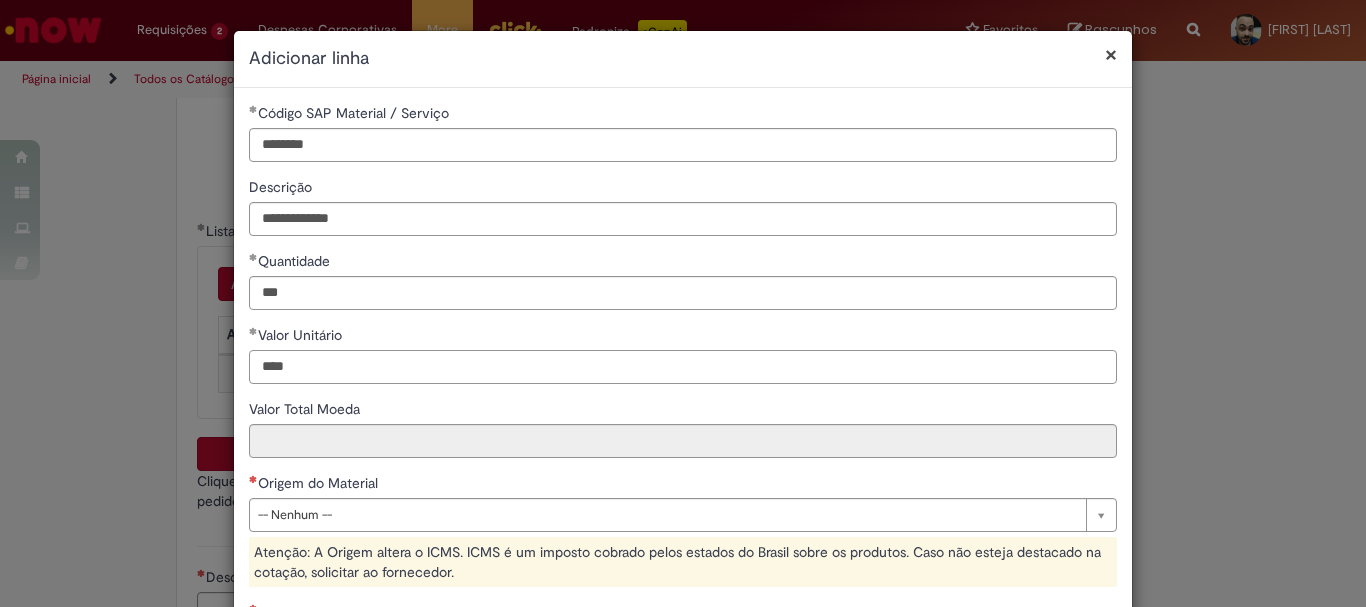 scroll, scrollTop: 100, scrollLeft: 0, axis: vertical 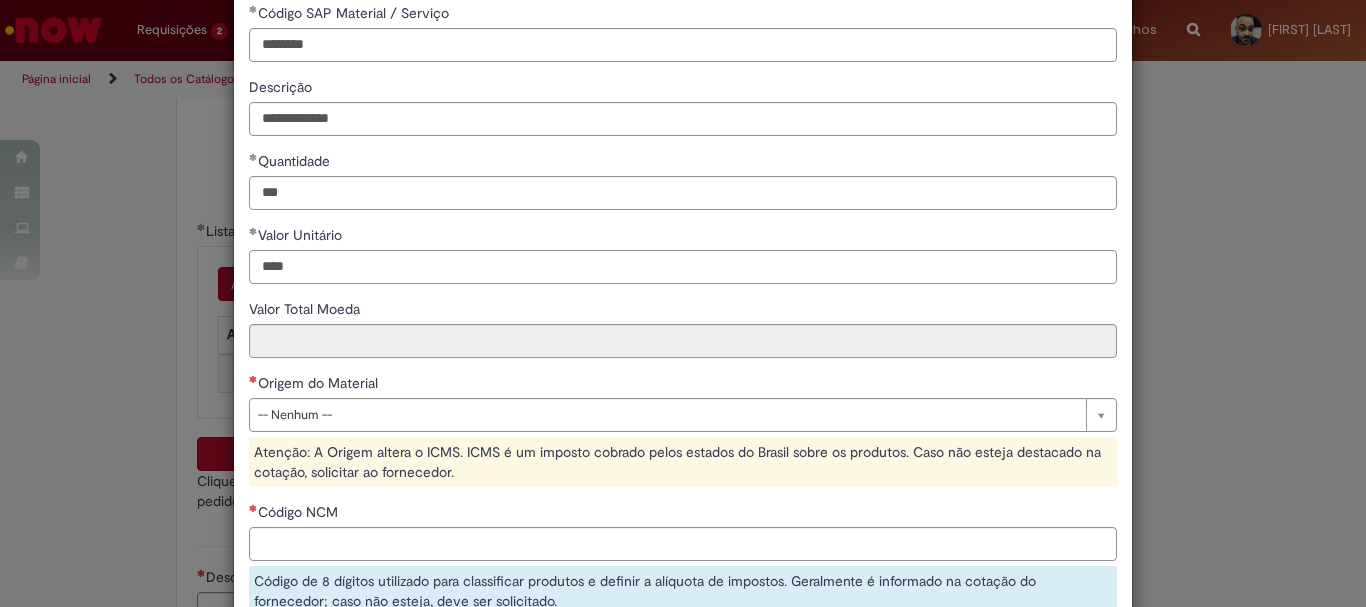 type on "****" 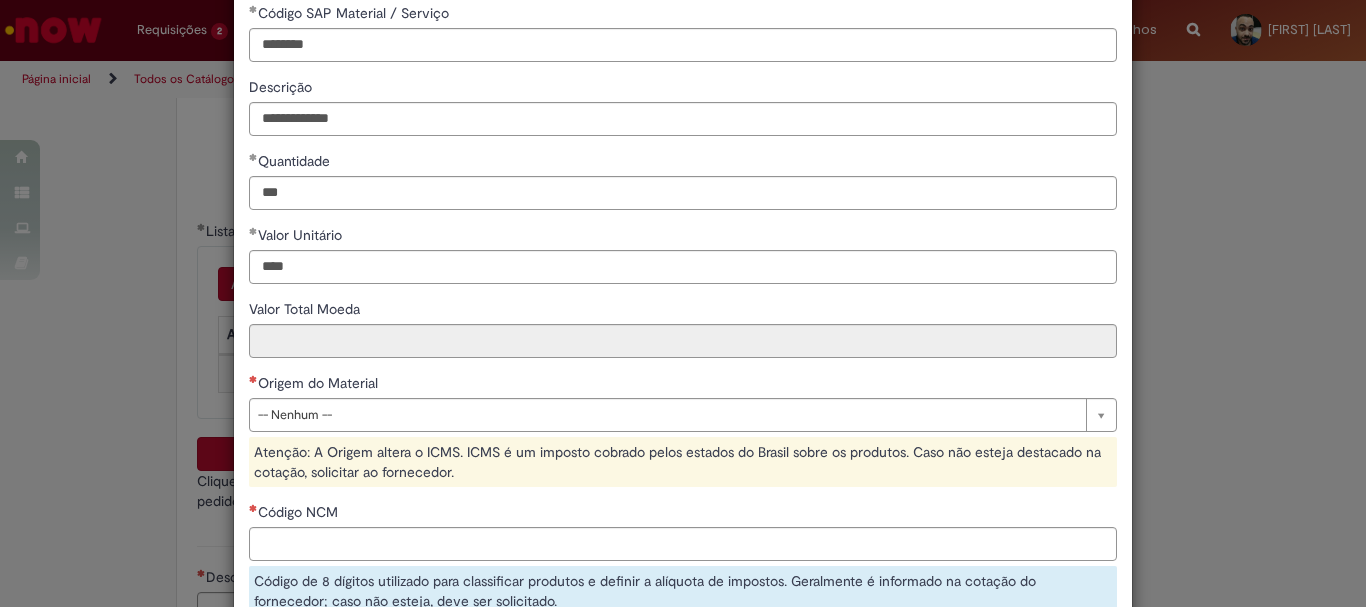 type on "******" 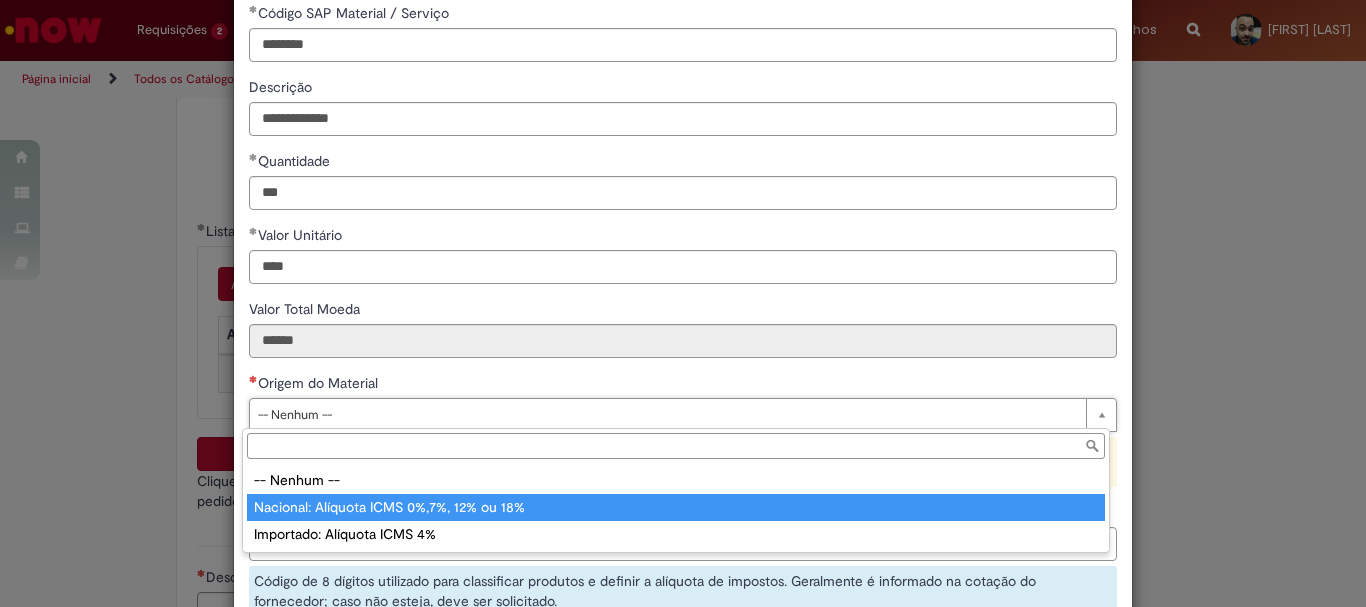 type on "**********" 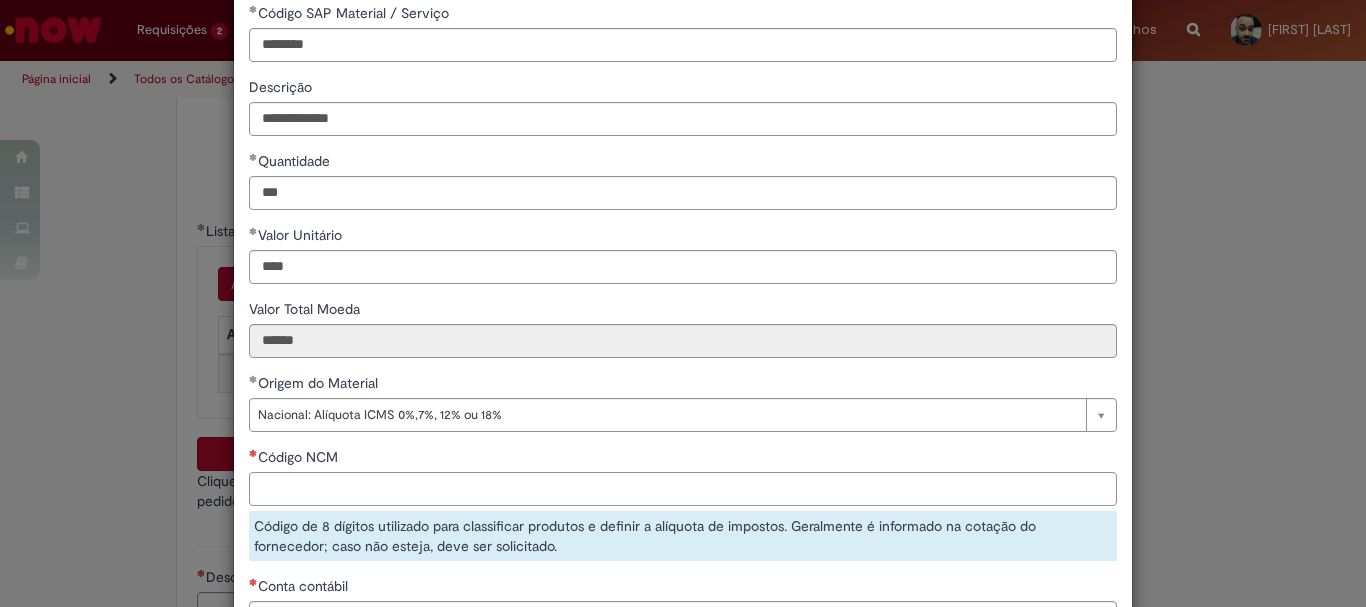 click on "Código NCM" at bounding box center (683, 489) 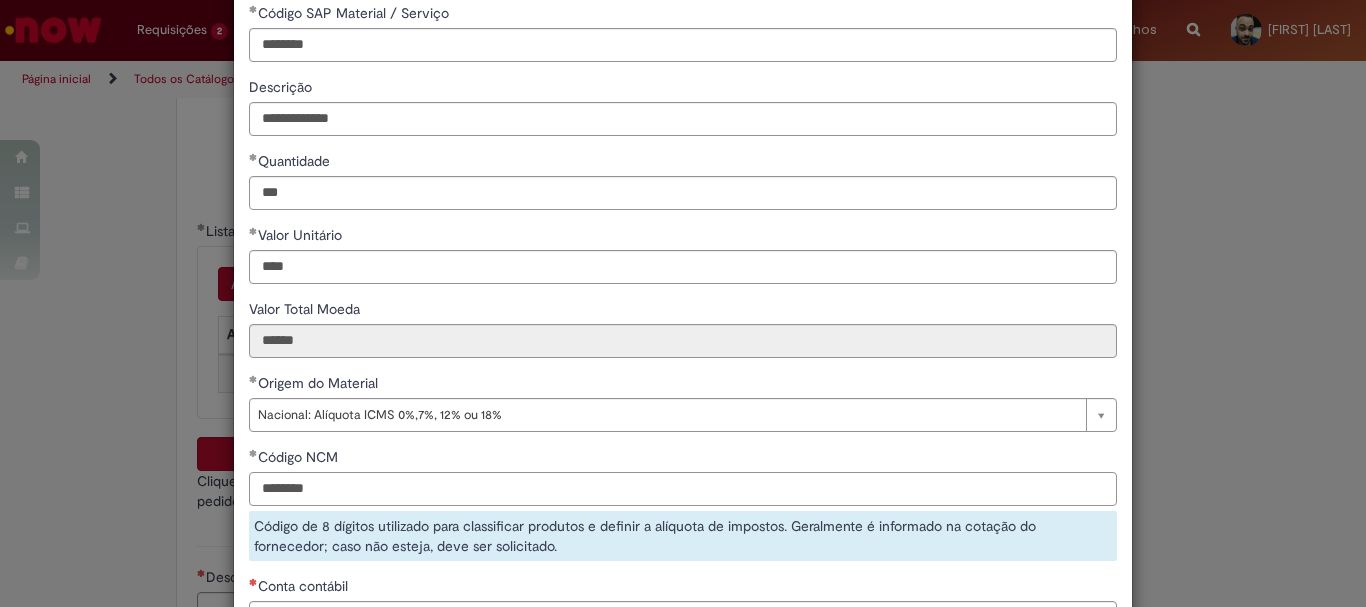 scroll, scrollTop: 300, scrollLeft: 0, axis: vertical 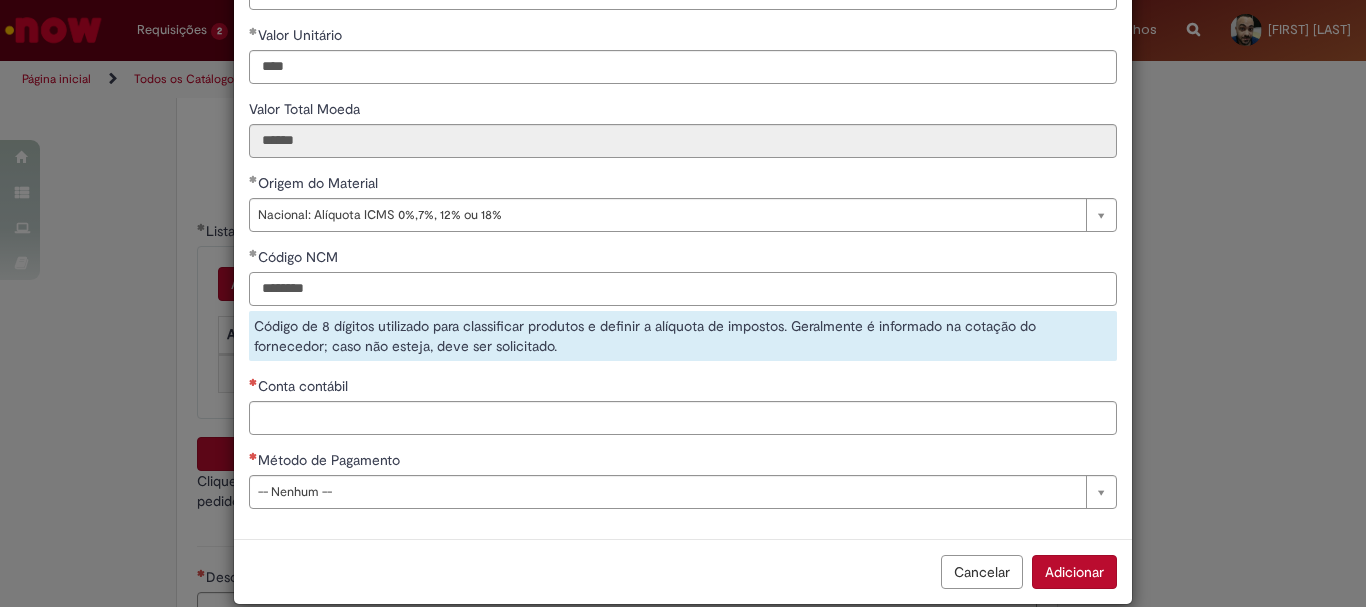 type on "********" 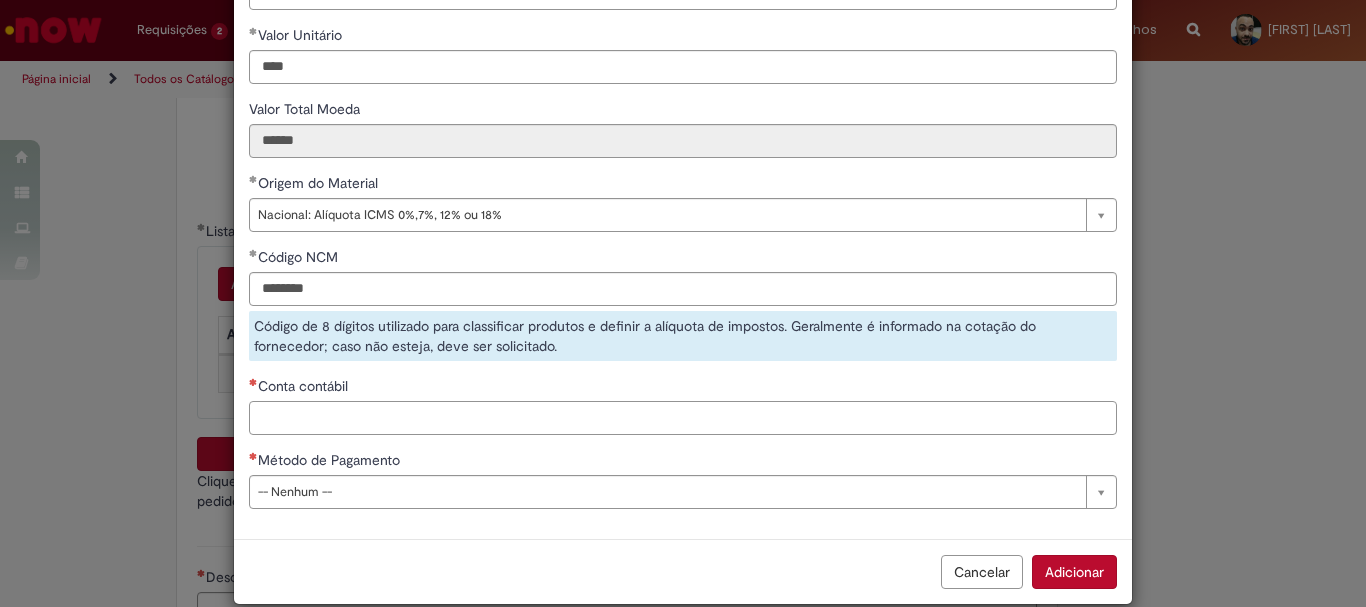click on "**********" at bounding box center (683, 163) 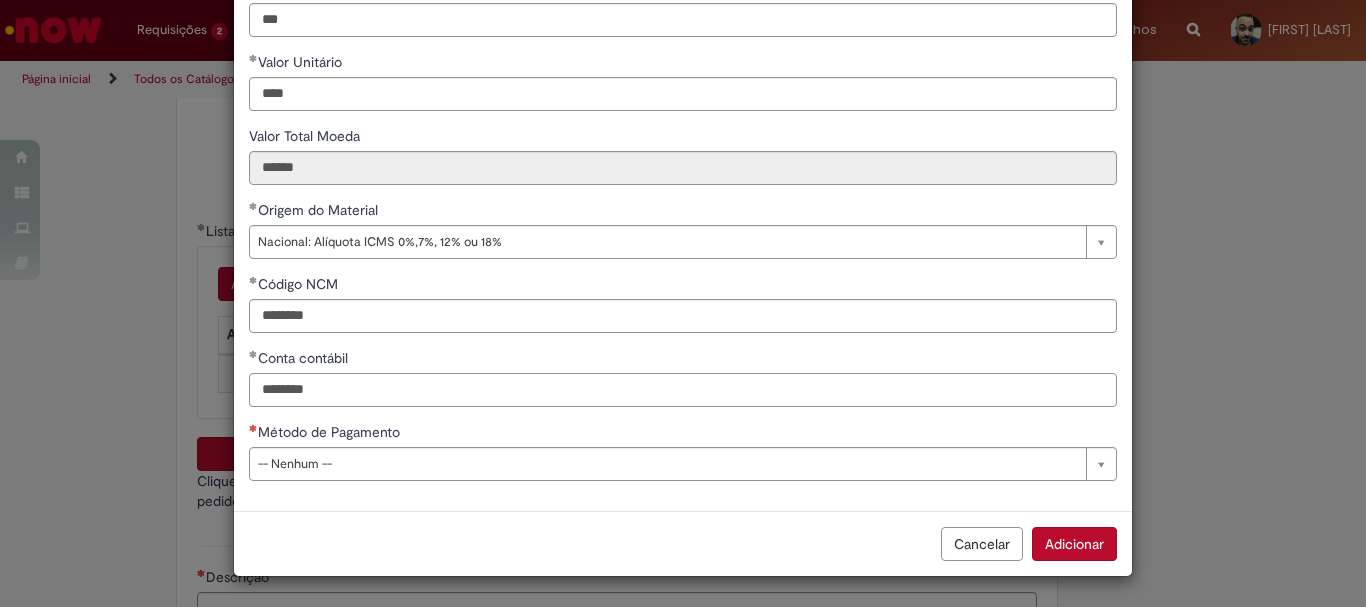 type on "********" 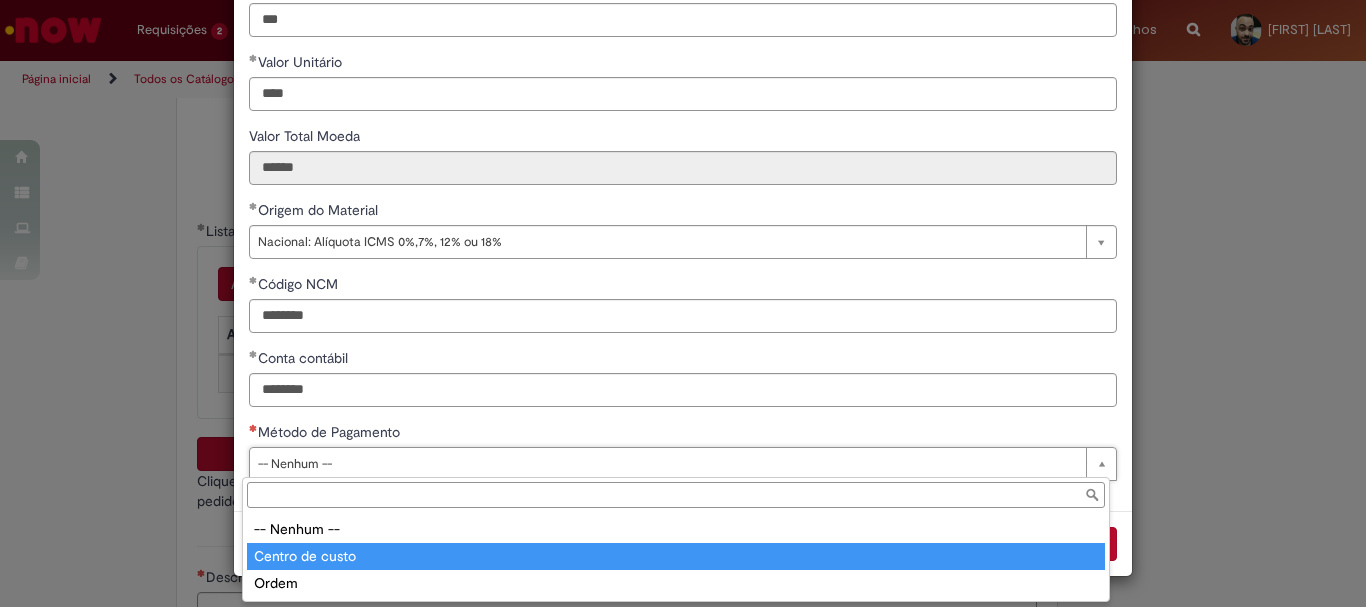 type on "**********" 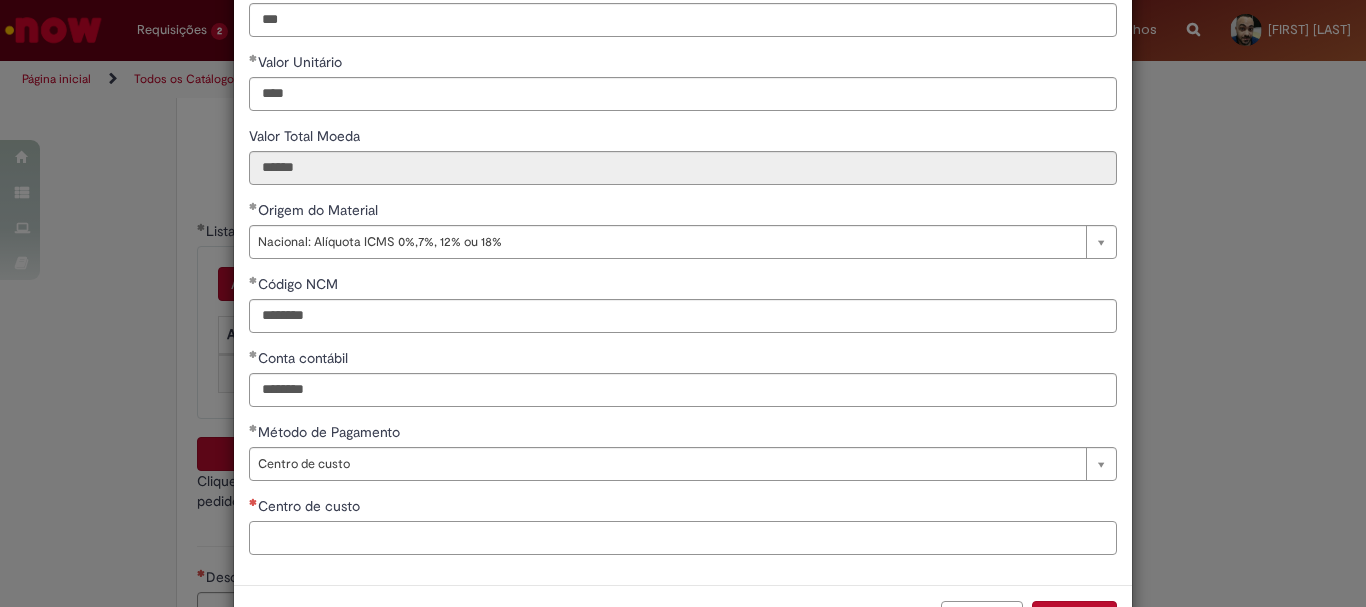 click on "Centro de custo" at bounding box center [683, 538] 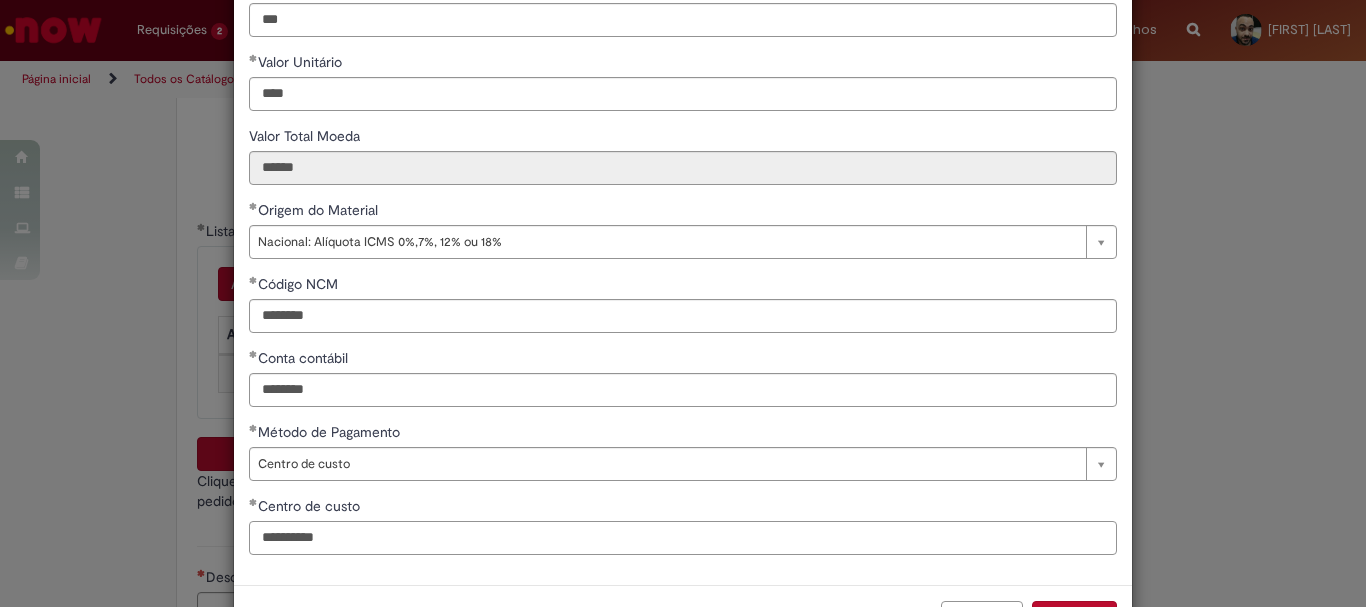 scroll, scrollTop: 347, scrollLeft: 0, axis: vertical 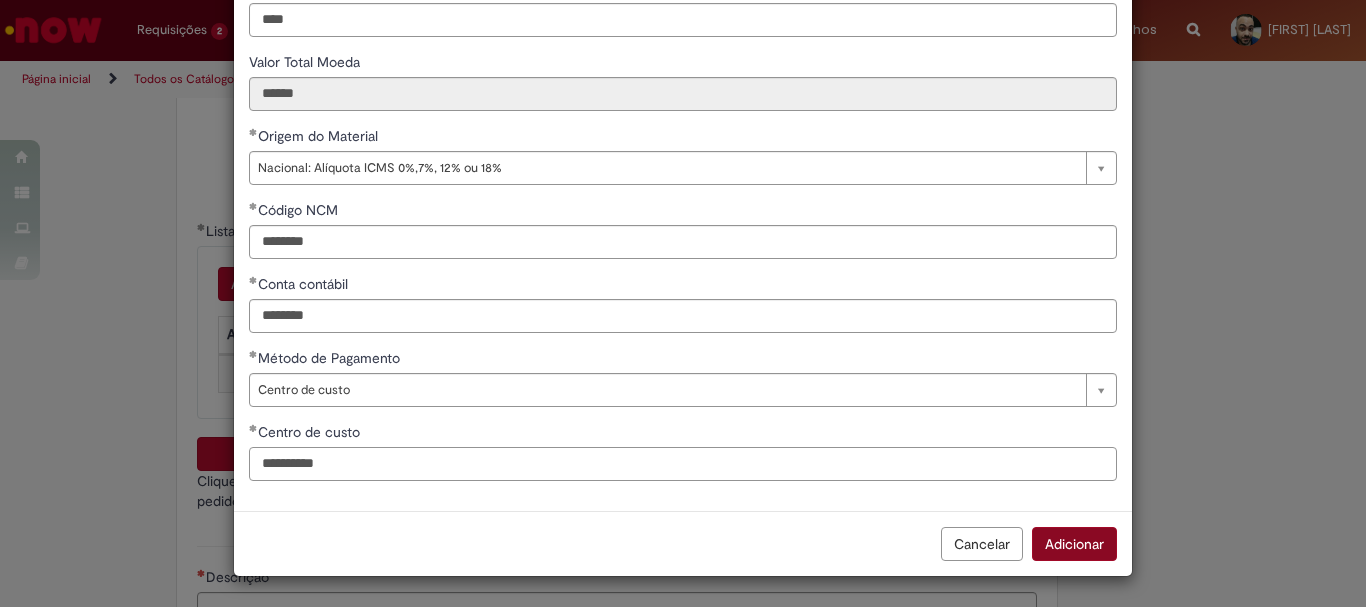 type on "**********" 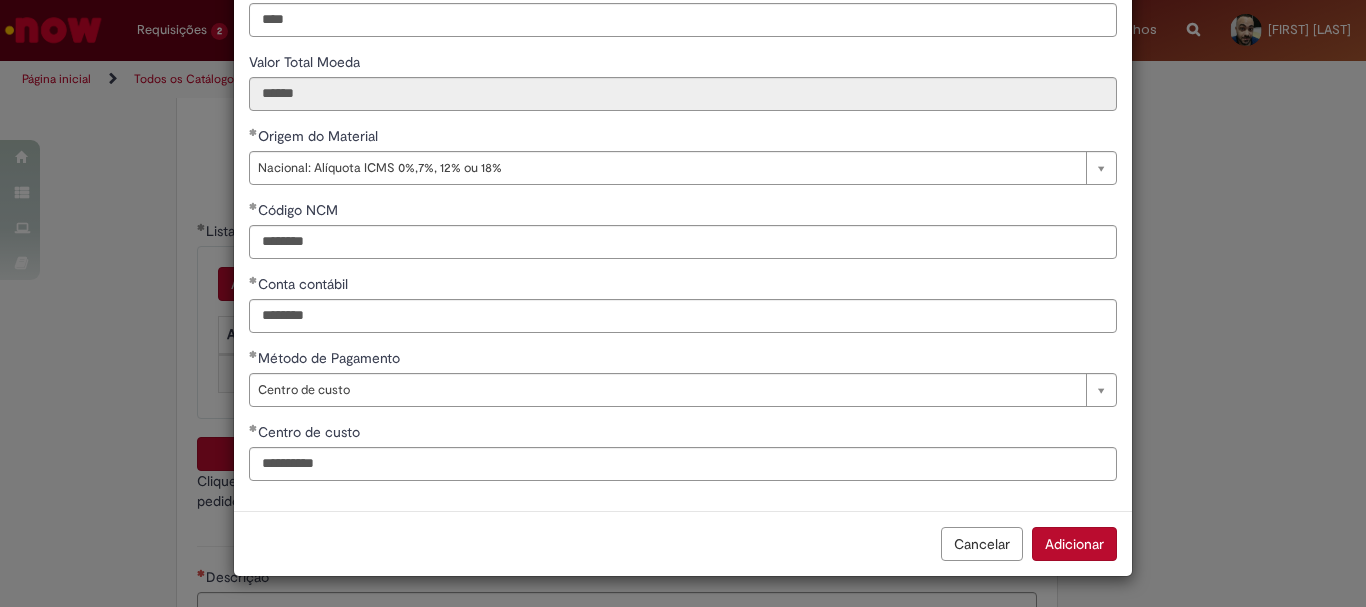 click on "Adicionar" at bounding box center [1074, 544] 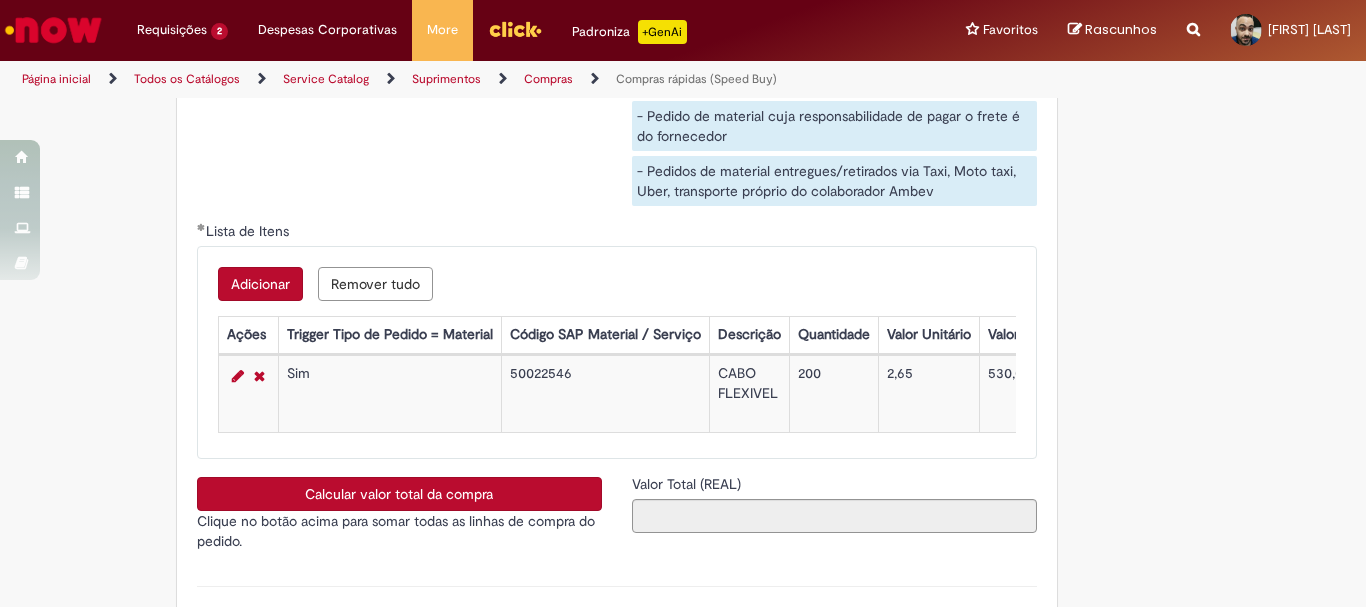 click on "Adicionar" at bounding box center (260, 284) 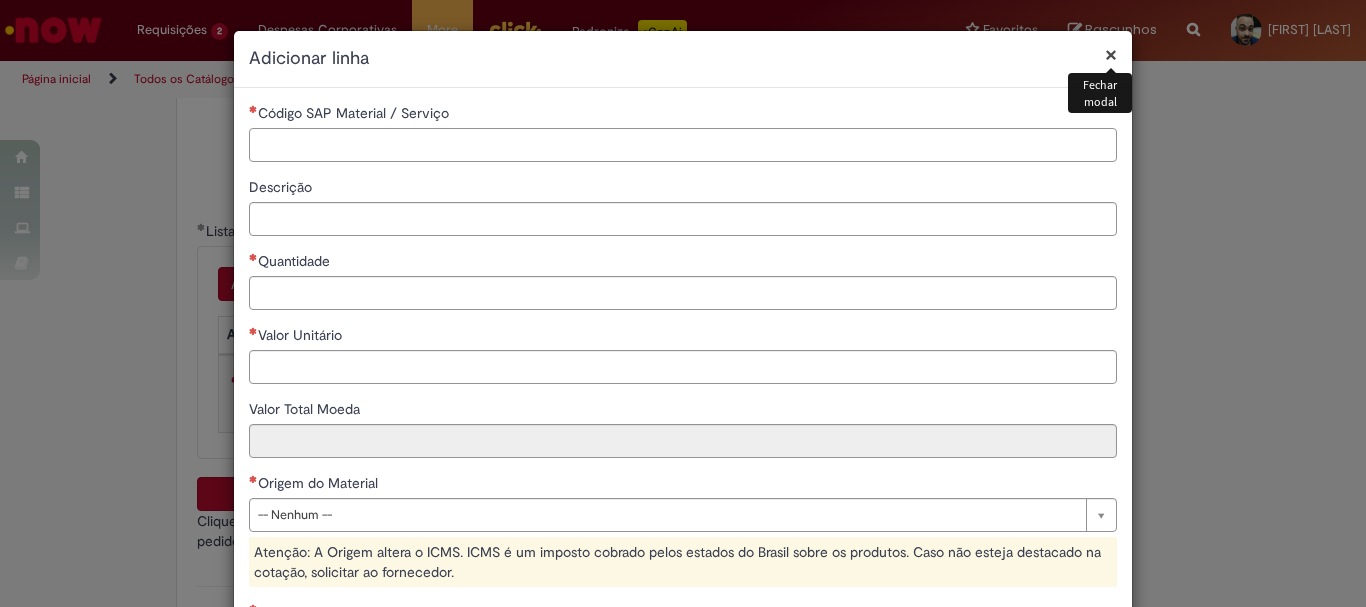 click on "Código SAP Material / Serviço" at bounding box center [683, 145] 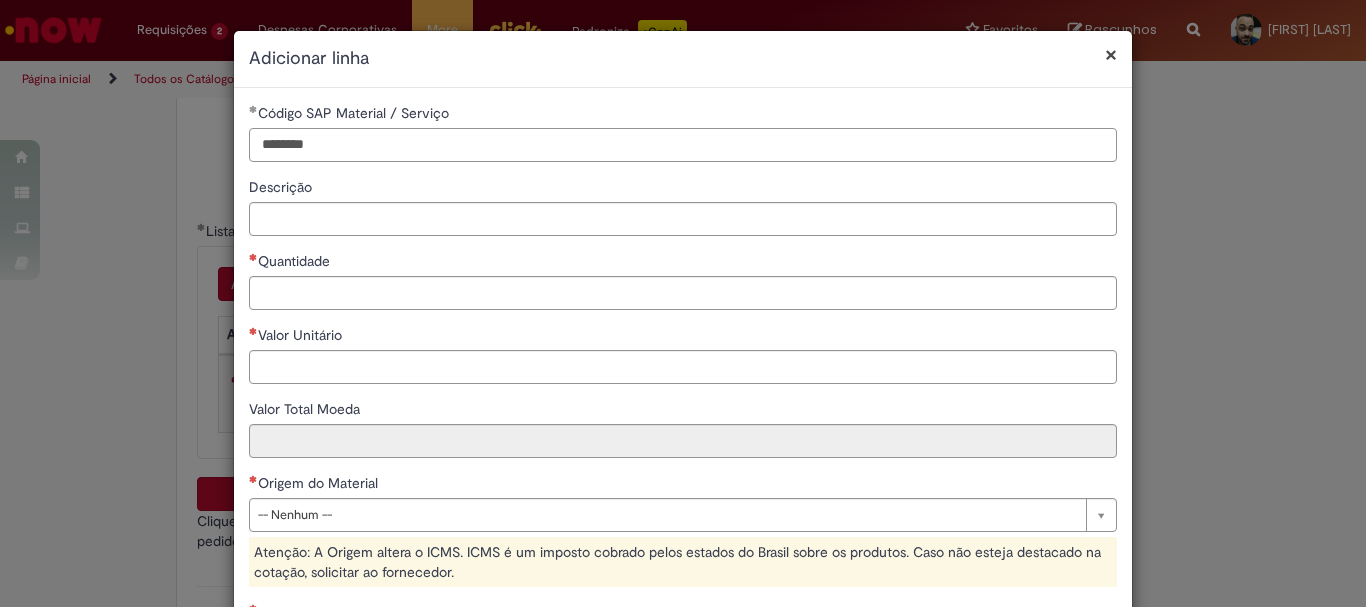 type on "********" 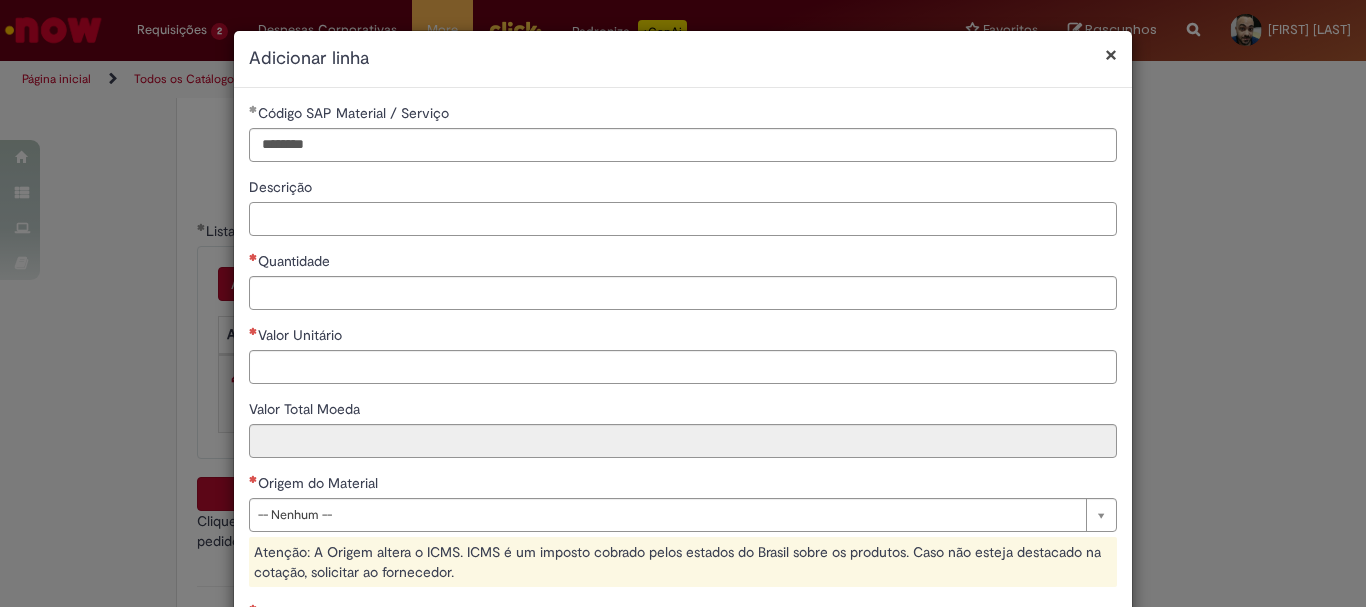 click on "Descrição" at bounding box center (683, 219) 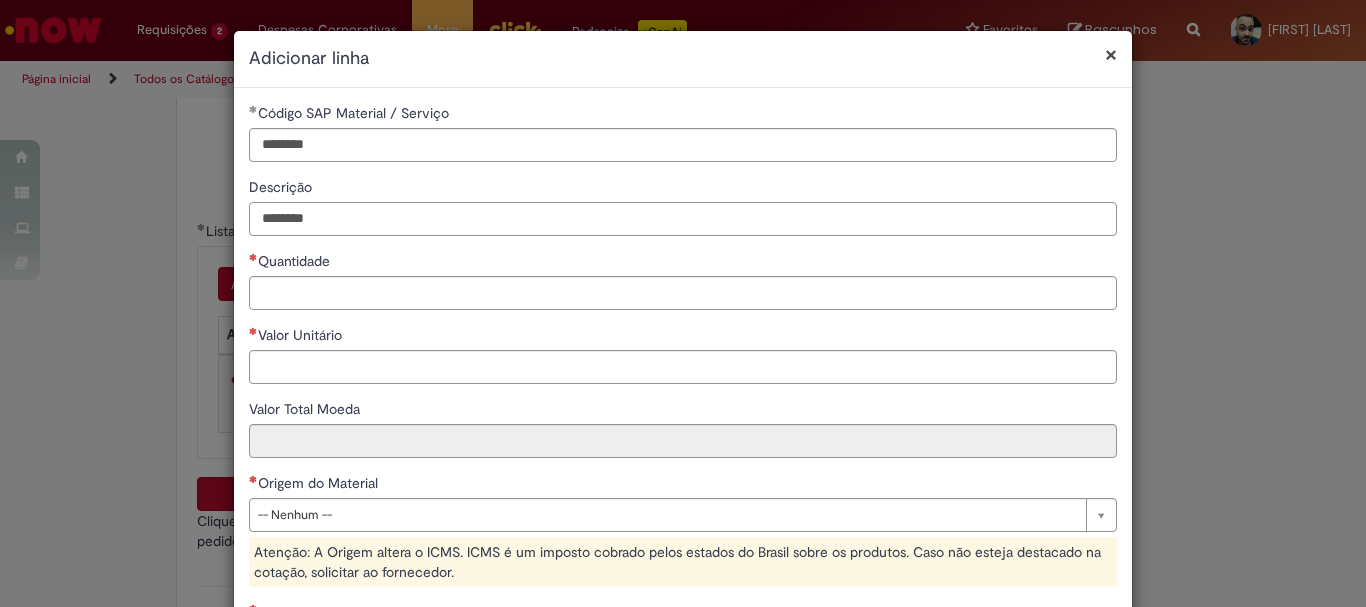 type on "********" 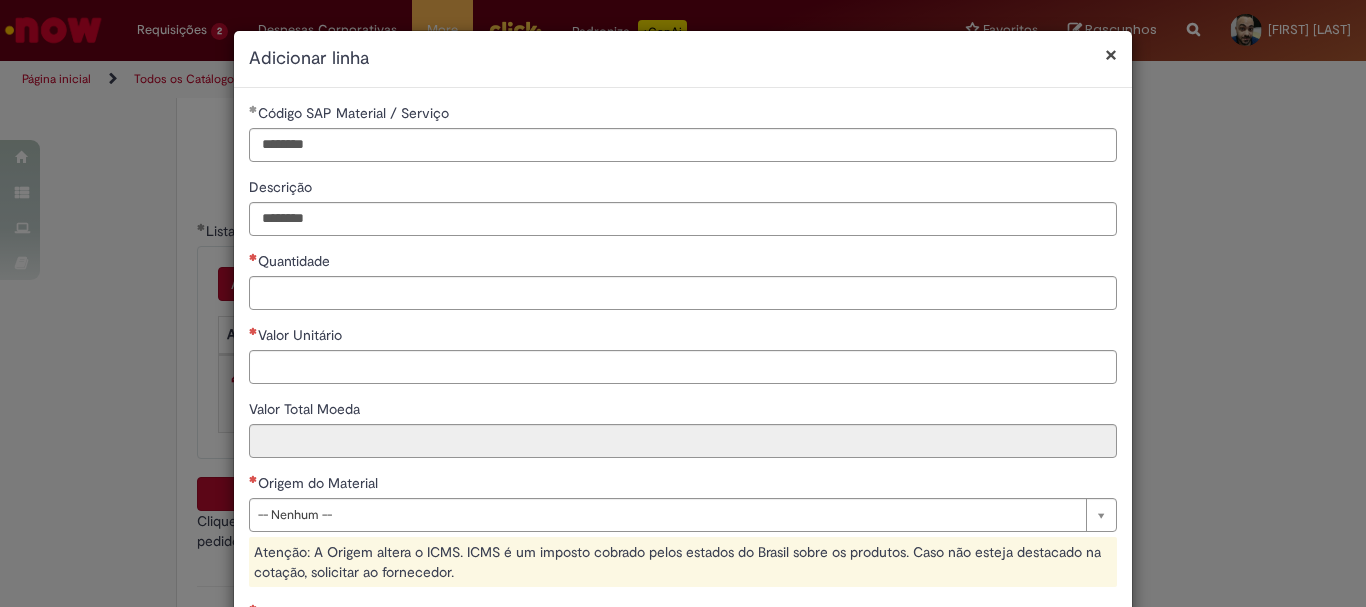 click on "Quantidade" at bounding box center [683, 263] 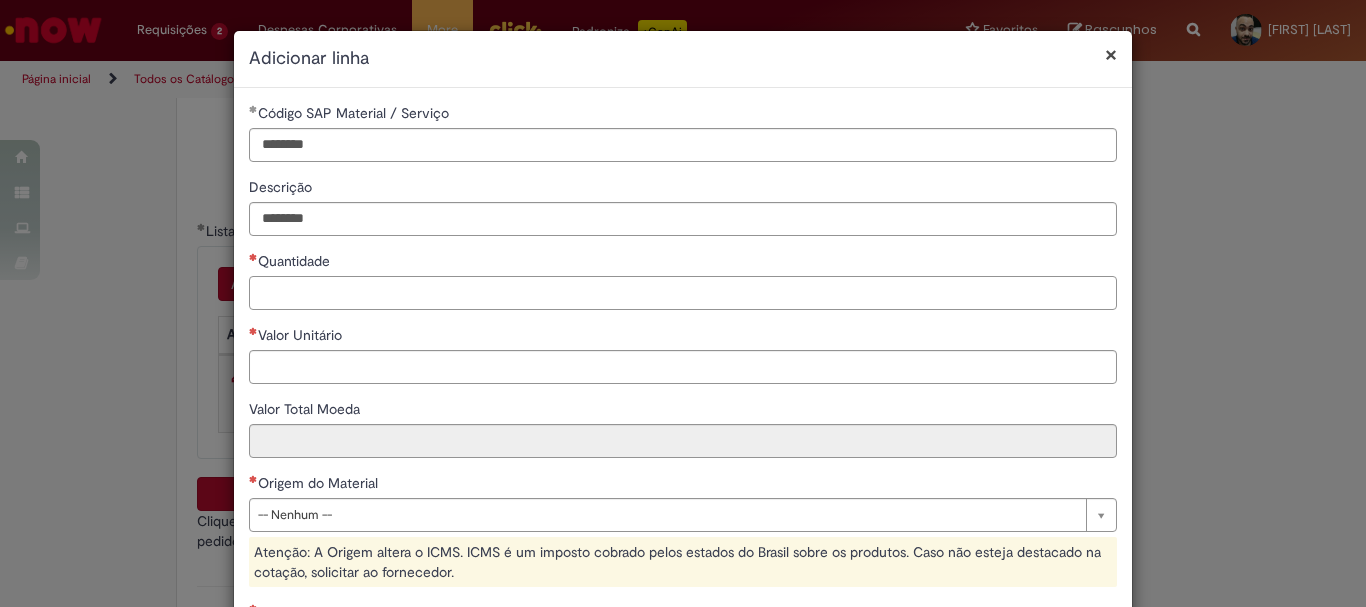 click on "Quantidade" at bounding box center (683, 293) 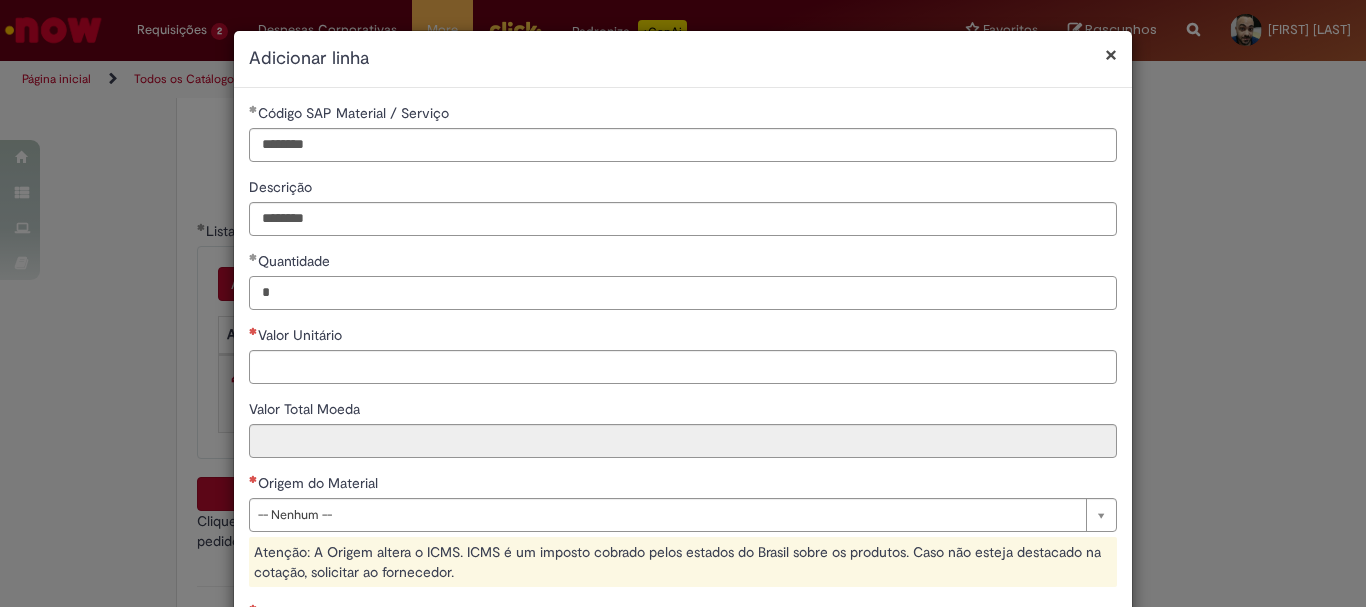 type on "*" 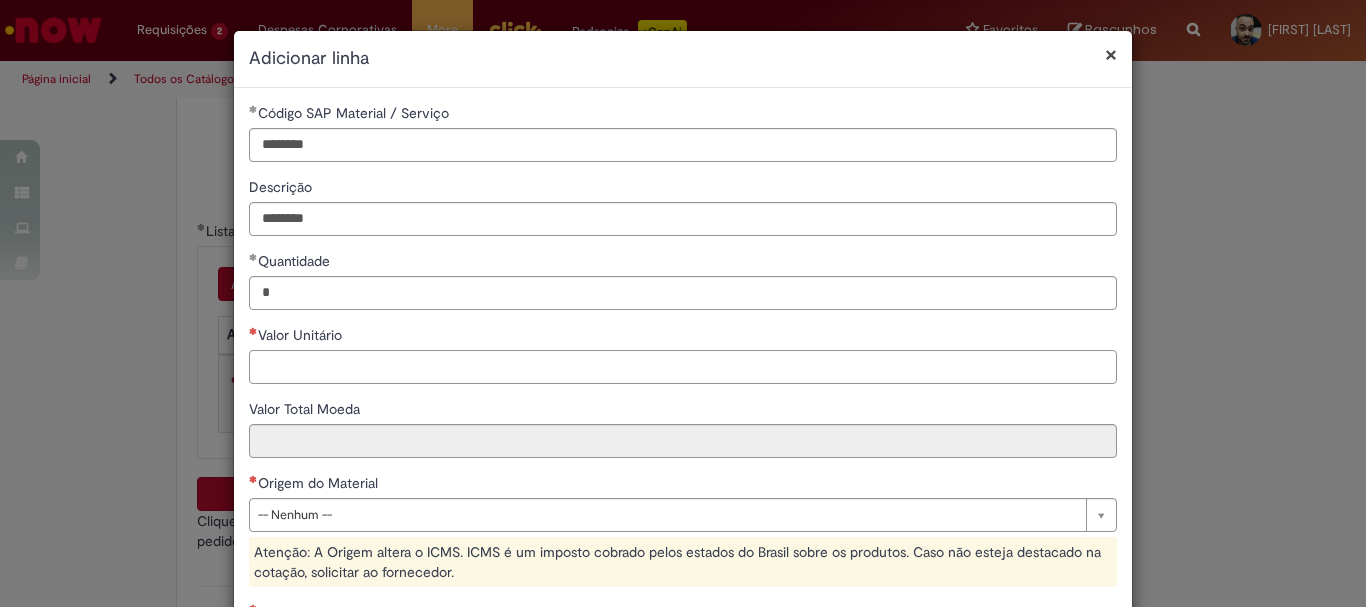 click on "Valor Unitário" at bounding box center (683, 367) 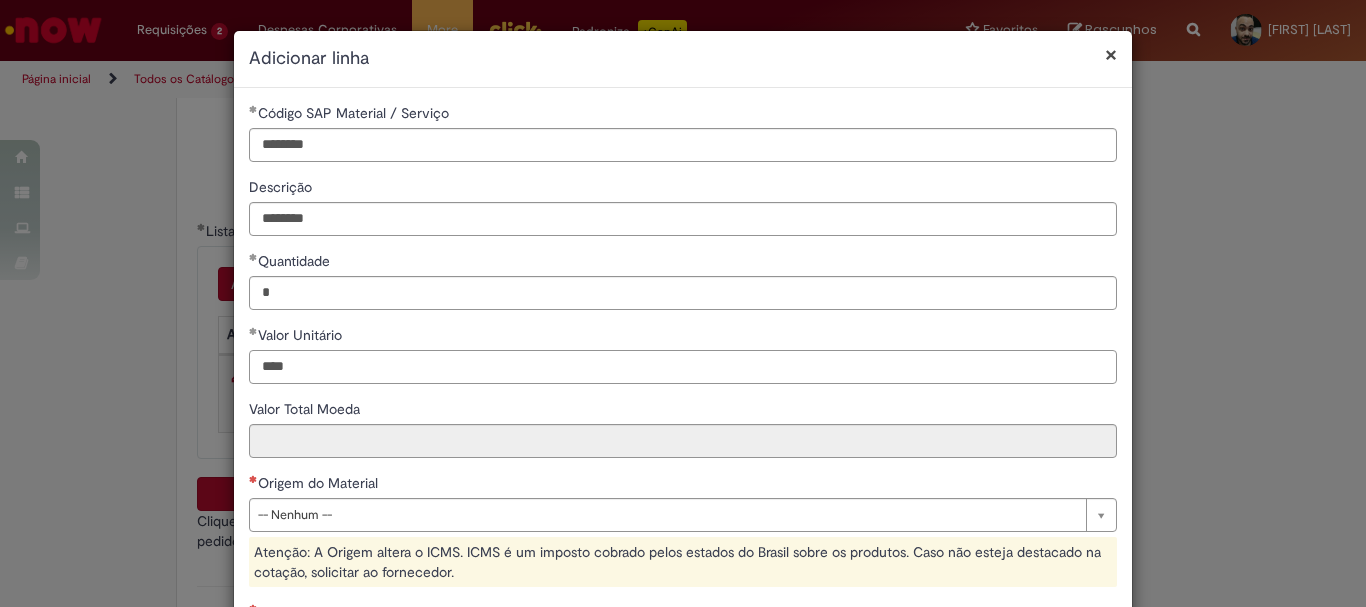 scroll, scrollTop: 200, scrollLeft: 0, axis: vertical 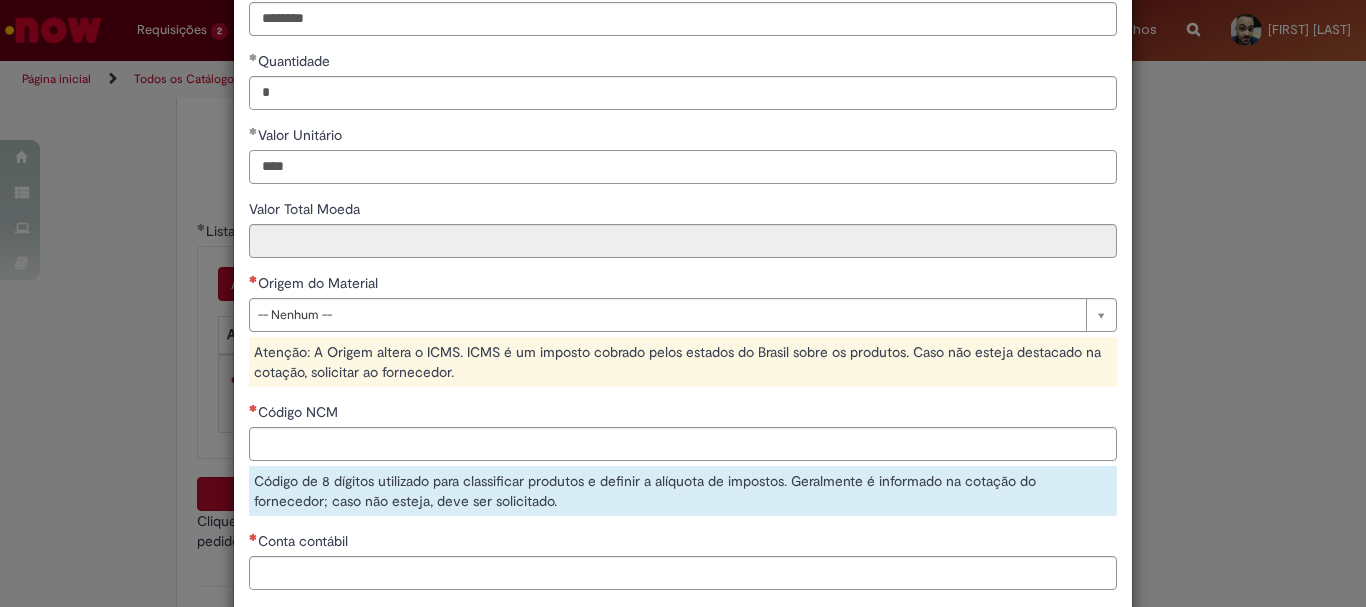 type on "****" 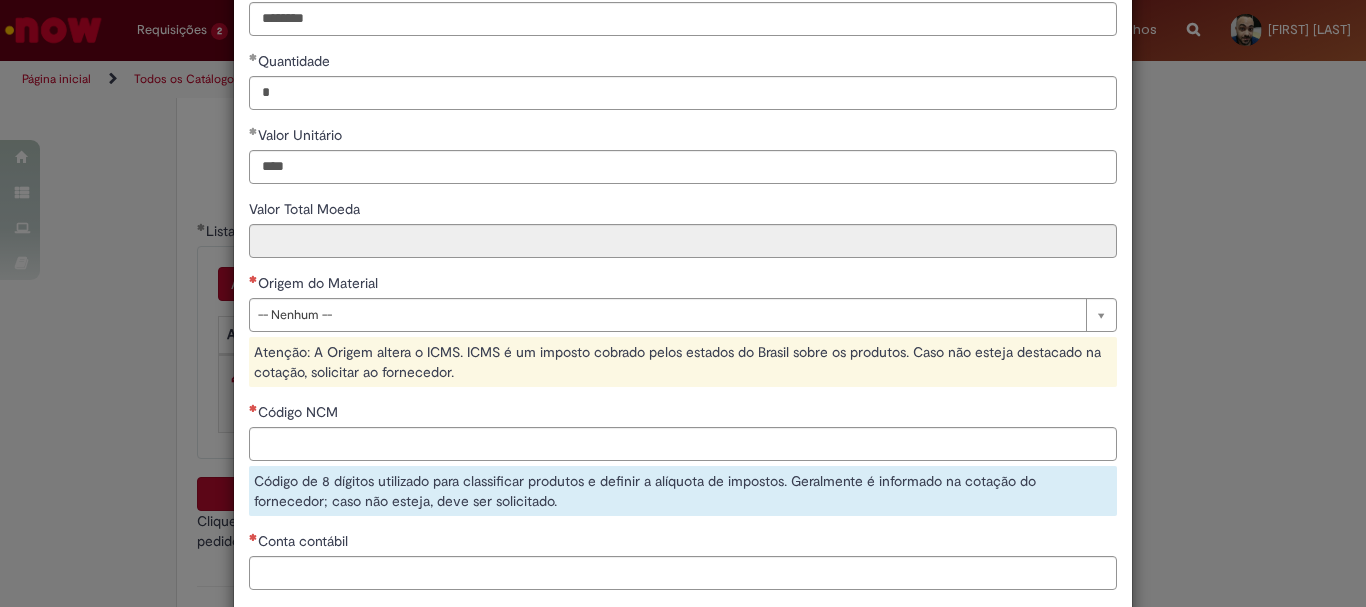 type on "*****" 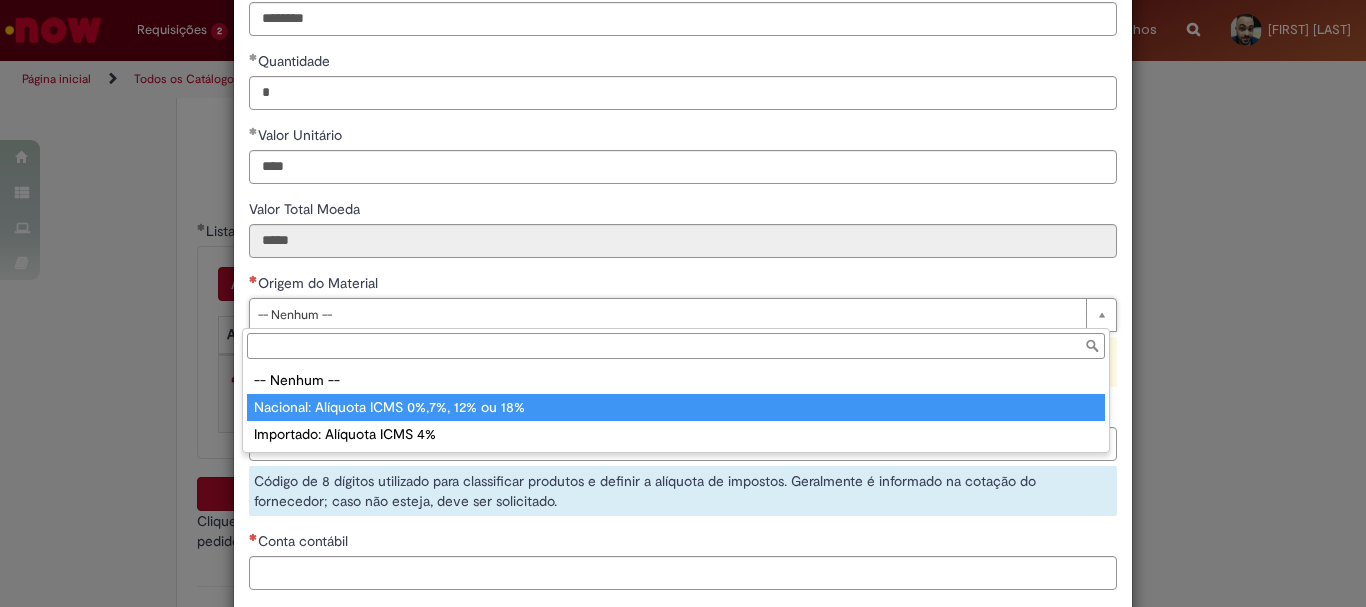 type on "**********" 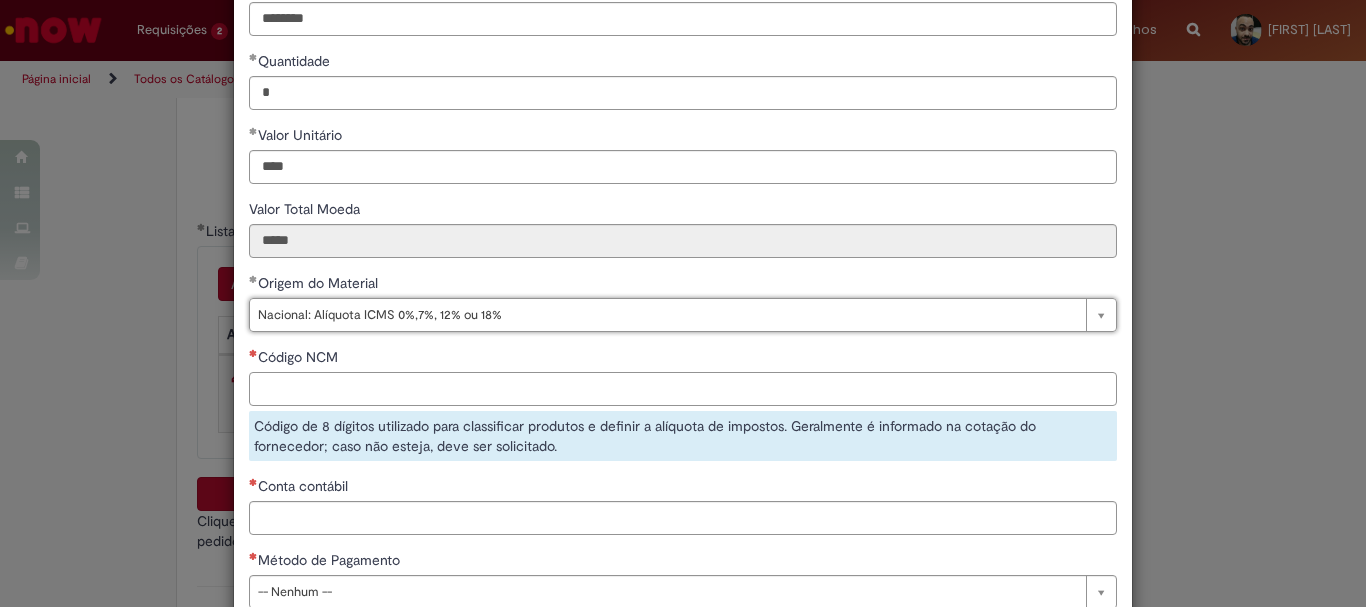 click on "Código NCM" at bounding box center [683, 389] 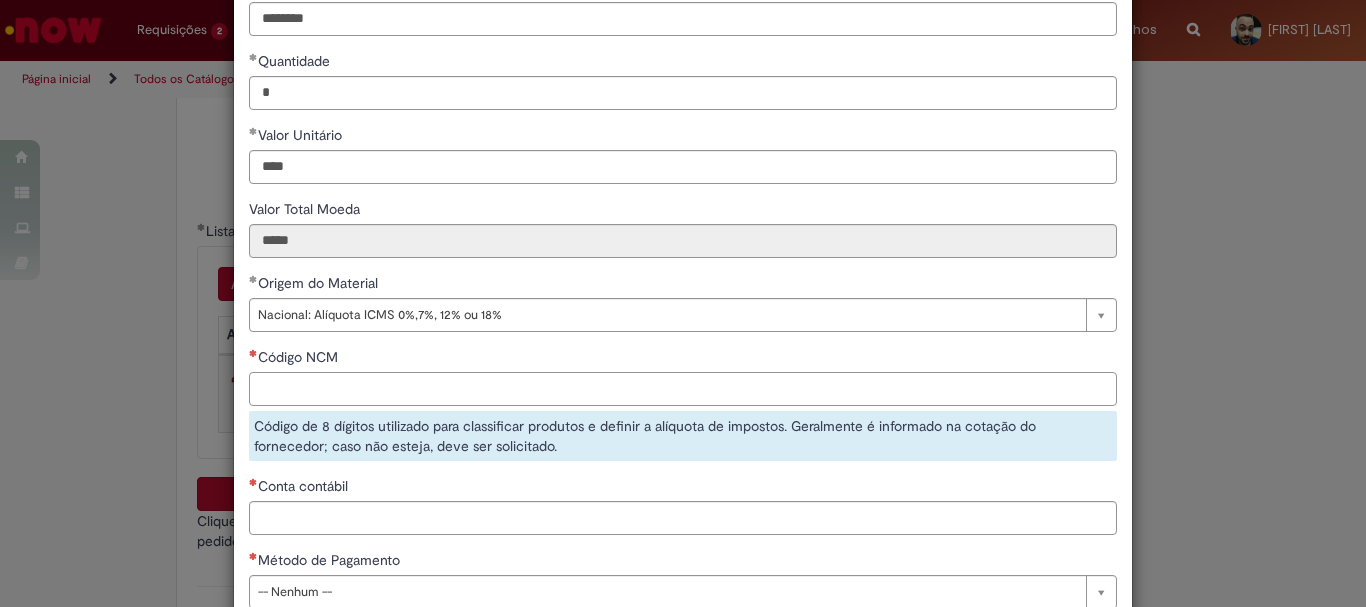 paste on "********" 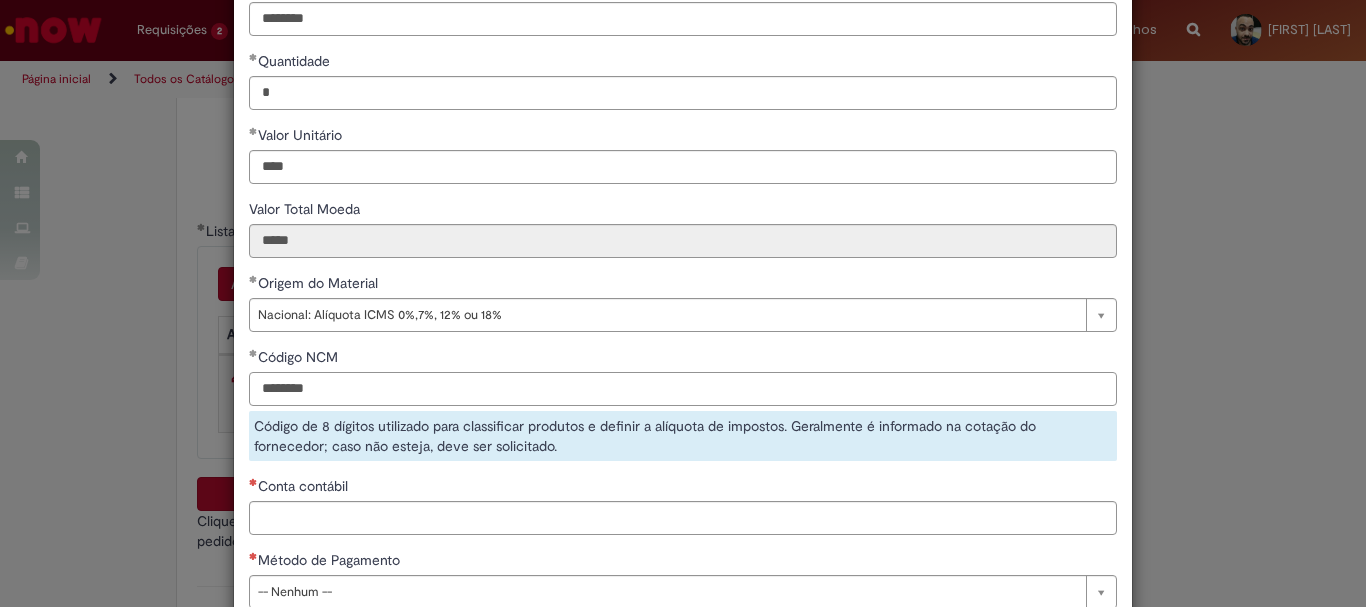 type on "********" 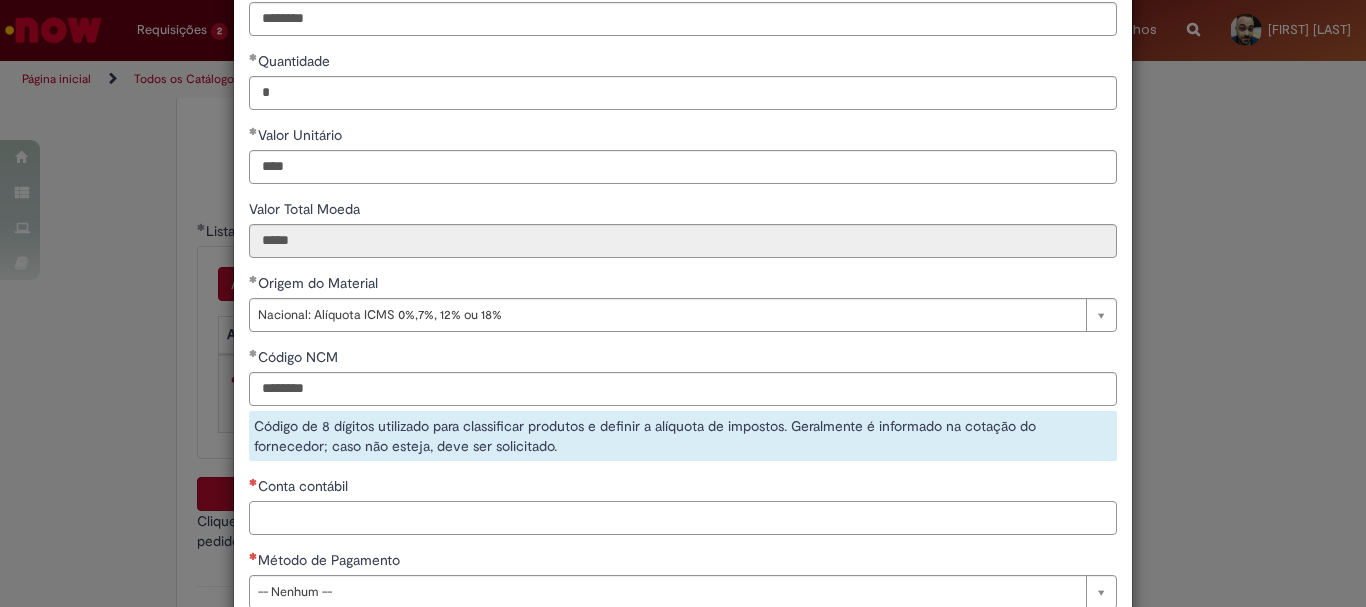 click on "**********" at bounding box center (683, 263) 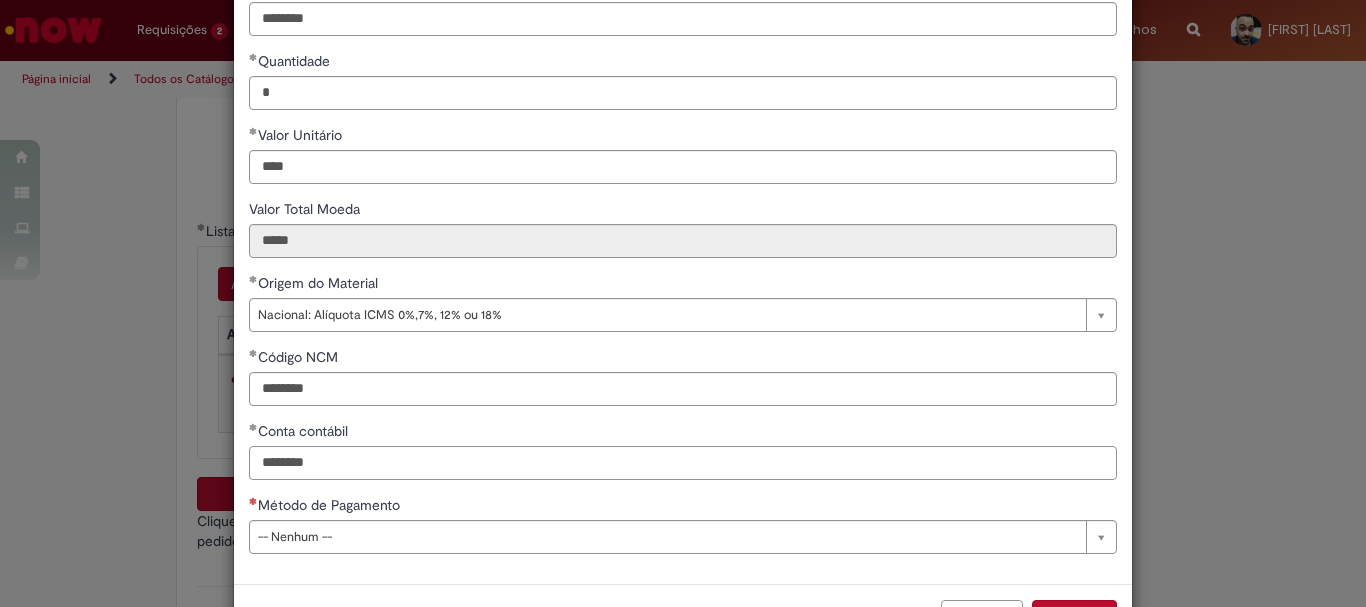 type on "********" 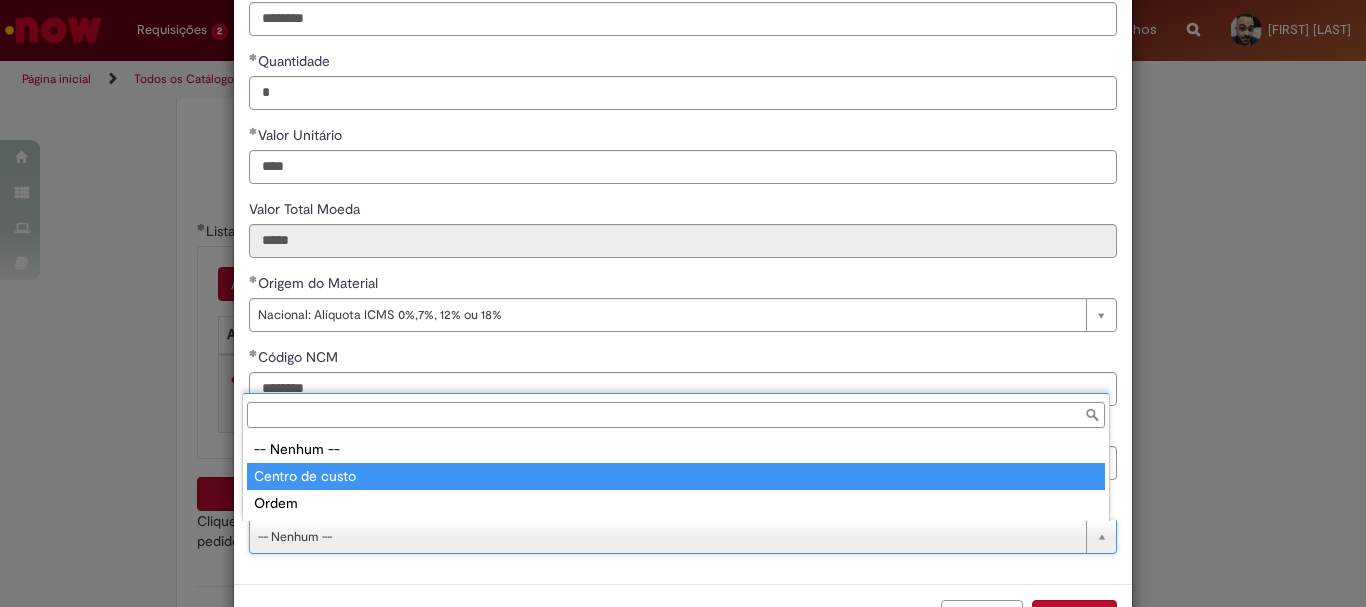 type on "**********" 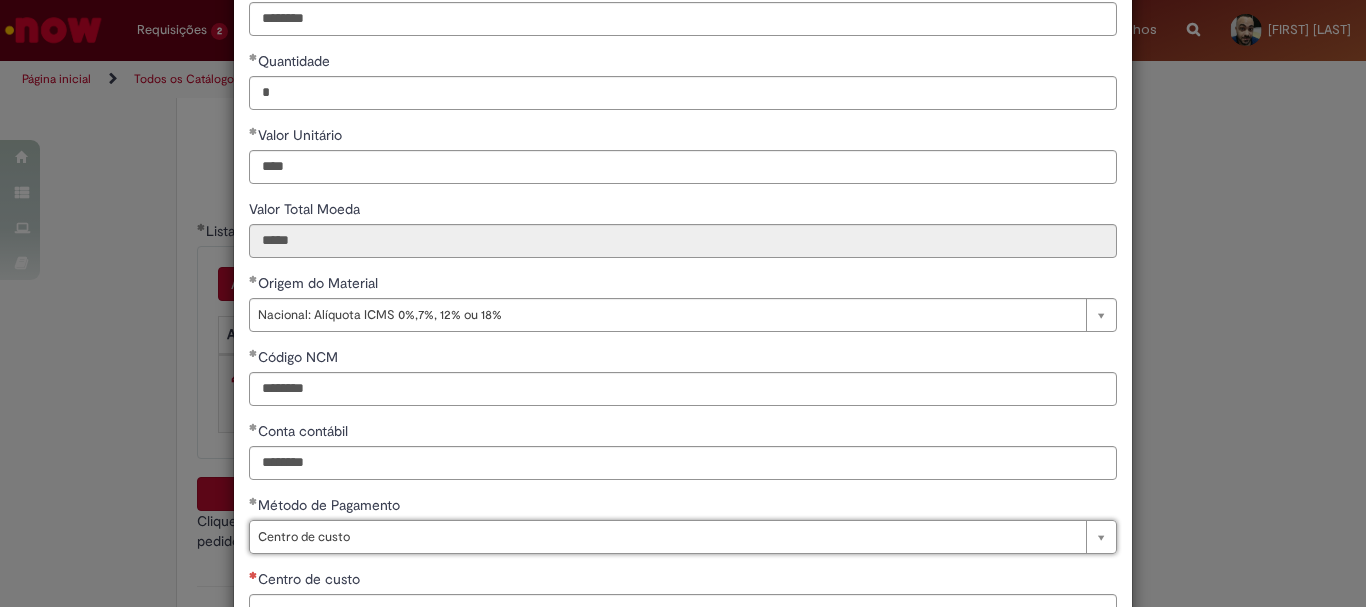 scroll, scrollTop: 347, scrollLeft: 0, axis: vertical 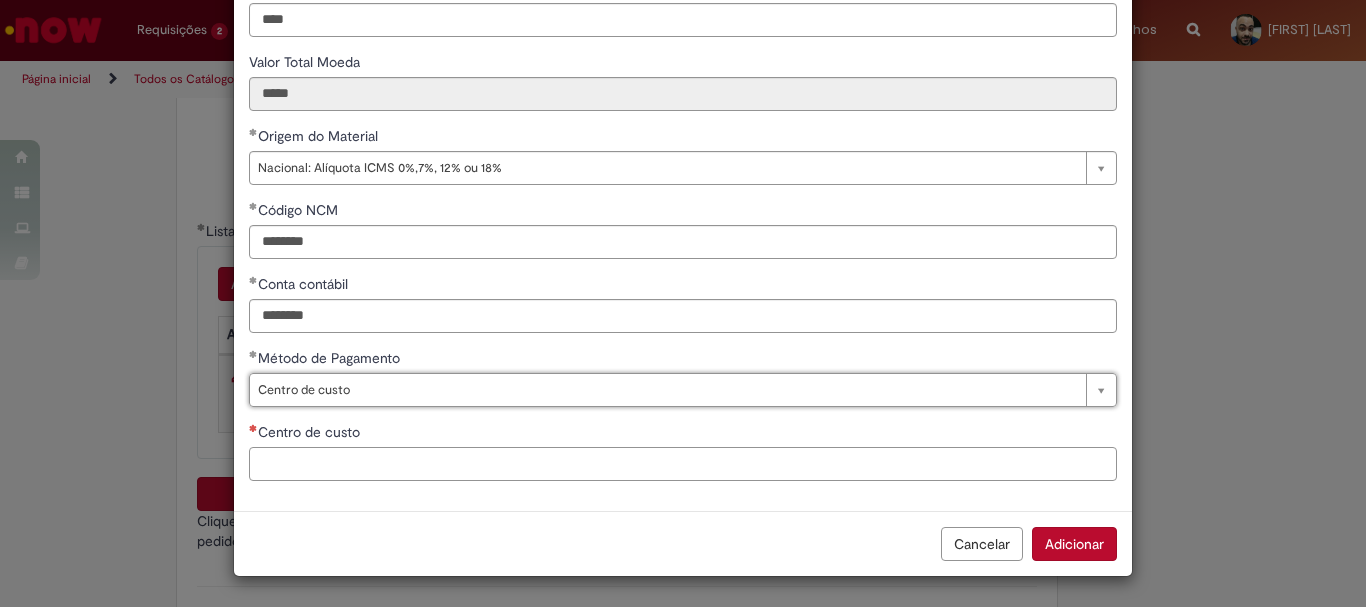click on "Centro de custo" at bounding box center [683, 464] 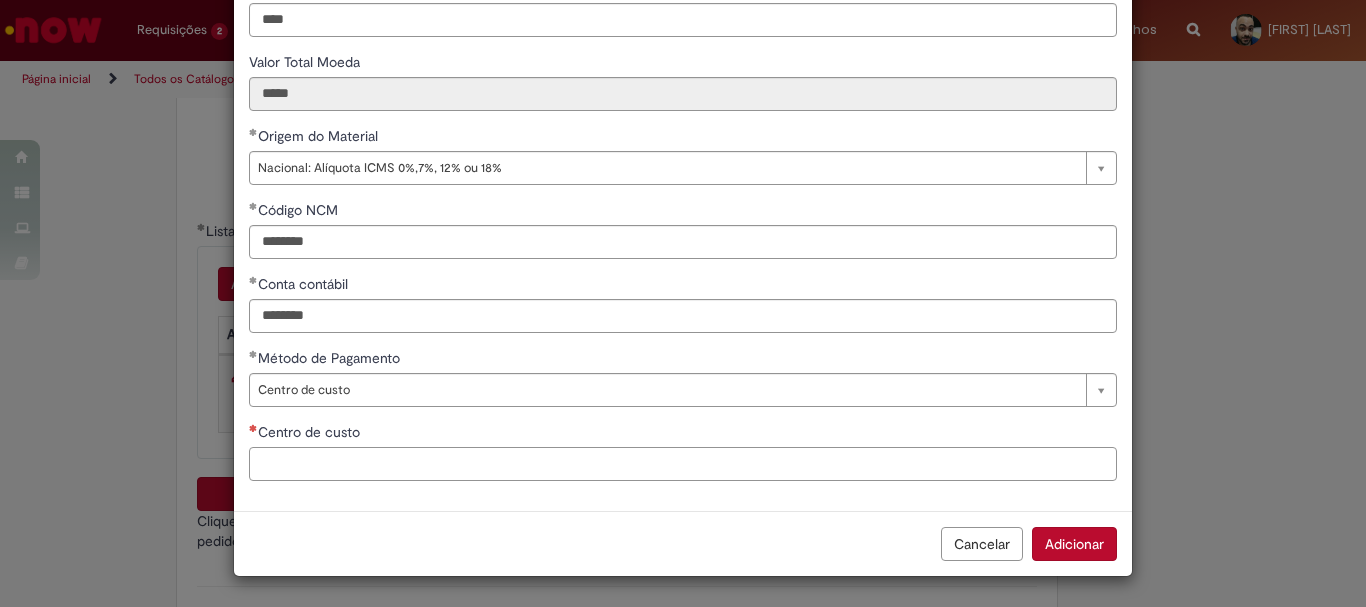 paste on "**********" 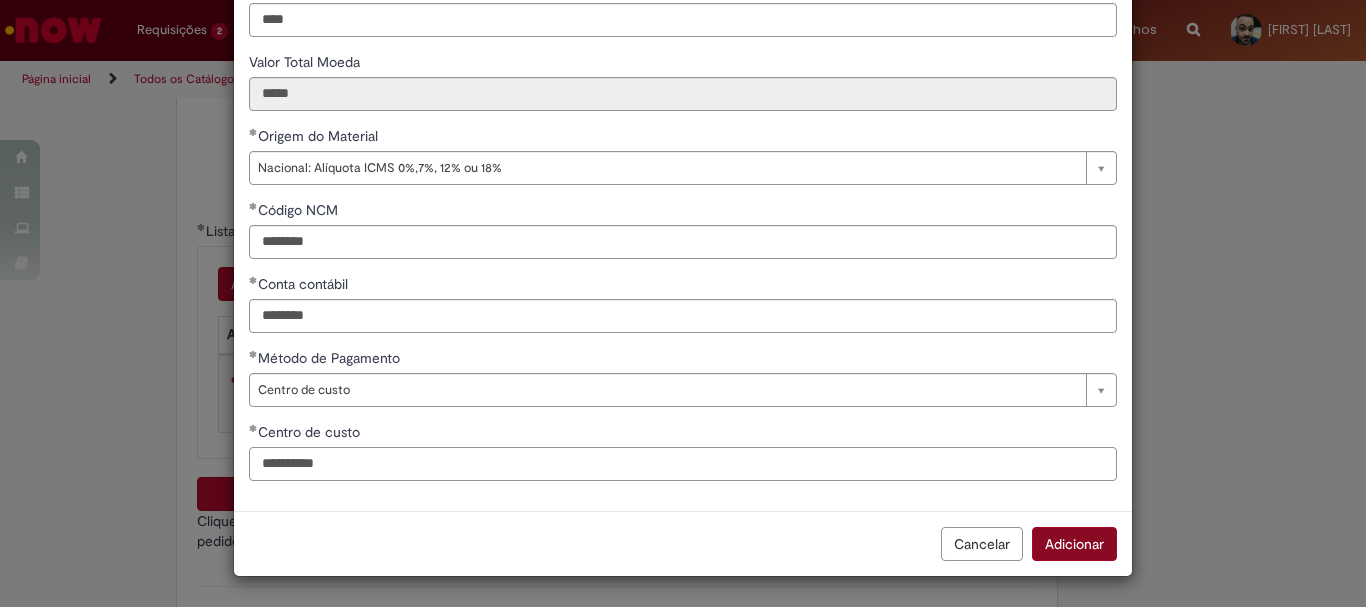 type on "**********" 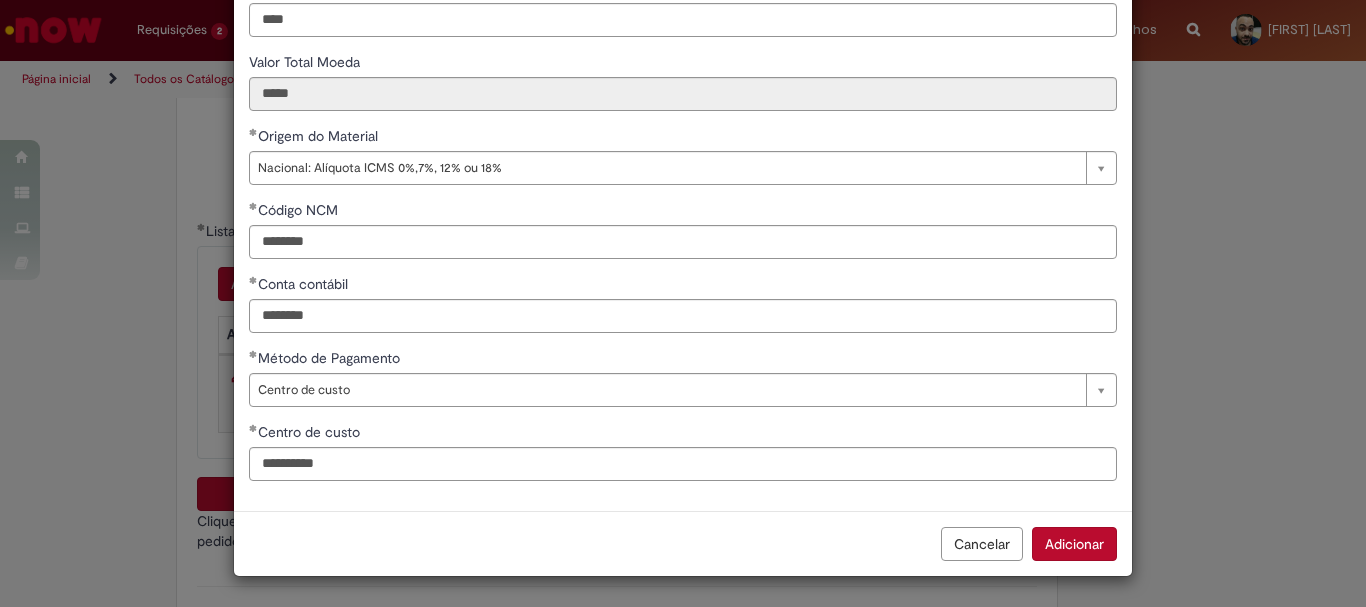 click on "Adicionar" at bounding box center [1074, 544] 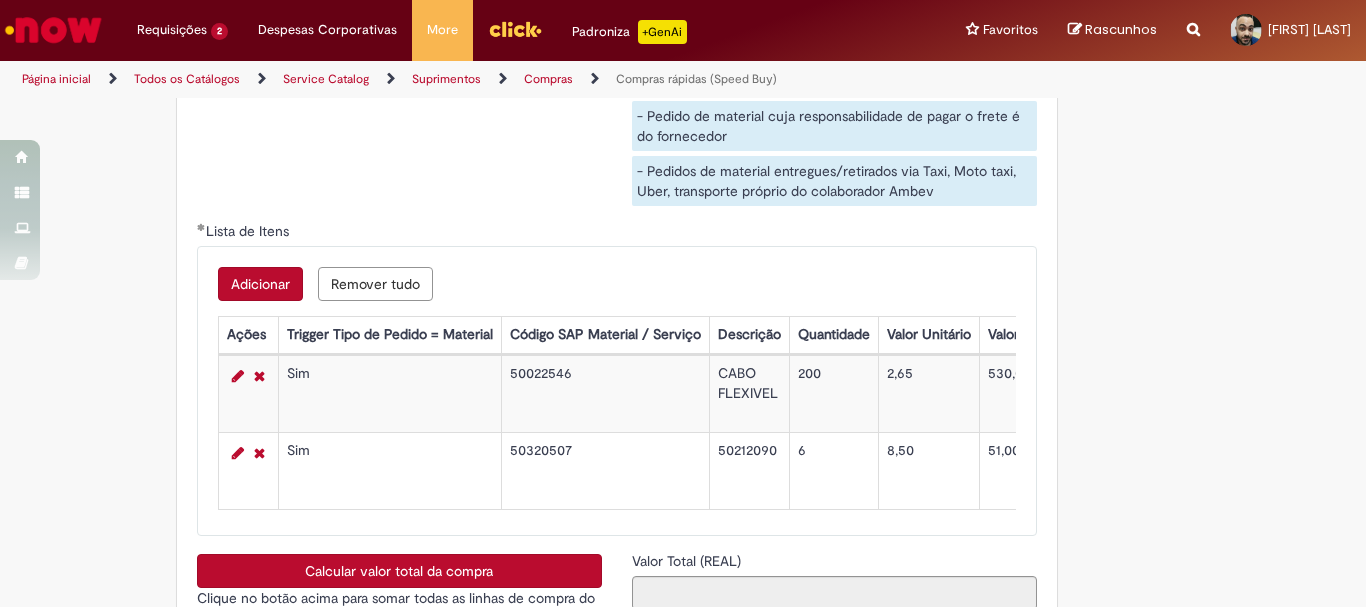 click on "Adicionar" at bounding box center (260, 284) 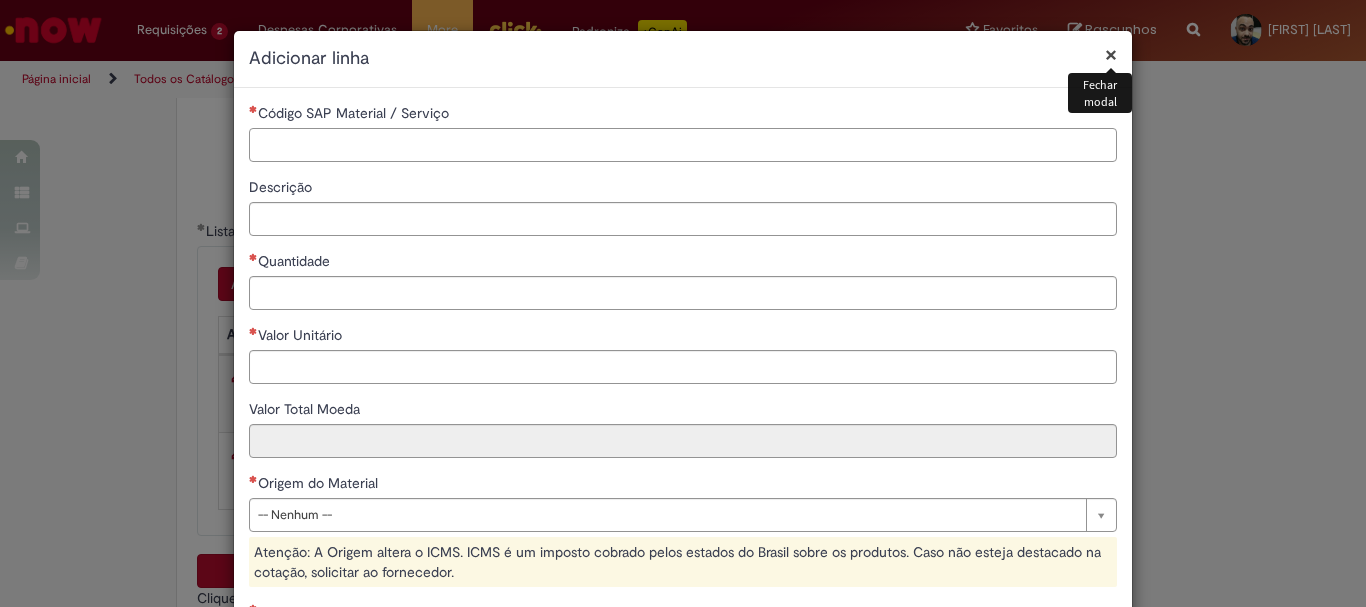 click on "Código SAP Material / Serviço" at bounding box center [683, 145] 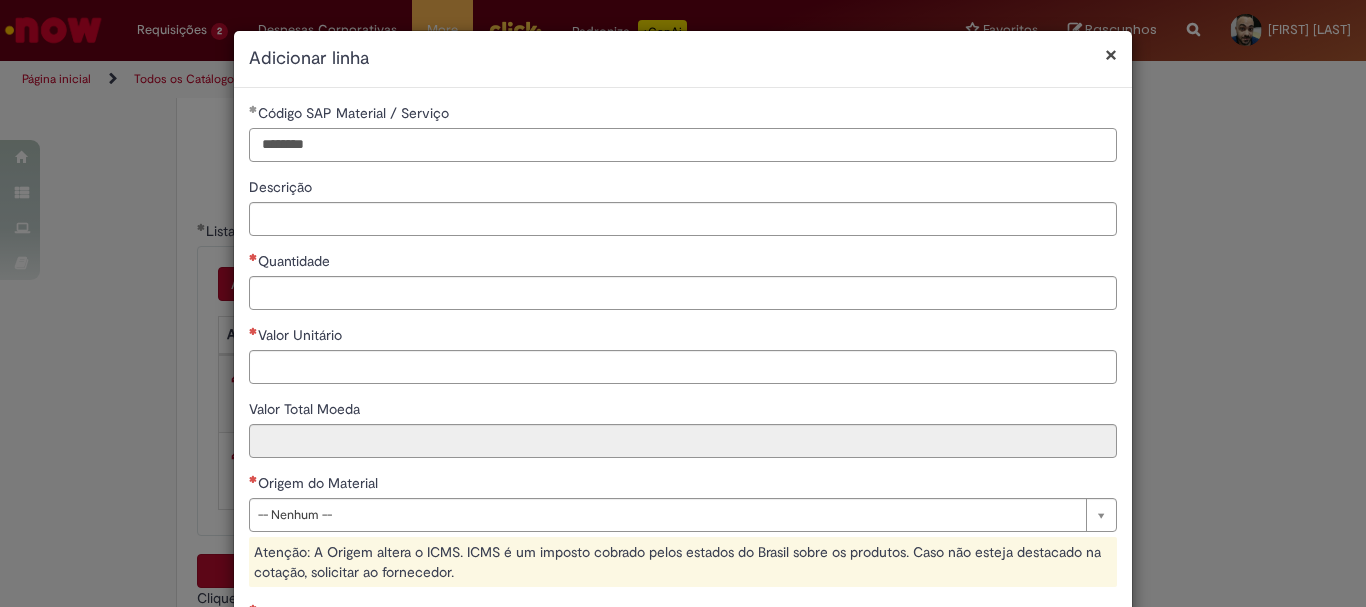 type on "********" 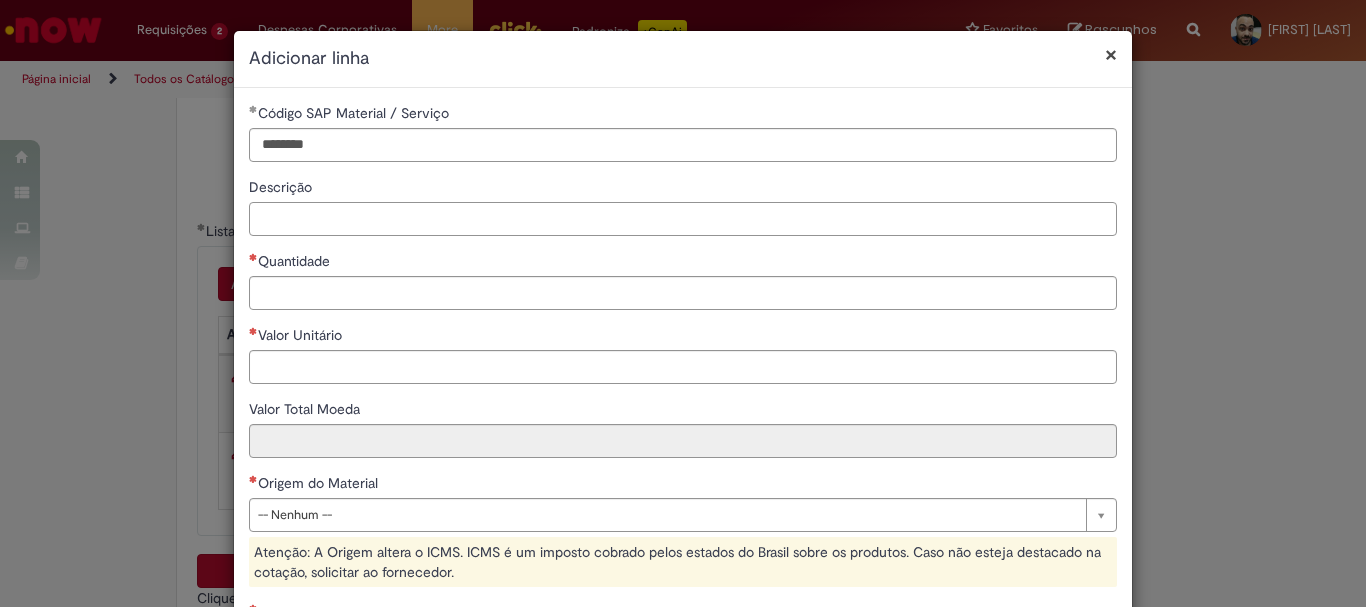 click on "Descrição" at bounding box center [683, 219] 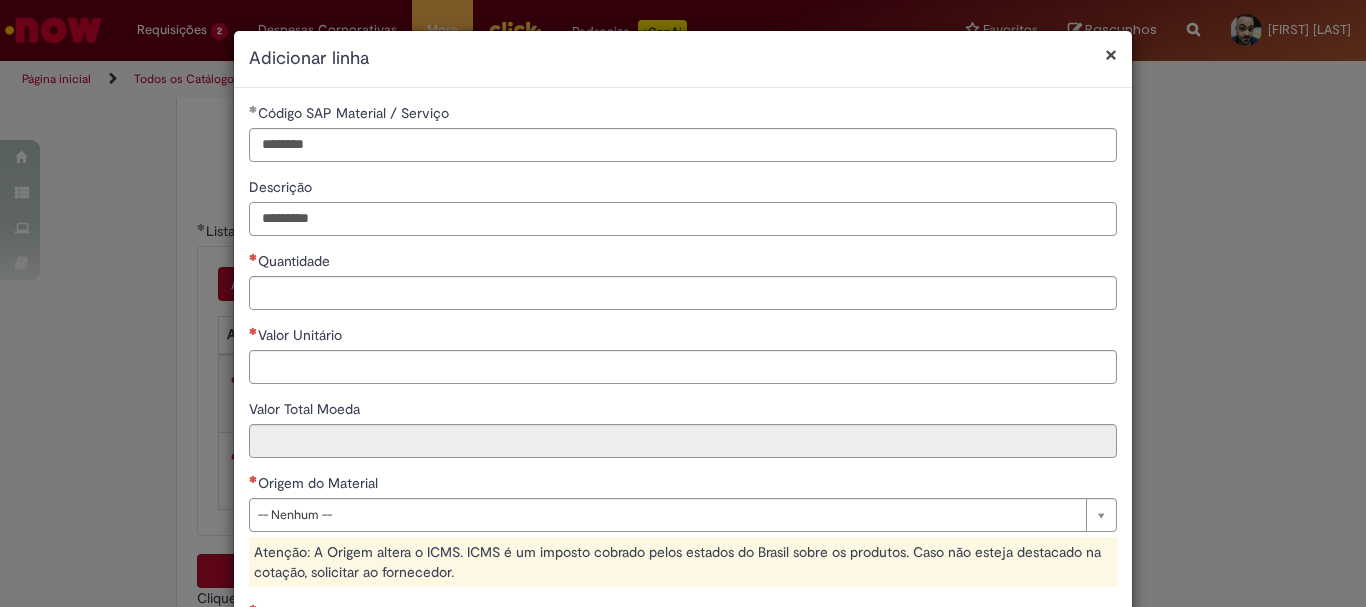 type on "*********" 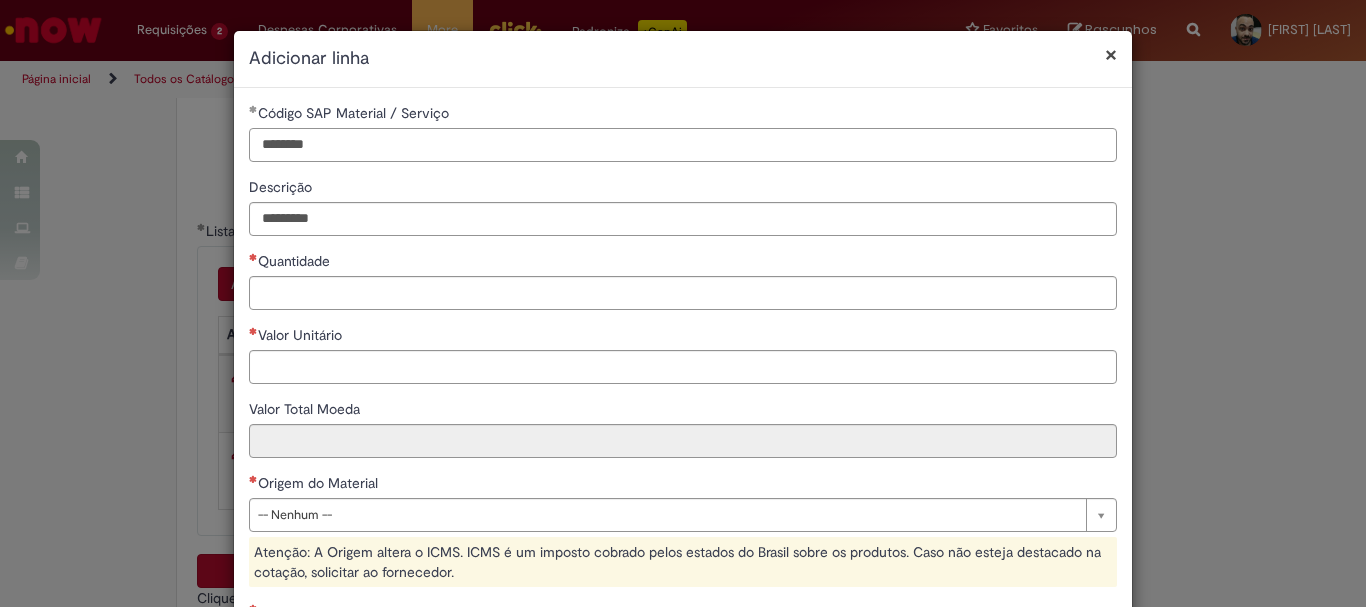 drag, startPoint x: 377, startPoint y: 152, endPoint x: 50, endPoint y: 152, distance: 327 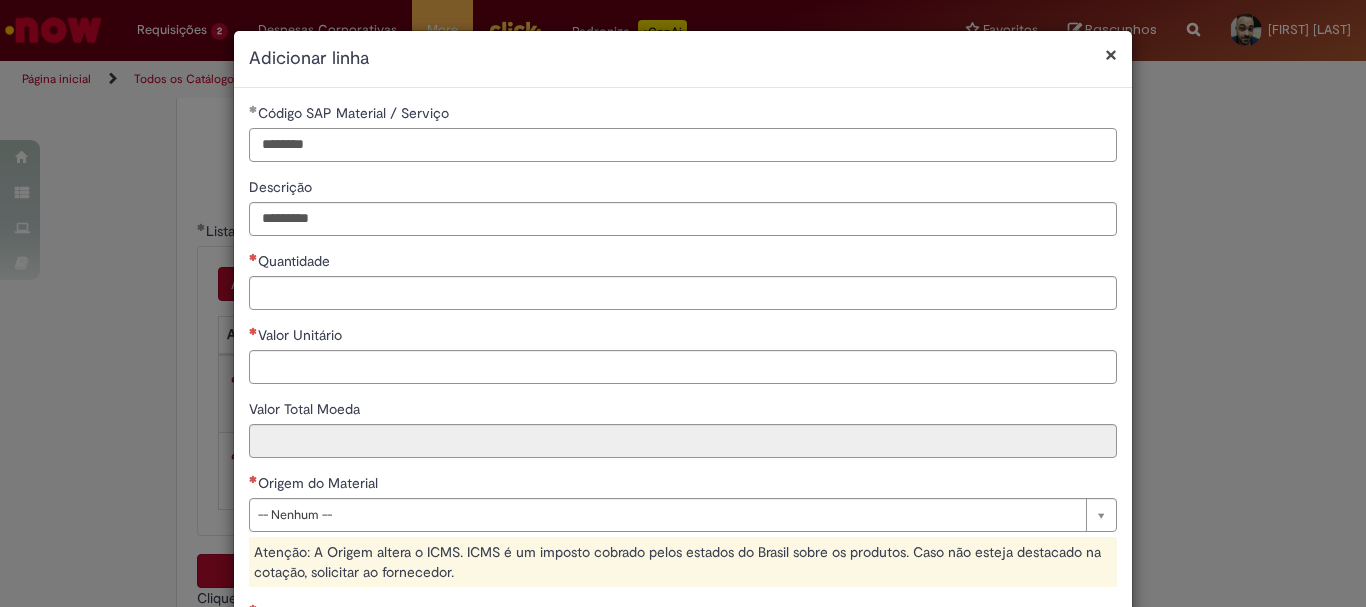 drag, startPoint x: 351, startPoint y: 148, endPoint x: 0, endPoint y: 138, distance: 351.14243 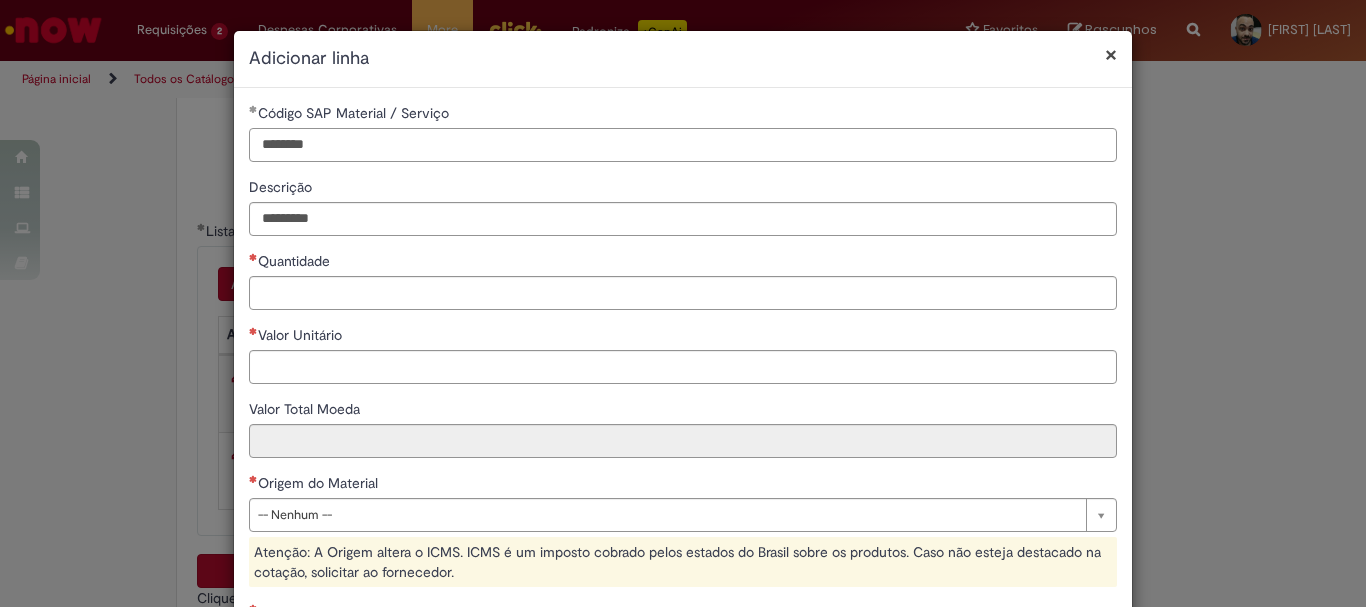 type on "********" 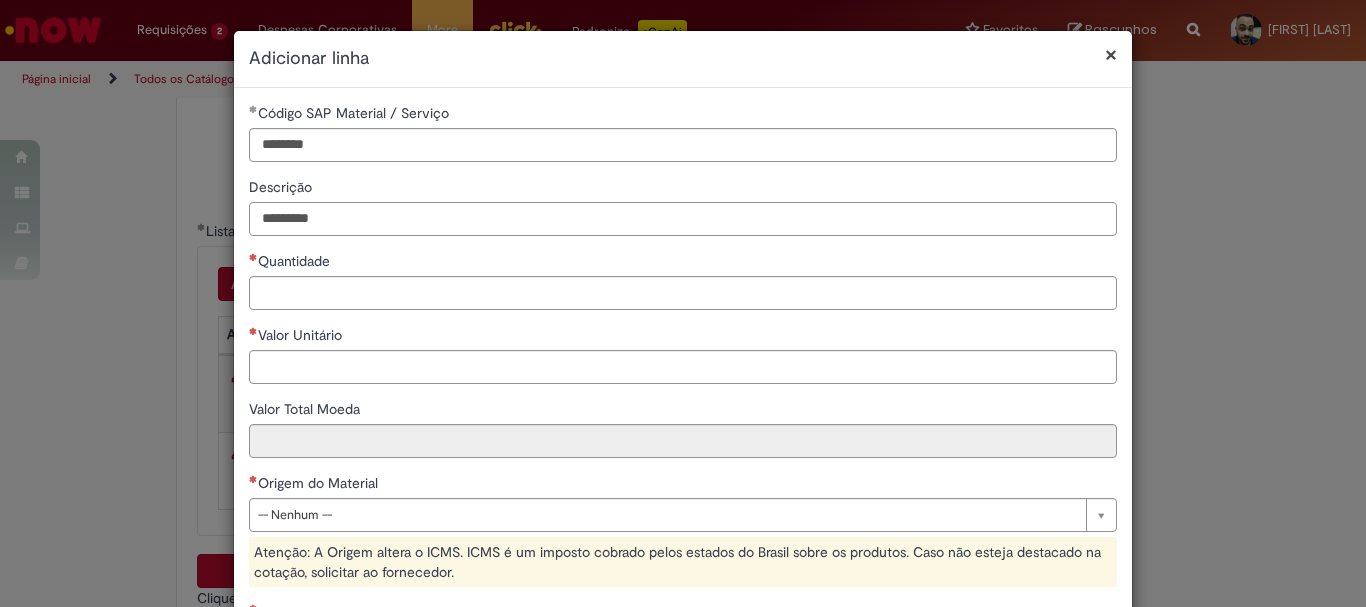 drag, startPoint x: 259, startPoint y: 238, endPoint x: 56, endPoint y: 243, distance: 203.06157 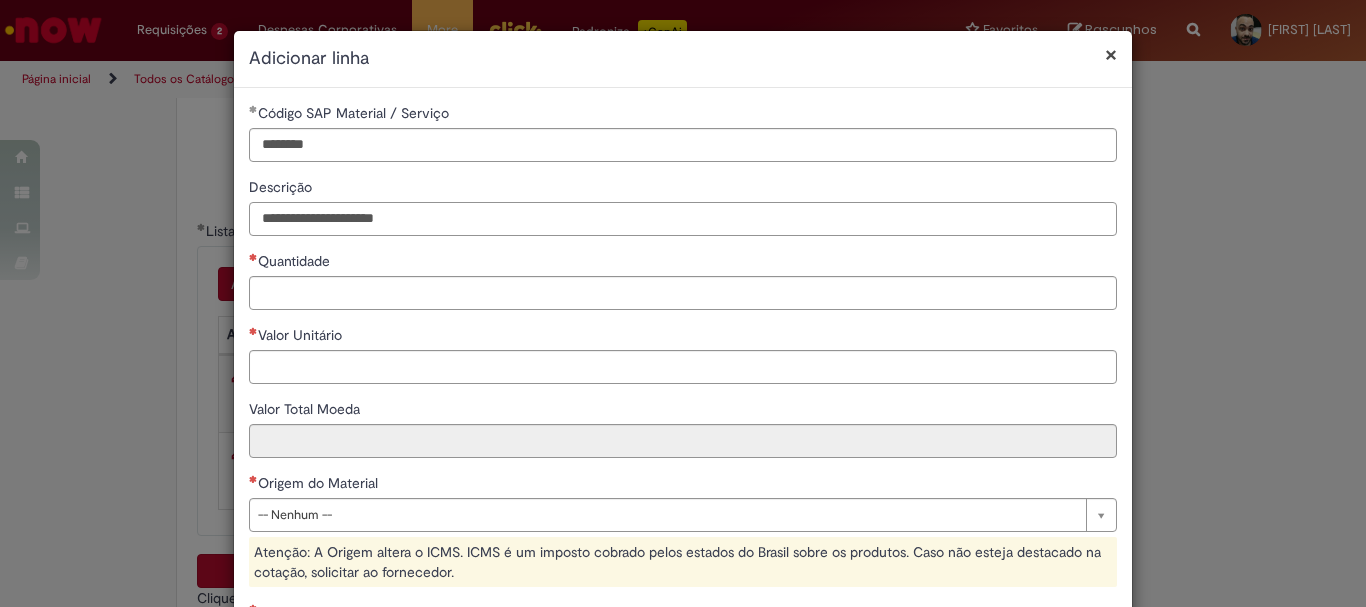 type on "**********" 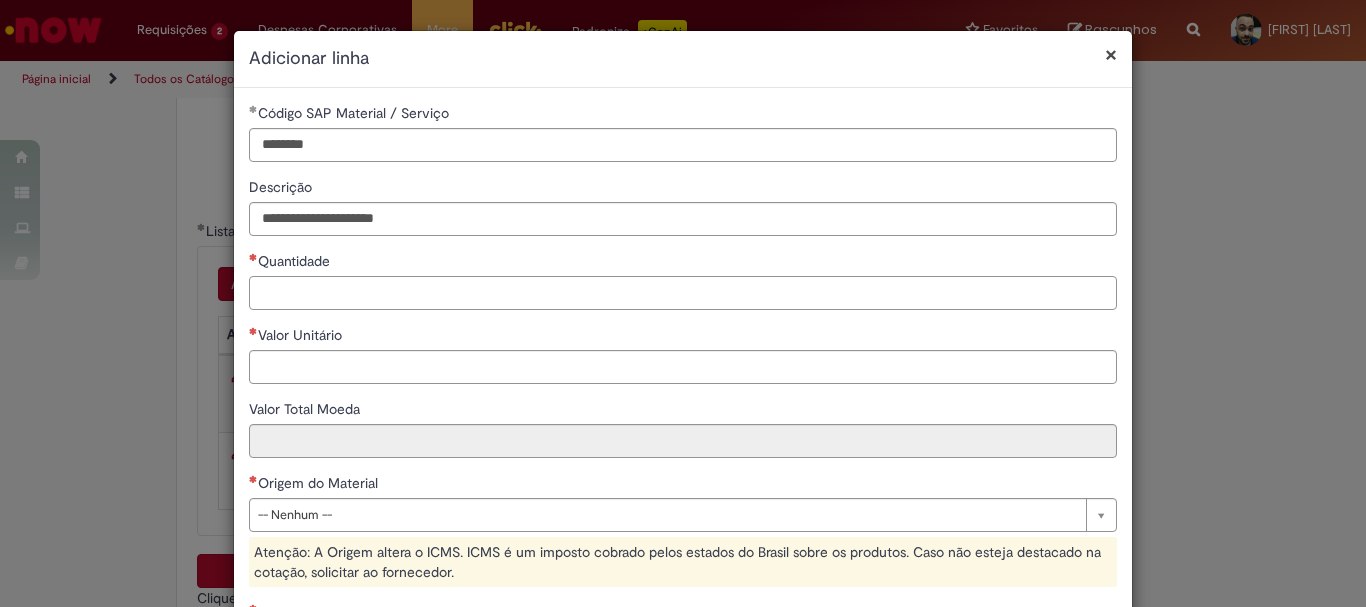 click on "Quantidade" at bounding box center (683, 293) 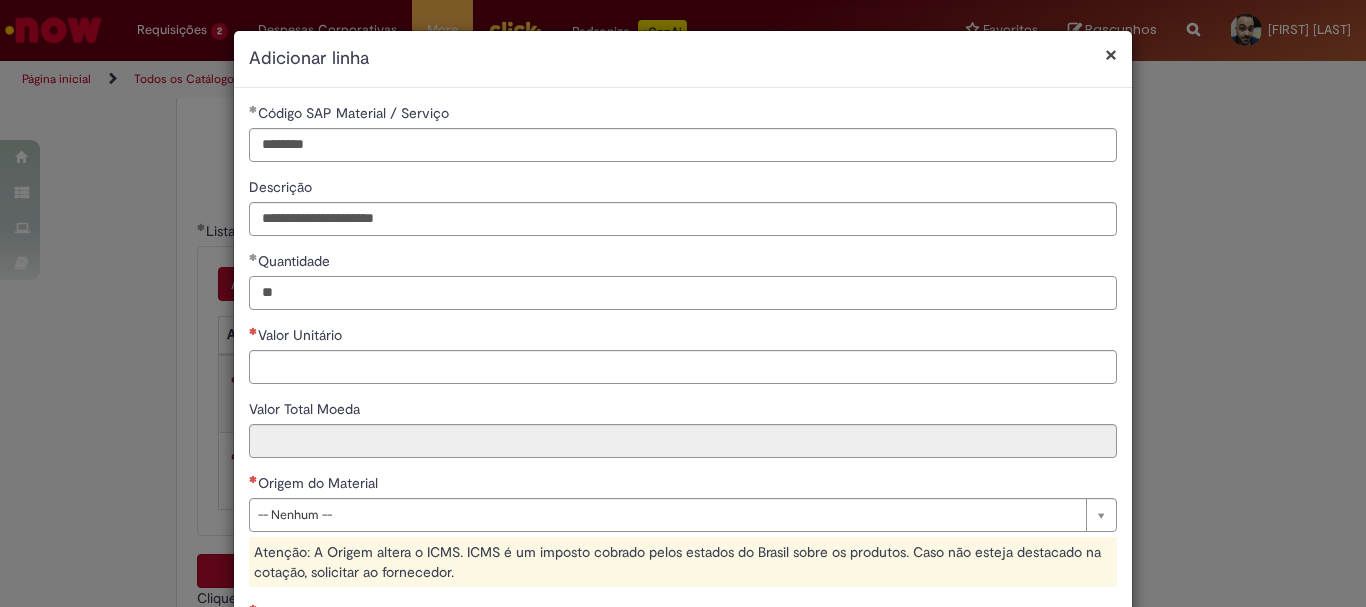 type on "**" 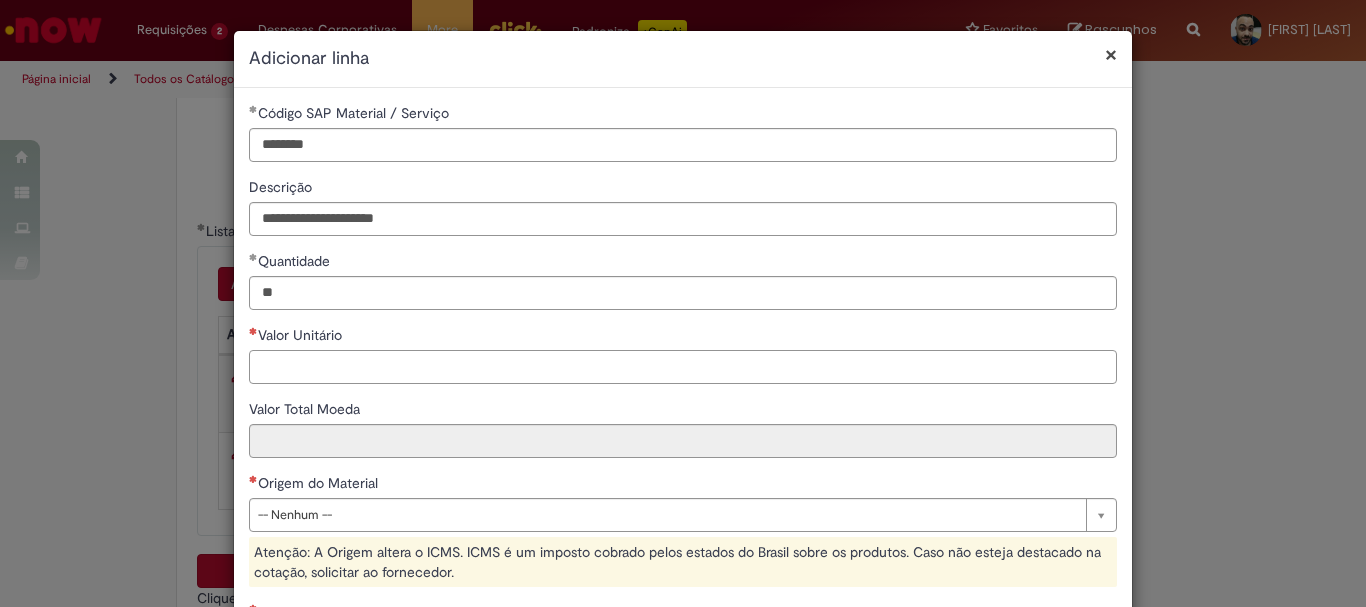 click on "Valor Unitário" at bounding box center (683, 367) 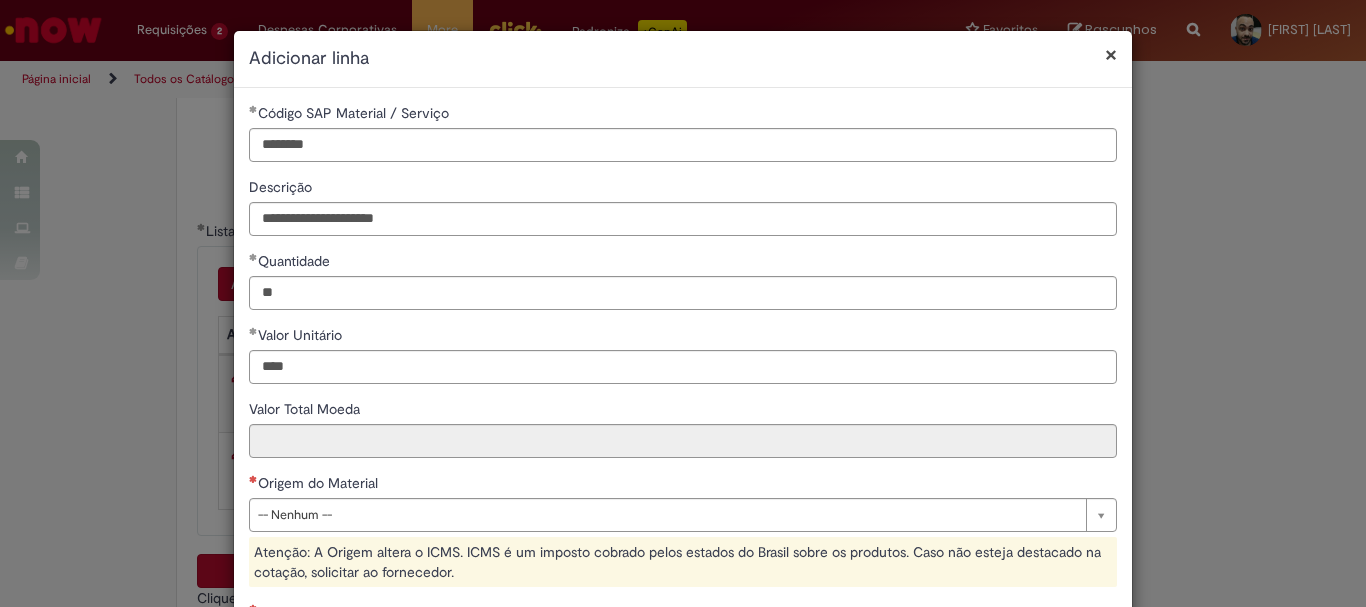 type on "*****" 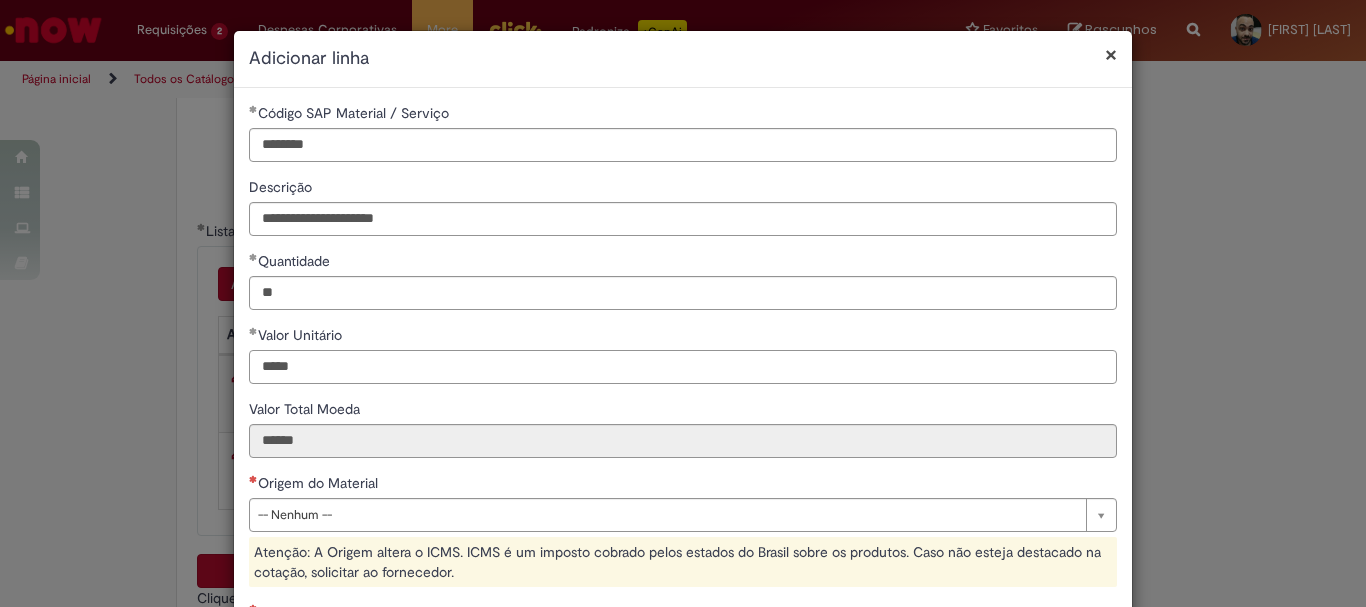 scroll, scrollTop: 200, scrollLeft: 0, axis: vertical 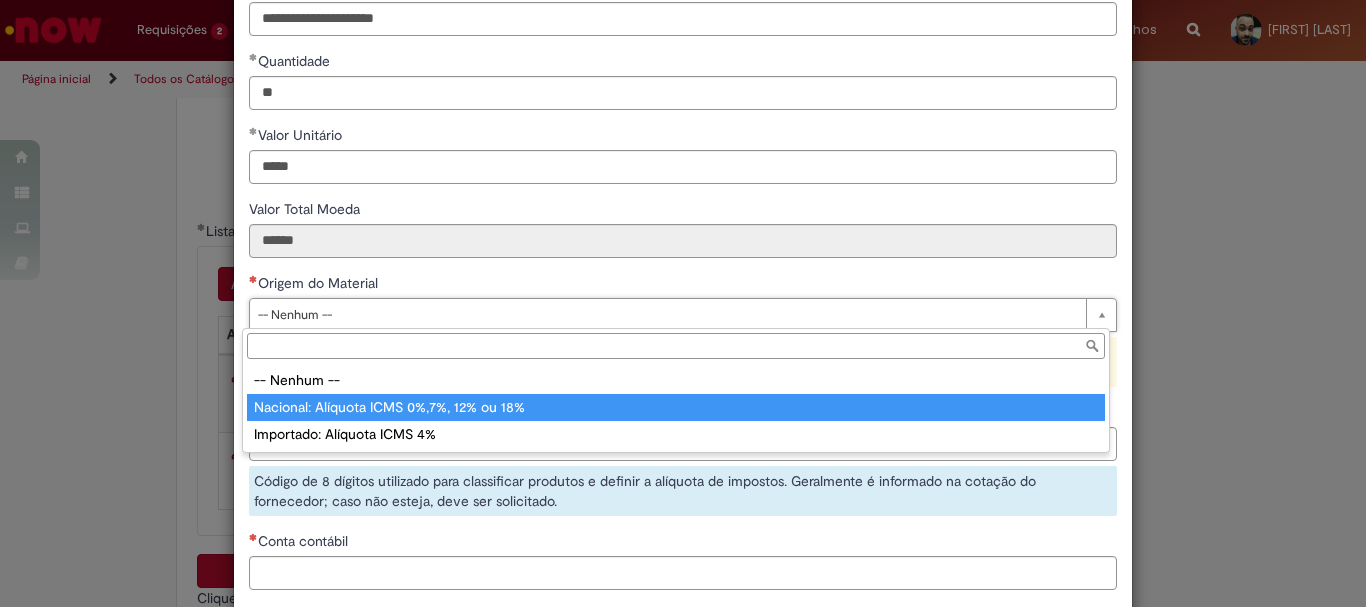 type on "**********" 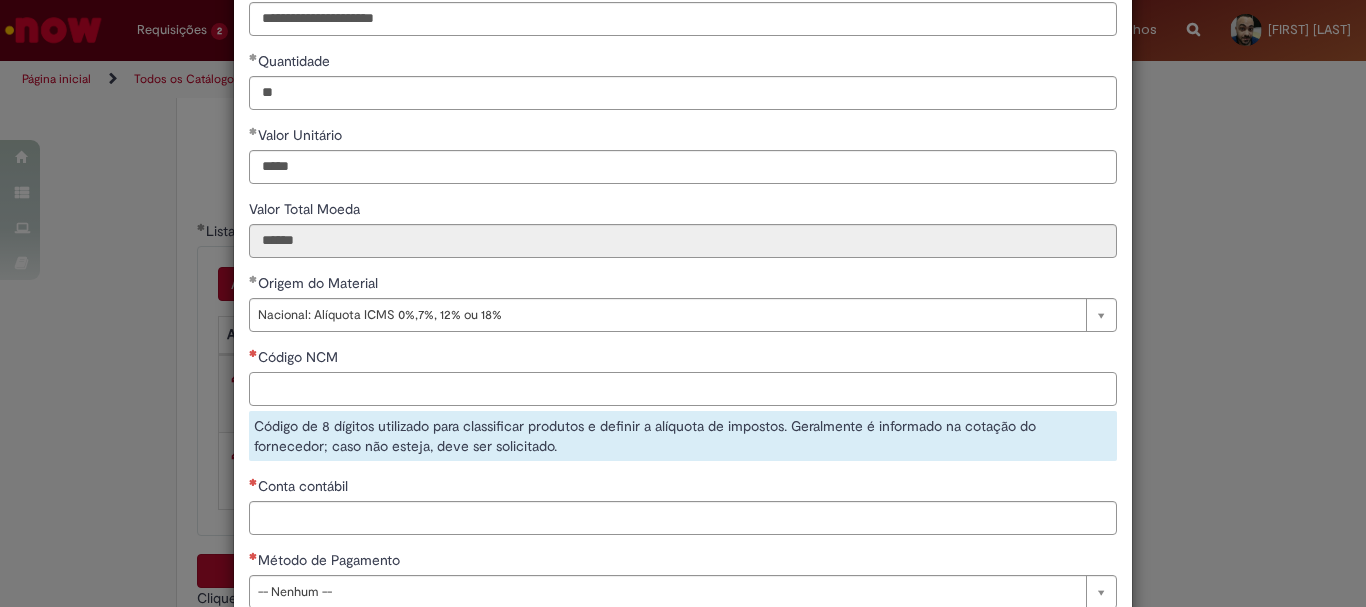 click on "Código NCM" at bounding box center [683, 389] 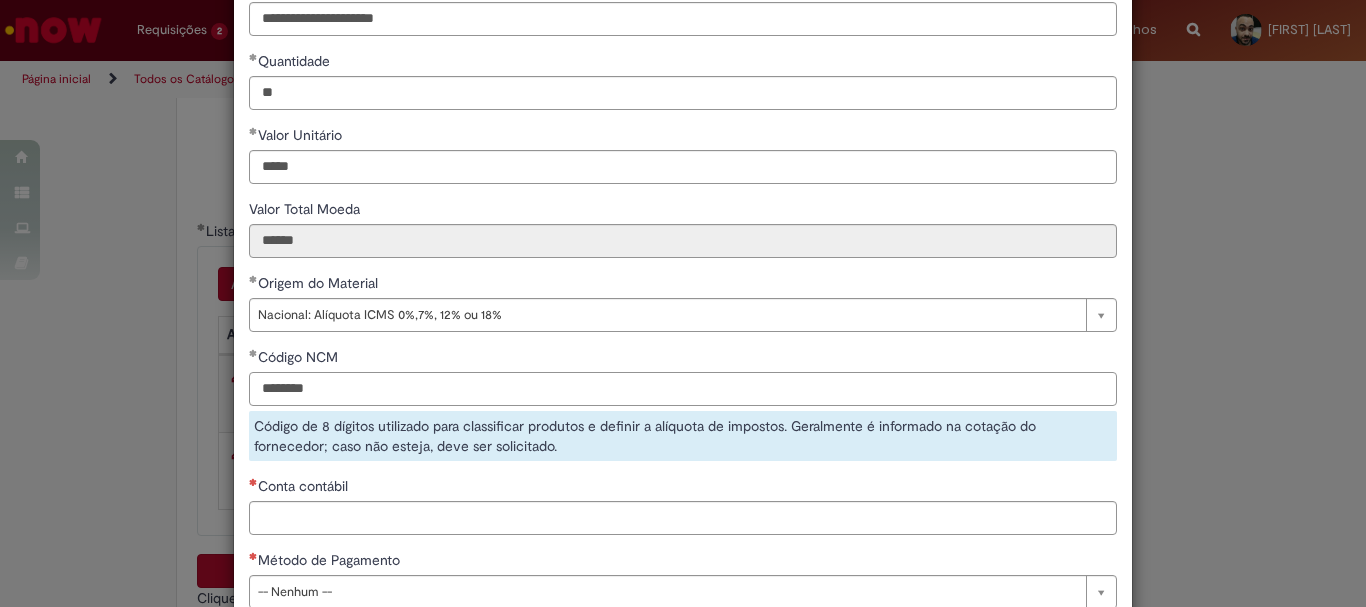 type on "********" 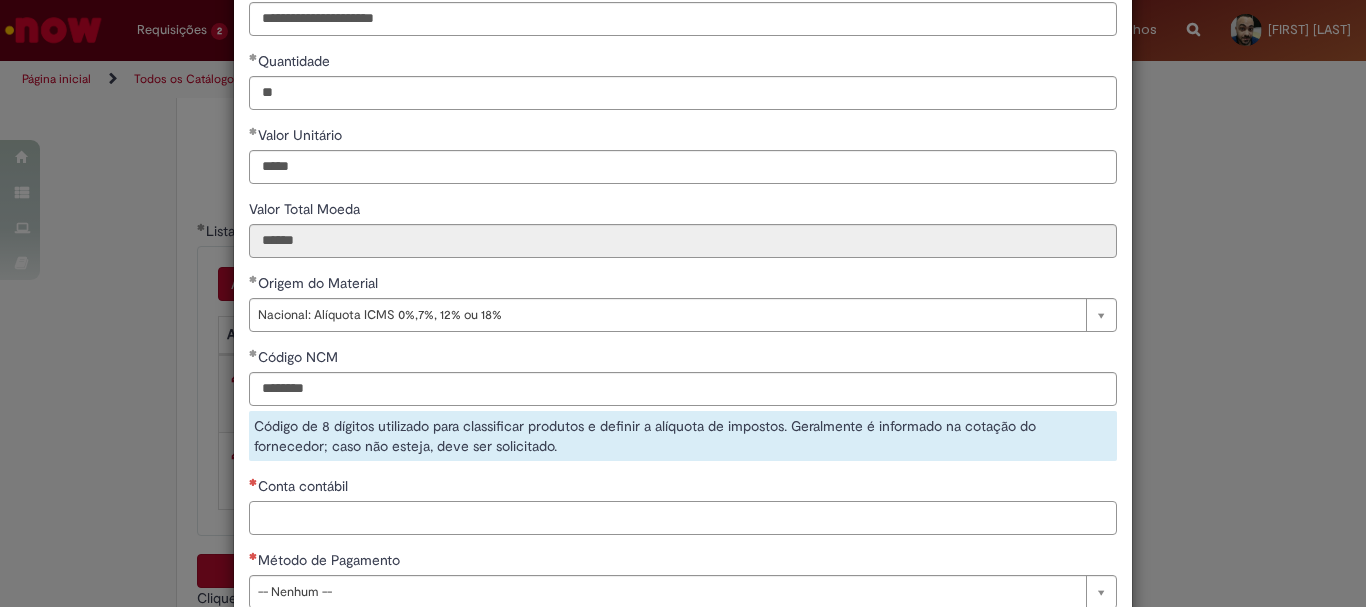 click on "**********" at bounding box center [683, 263] 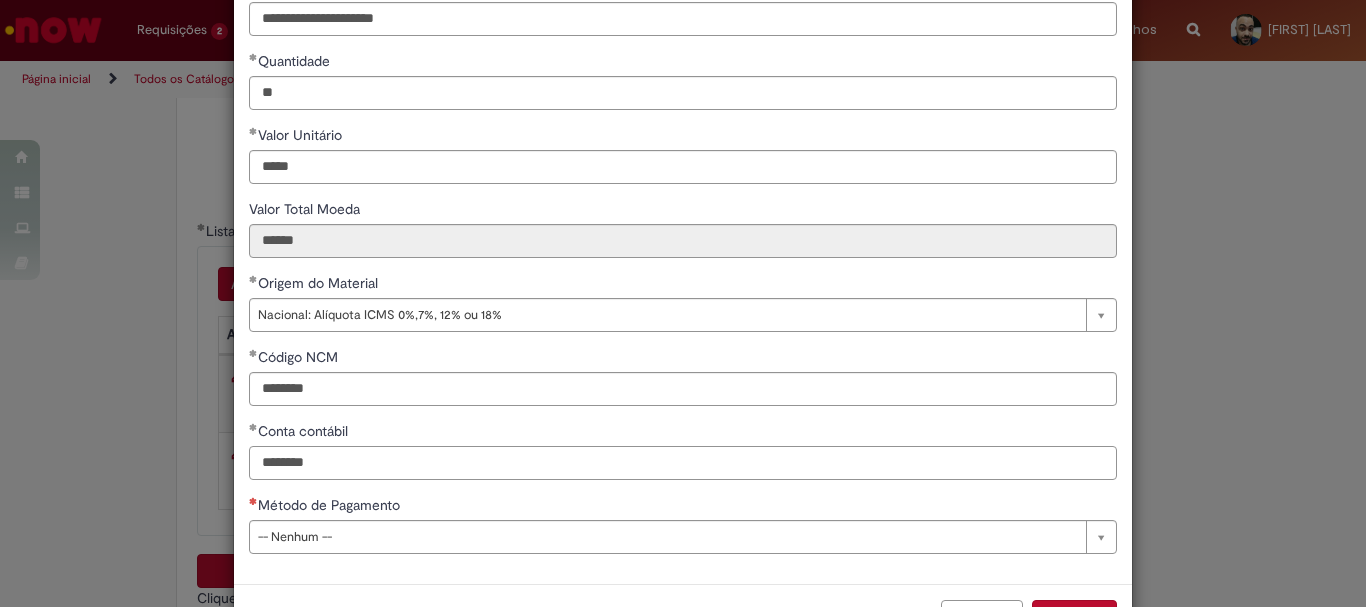type on "********" 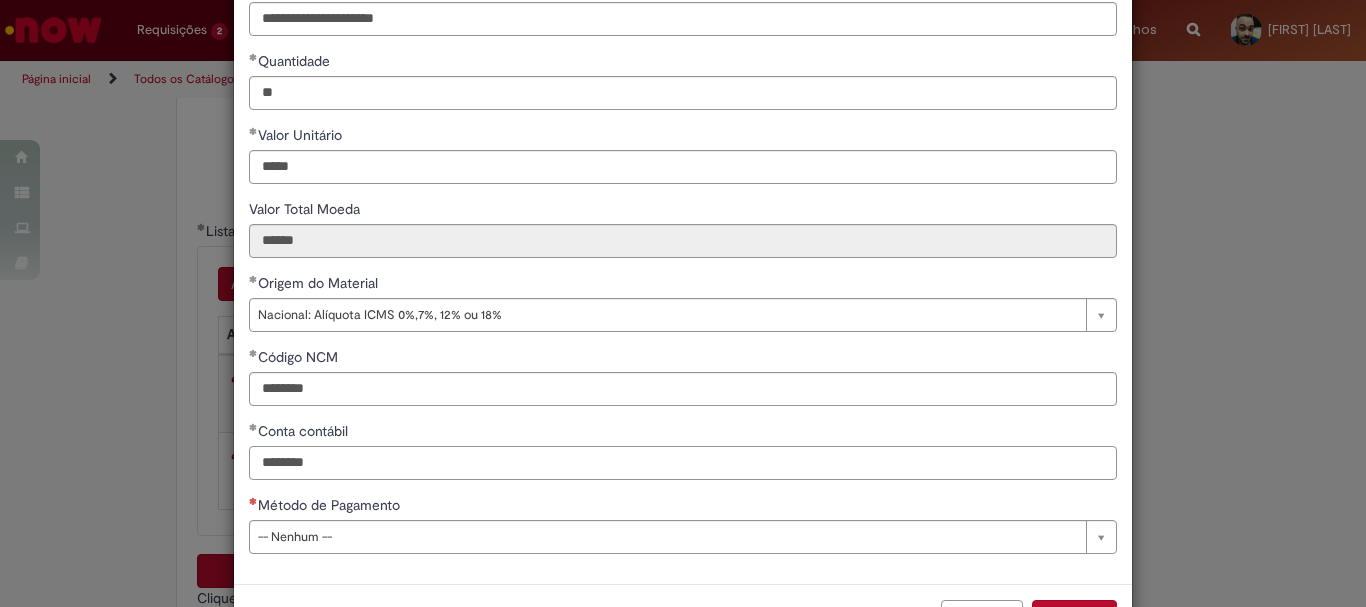 scroll, scrollTop: 273, scrollLeft: 0, axis: vertical 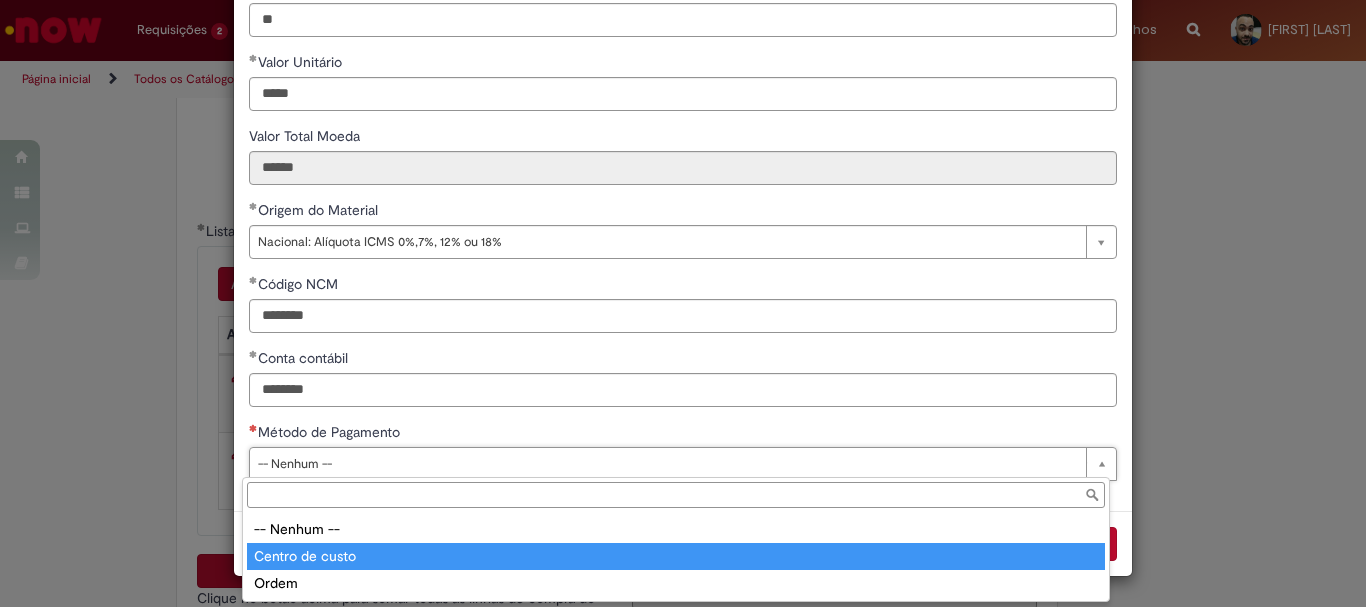 type on "**********" 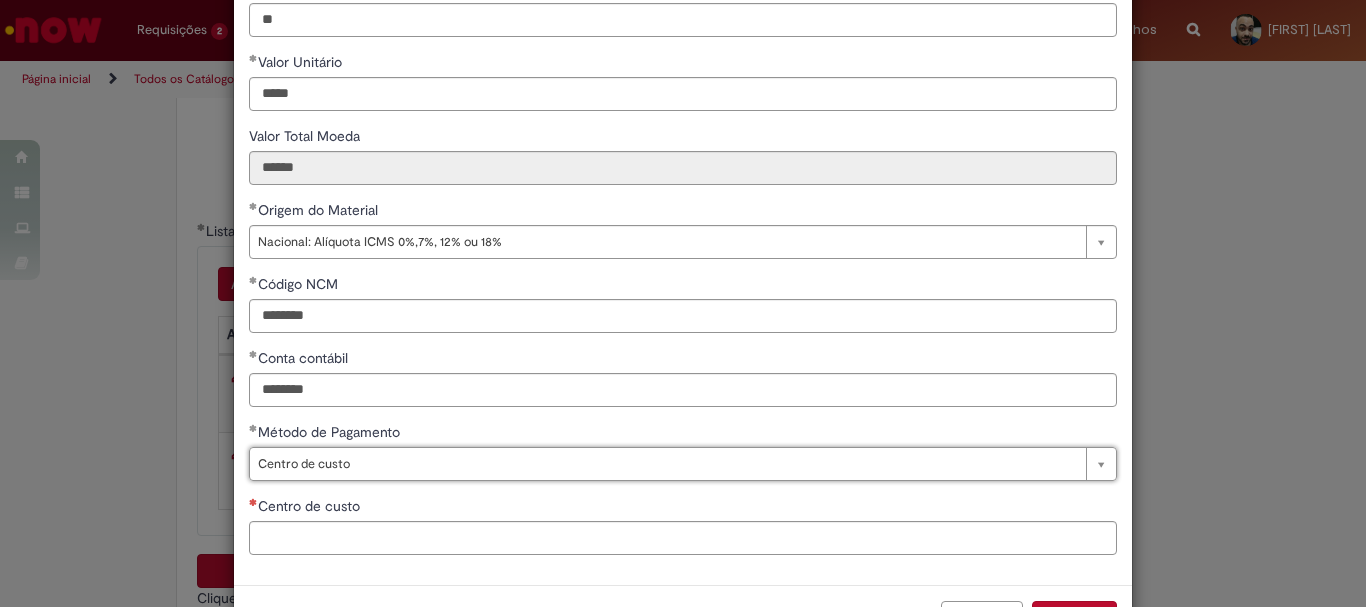 click on "Centro de custo" at bounding box center [683, 508] 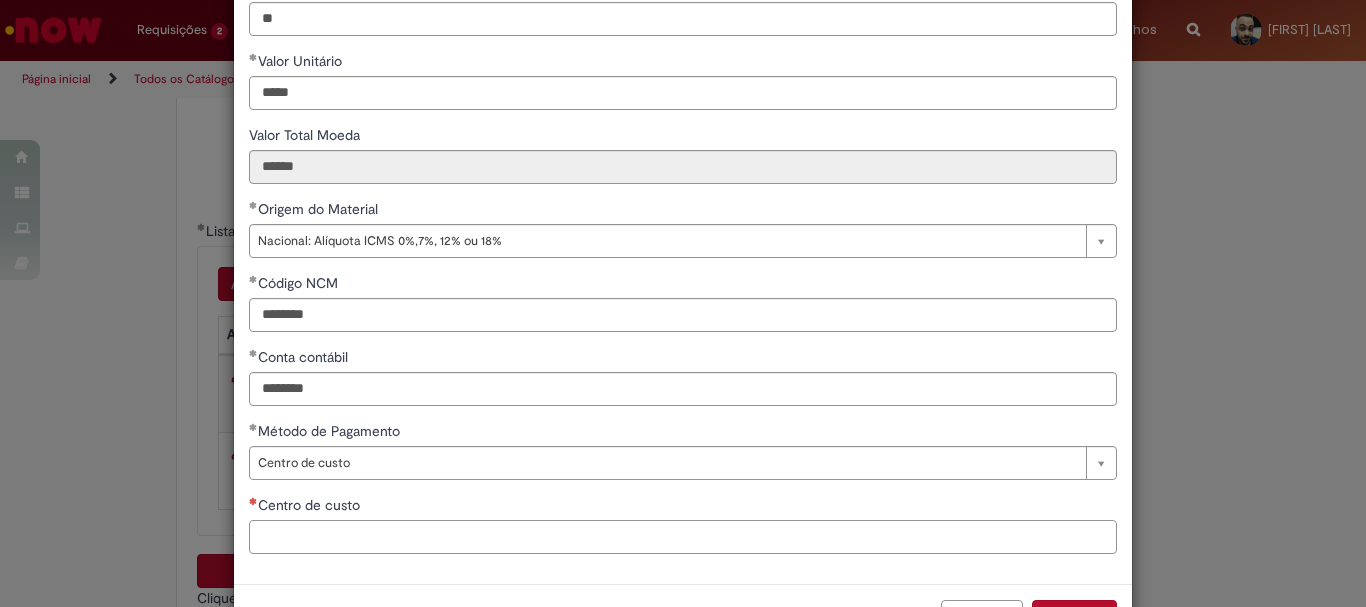 click on "Centro de custo" at bounding box center [683, 537] 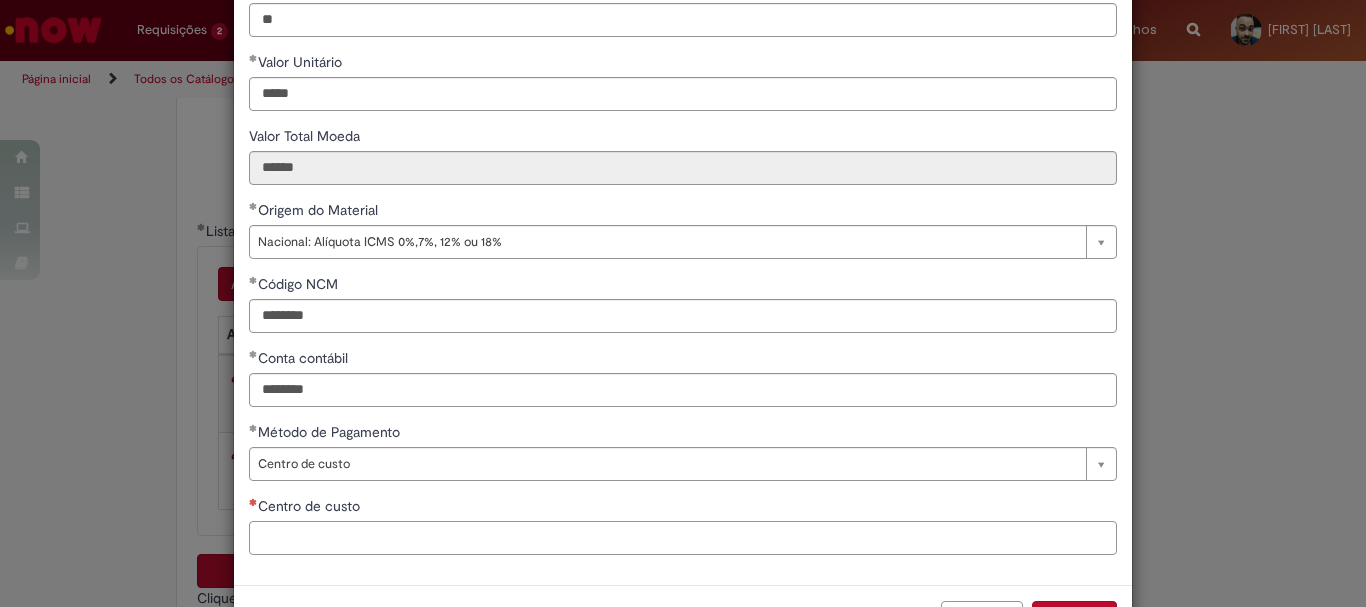 paste on "**********" 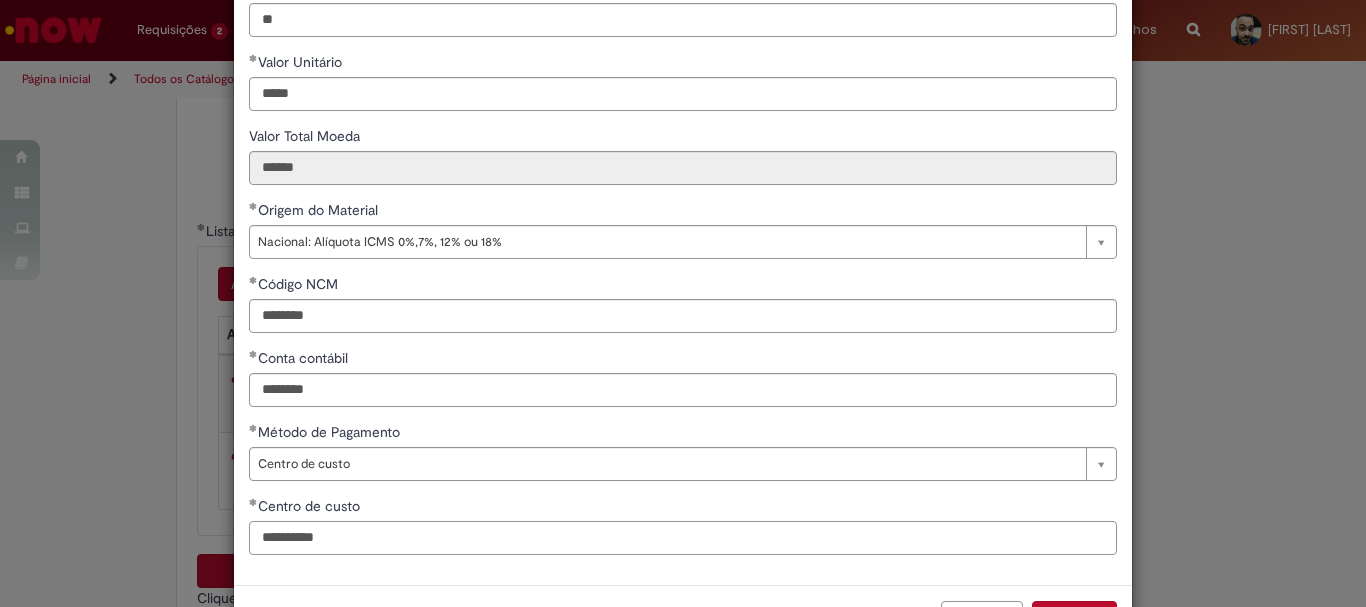scroll, scrollTop: 347, scrollLeft: 0, axis: vertical 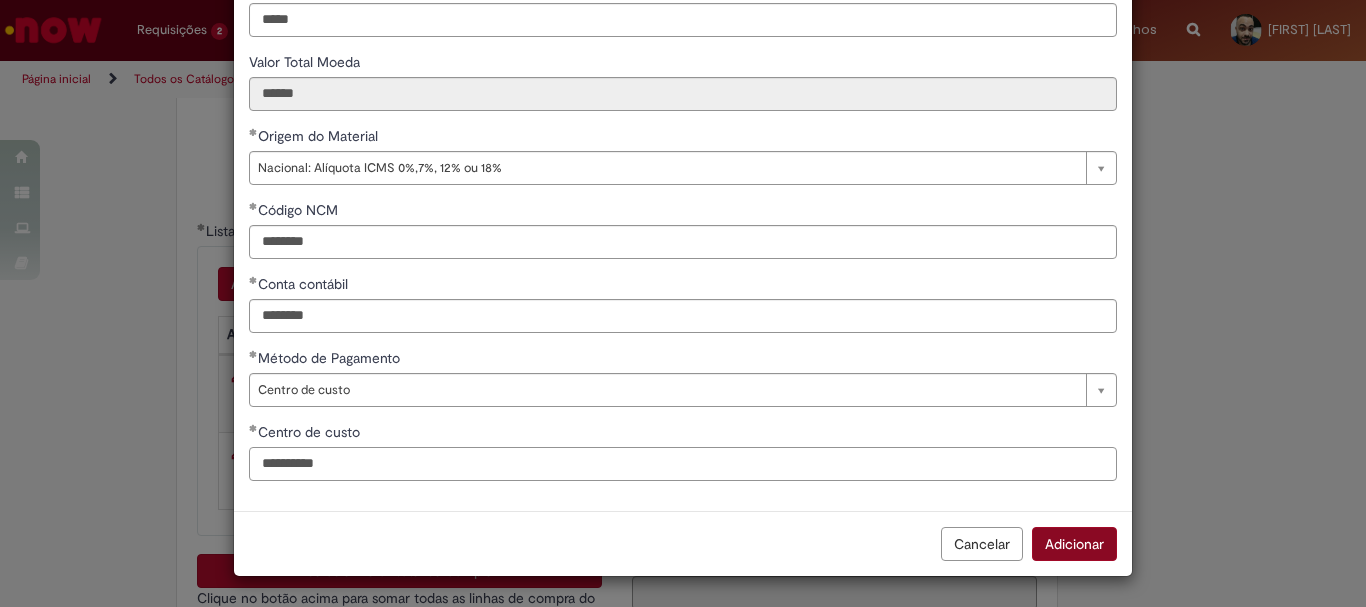 type on "**********" 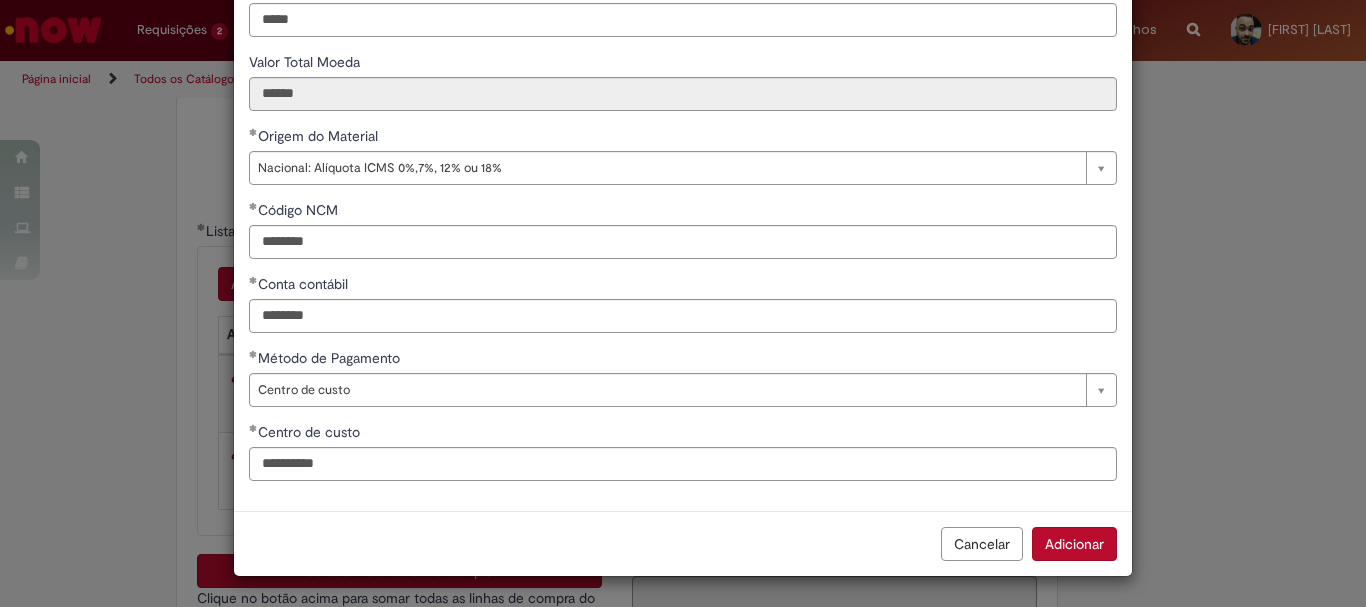 click on "Adicionar" at bounding box center [1074, 544] 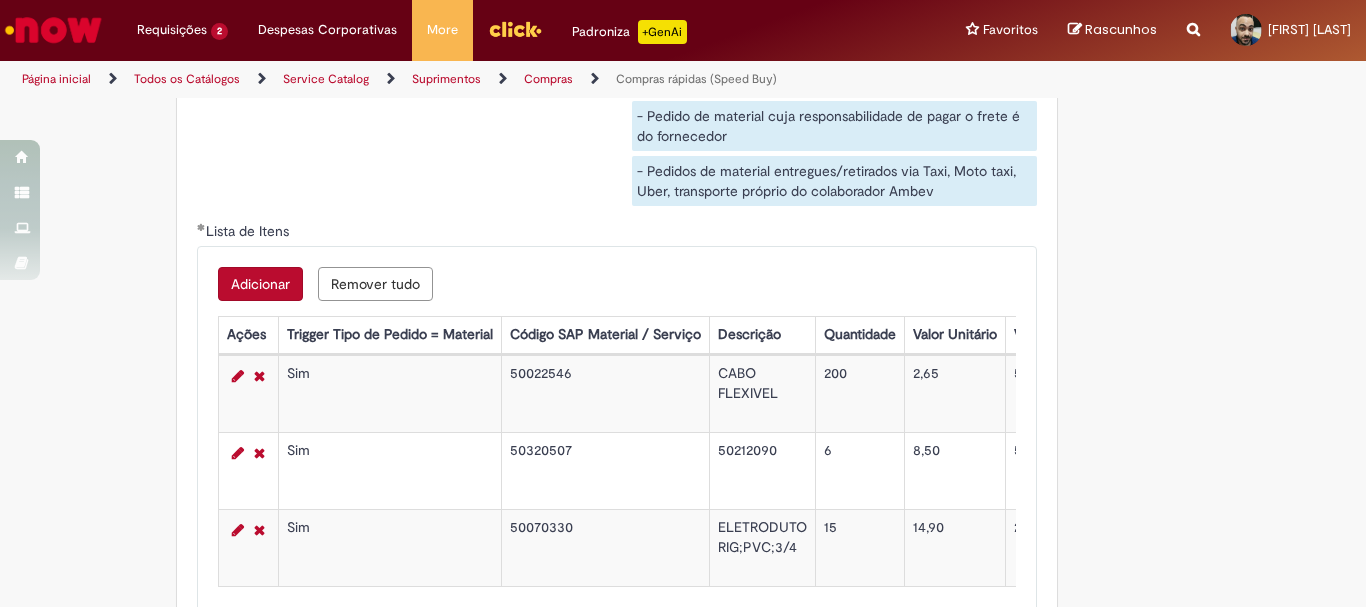 click on "Adicionar" at bounding box center (260, 284) 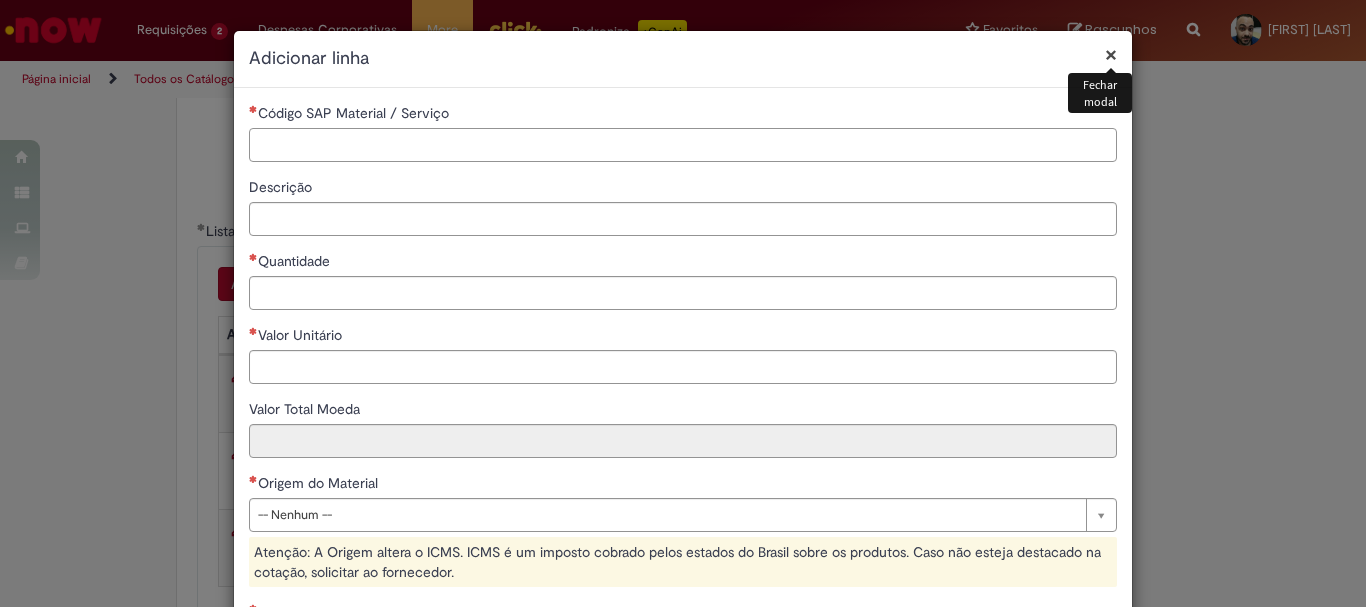 click on "Código SAP Material / Serviço" at bounding box center [683, 145] 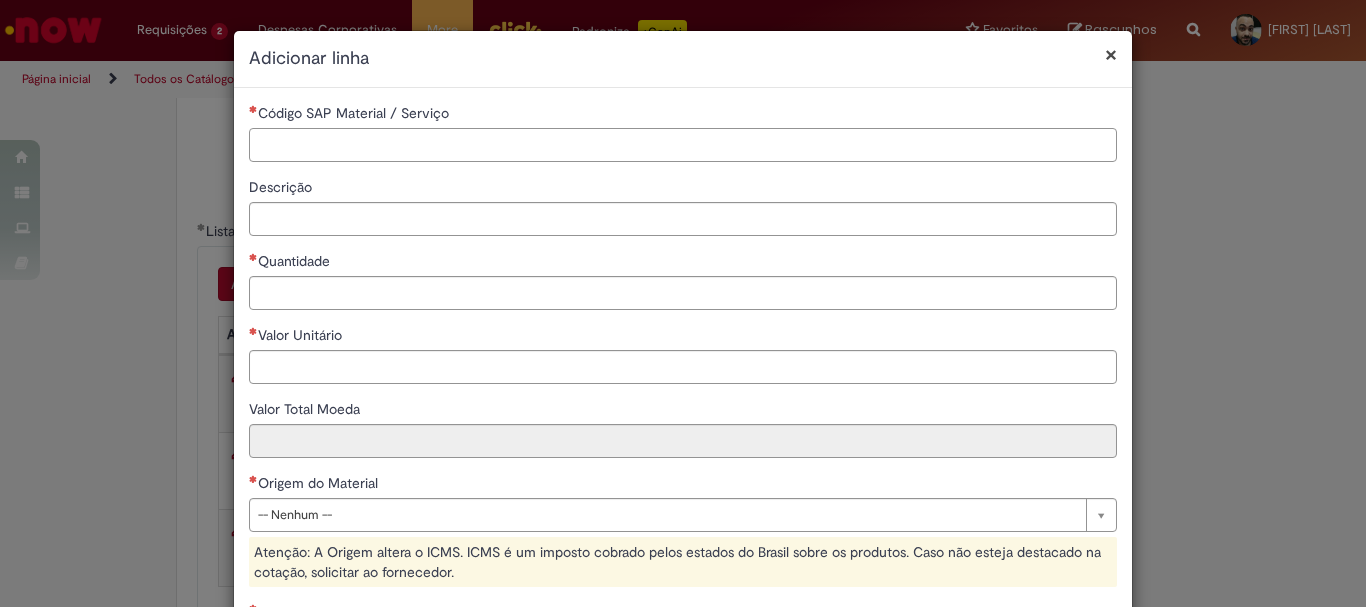 paste on "********" 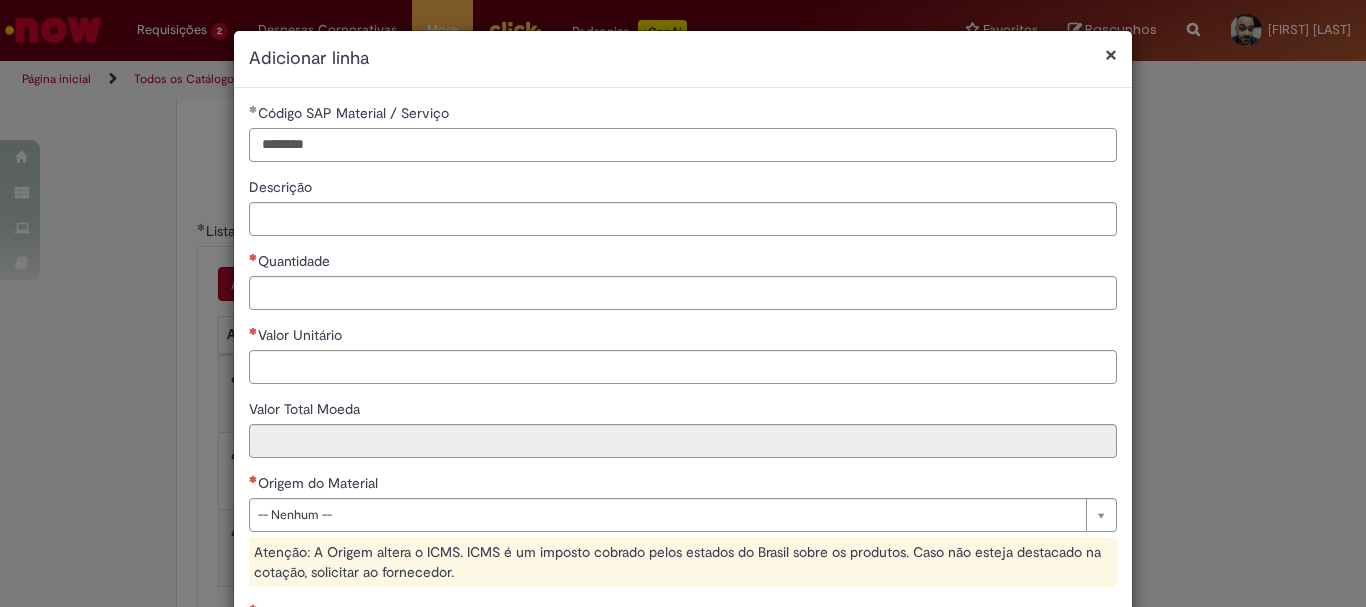type on "********" 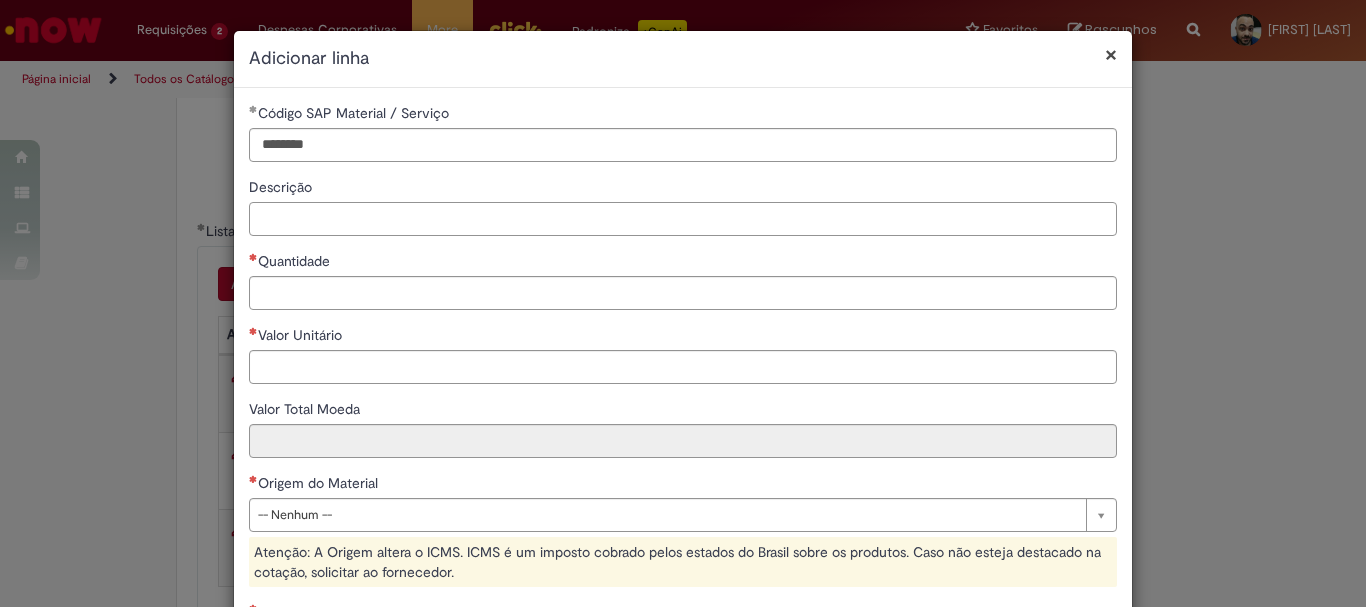 click on "Descrição" at bounding box center (683, 219) 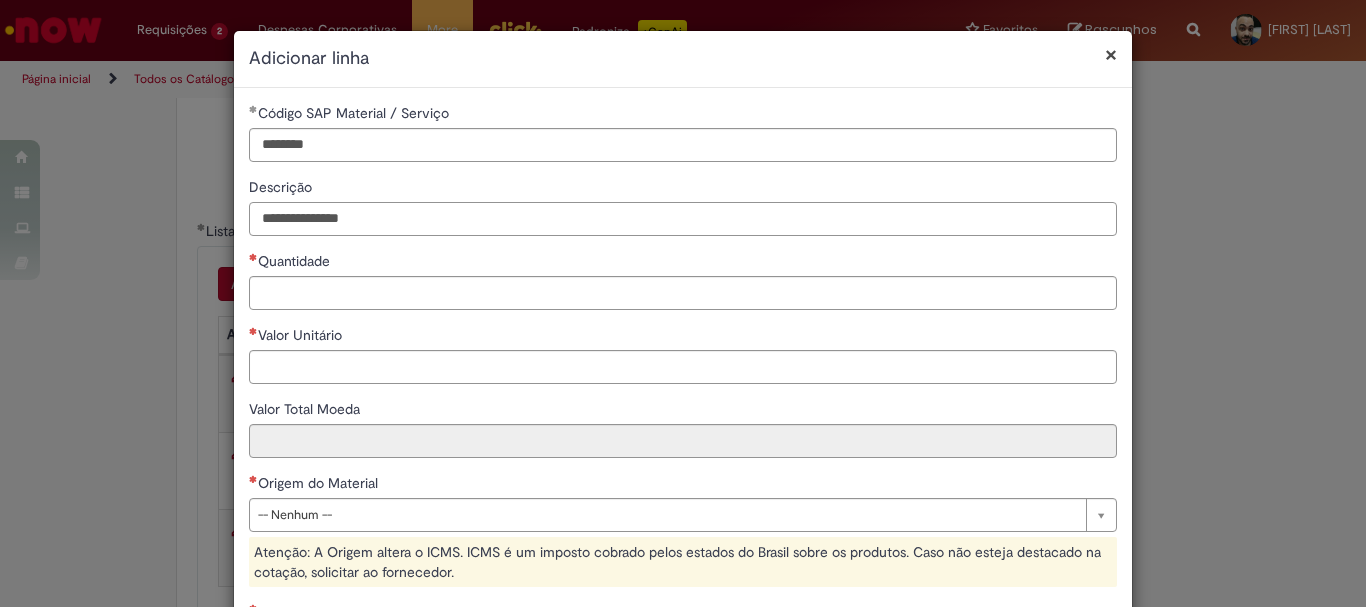 type on "**********" 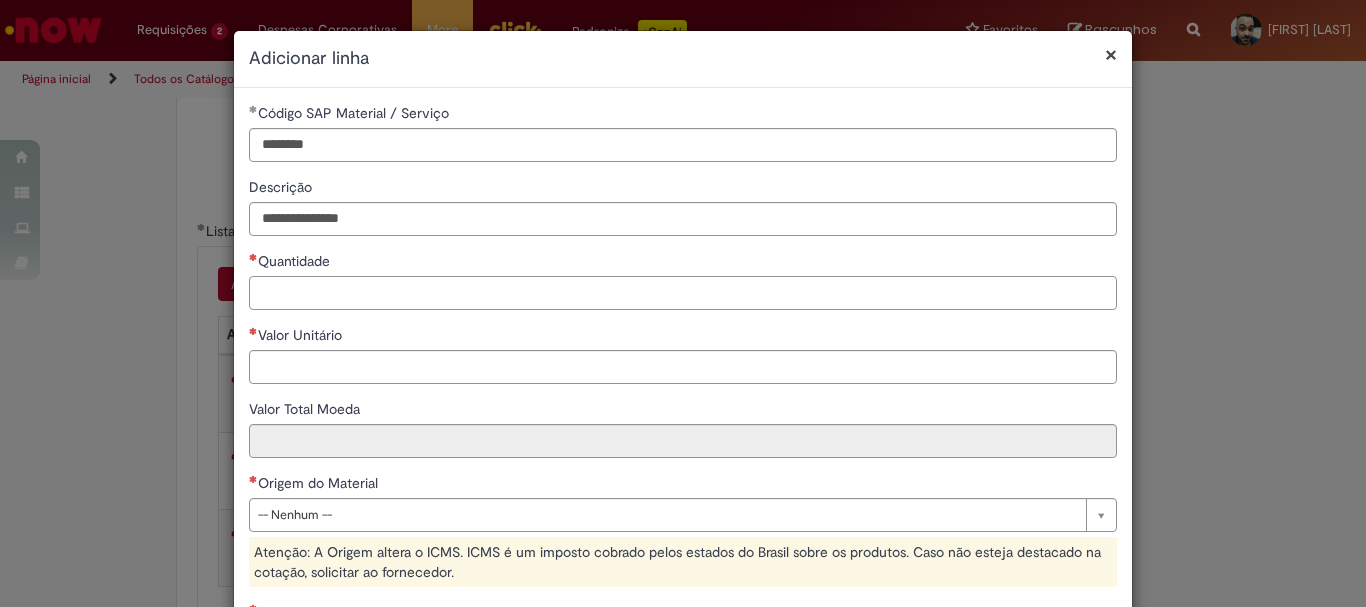click on "Quantidade" at bounding box center [683, 293] 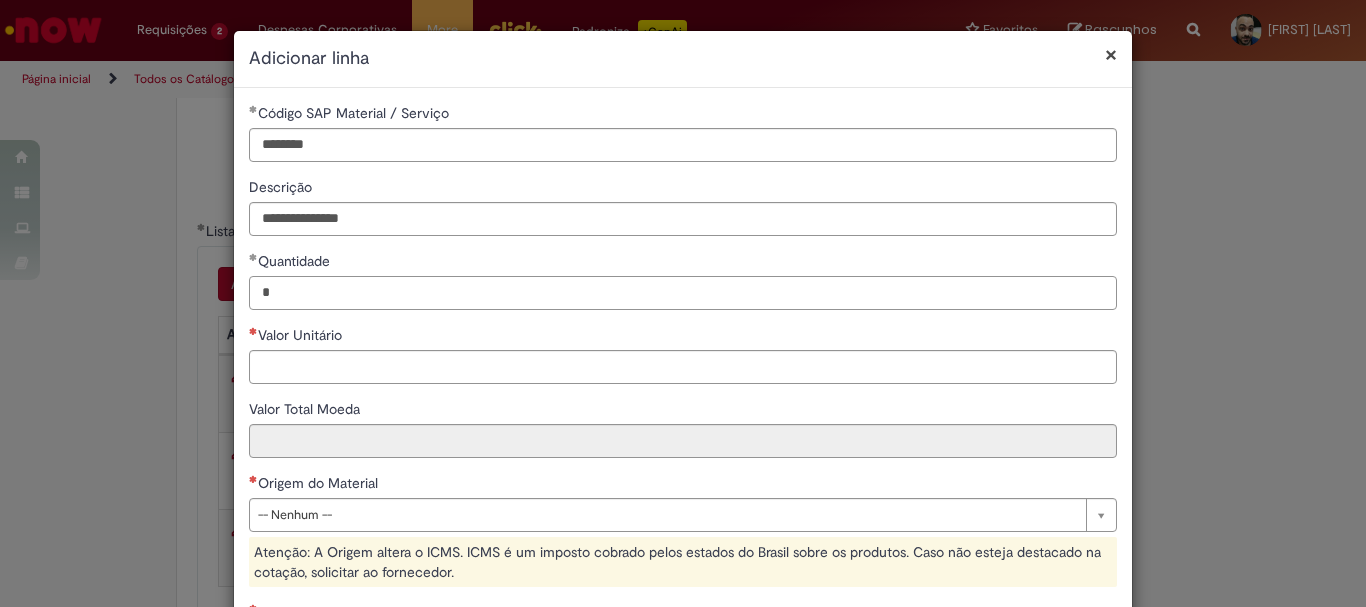 type on "*" 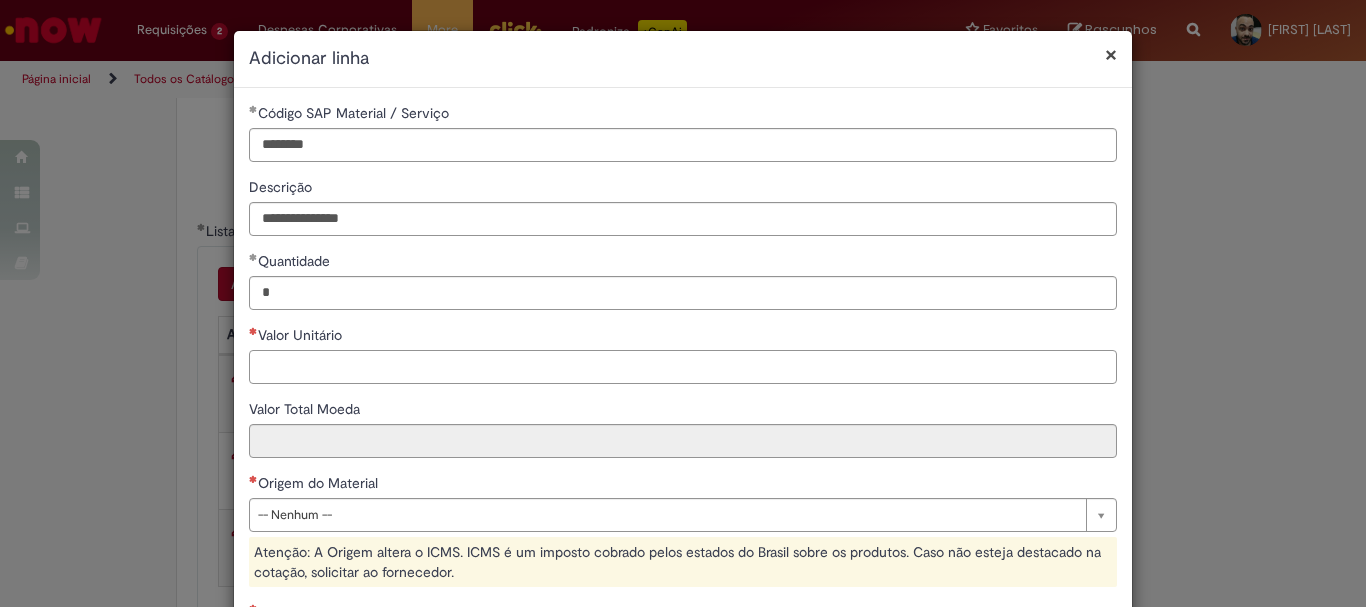 click on "Valor Unitário" at bounding box center (683, 367) 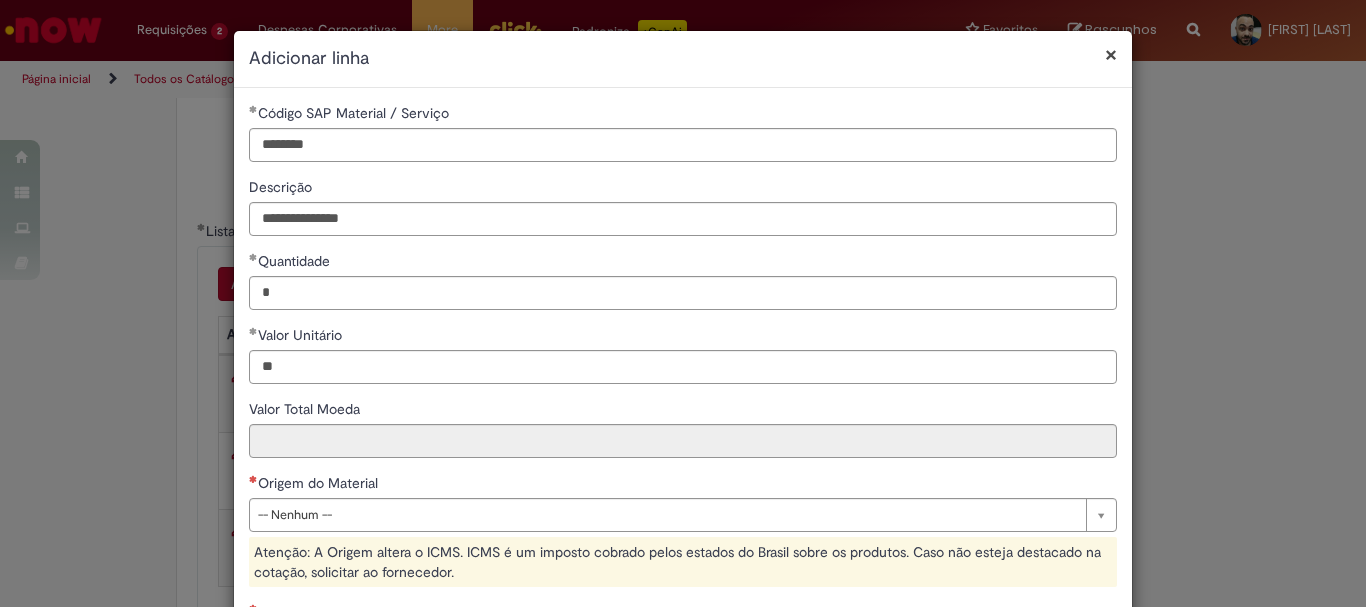 type on "*****" 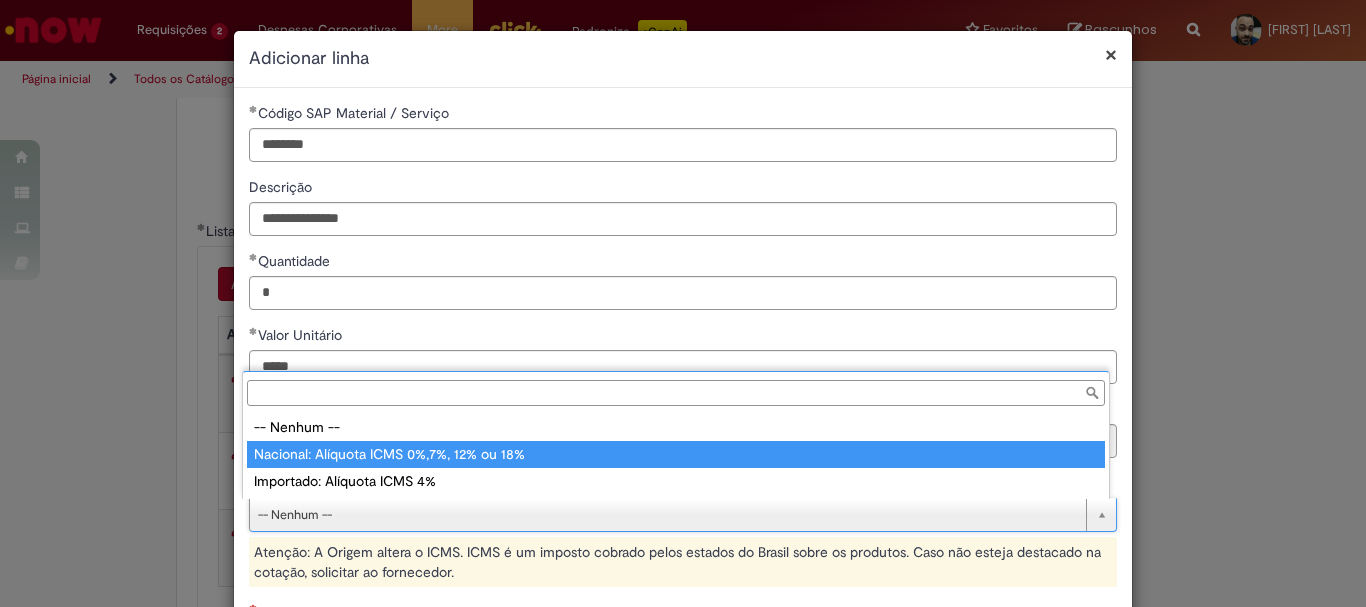 type on "**********" 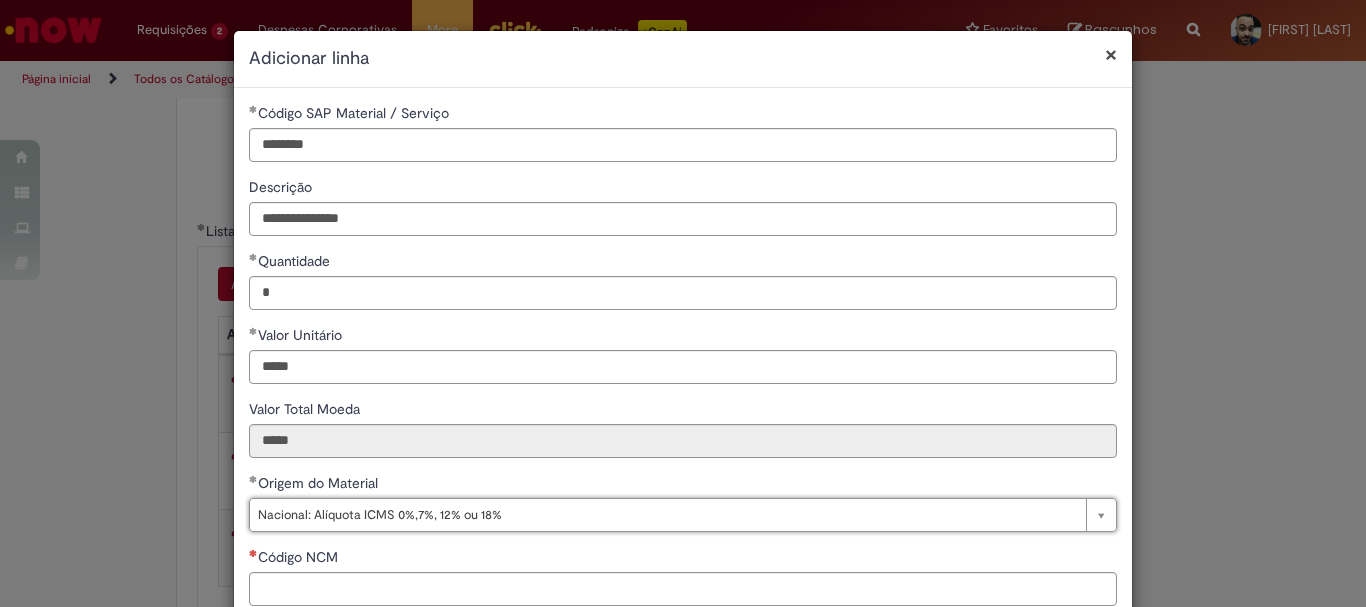 scroll, scrollTop: 200, scrollLeft: 0, axis: vertical 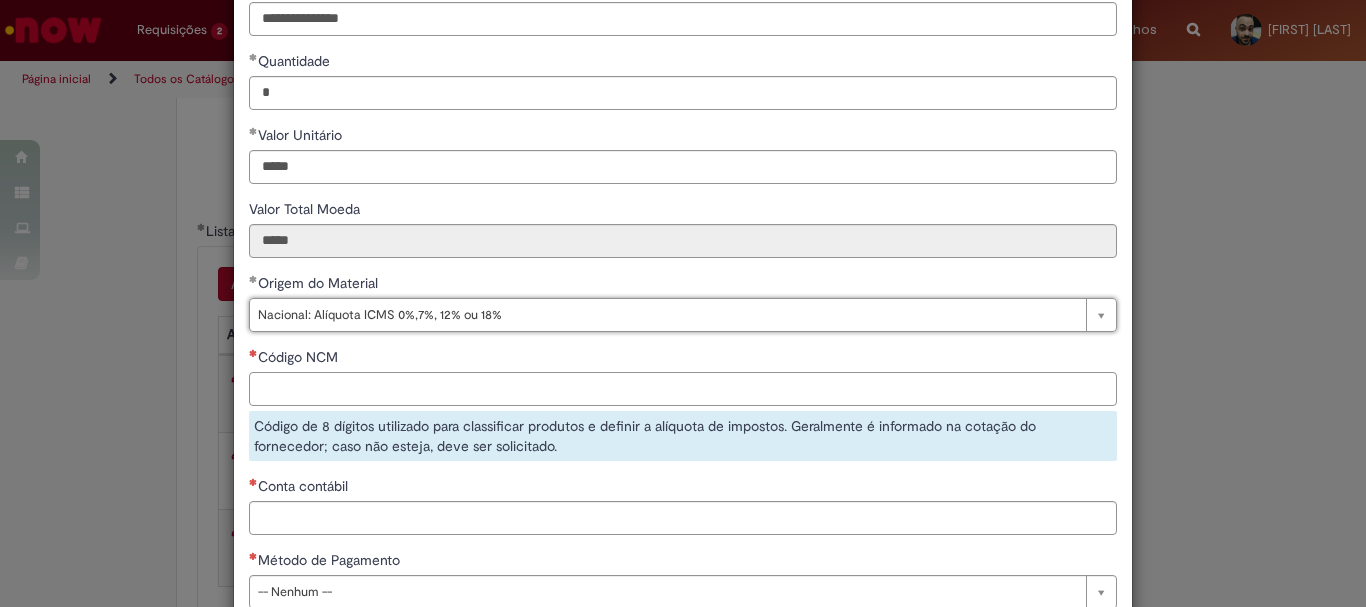 click on "Código NCM" at bounding box center [683, 389] 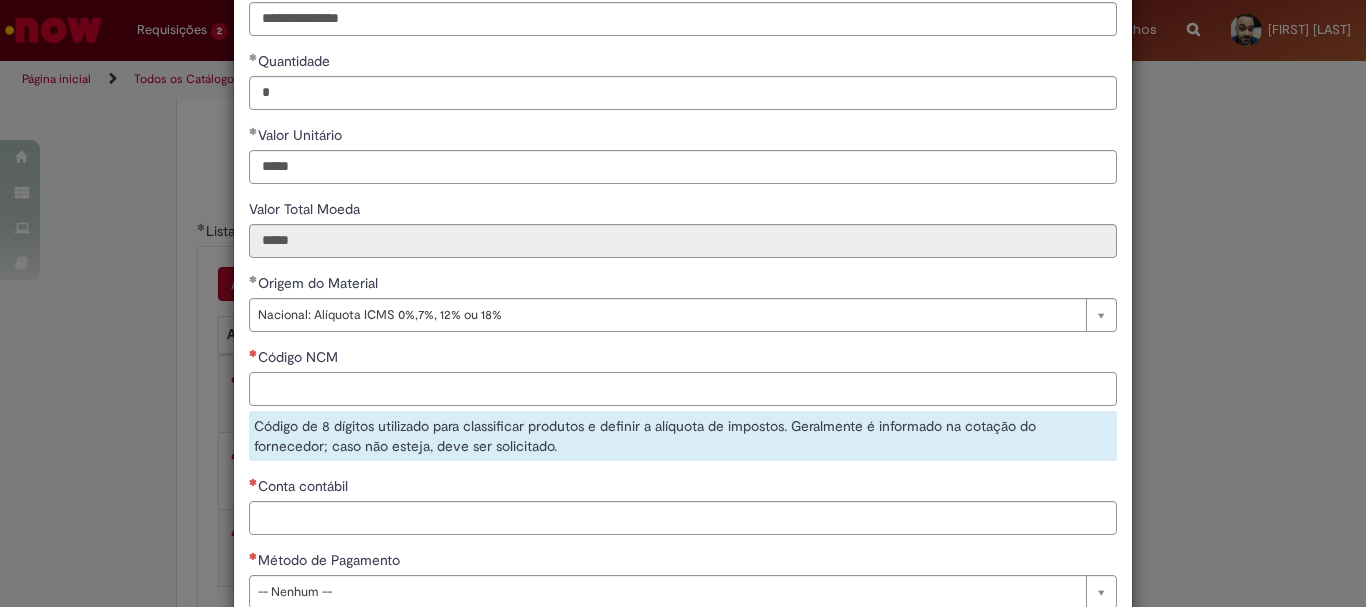 paste on "********" 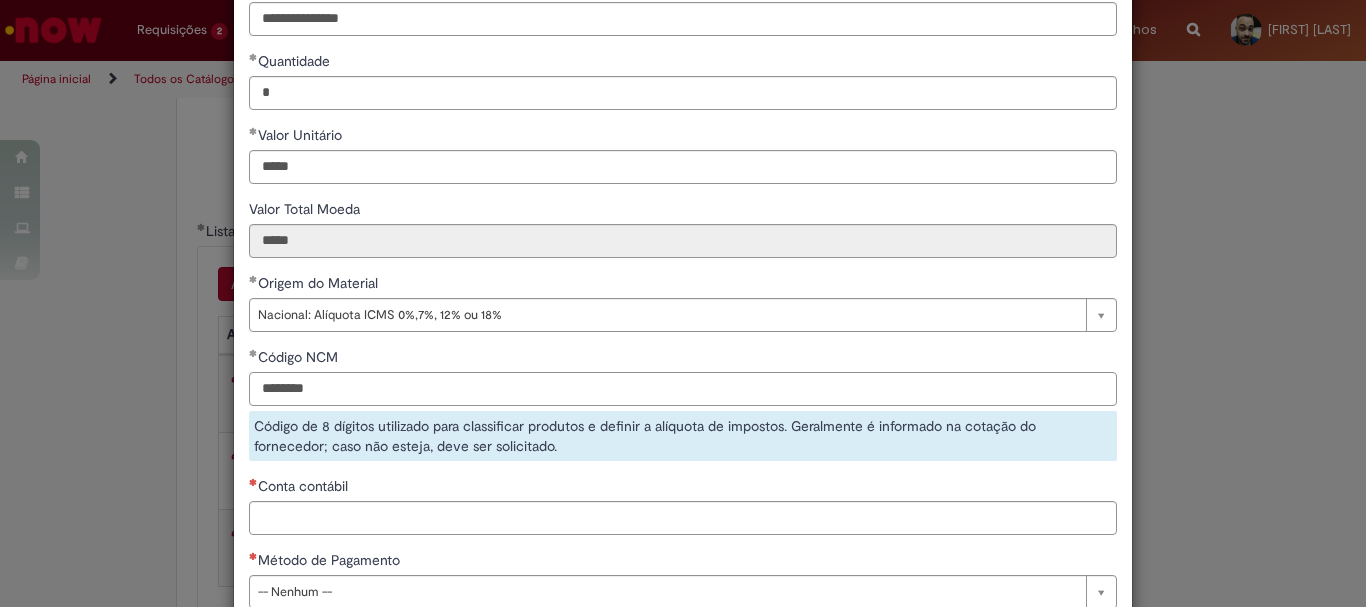 type on "********" 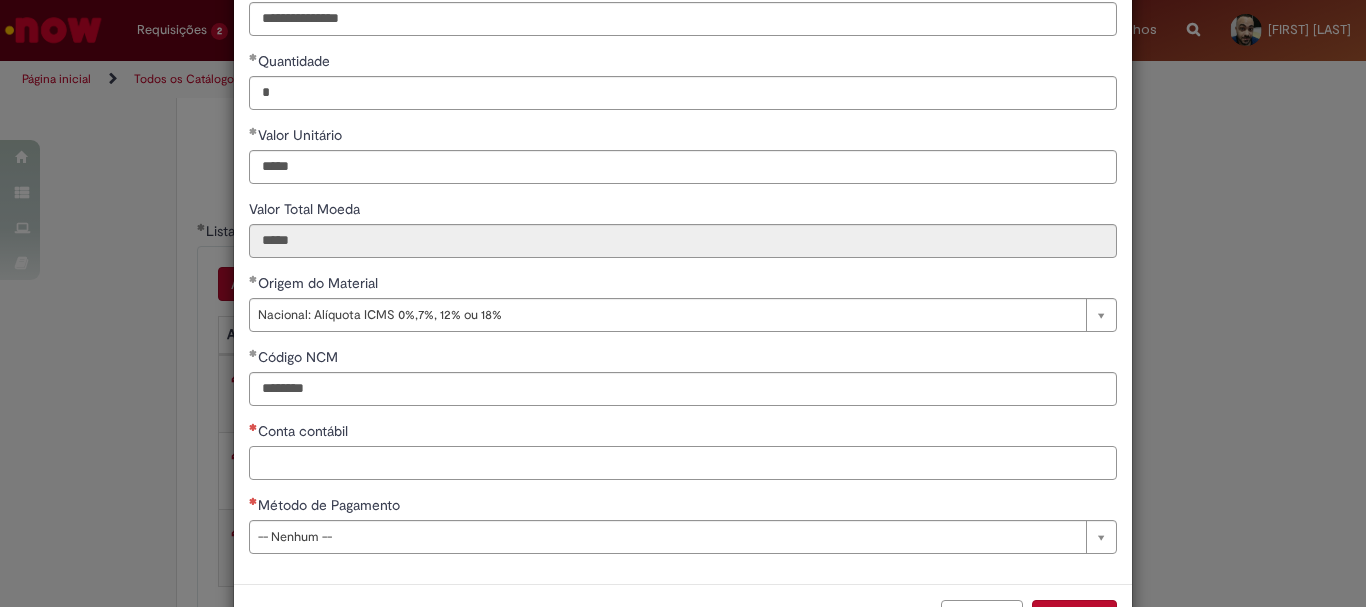 click on "**********" at bounding box center [683, 236] 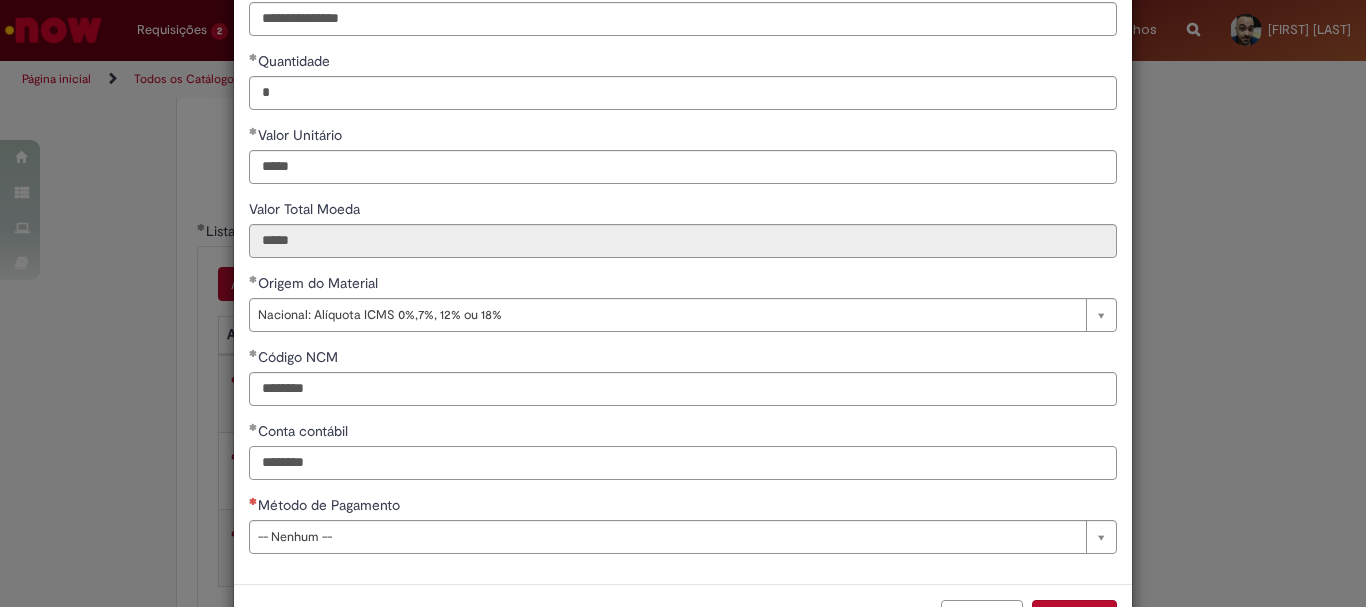type on "********" 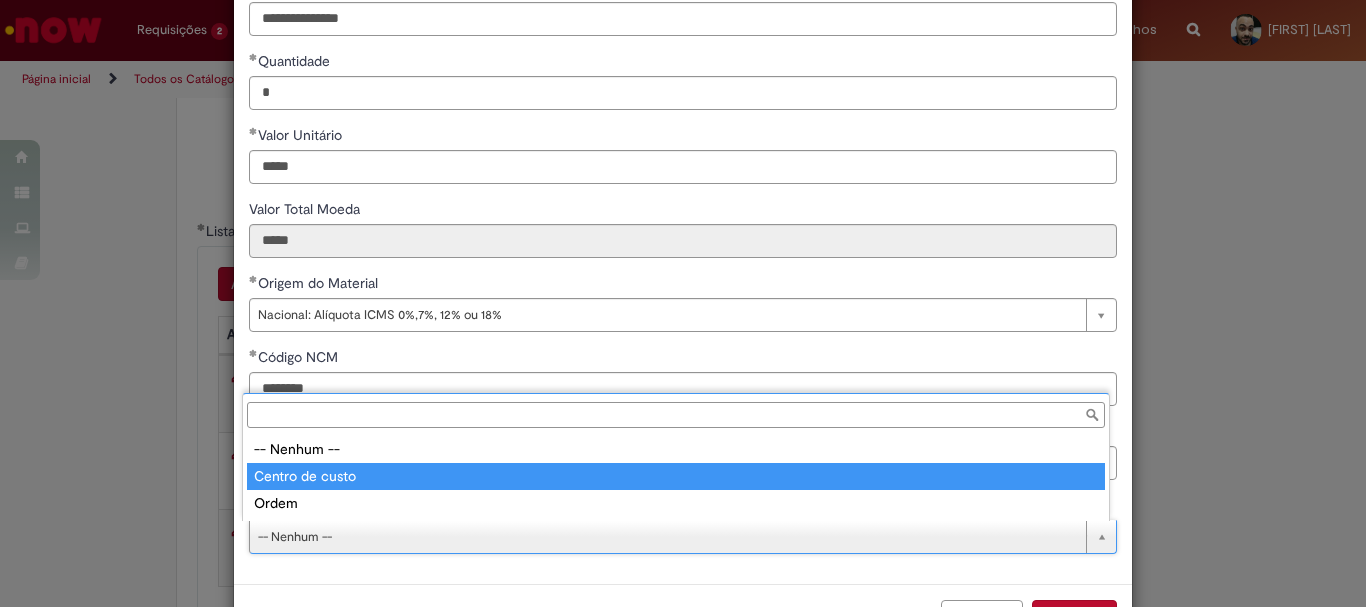 type on "**********" 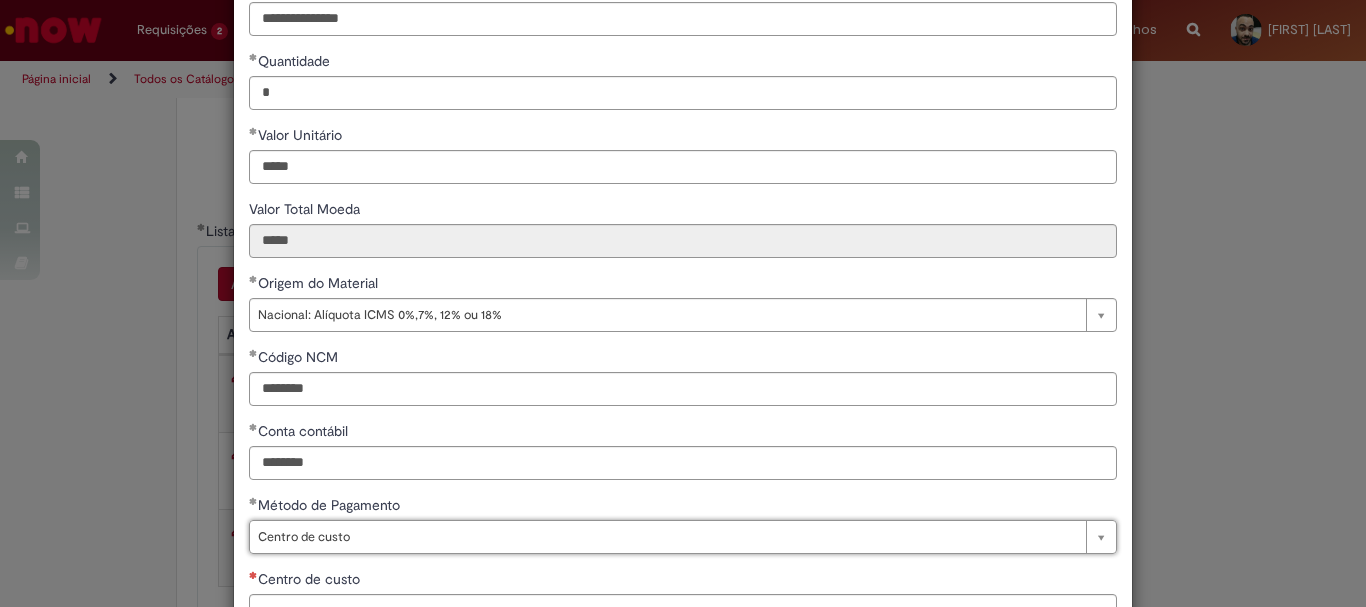 scroll, scrollTop: 347, scrollLeft: 0, axis: vertical 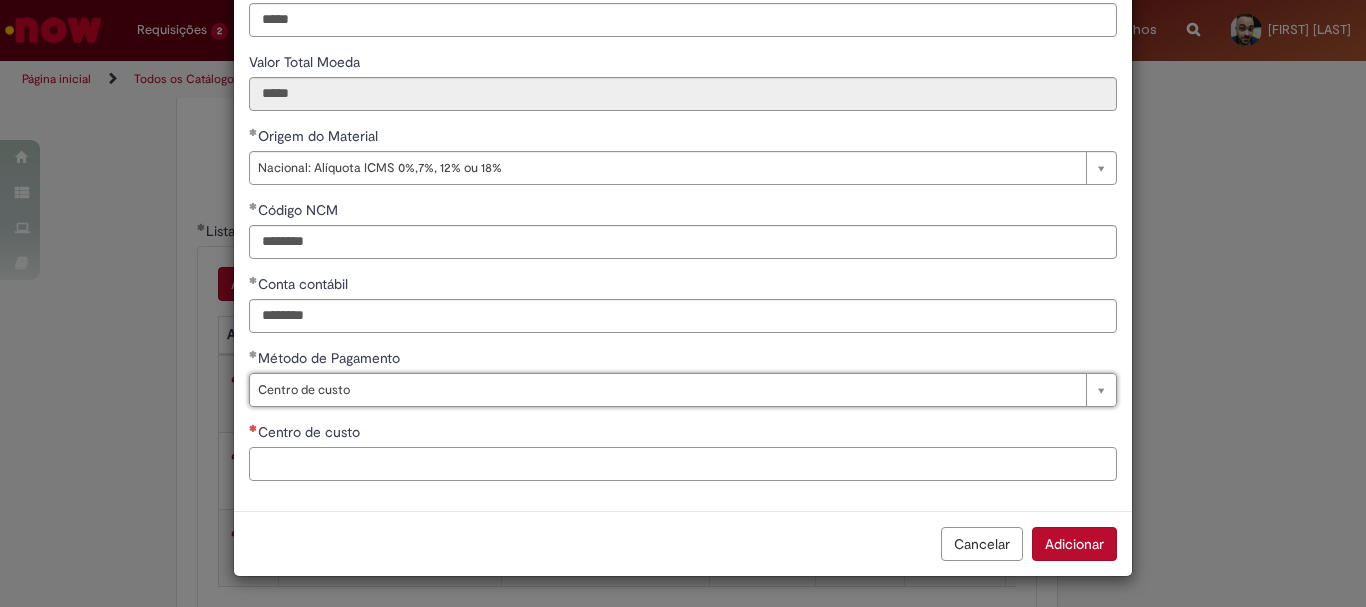 click on "Centro de custo" at bounding box center [683, 464] 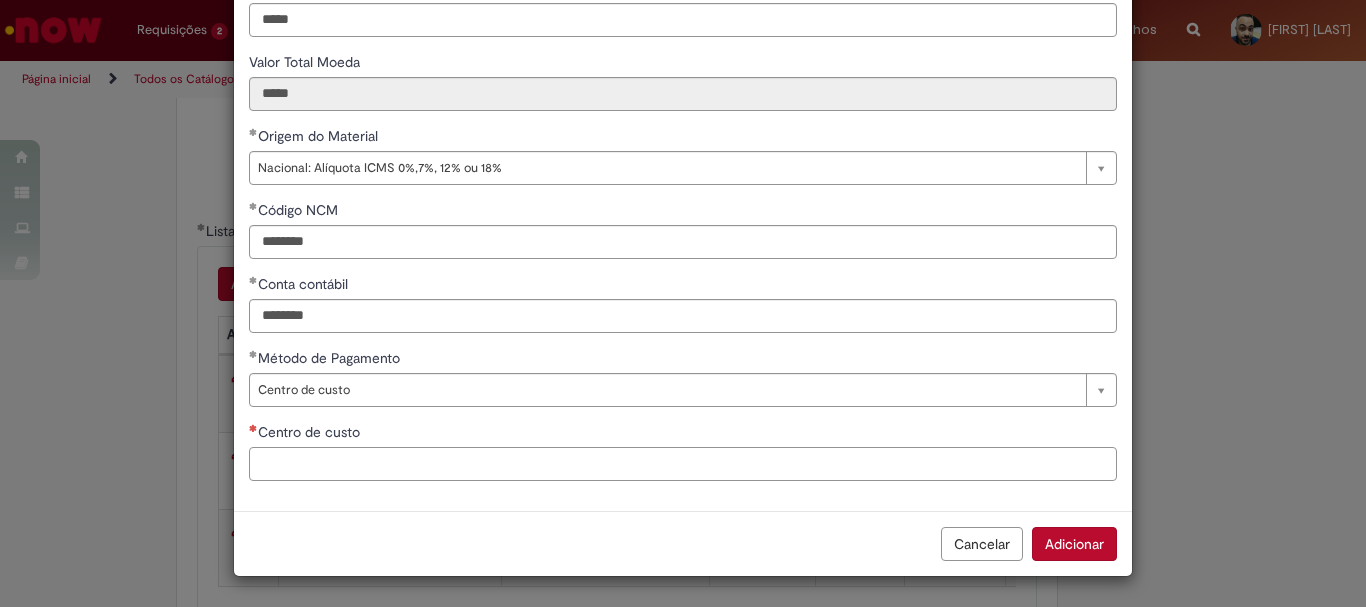 paste on "**********" 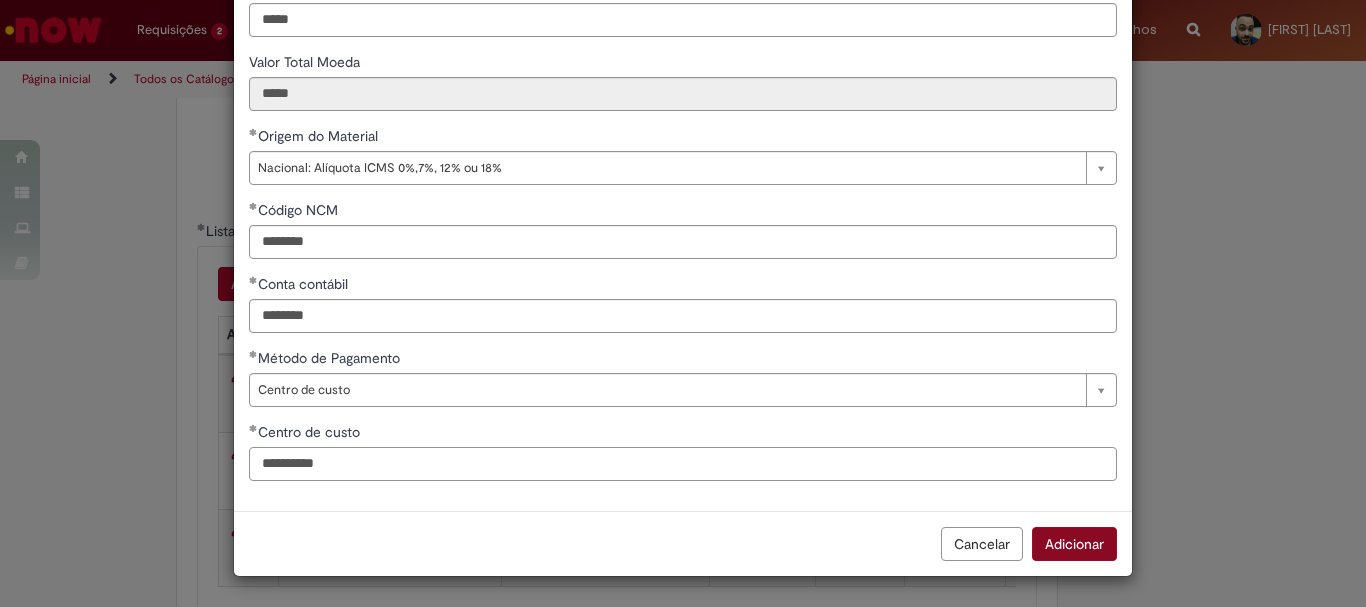 type on "**********" 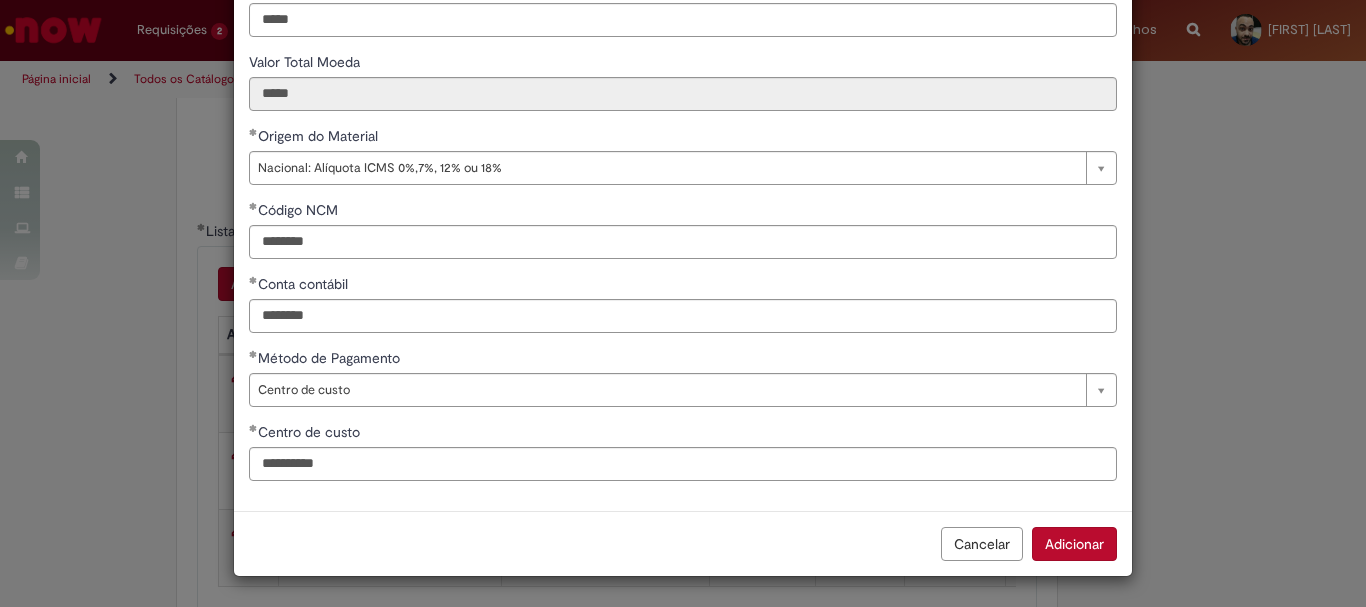 click on "Adicionar" at bounding box center [1074, 544] 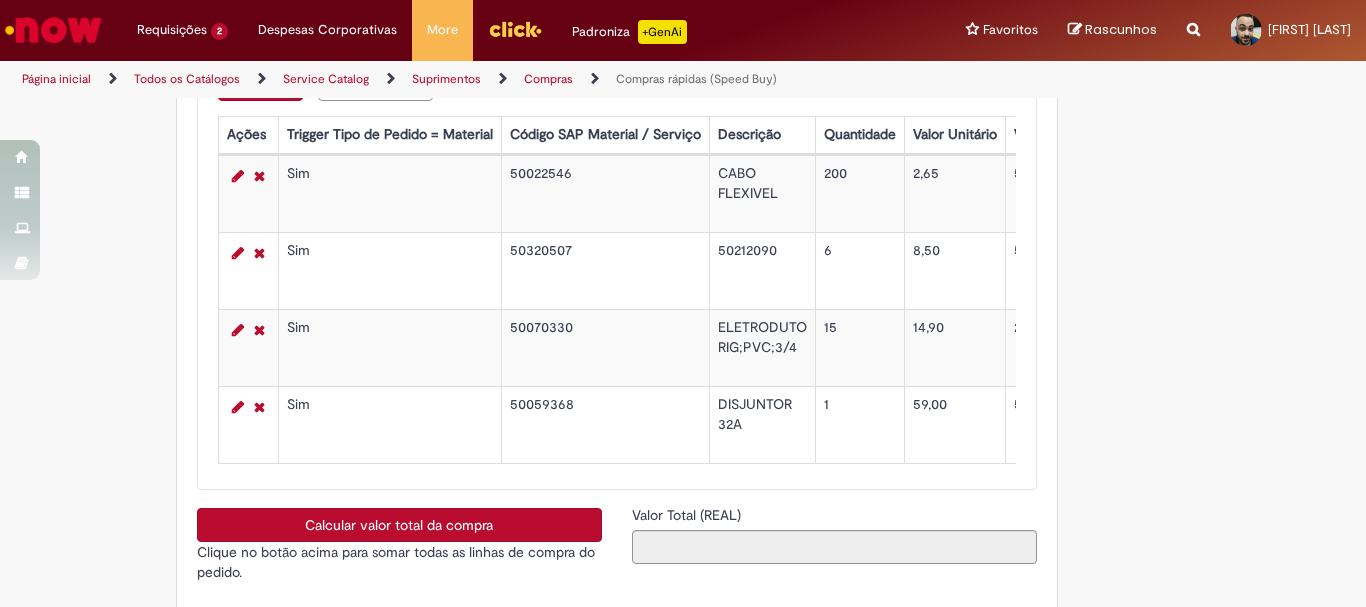 scroll, scrollTop: 3224, scrollLeft: 0, axis: vertical 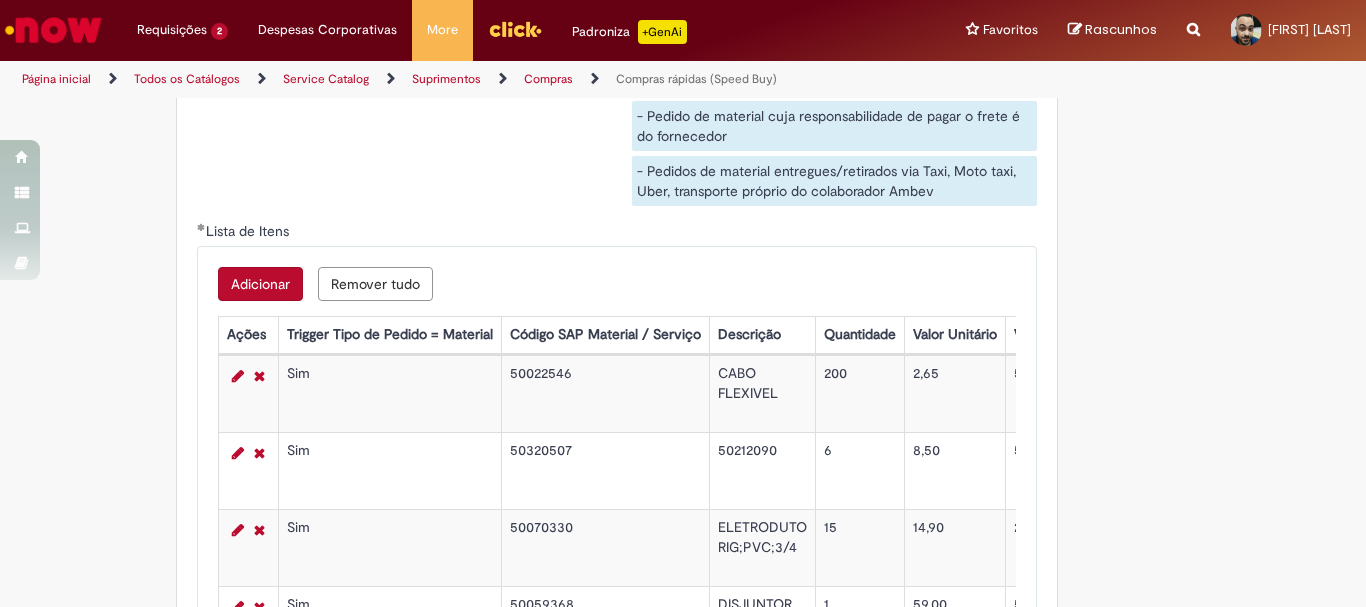 click on "Adicionar" at bounding box center [260, 284] 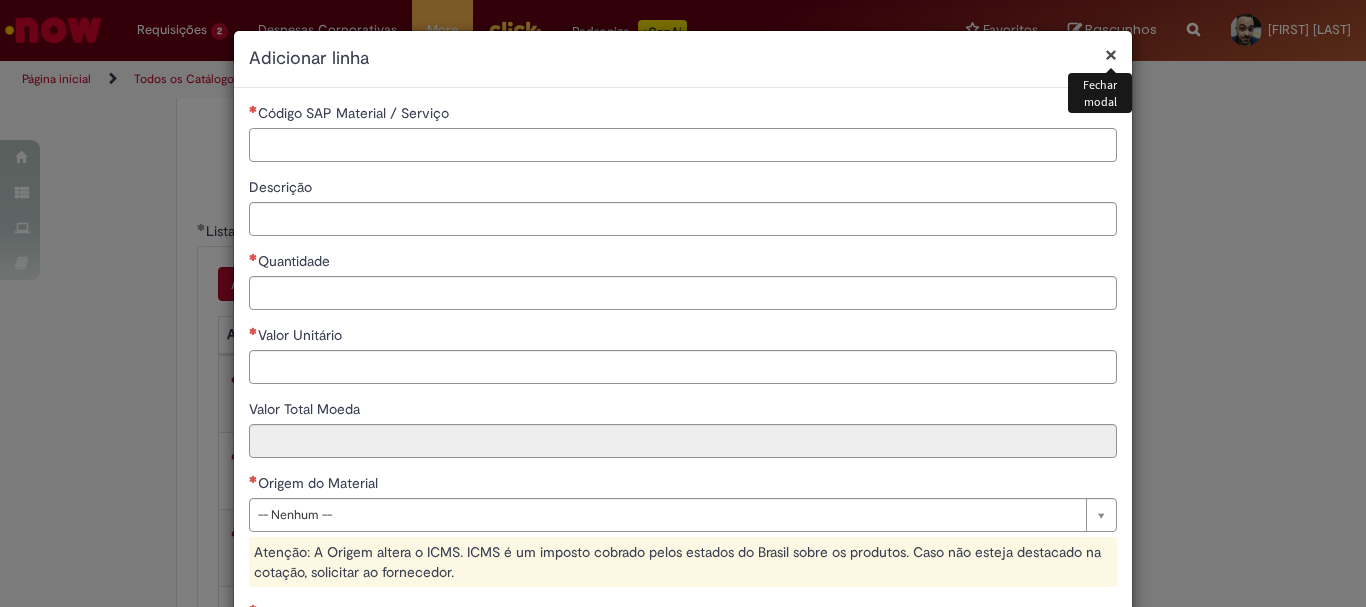 click on "Código SAP Material / Serviço" at bounding box center [683, 145] 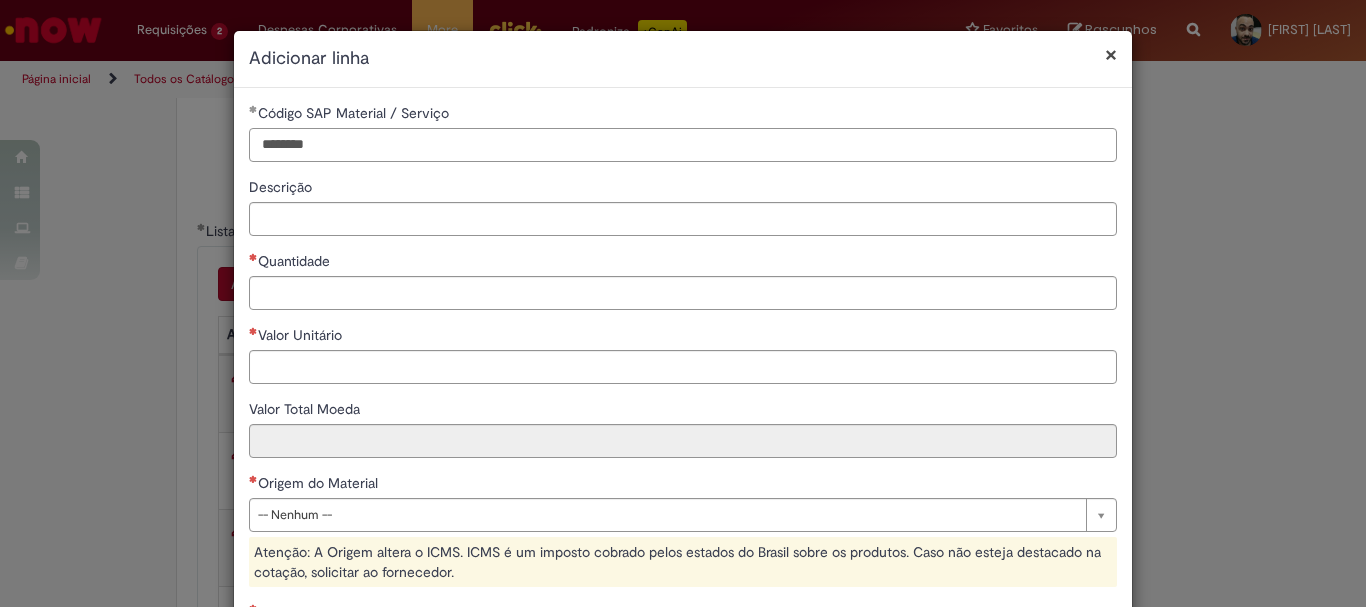 type on "********" 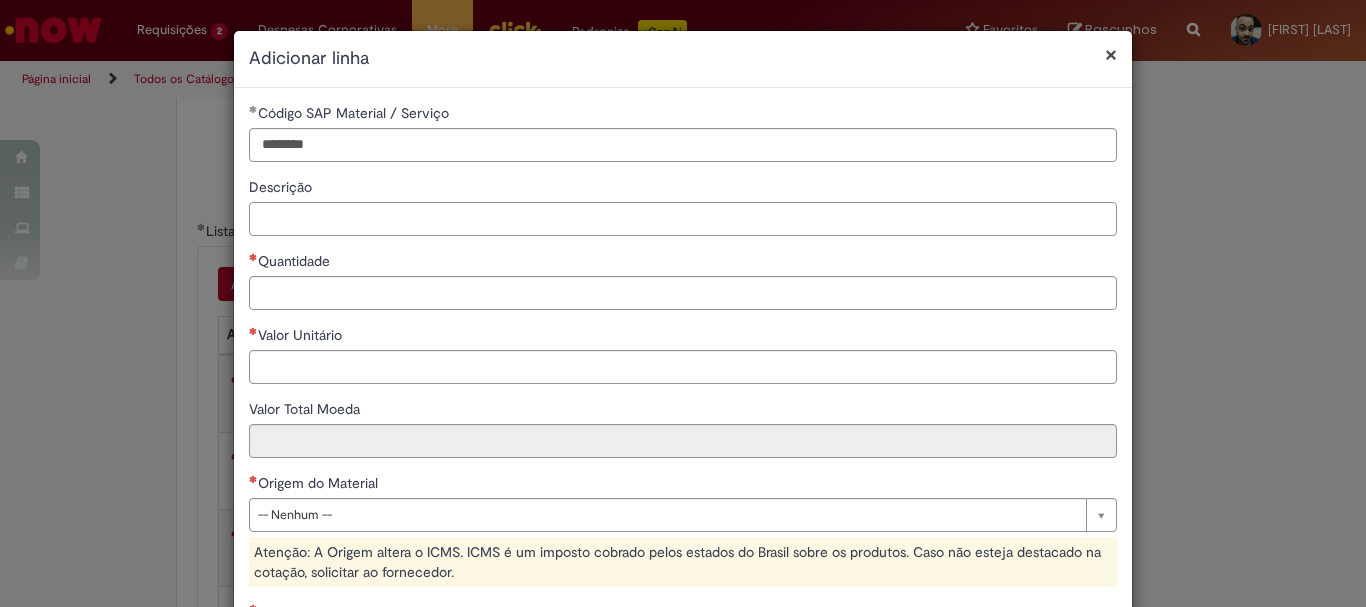 click on "Descrição" at bounding box center [683, 219] 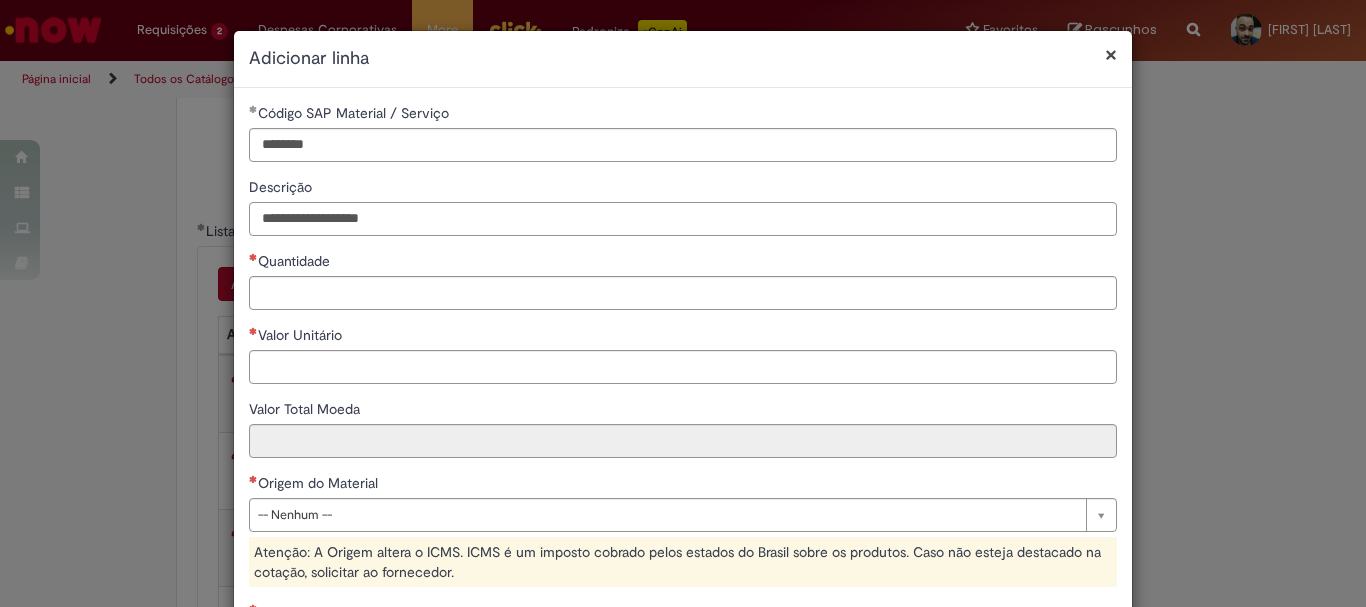 type on "**********" 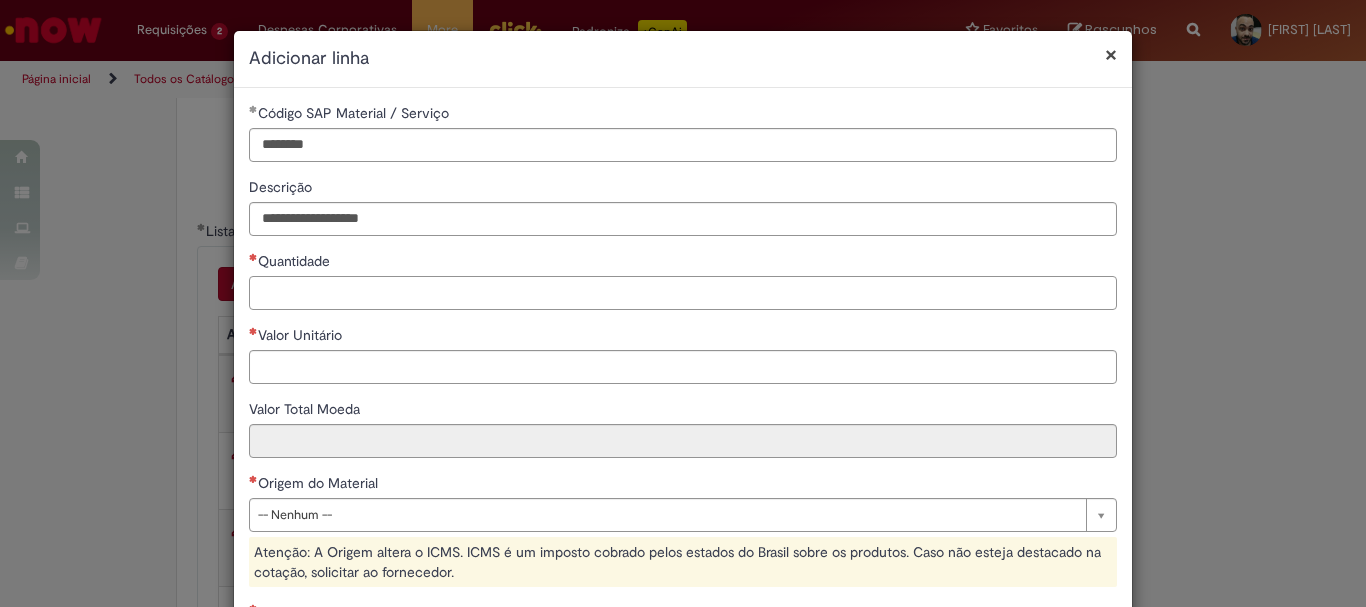 click on "Quantidade" at bounding box center (683, 293) 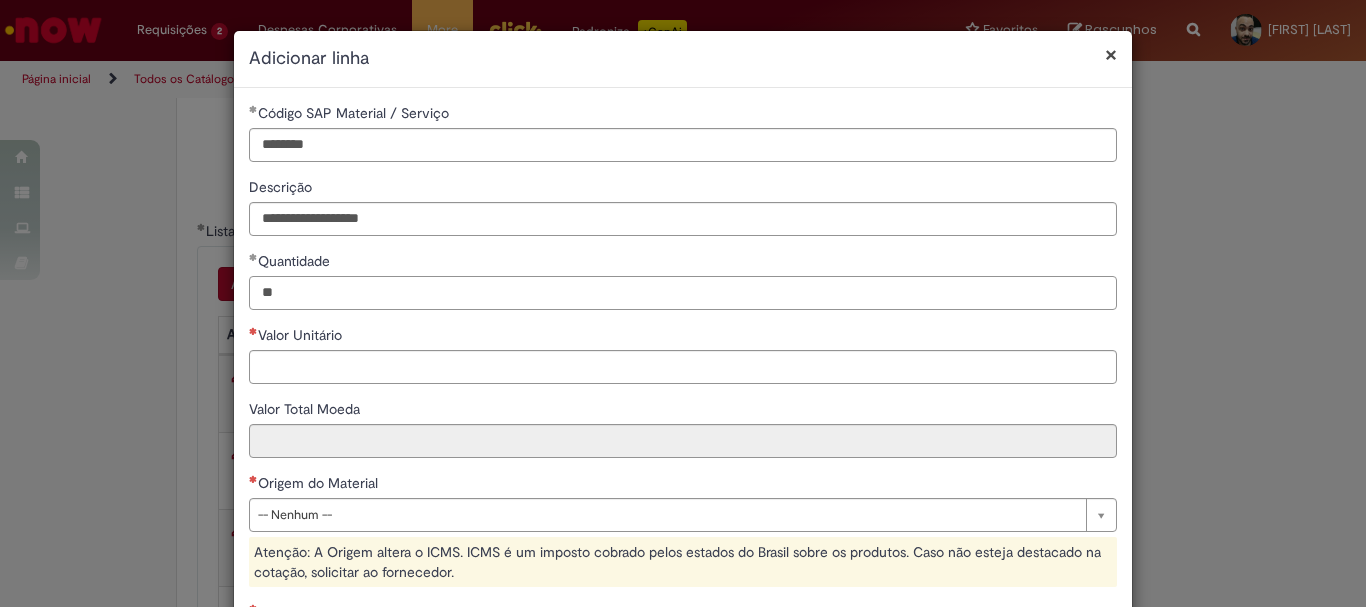 type on "**" 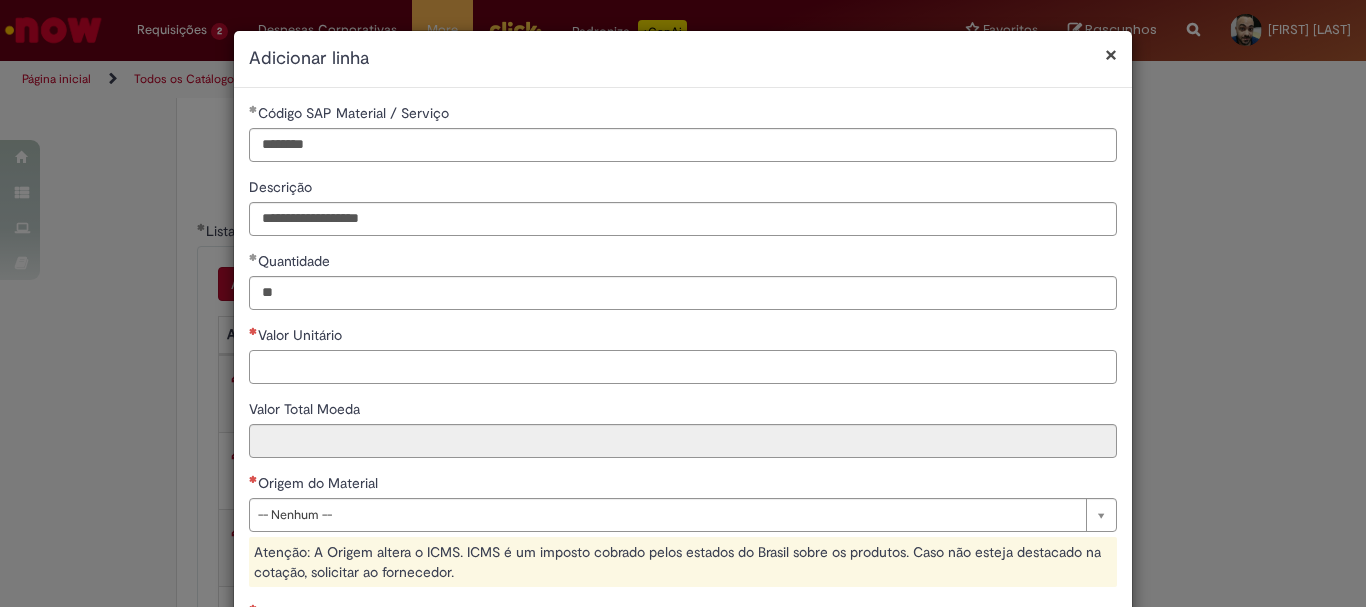 click on "Valor Unitário" at bounding box center [683, 367] 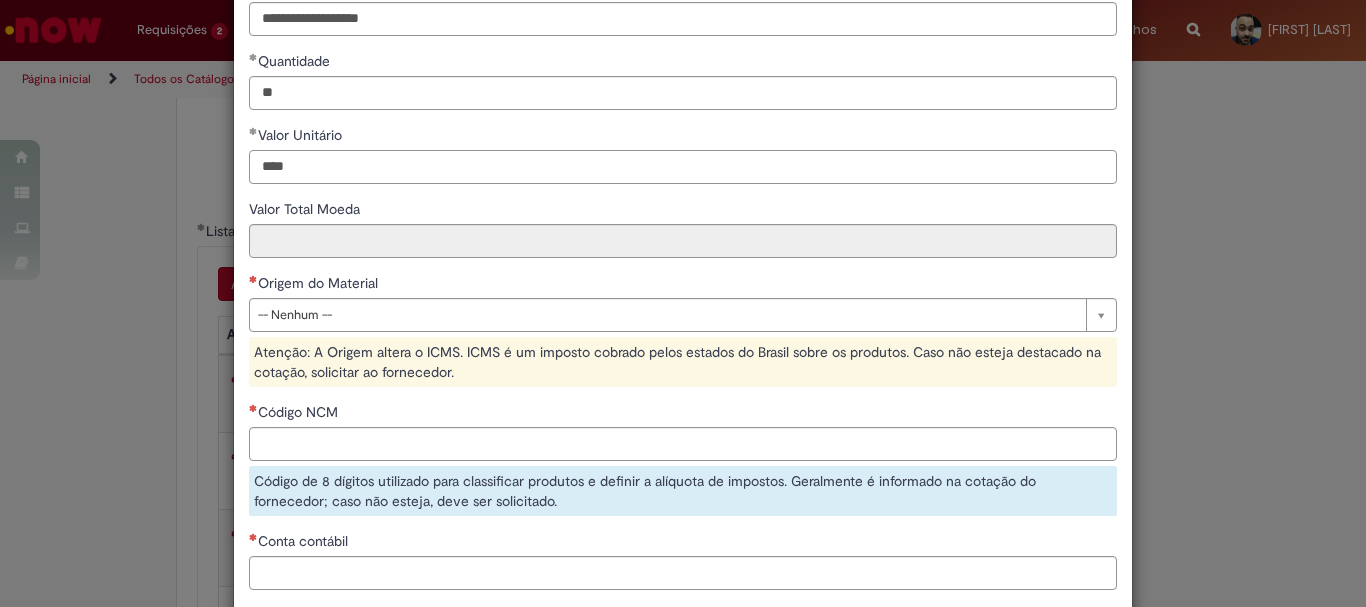 type on "****" 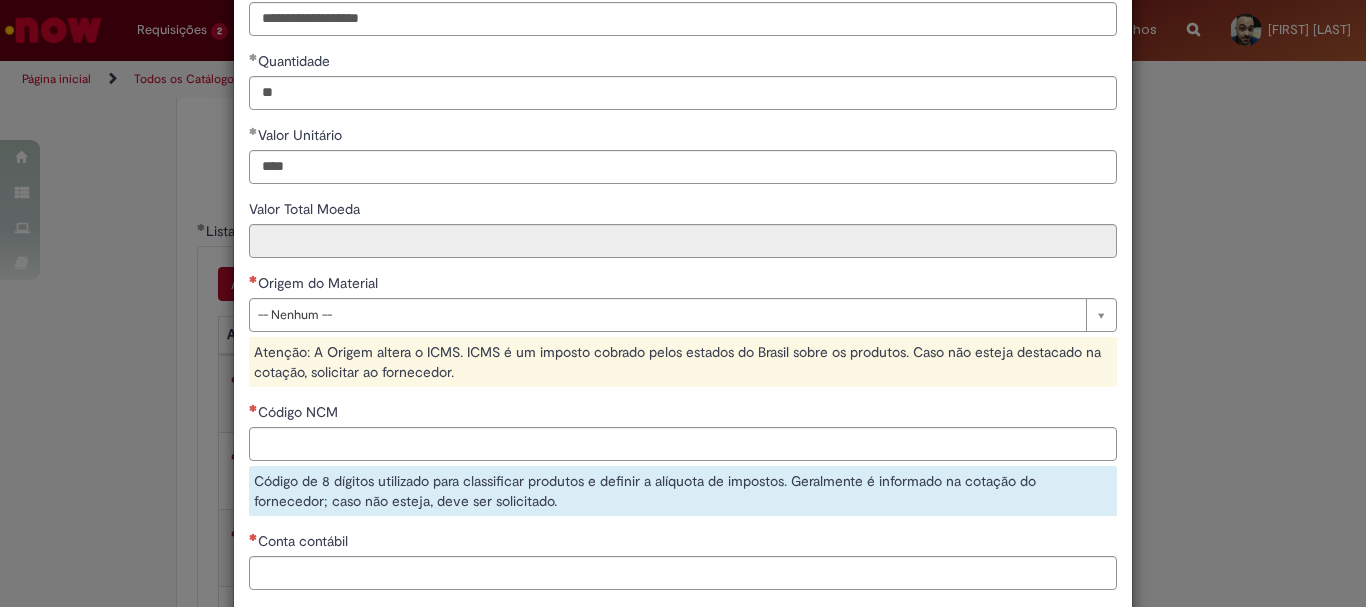 type on "*****" 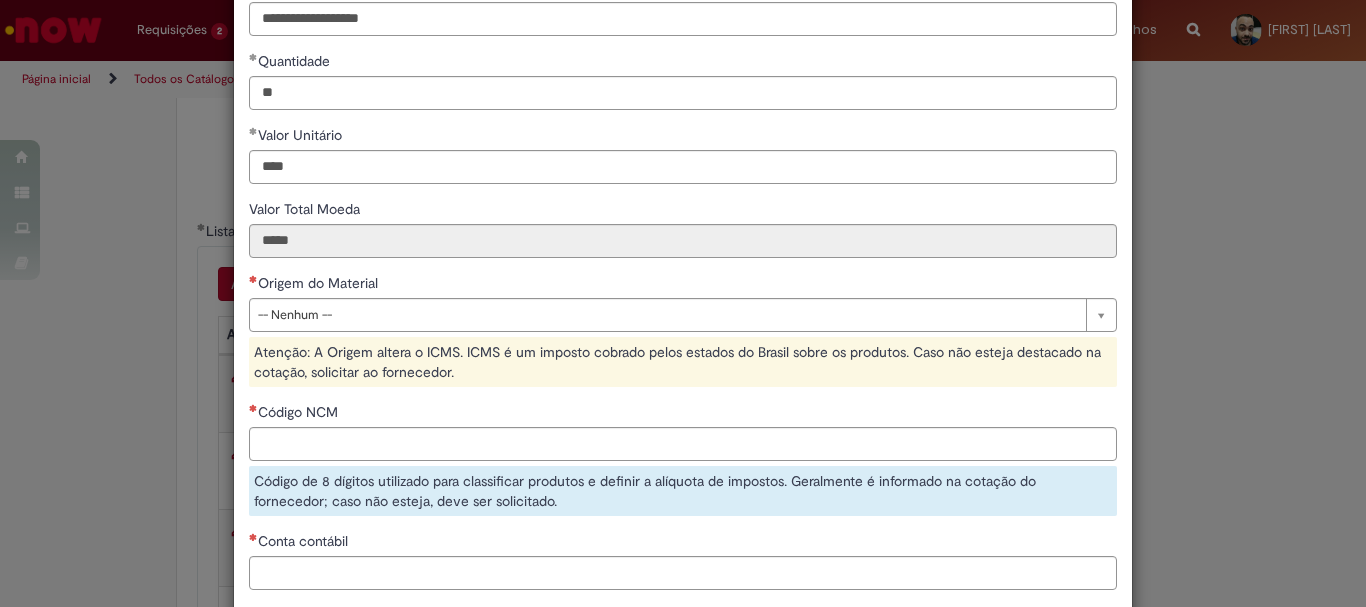click on "Origem do Material" at bounding box center [683, 285] 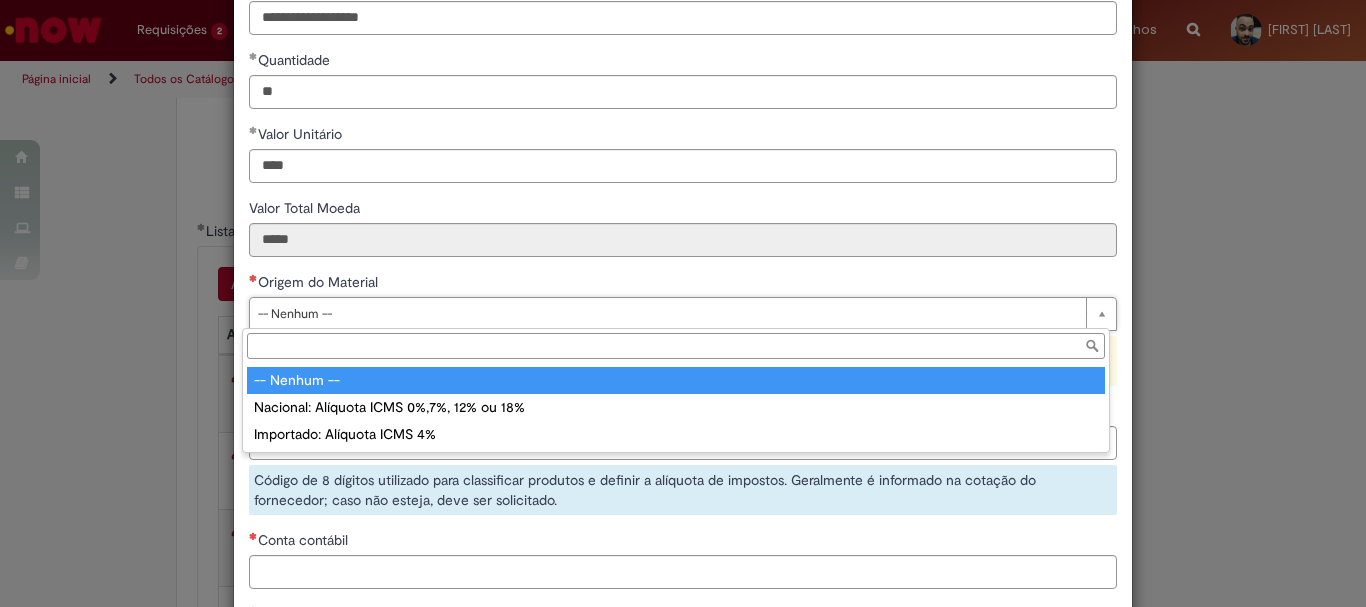 scroll, scrollTop: 200, scrollLeft: 0, axis: vertical 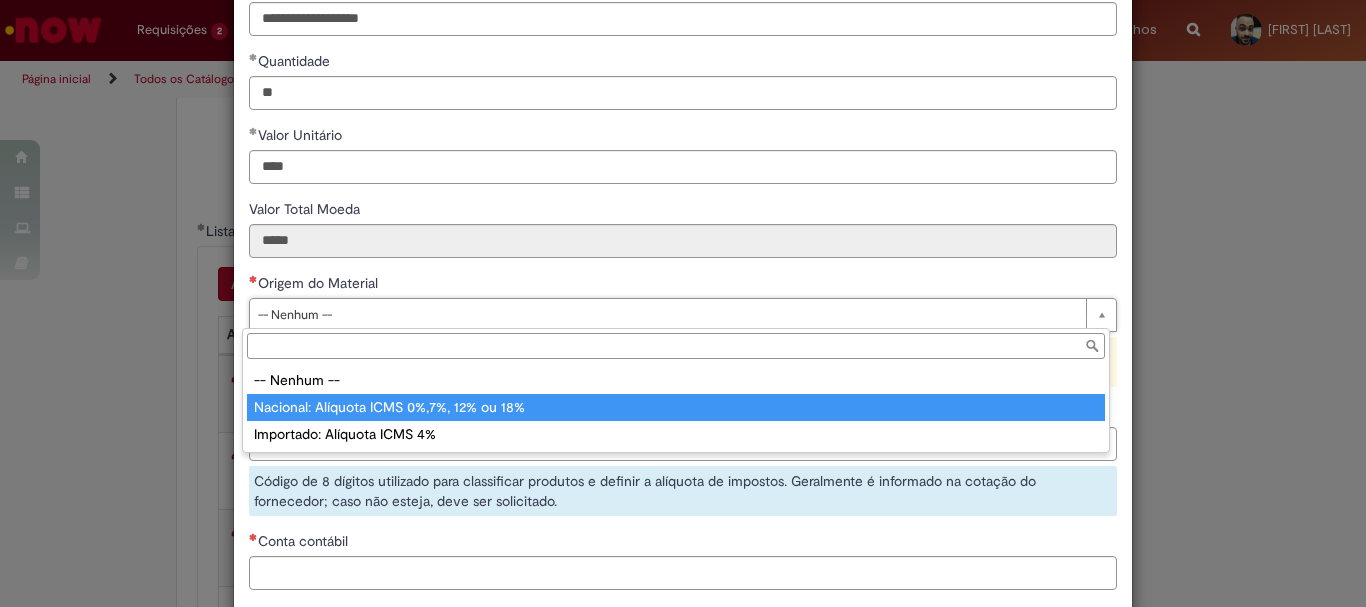 type on "**********" 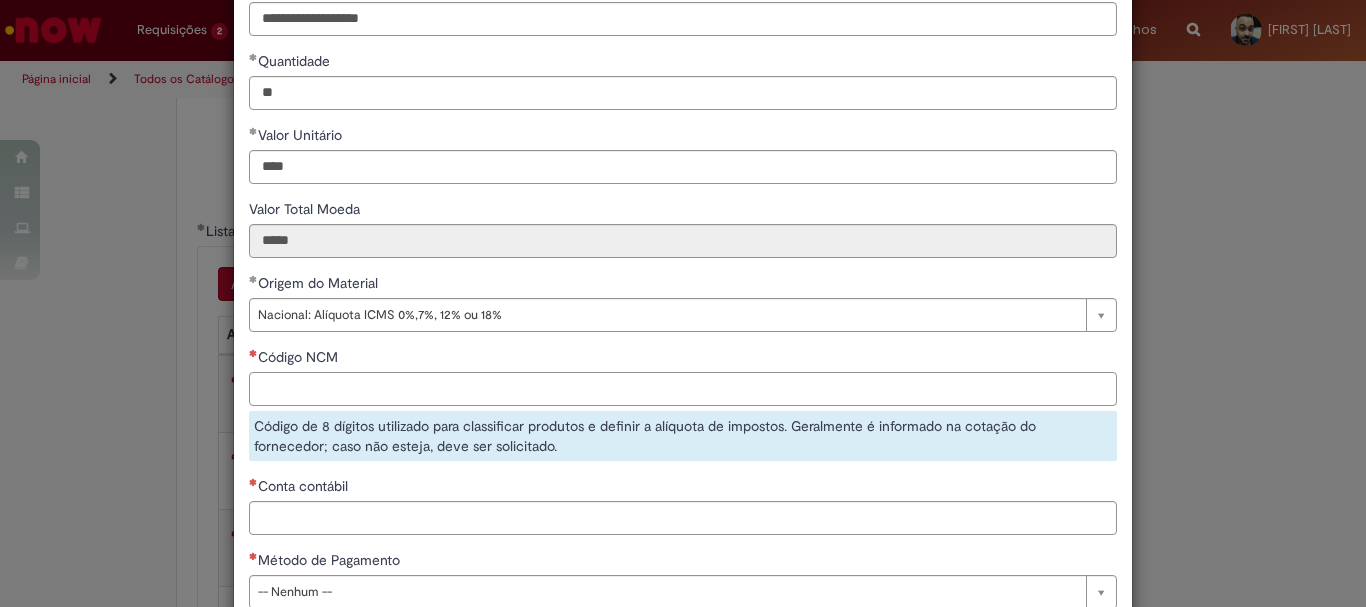 click on "Código NCM" at bounding box center [683, 389] 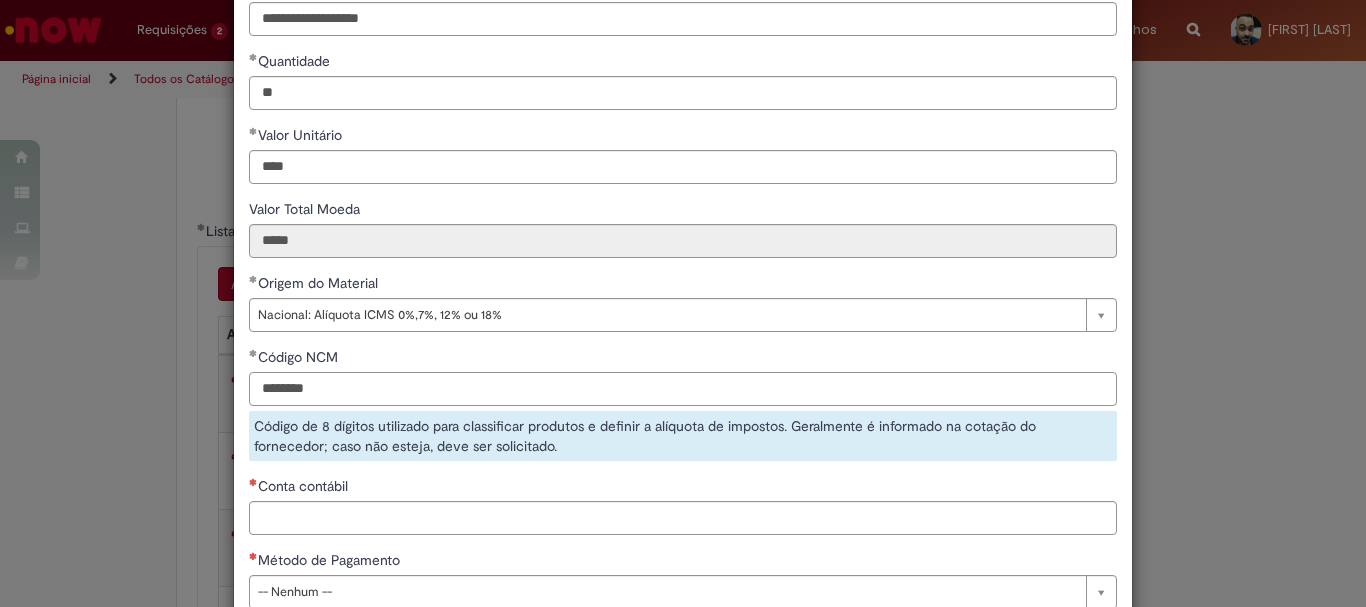 type on "********" 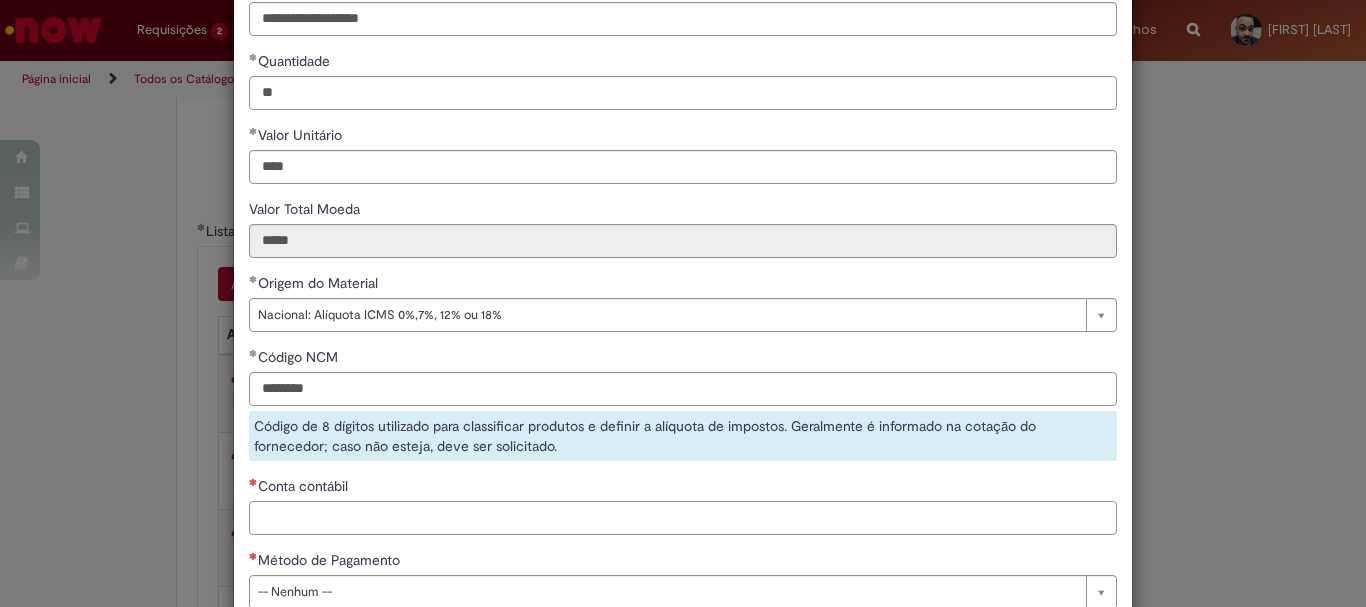 click on "**********" at bounding box center (683, 263) 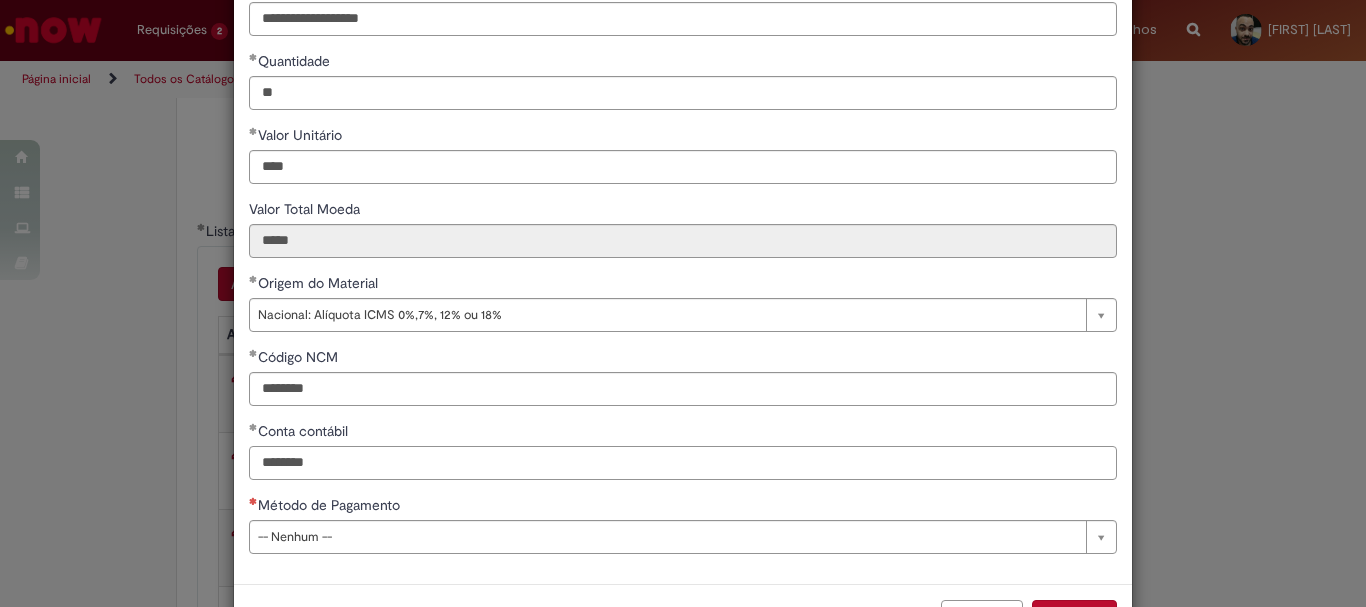 type on "********" 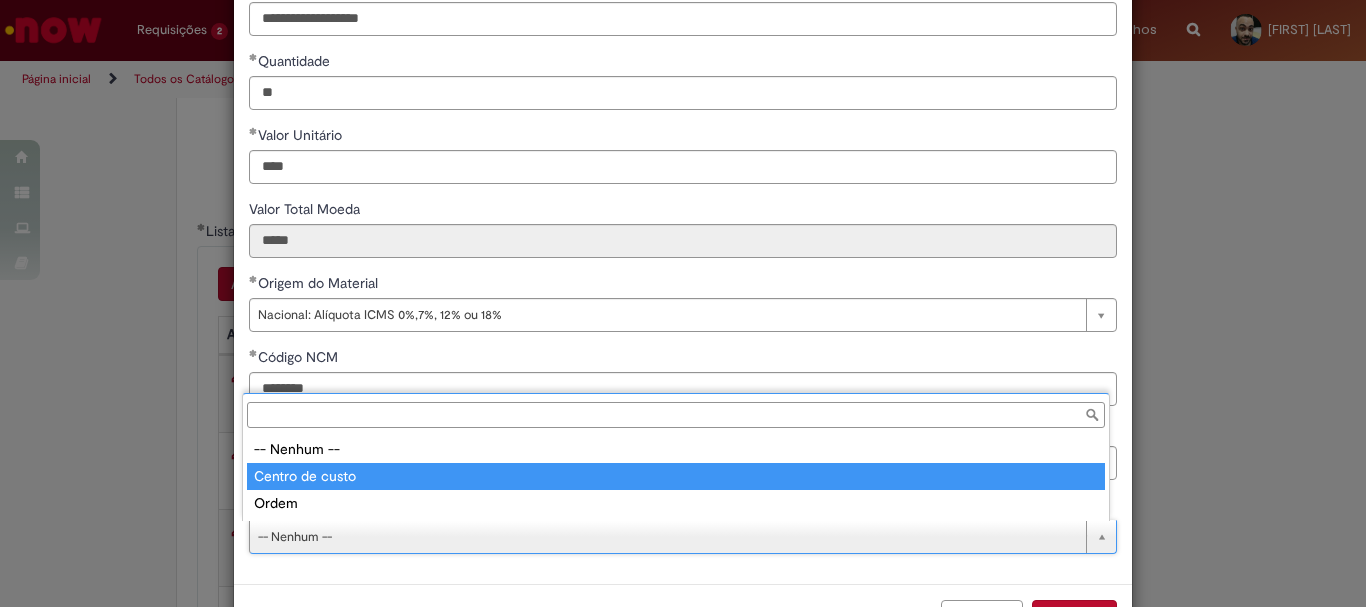 type on "**********" 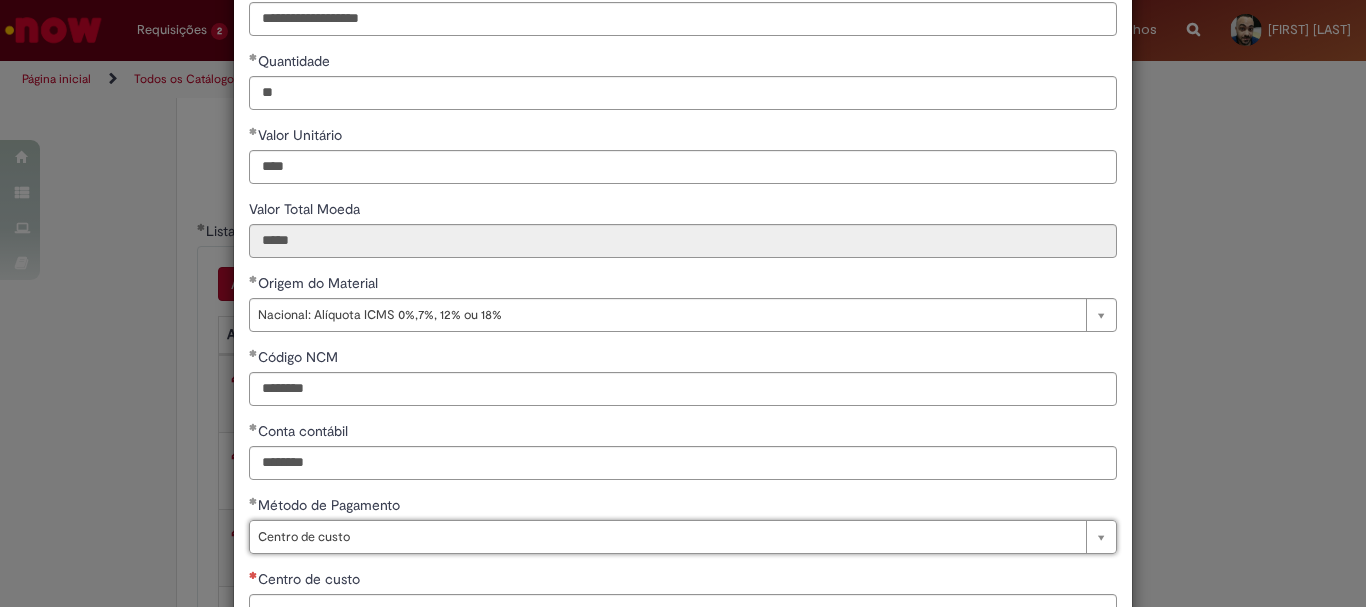 scroll, scrollTop: 347, scrollLeft: 0, axis: vertical 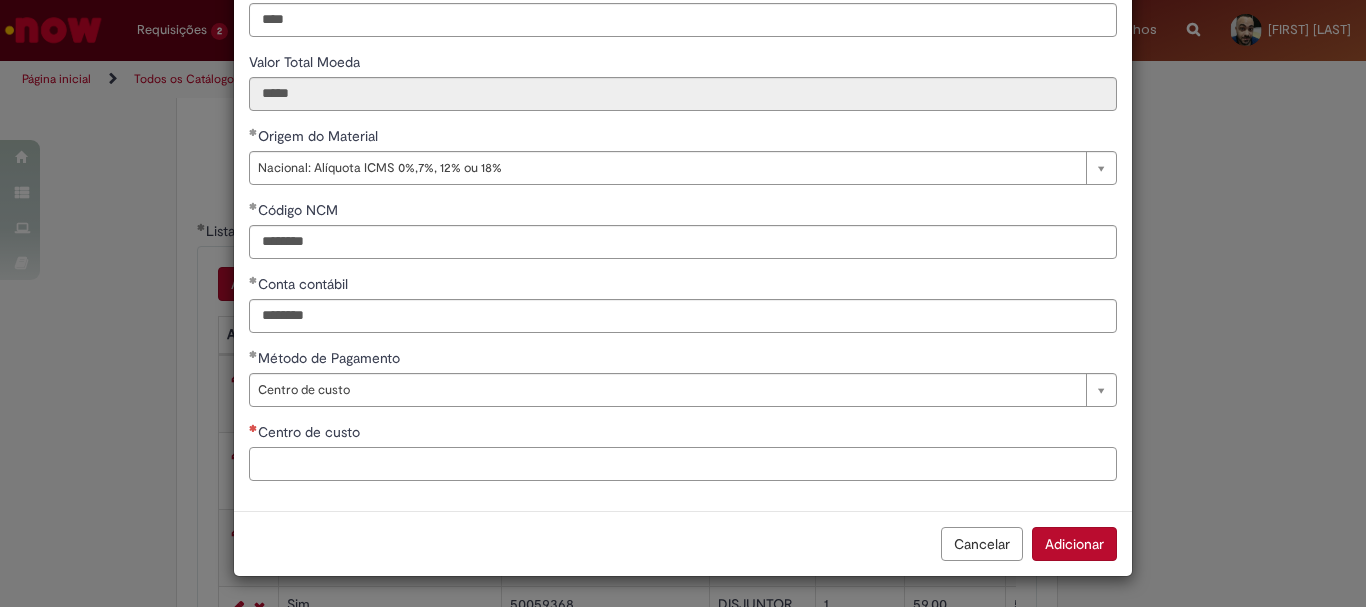 click on "Centro de custo" at bounding box center (683, 464) 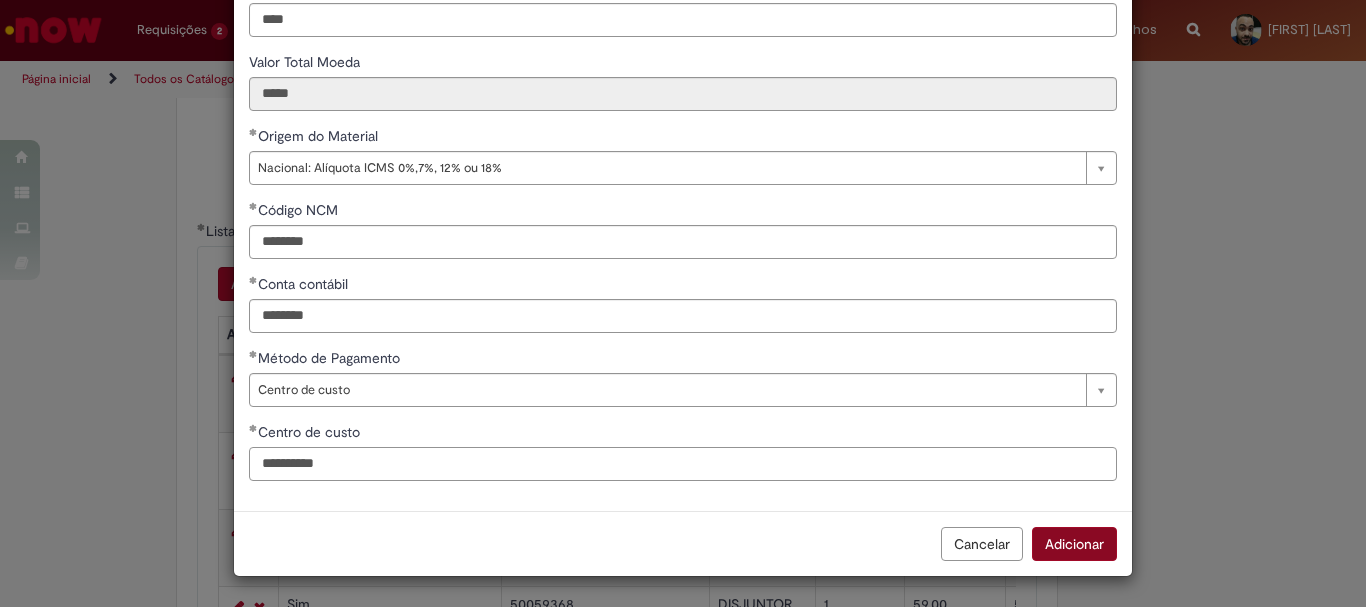 type on "**********" 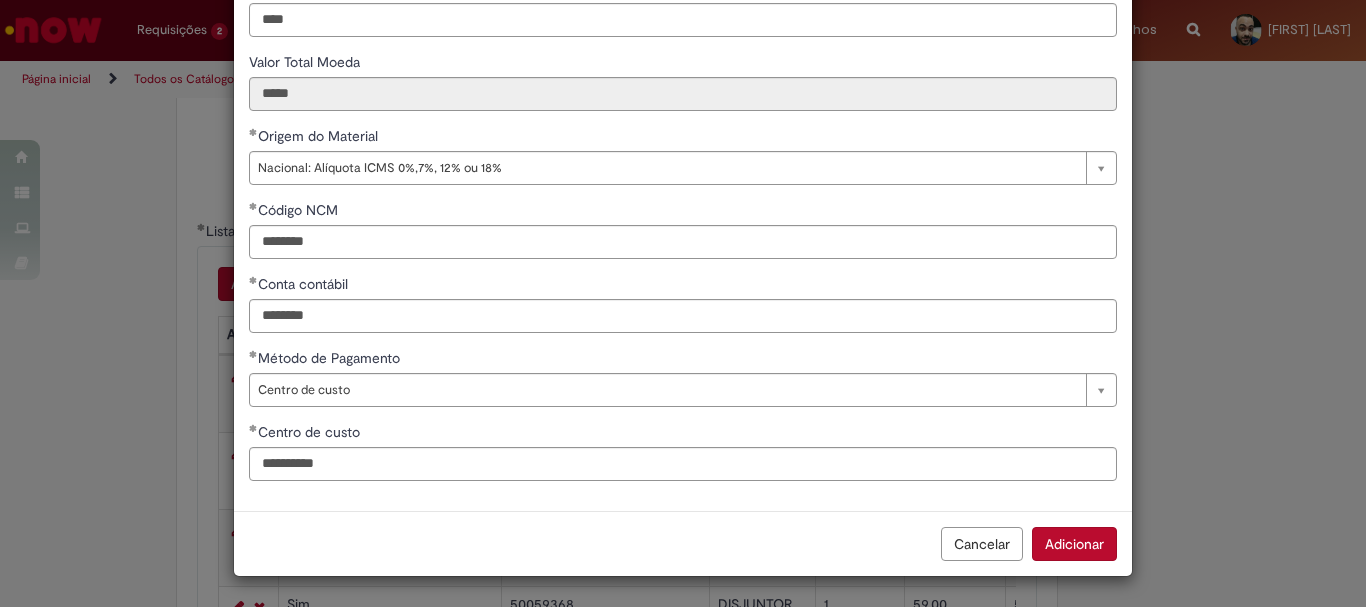 click on "Adicionar" at bounding box center (1074, 544) 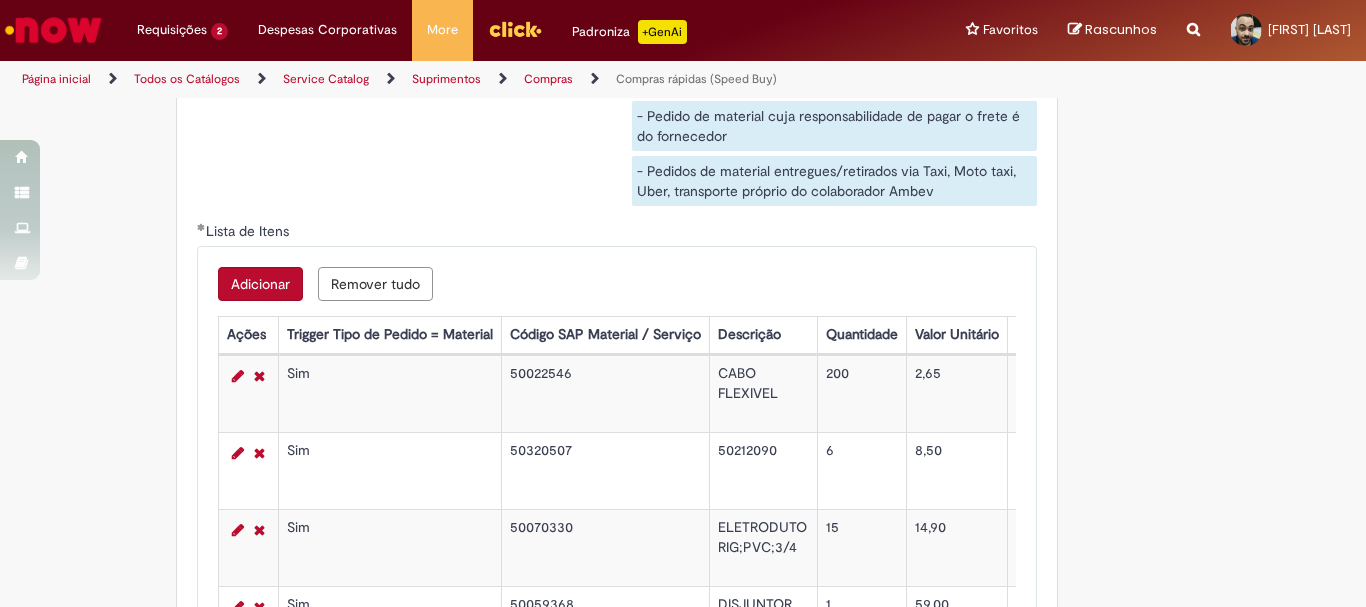 scroll, scrollTop: 3424, scrollLeft: 0, axis: vertical 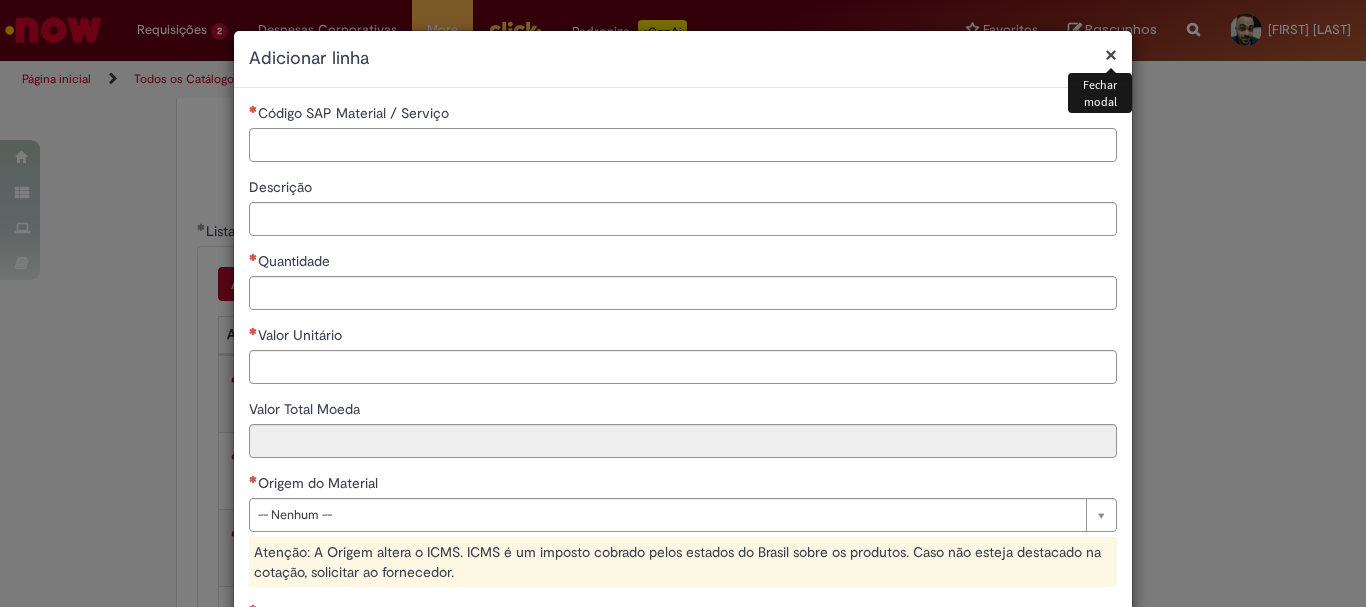 click on "Código SAP Material / Serviço" at bounding box center (683, 145) 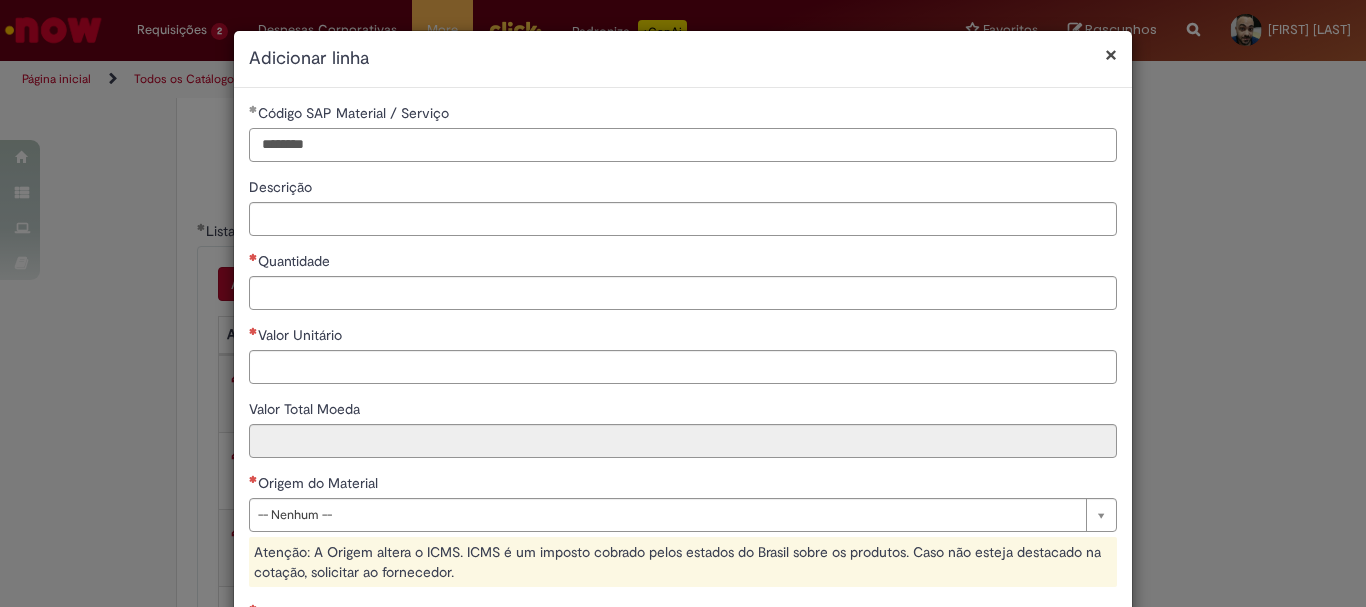 type on "********" 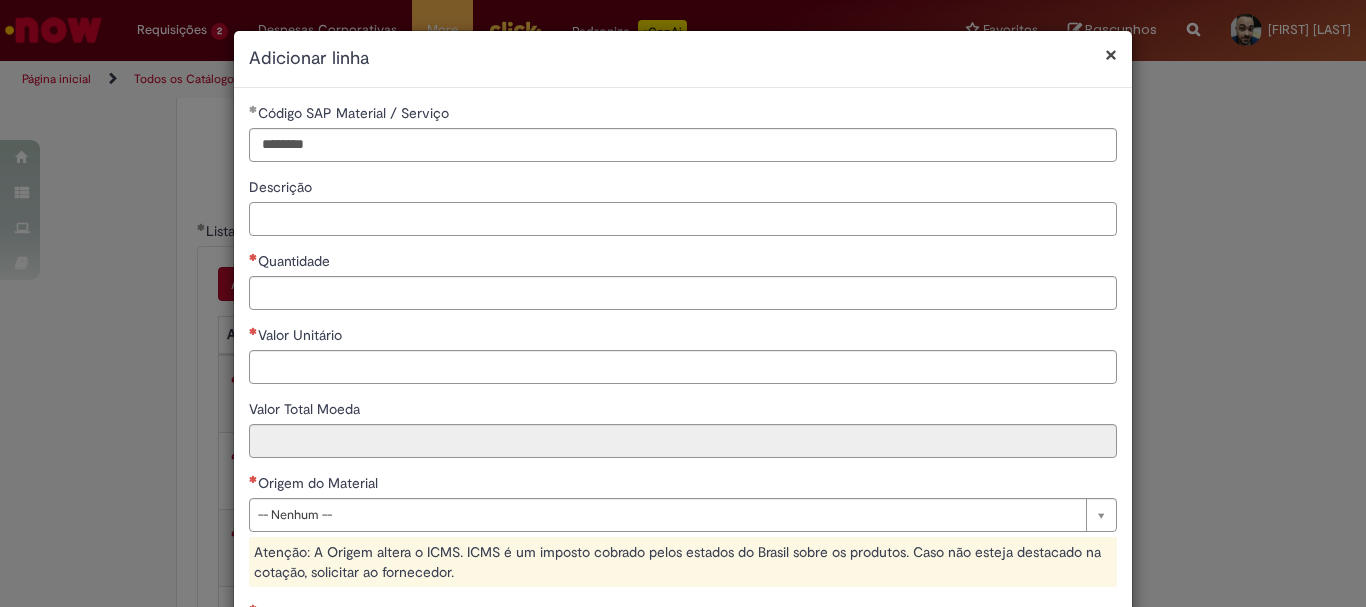 click on "Descrição" at bounding box center (683, 219) 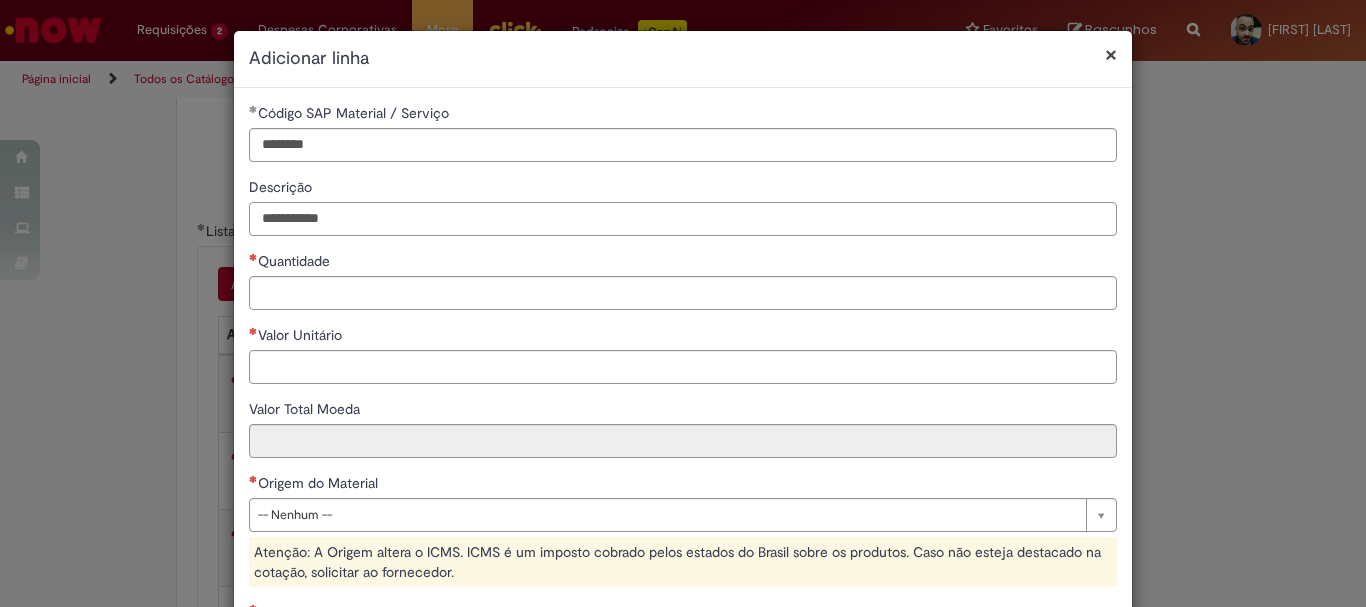 type on "**********" 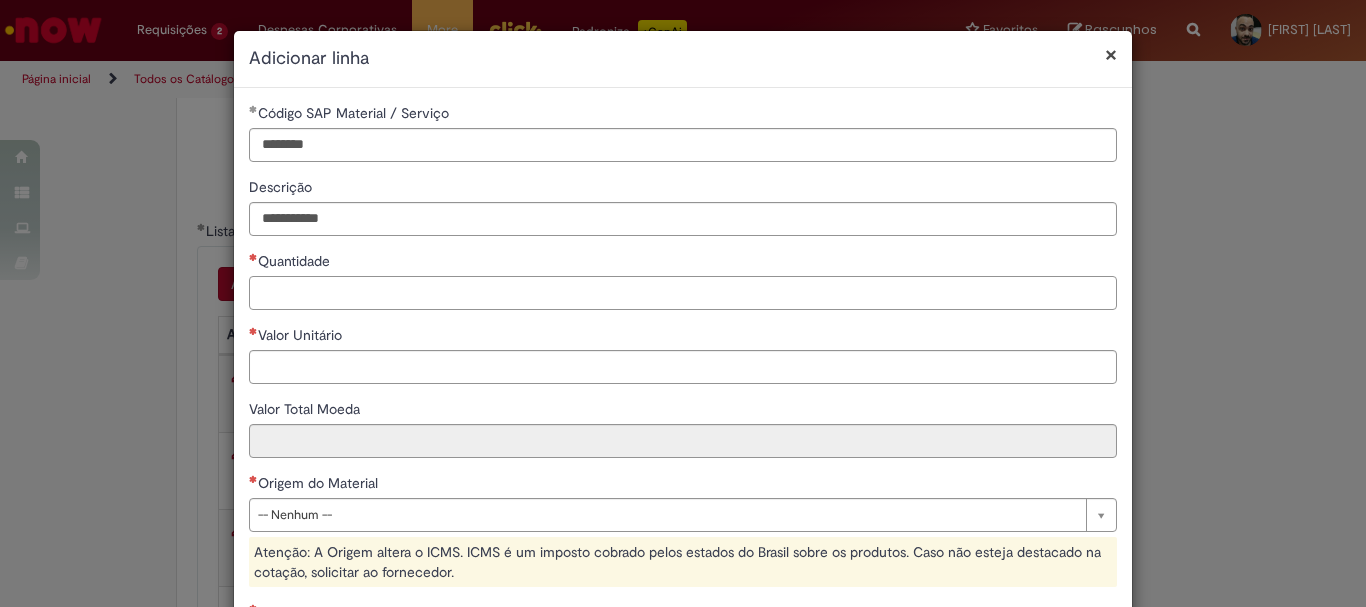 click on "Quantidade" at bounding box center (683, 293) 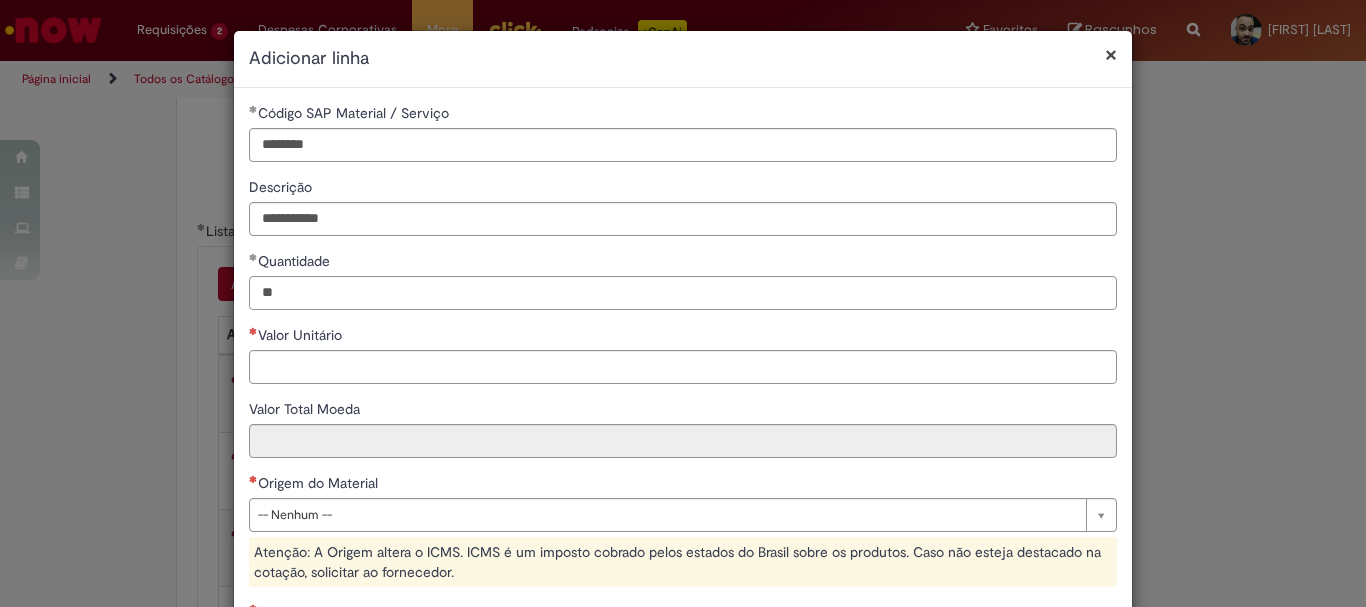 type on "**" 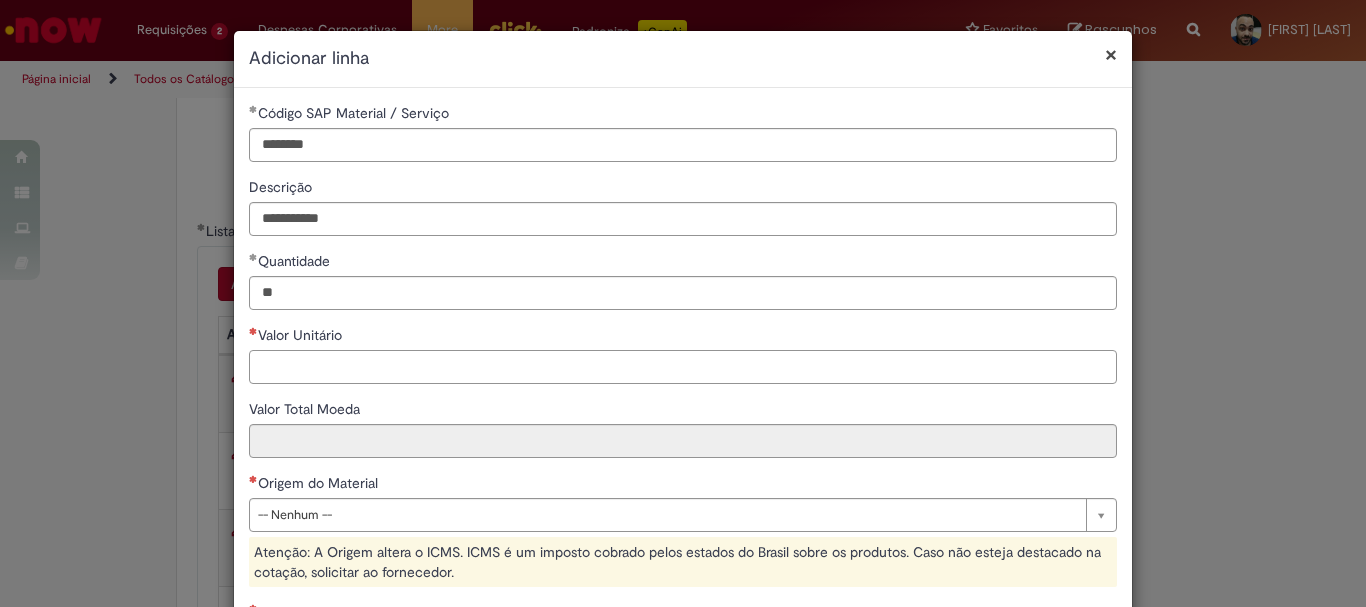 click on "Valor Unitário" at bounding box center (683, 367) 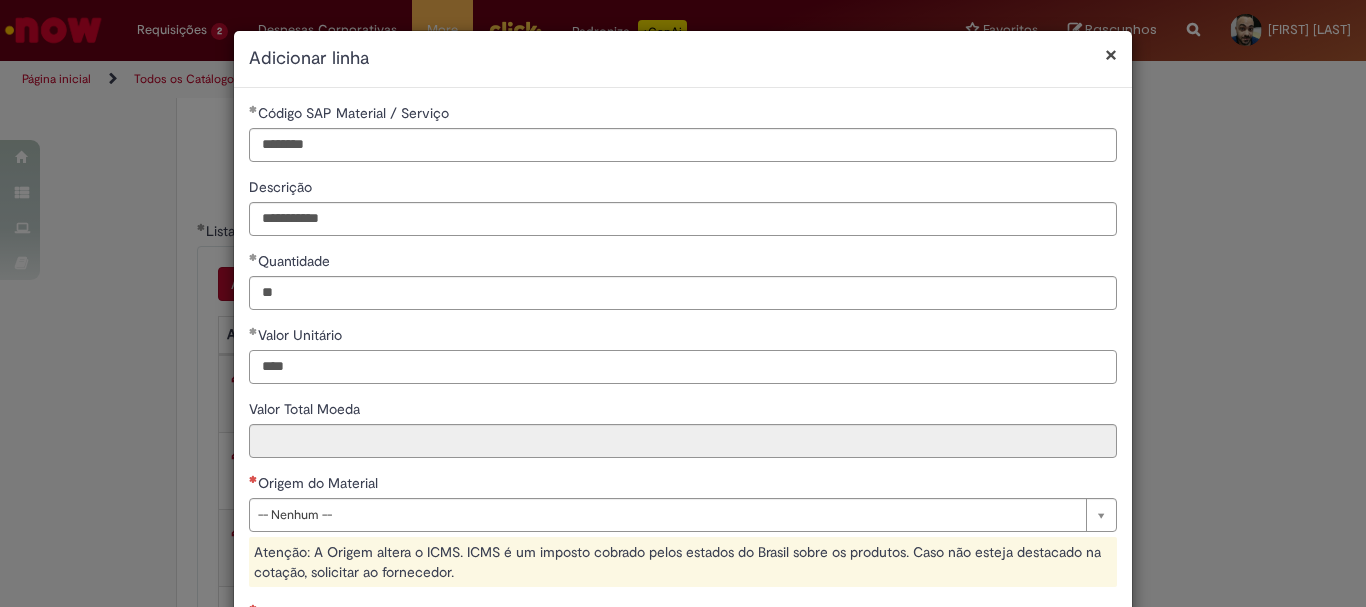 type on "****" 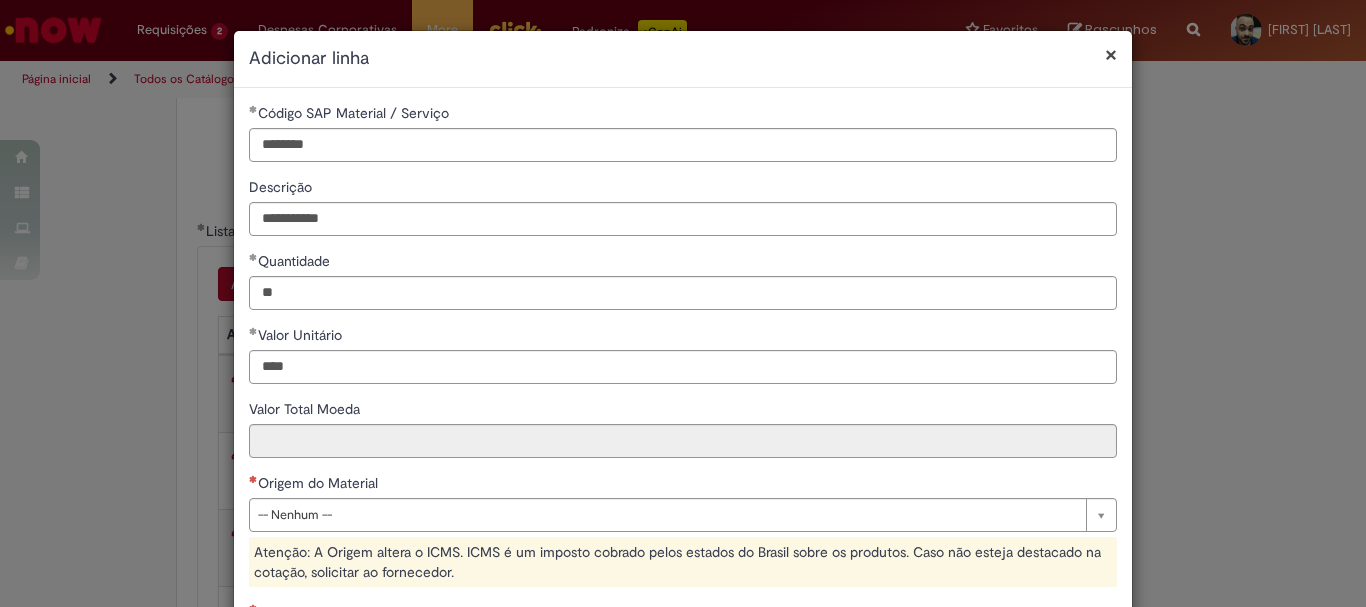type on "*****" 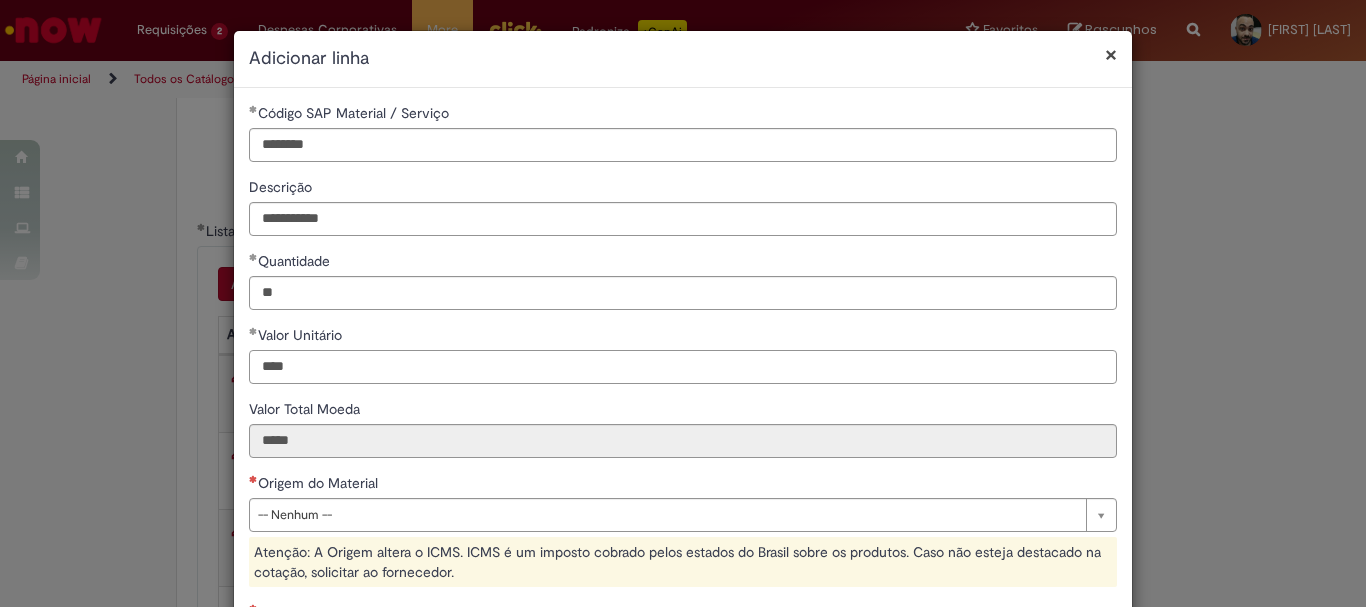 scroll, scrollTop: 200, scrollLeft: 0, axis: vertical 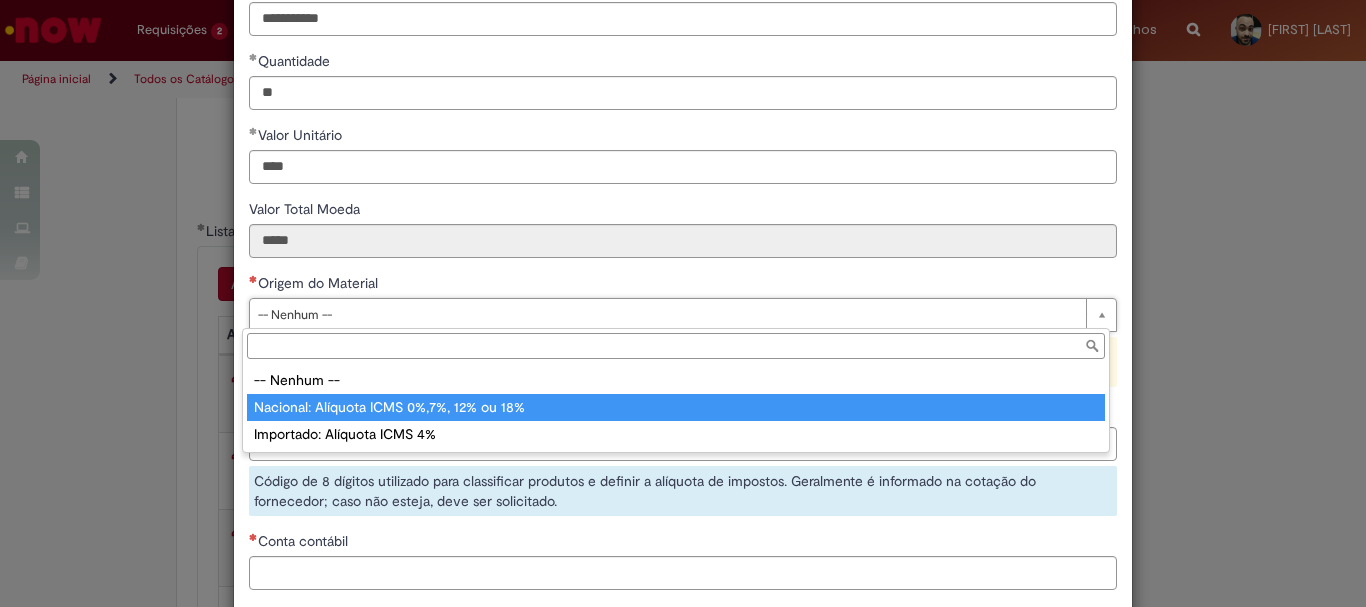 type on "**********" 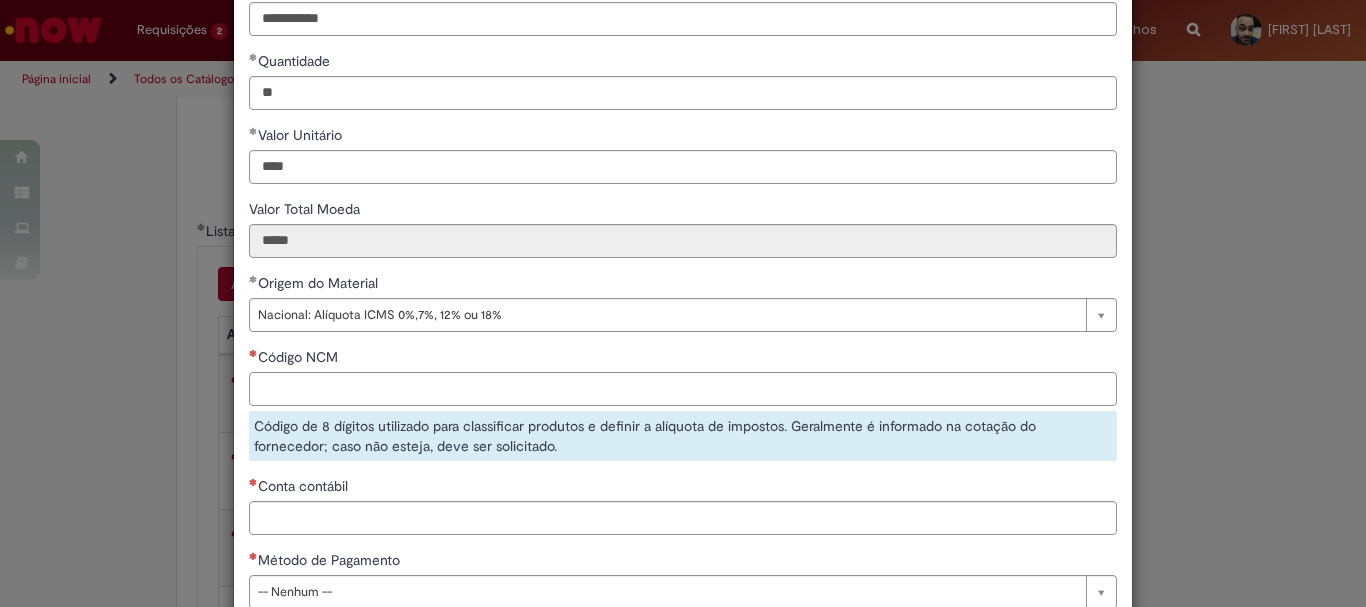 click on "Código NCM" at bounding box center (683, 389) 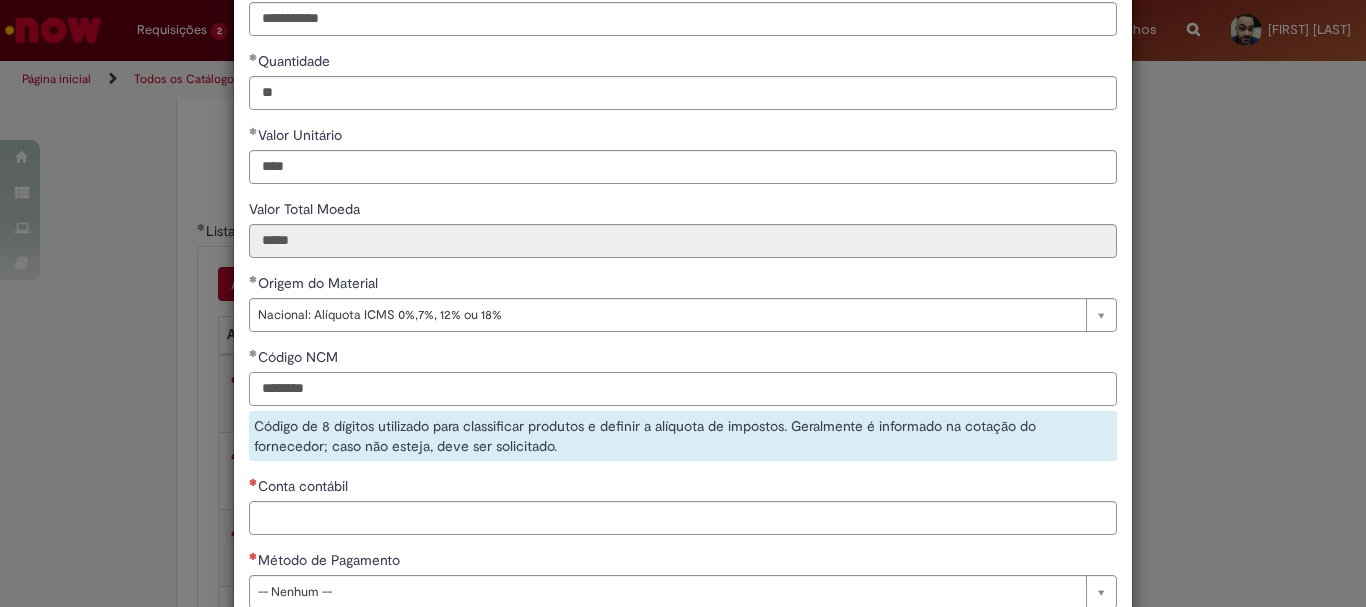 type on "********" 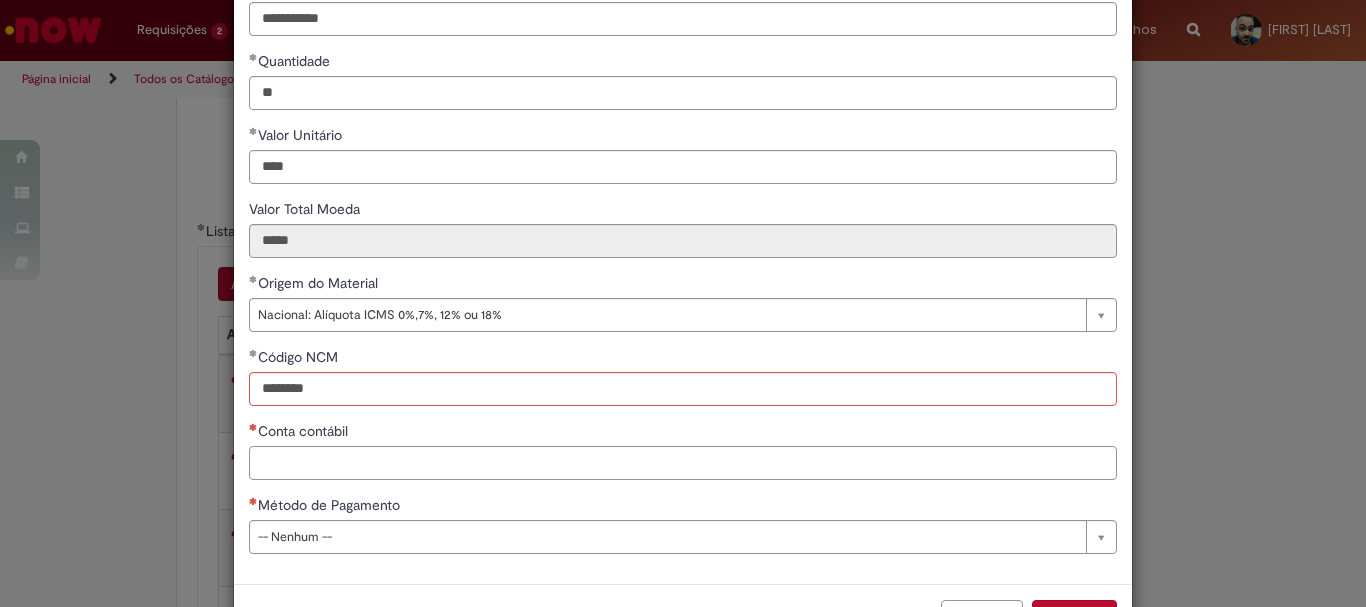 click on "**********" at bounding box center [683, 236] 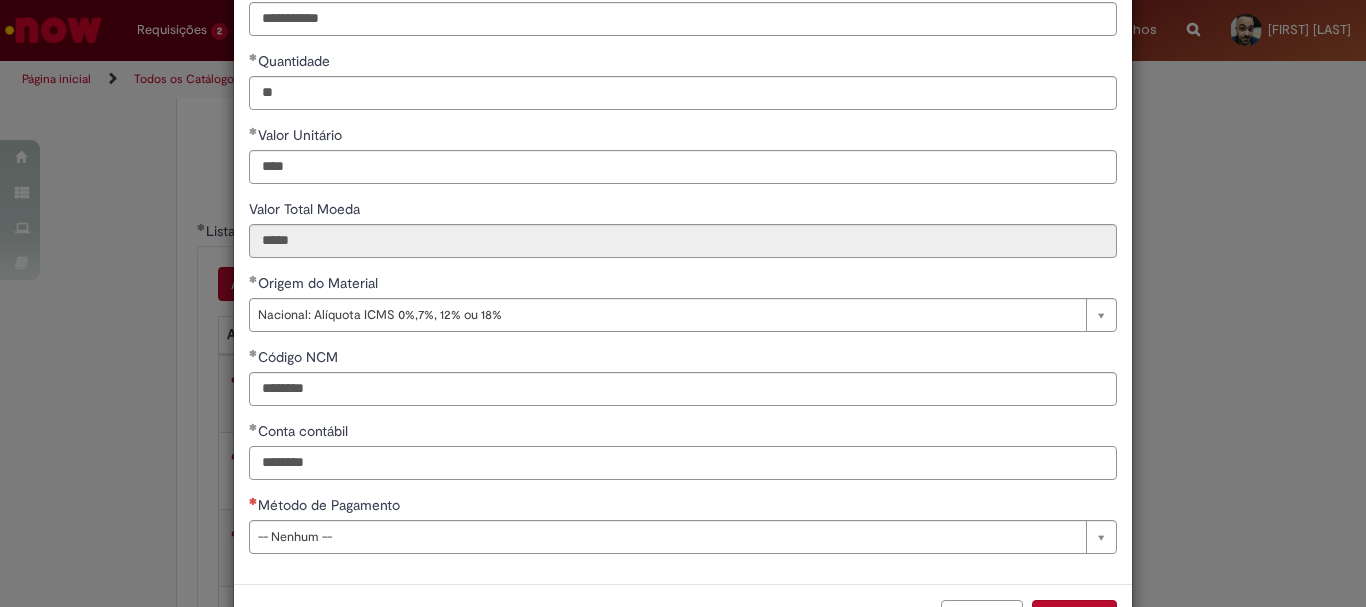 type on "********" 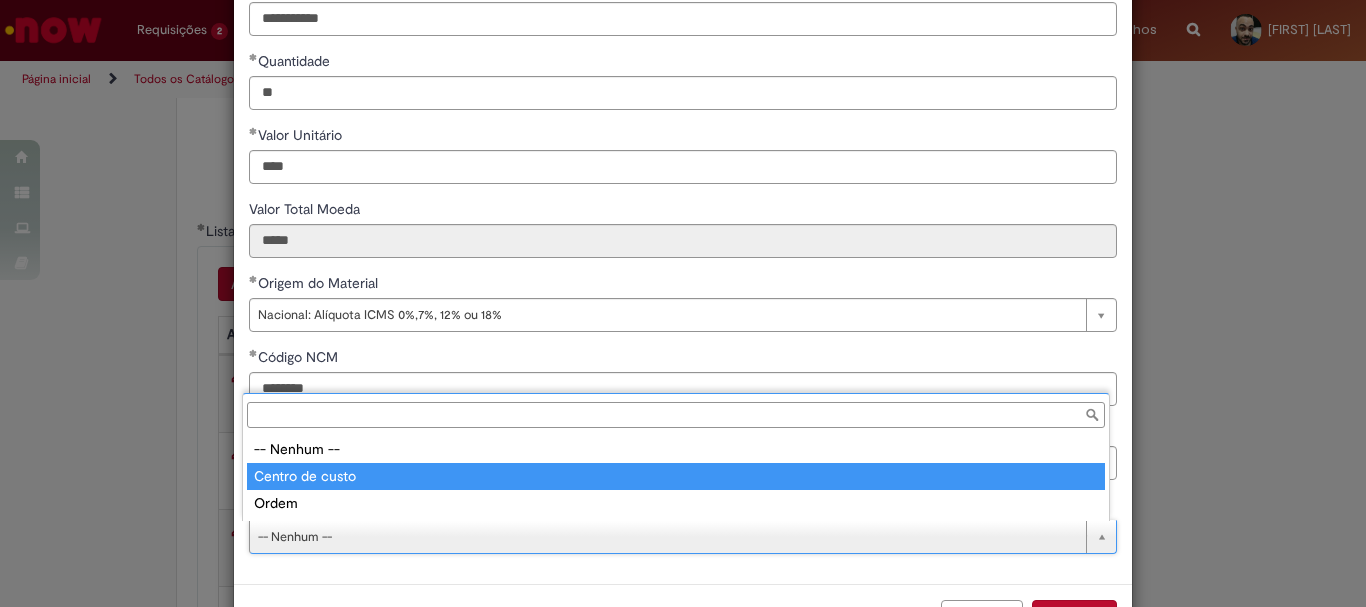 type on "**********" 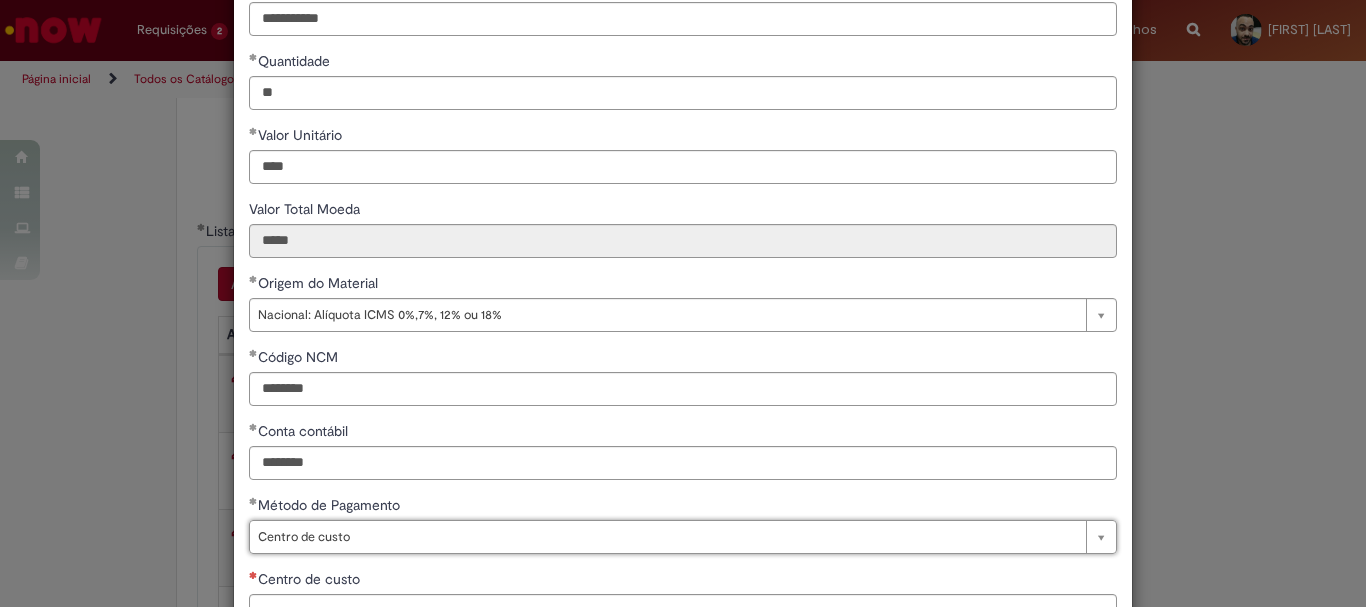 scroll, scrollTop: 347, scrollLeft: 0, axis: vertical 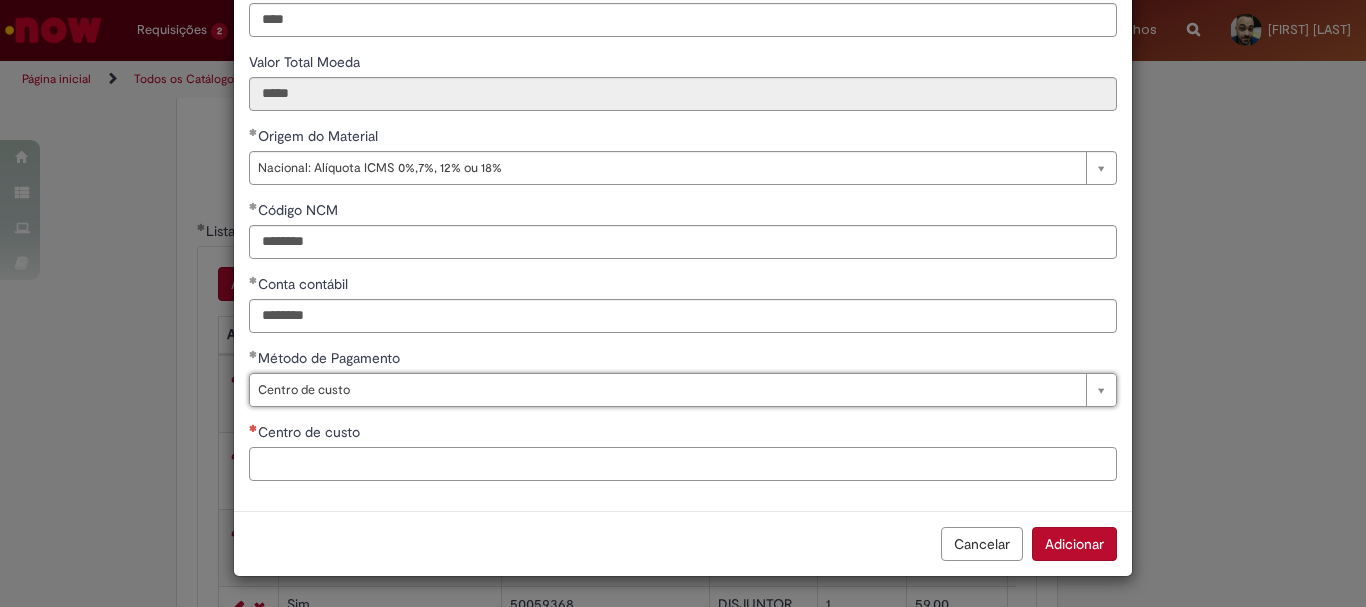 click on "Centro de custo" at bounding box center [683, 464] 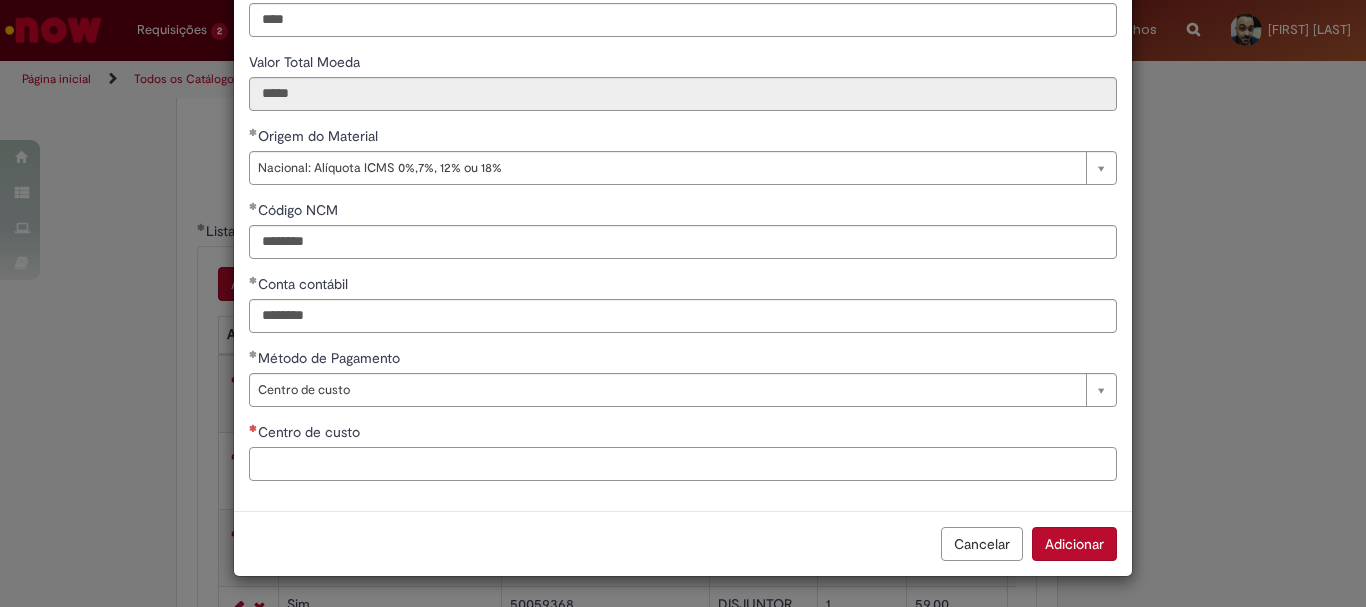 paste on "**********" 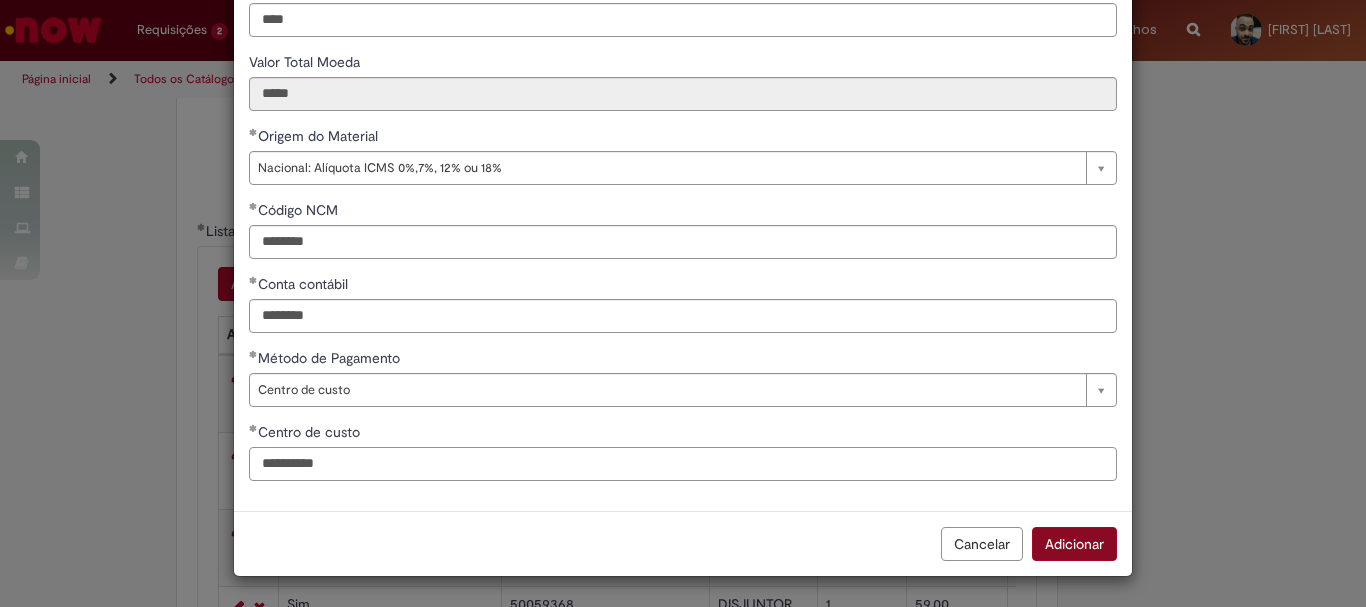type on "**********" 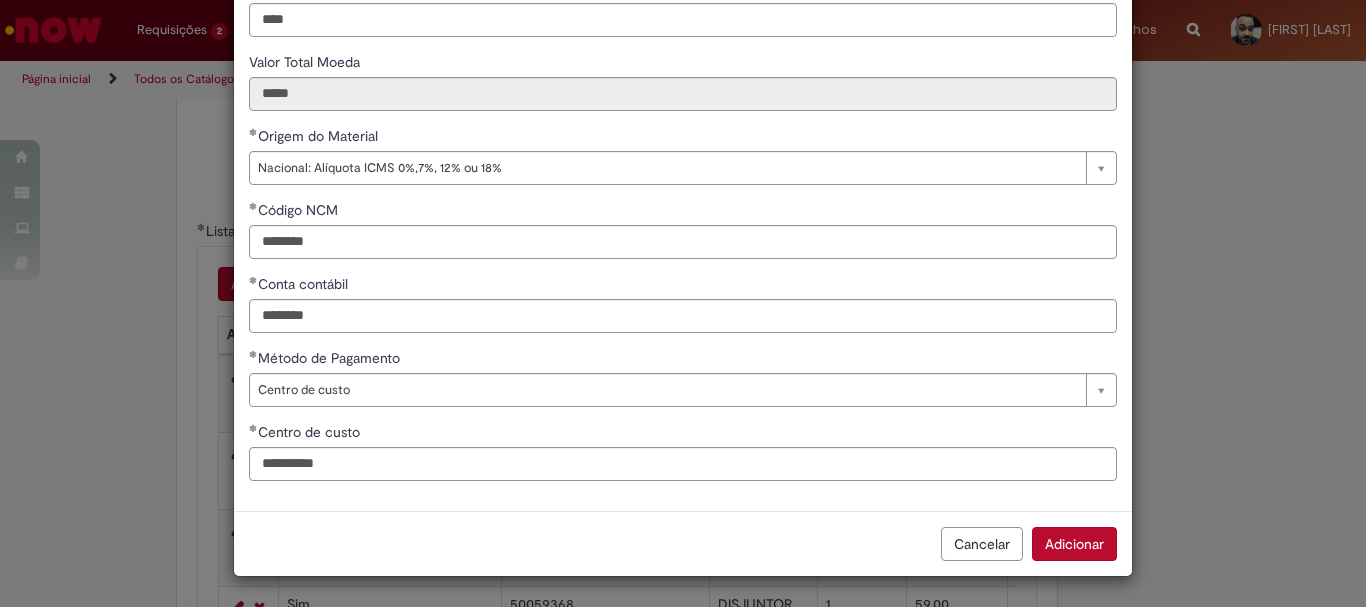 click on "Adicionar" at bounding box center (1074, 544) 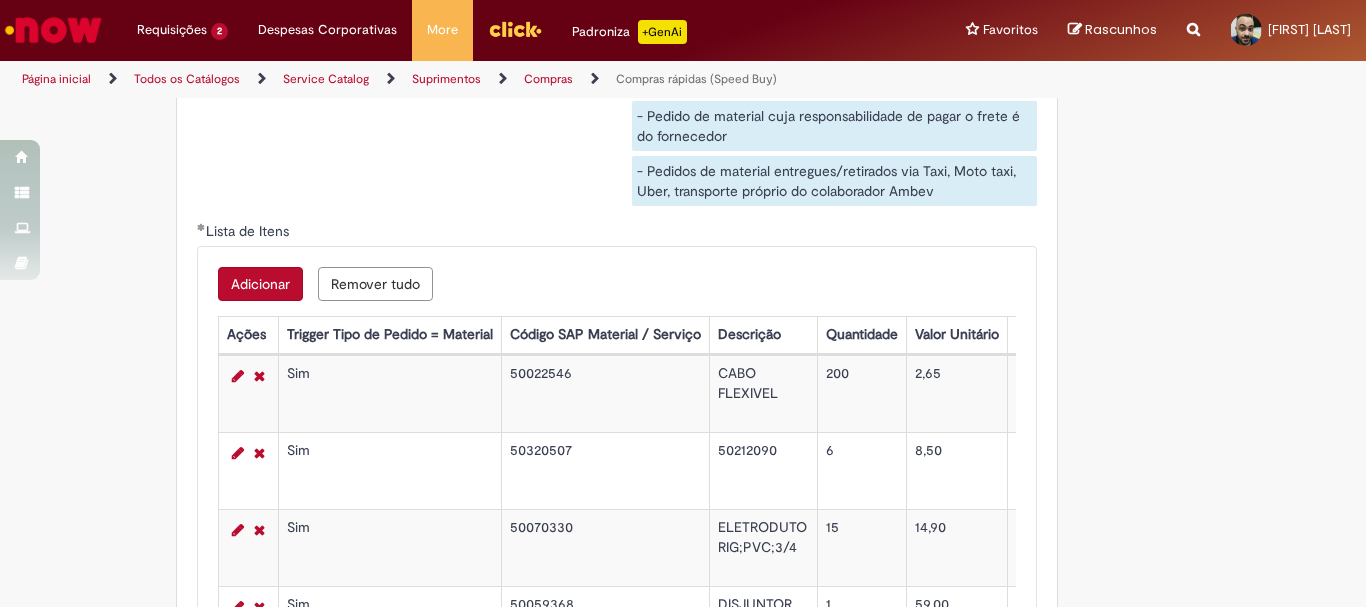 click on "Adicionar" at bounding box center [260, 284] 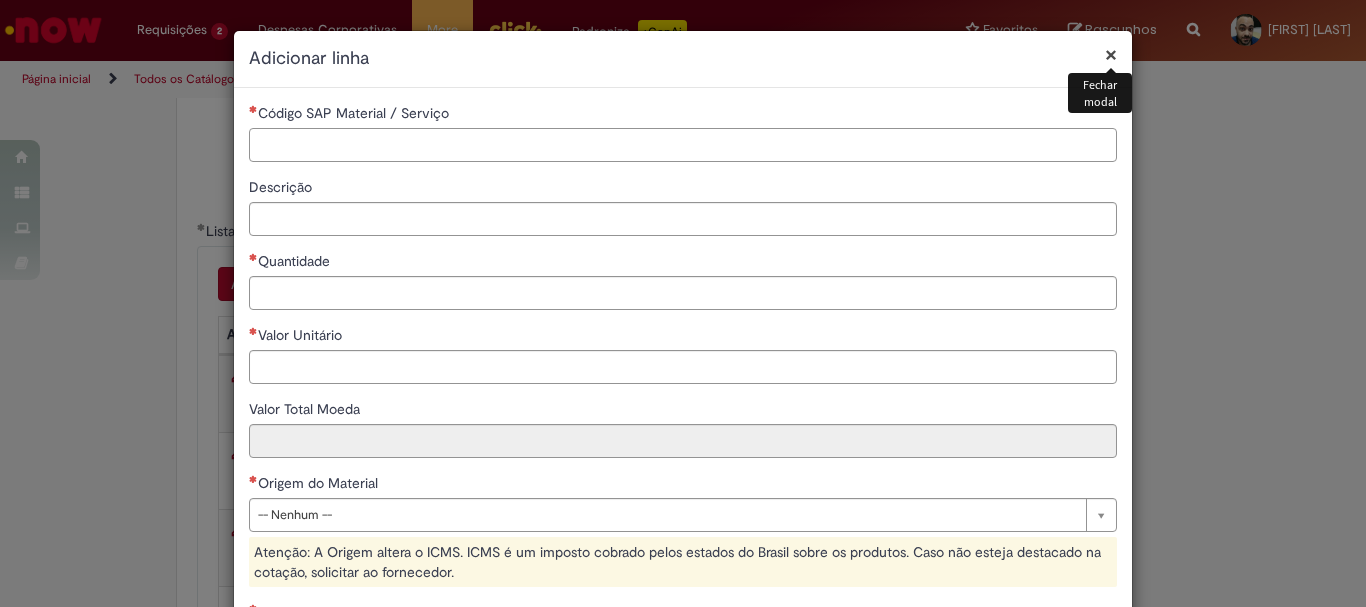 drag, startPoint x: 270, startPoint y: 144, endPoint x: 449, endPoint y: 438, distance: 344.2049 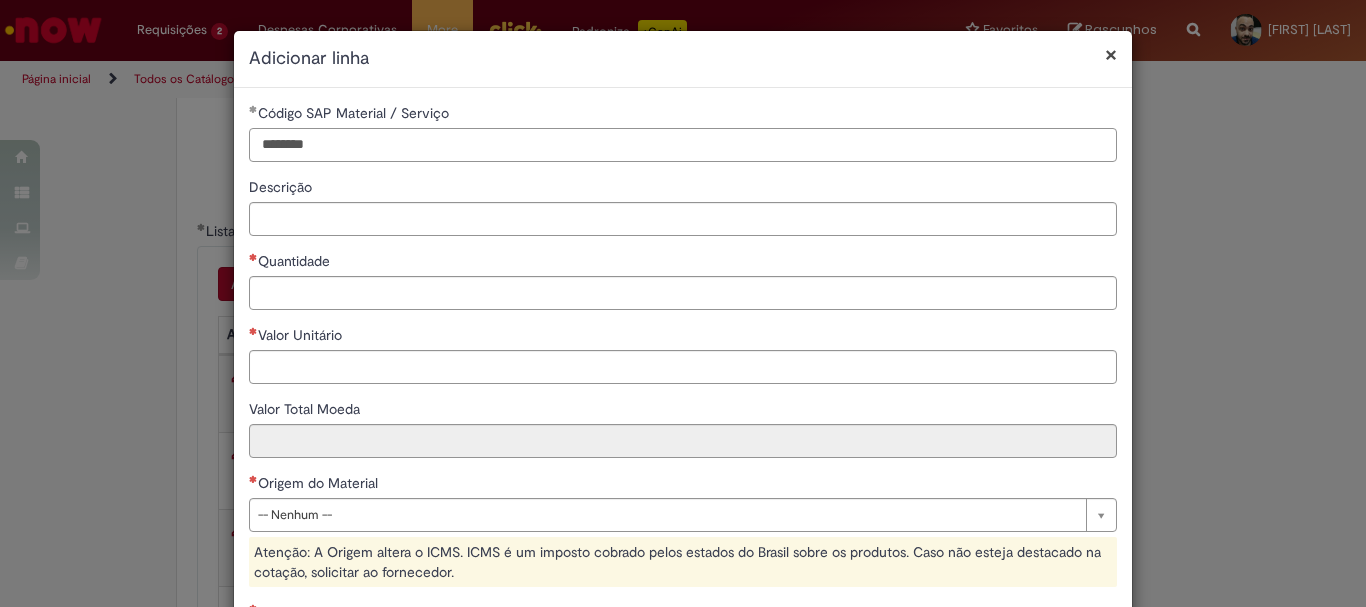 type on "********" 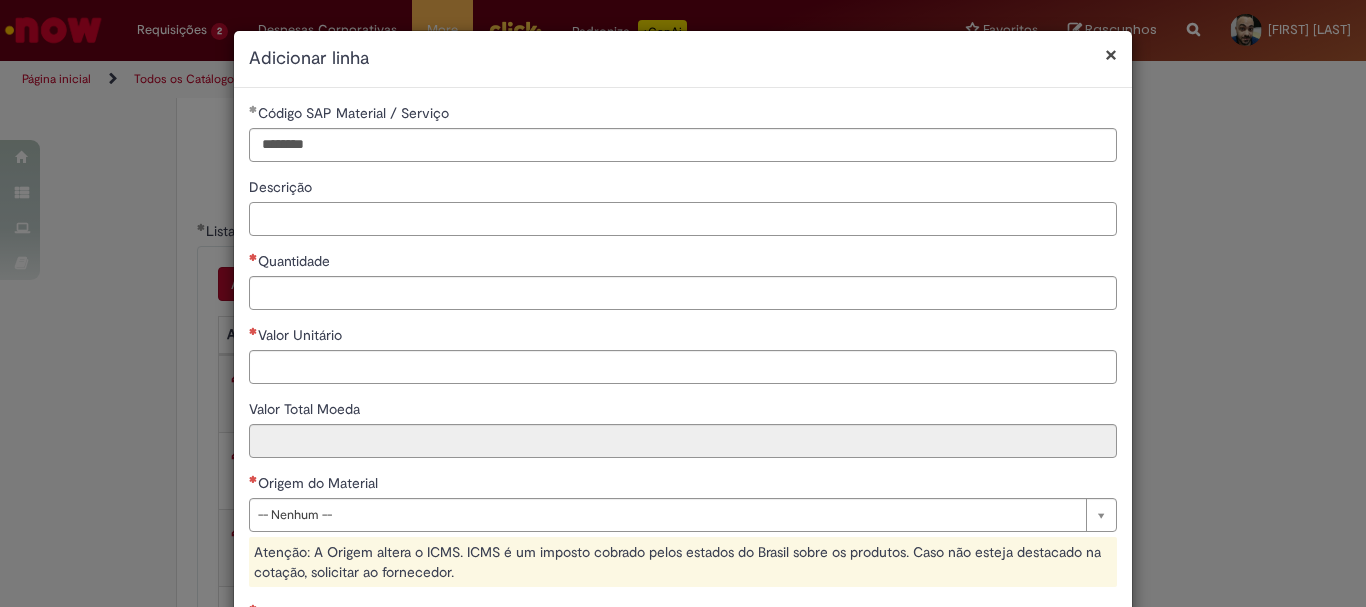 click on "Descrição" at bounding box center (683, 219) 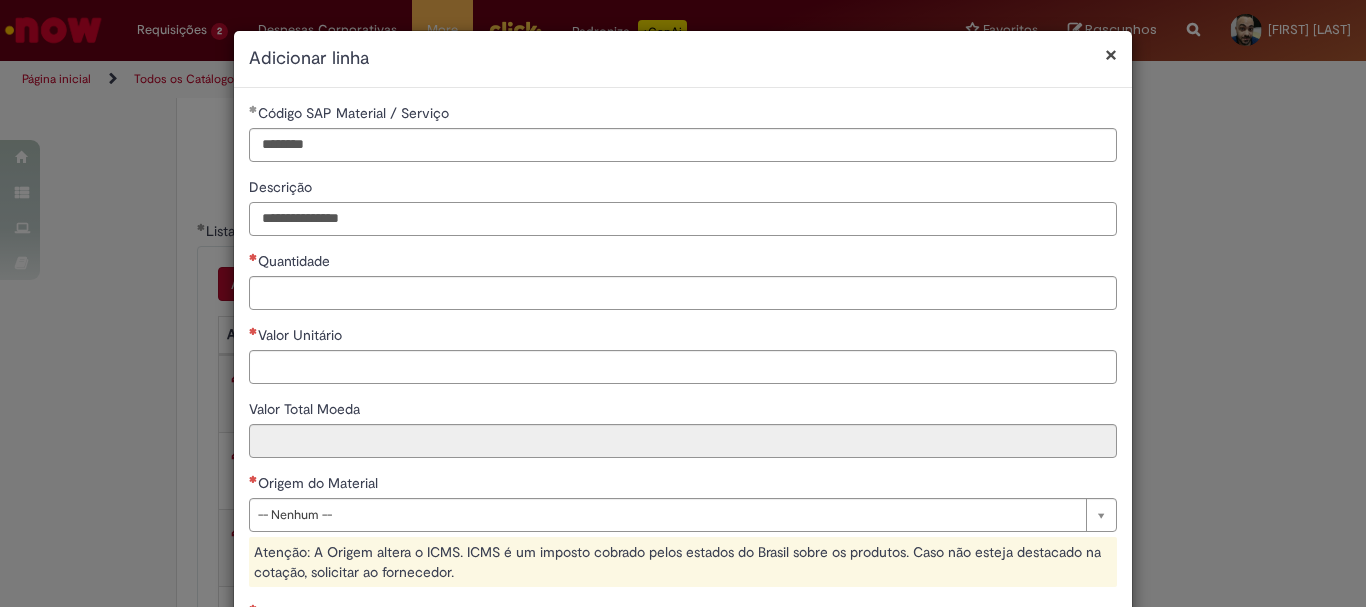 type on "**********" 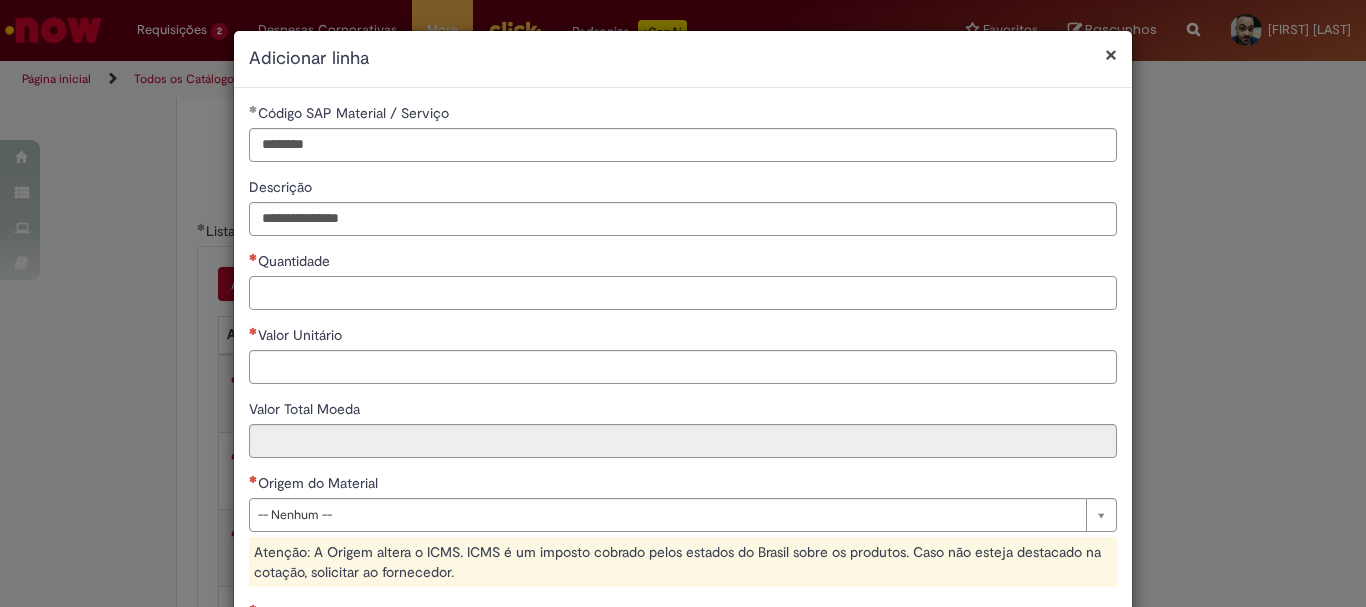 click on "Quantidade" at bounding box center (683, 293) 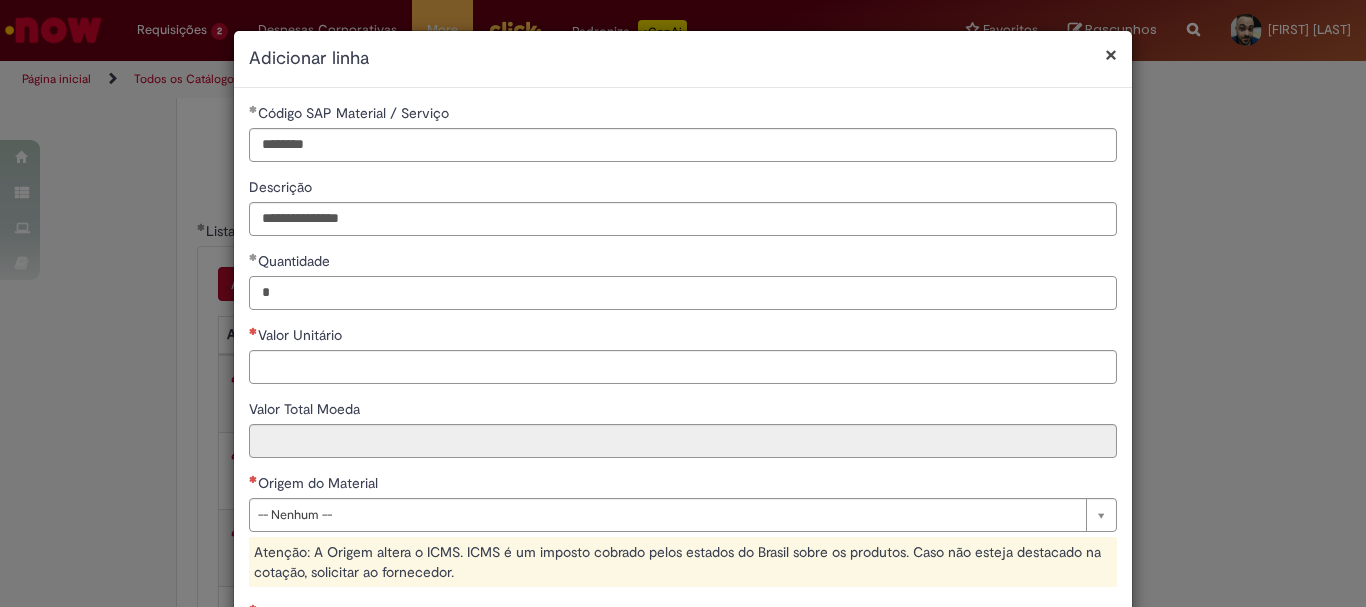 type on "*" 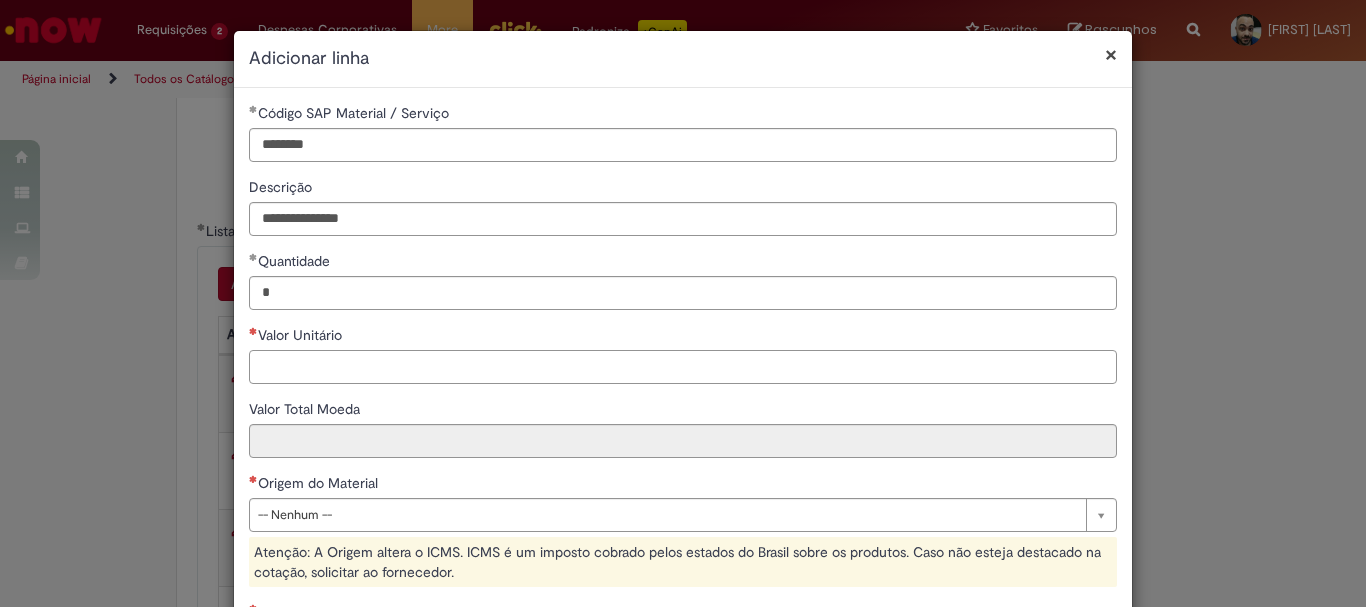 click on "Valor Unitário" at bounding box center [683, 367] 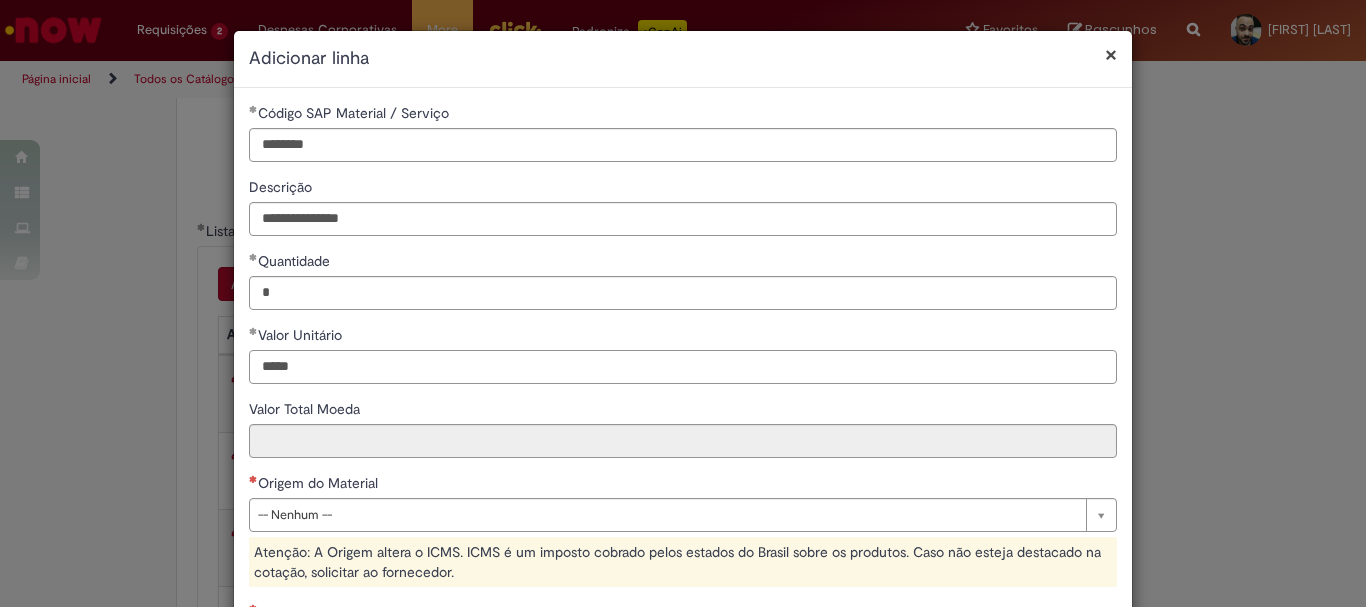 scroll, scrollTop: 100, scrollLeft: 0, axis: vertical 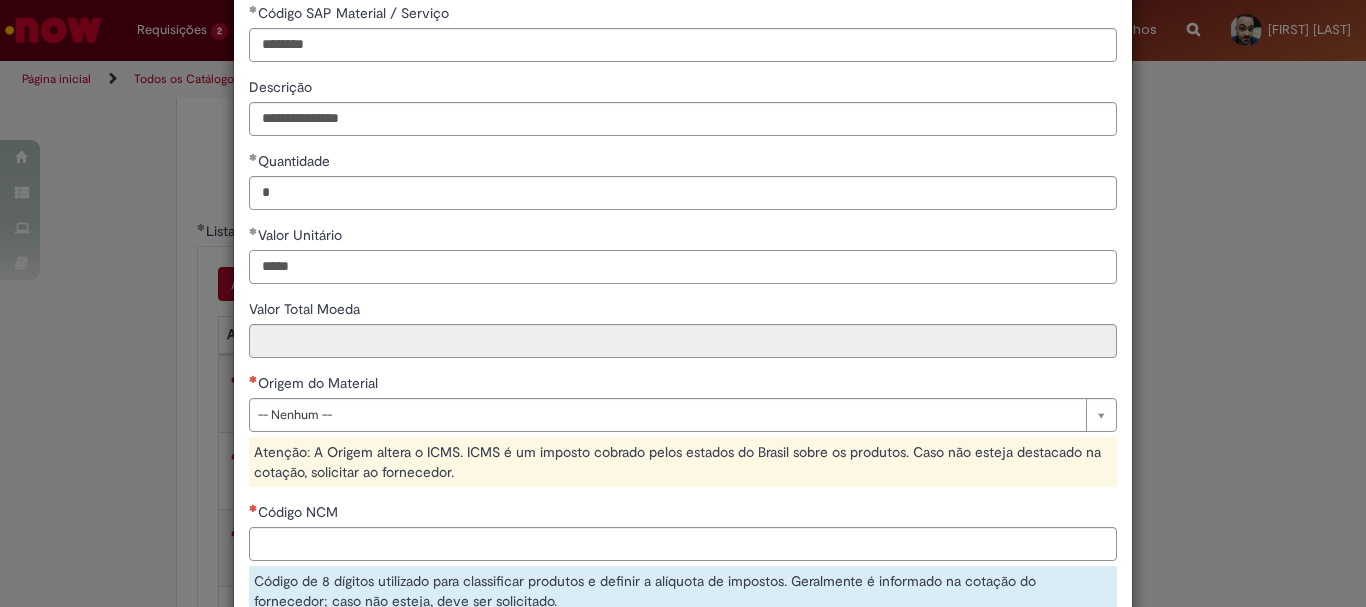 type on "*****" 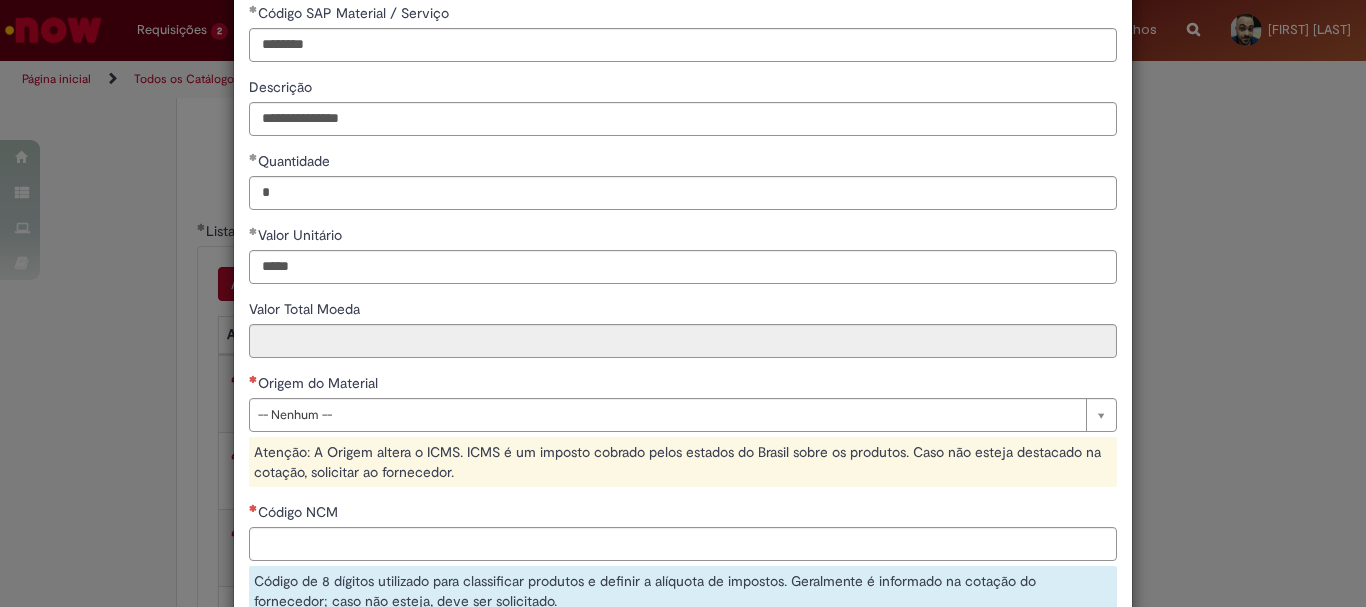 type on "*****" 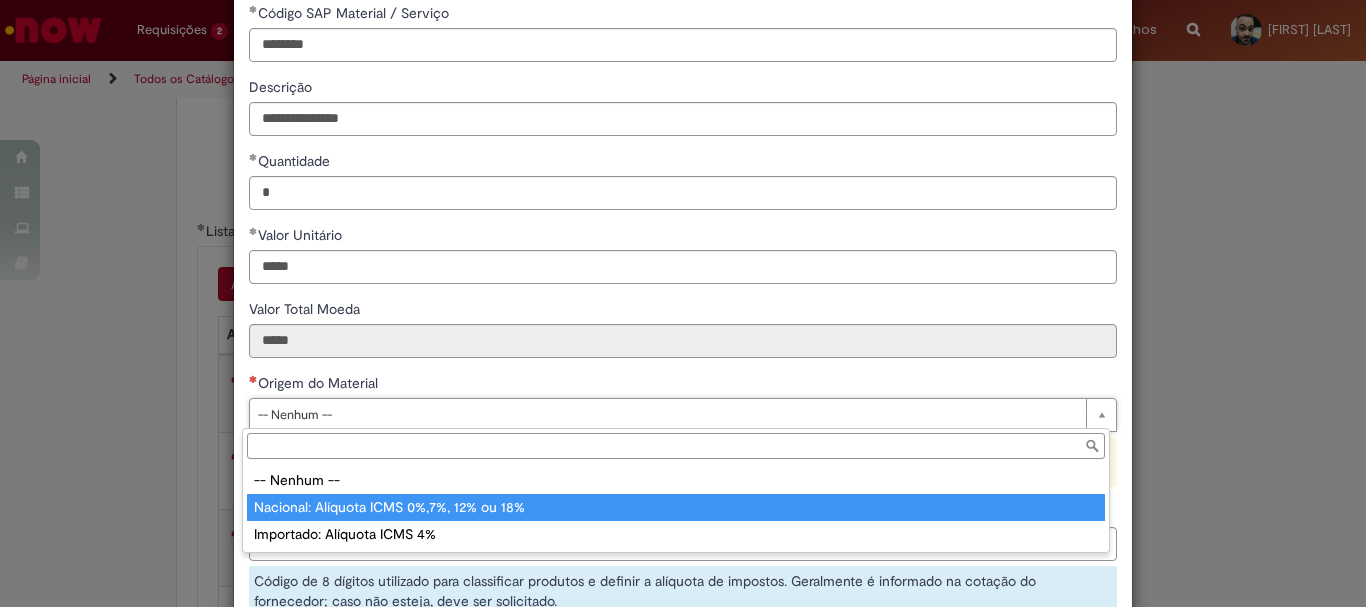 type on "**********" 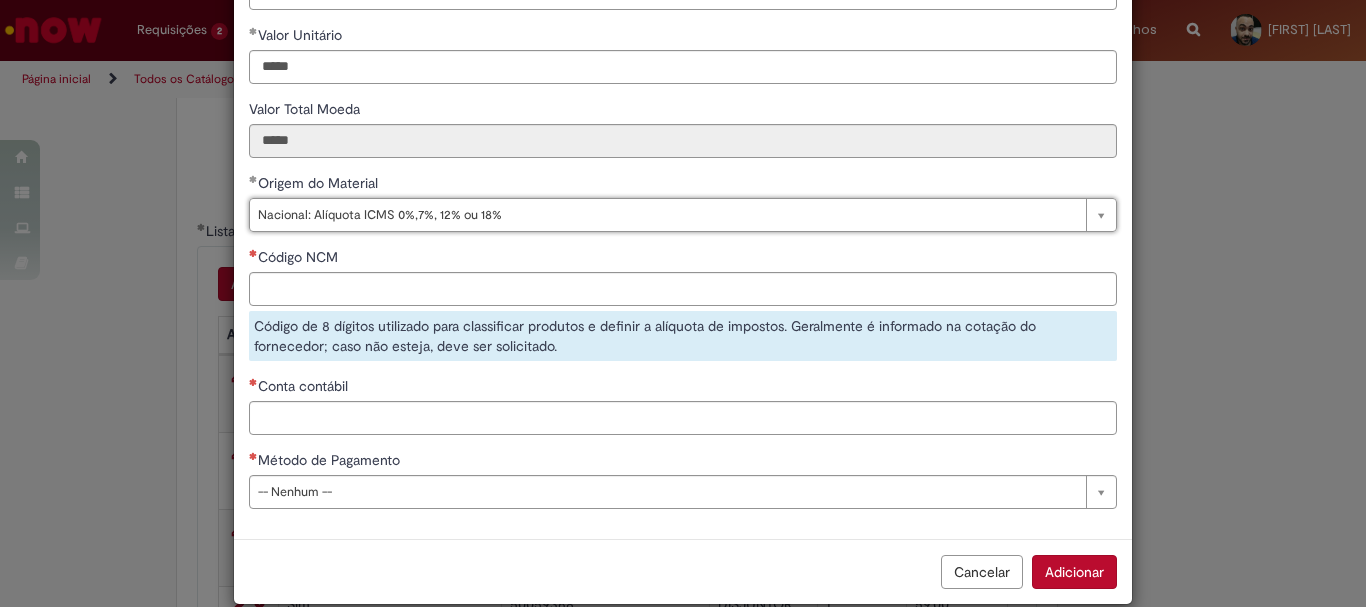 scroll, scrollTop: 328, scrollLeft: 0, axis: vertical 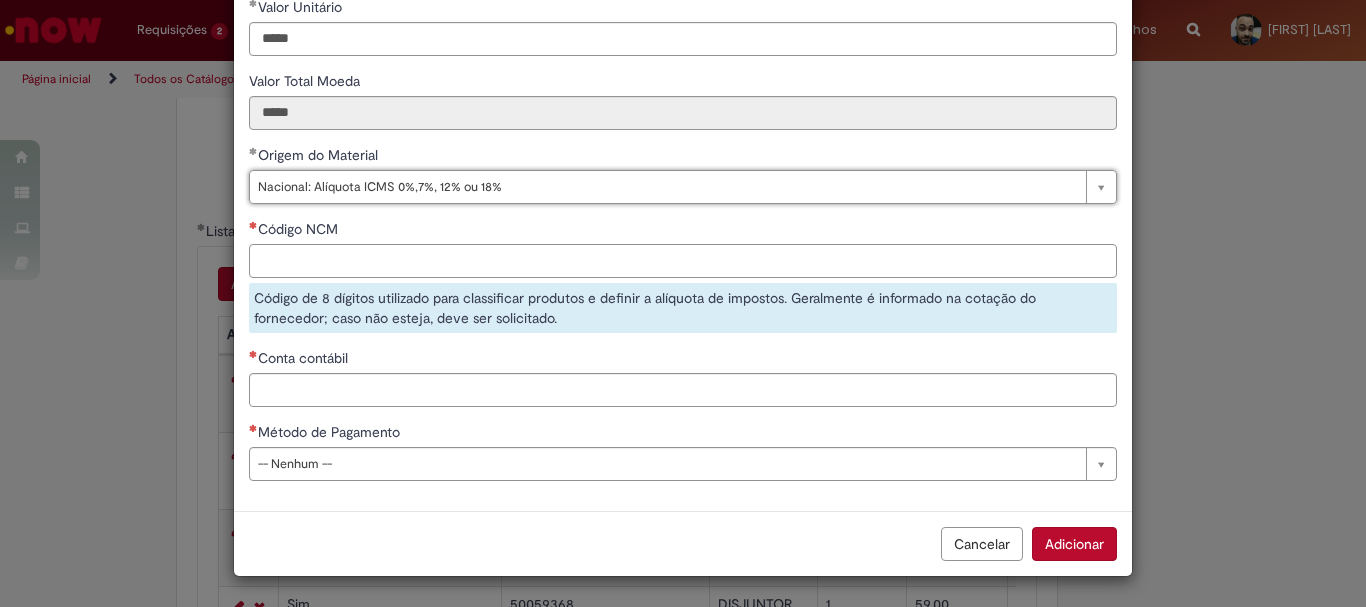 click on "Código NCM" at bounding box center (683, 261) 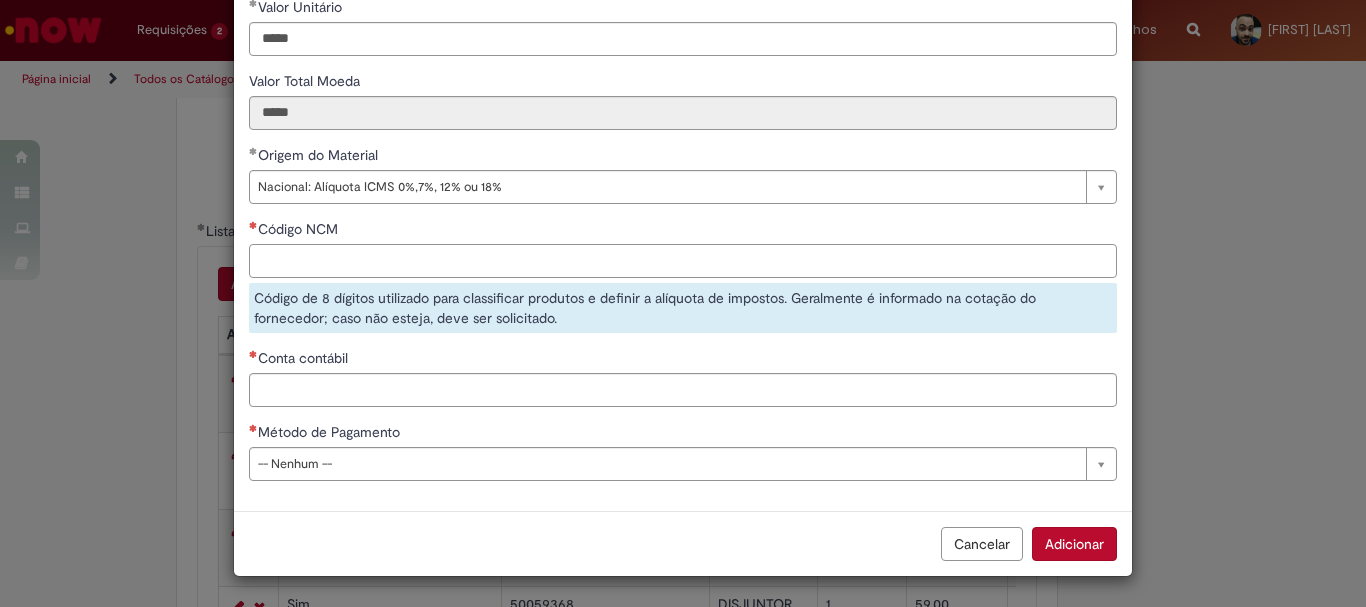 paste on "********" 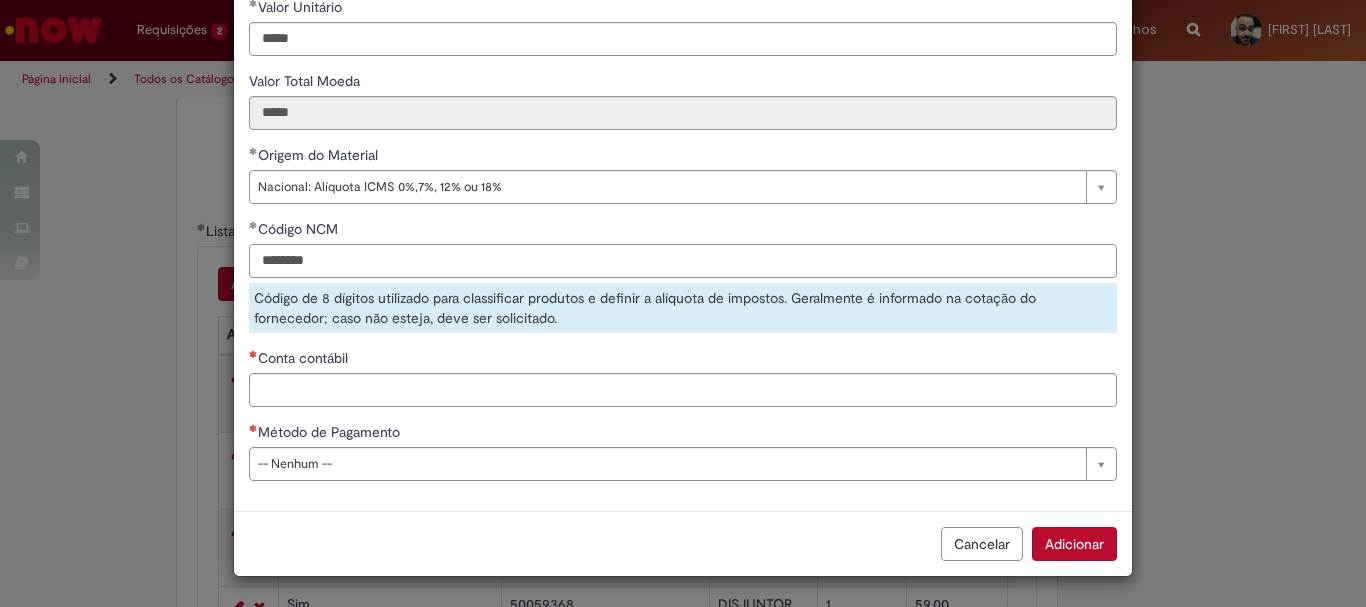 type on "********" 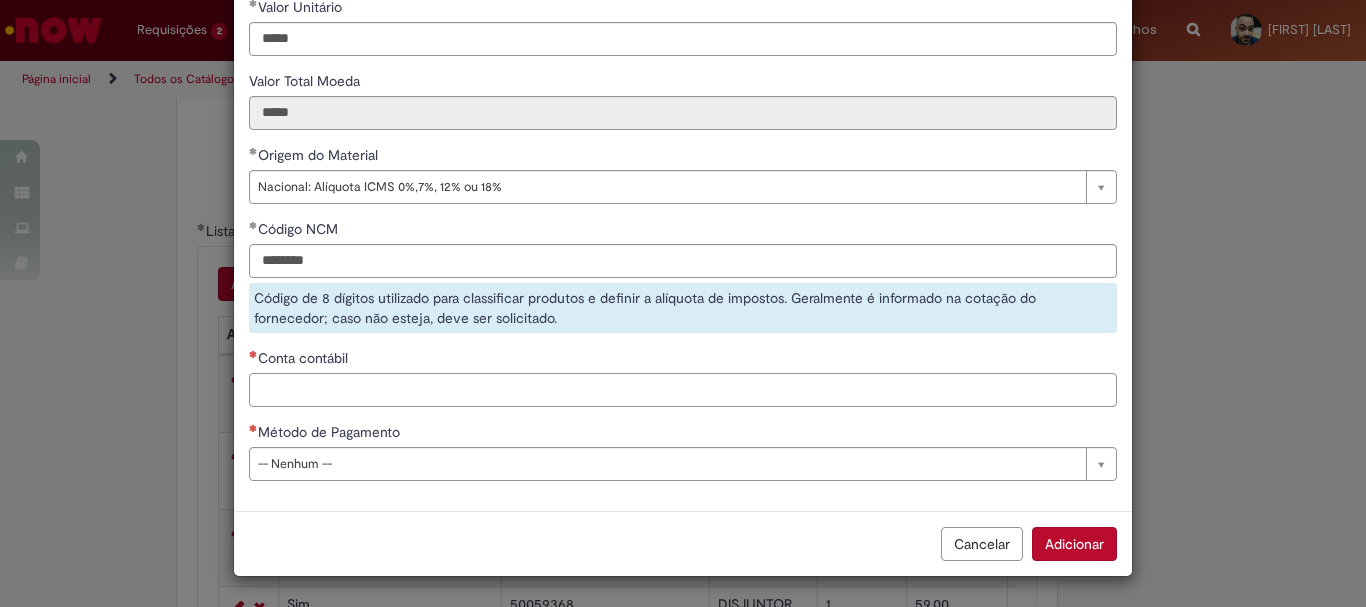 click on "Conta contábil" at bounding box center (683, 390) 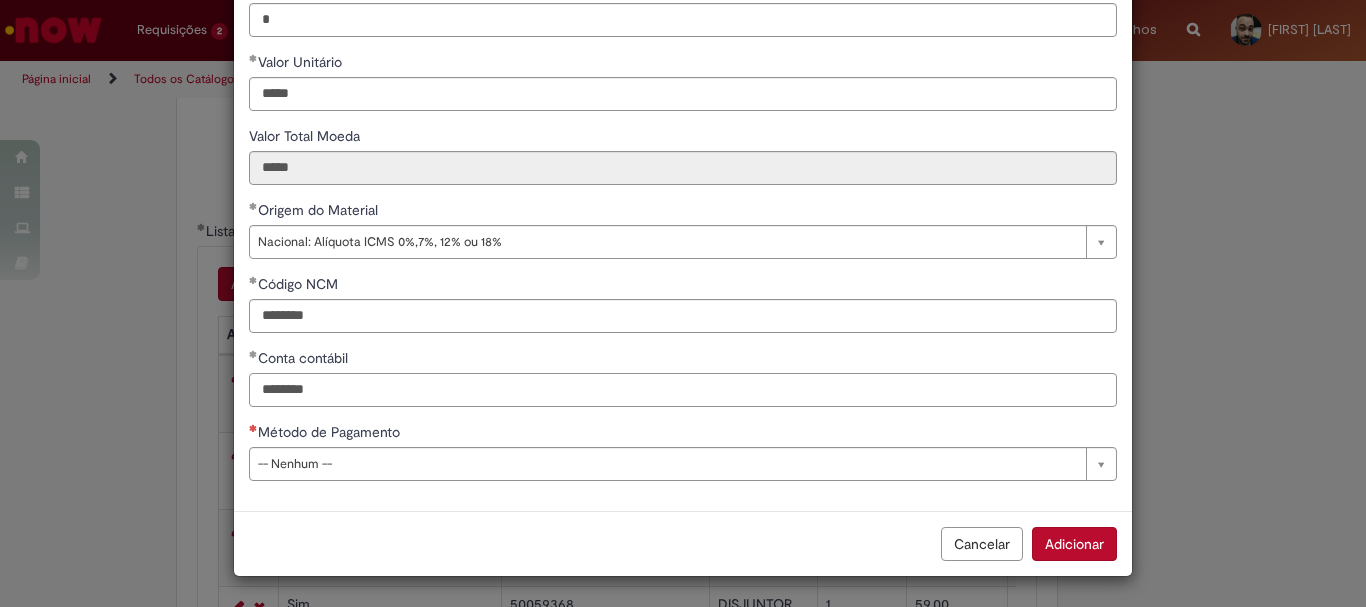 type on "********" 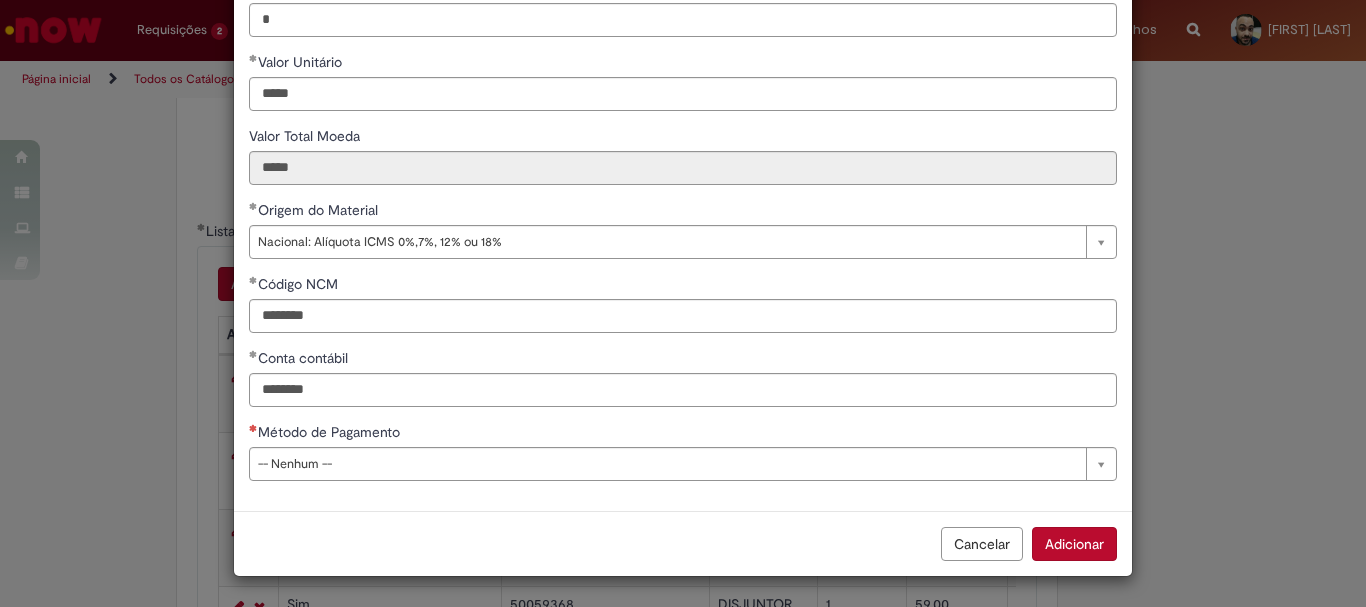 click on "Cancelar   Adicionar" at bounding box center (683, 543) 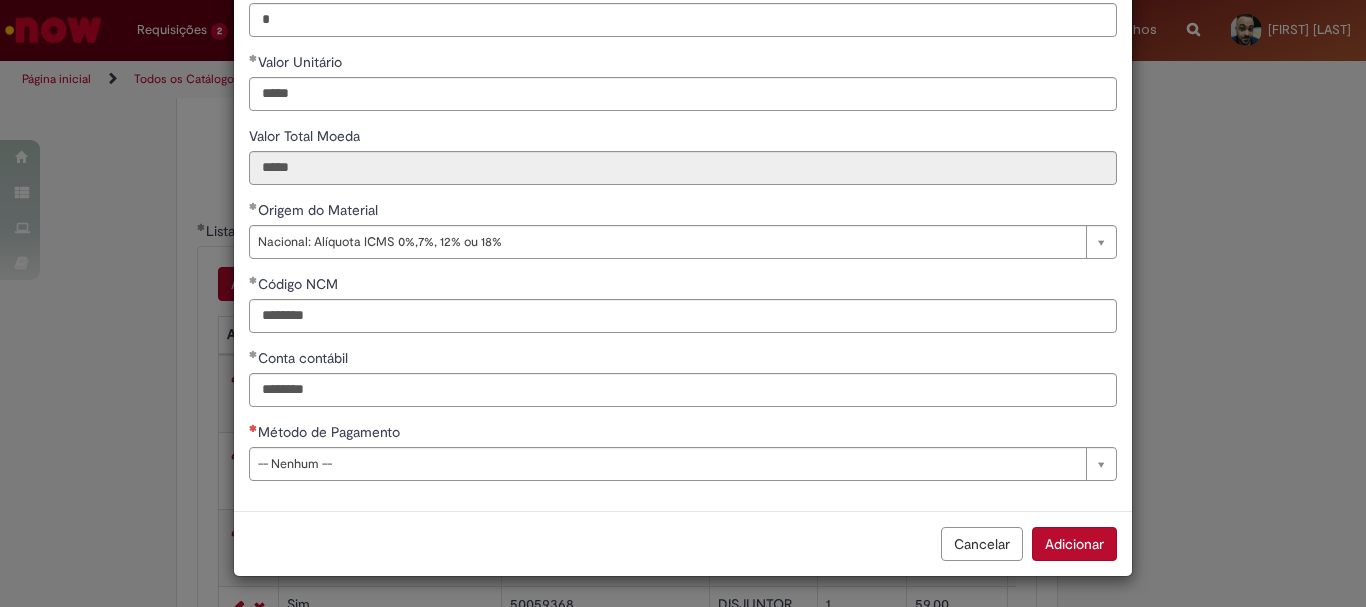 scroll, scrollTop: 274, scrollLeft: 0, axis: vertical 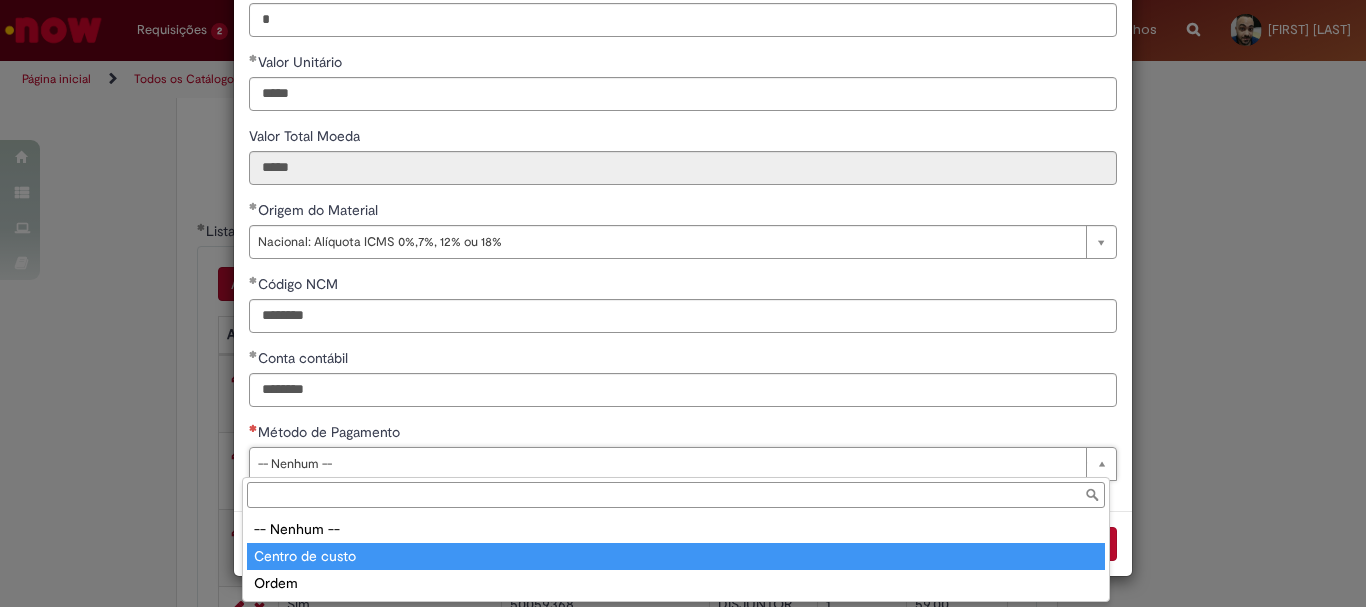 type on "**********" 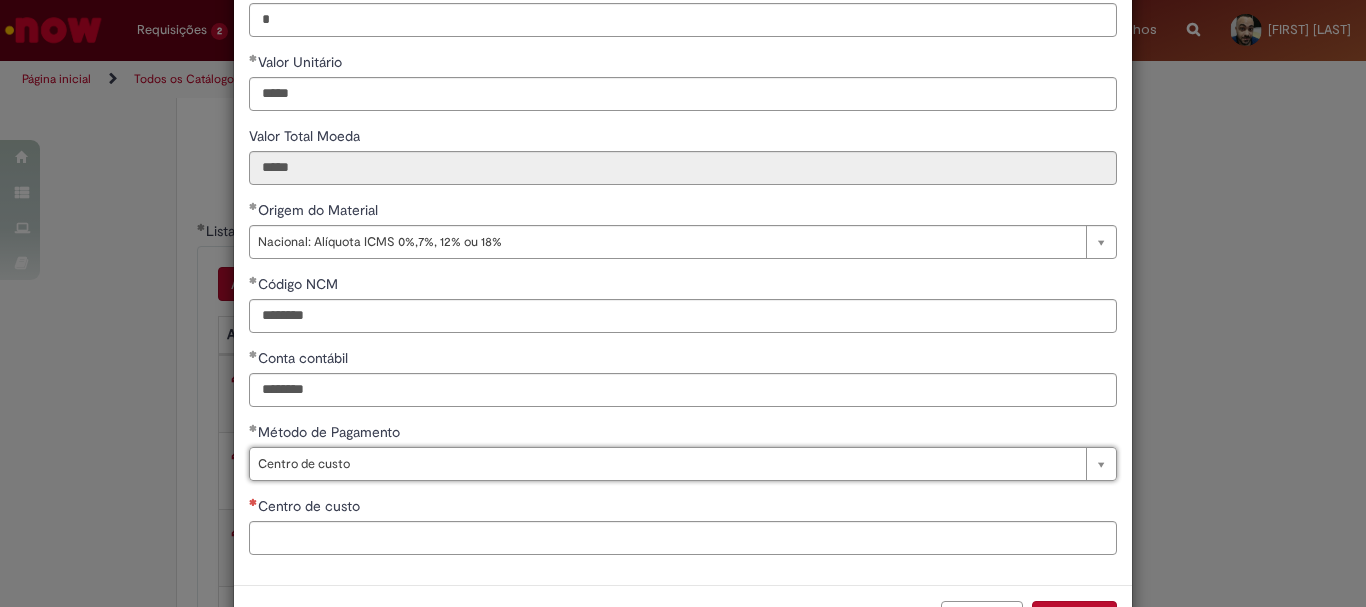 scroll, scrollTop: 347, scrollLeft: 0, axis: vertical 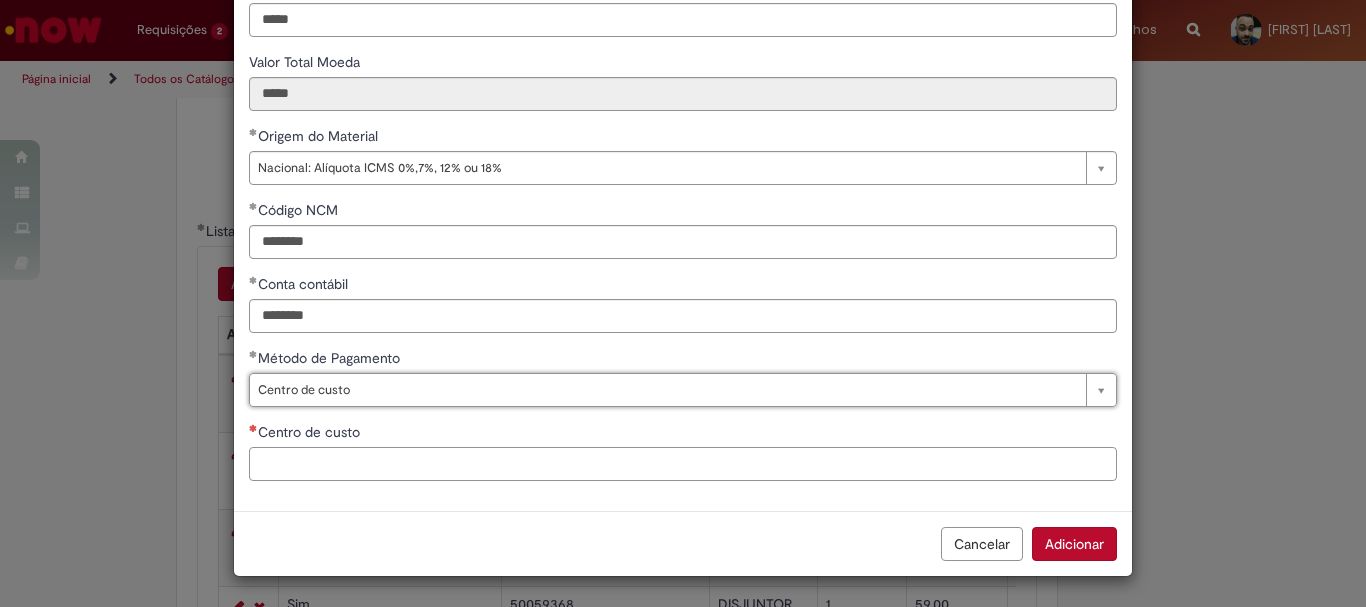 click on "Centro de custo" at bounding box center (683, 464) 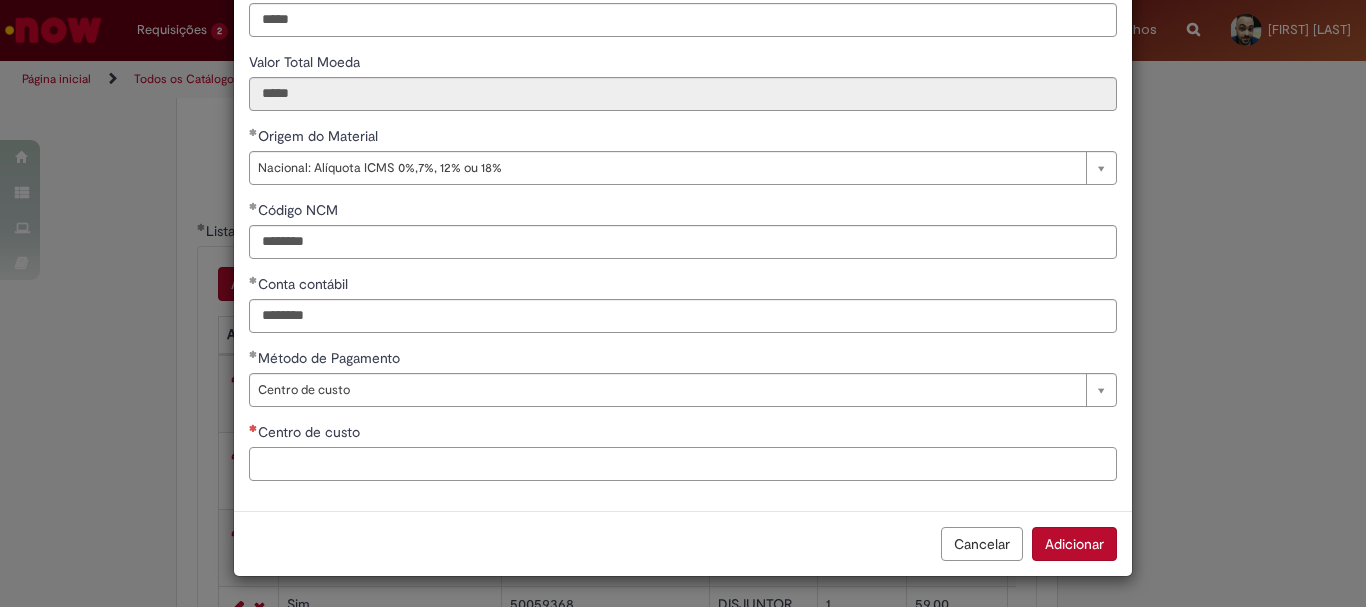paste on "**********" 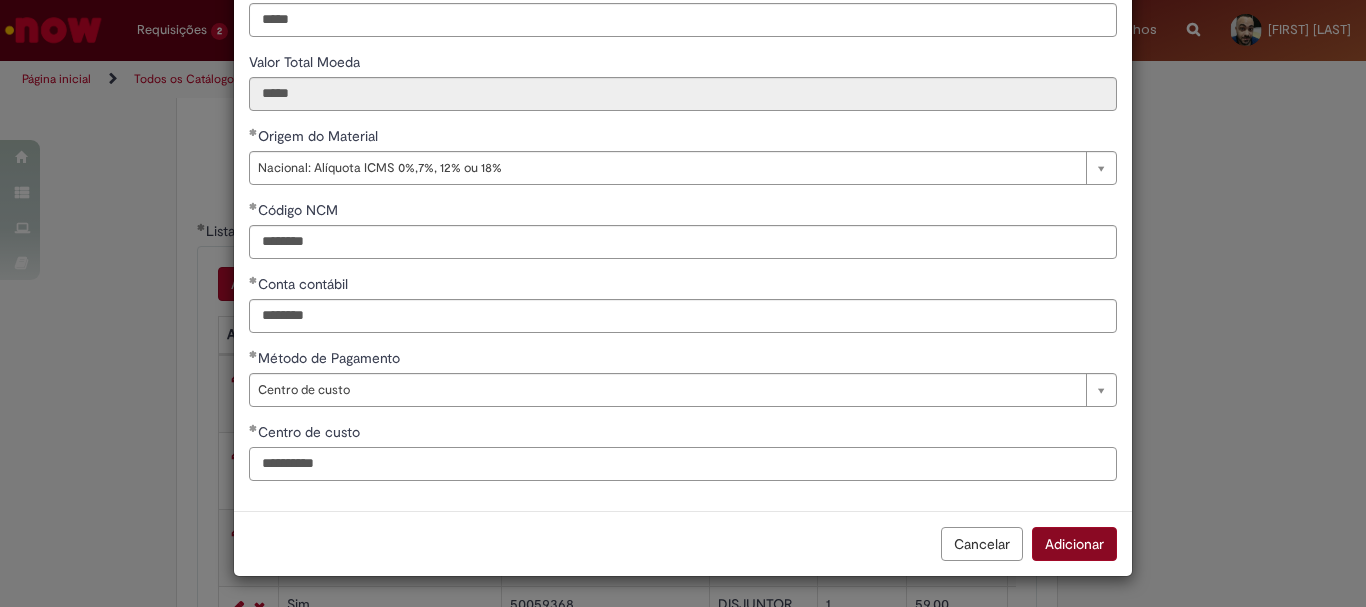 type on "**********" 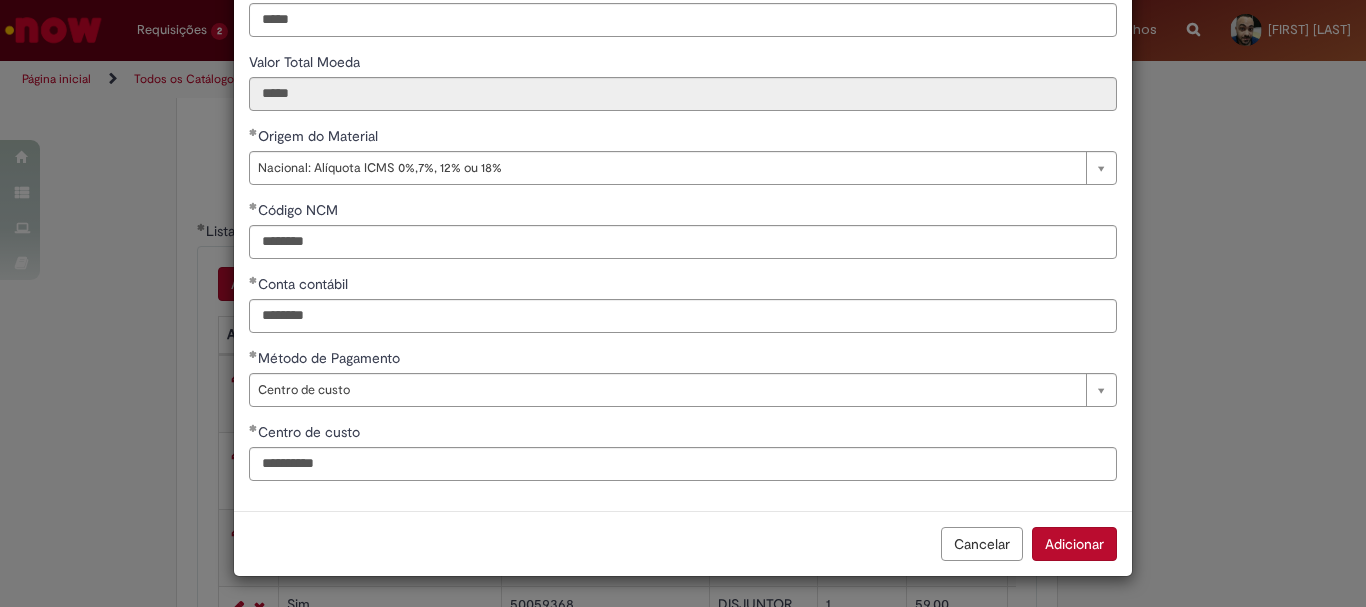 click on "Adicionar" at bounding box center (1074, 544) 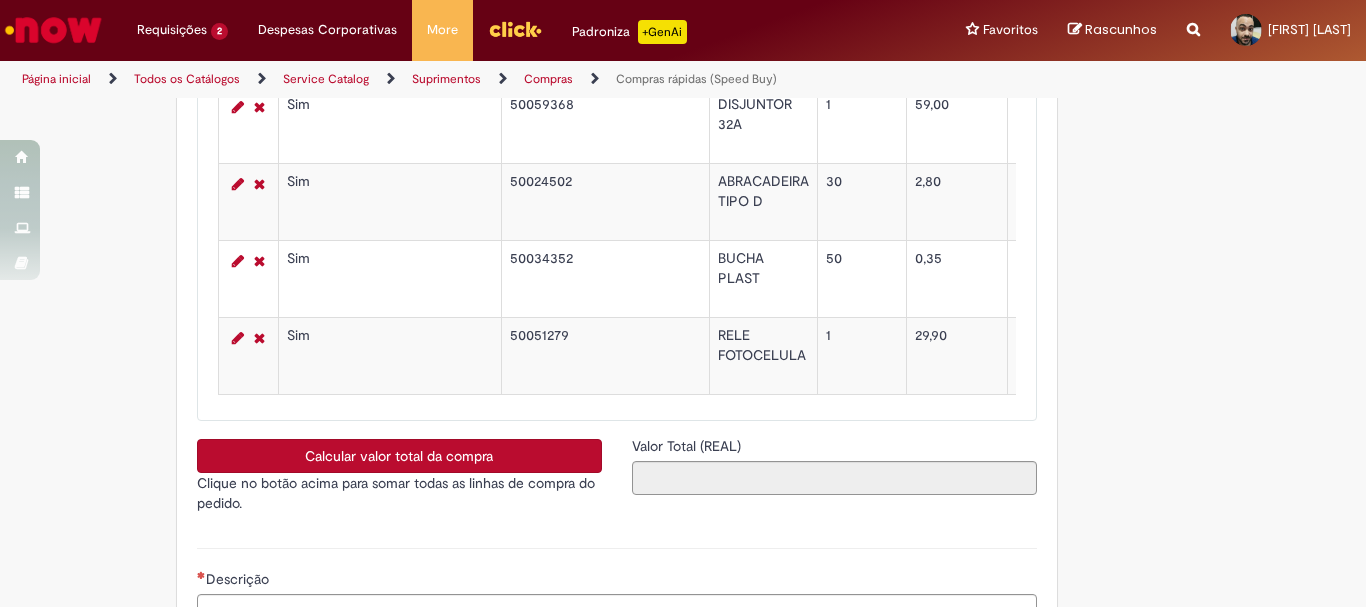 scroll, scrollTop: 3324, scrollLeft: 0, axis: vertical 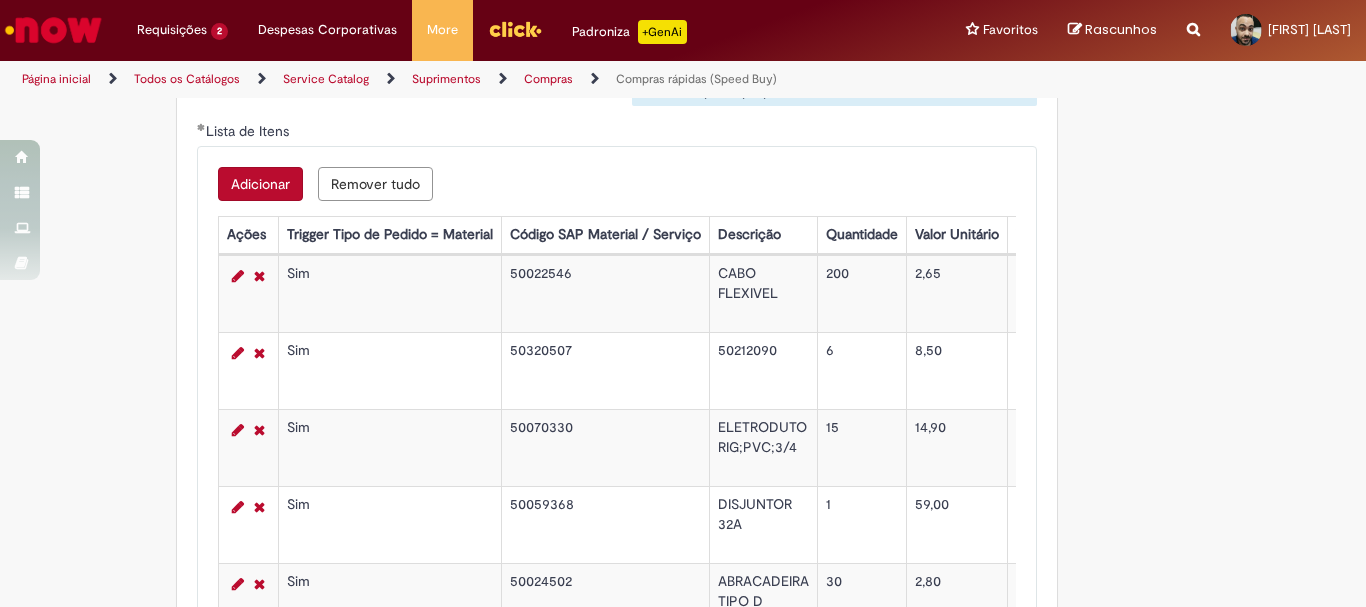 click on "Adicionar" at bounding box center (260, 184) 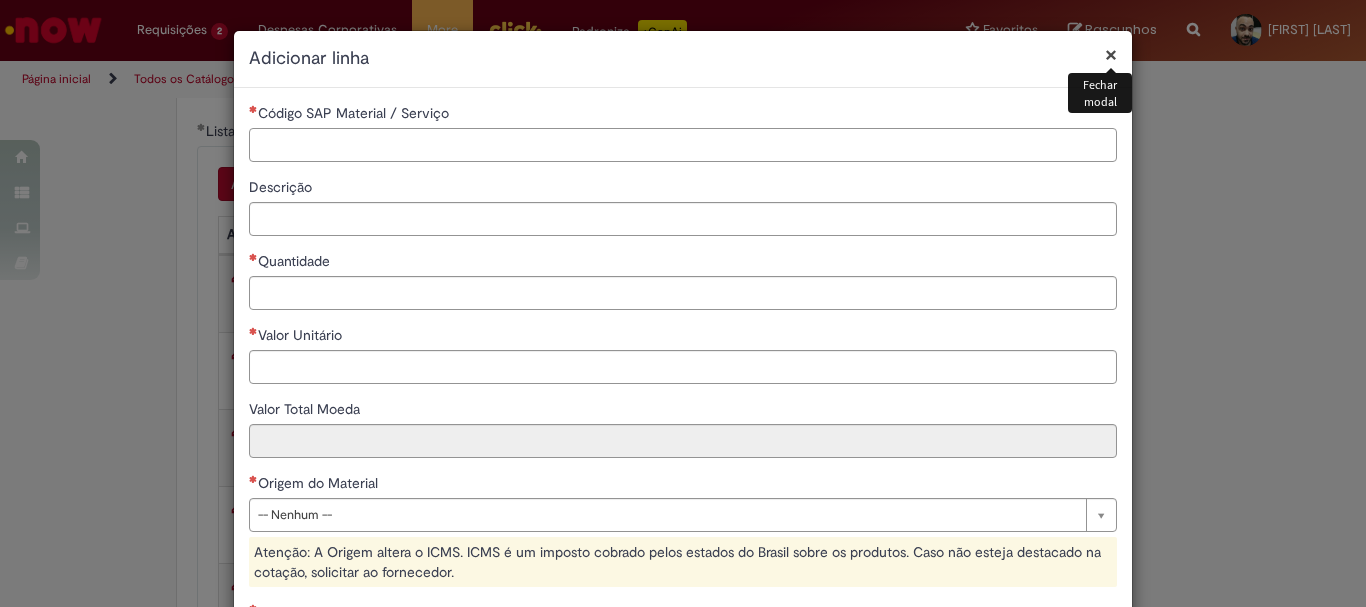 click on "Código SAP Material / Serviço" at bounding box center (683, 145) 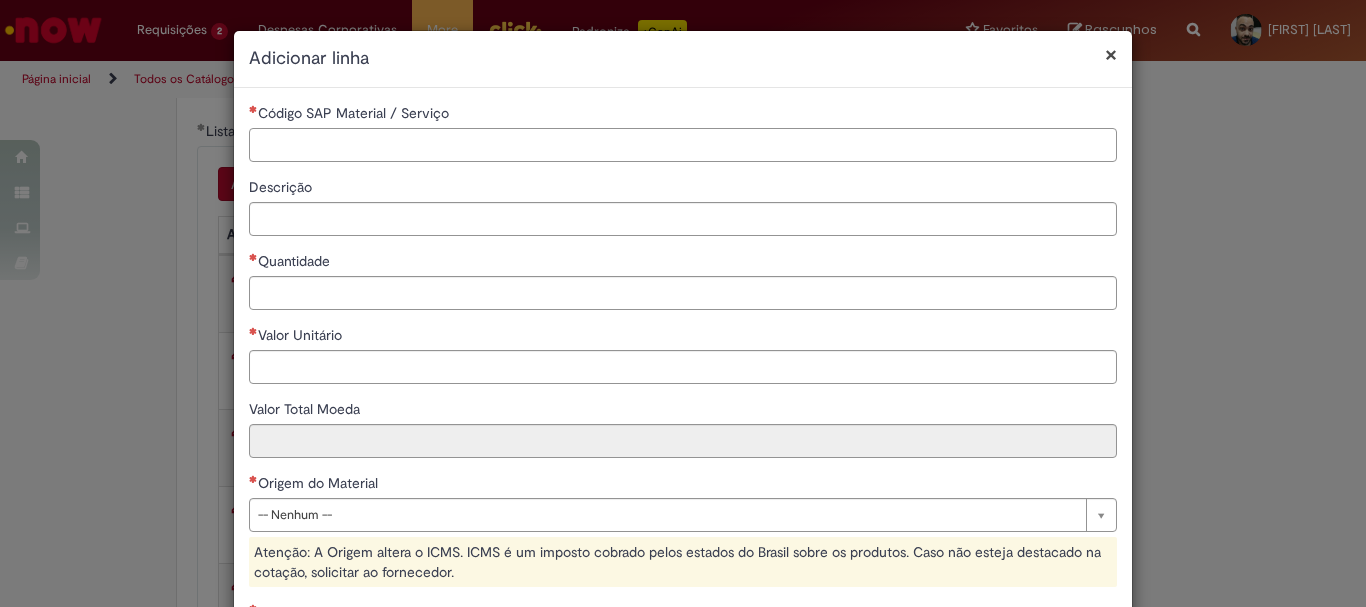 paste on "********" 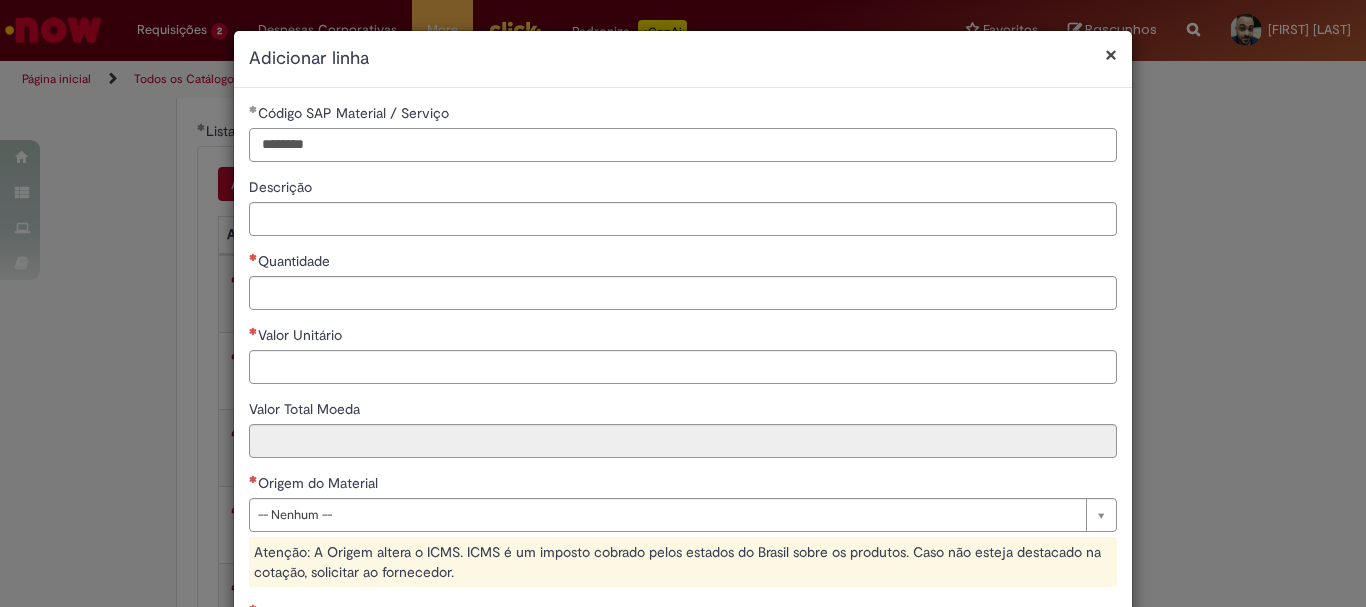 type on "********" 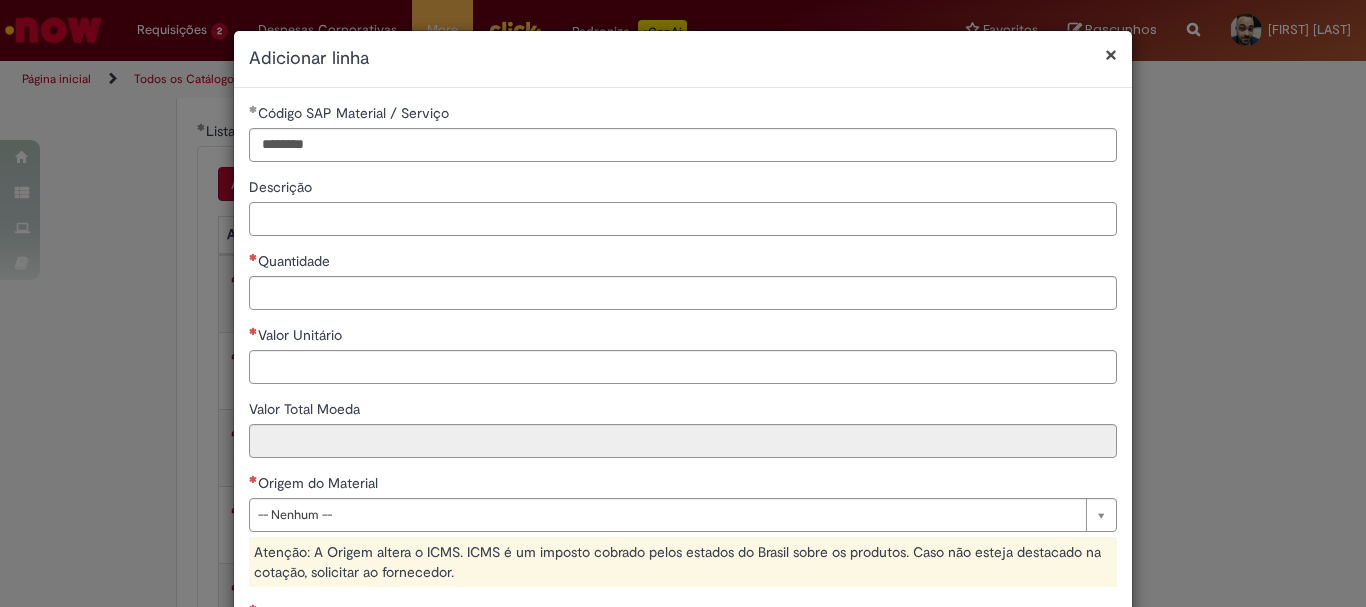 click on "Descrição" at bounding box center (683, 219) 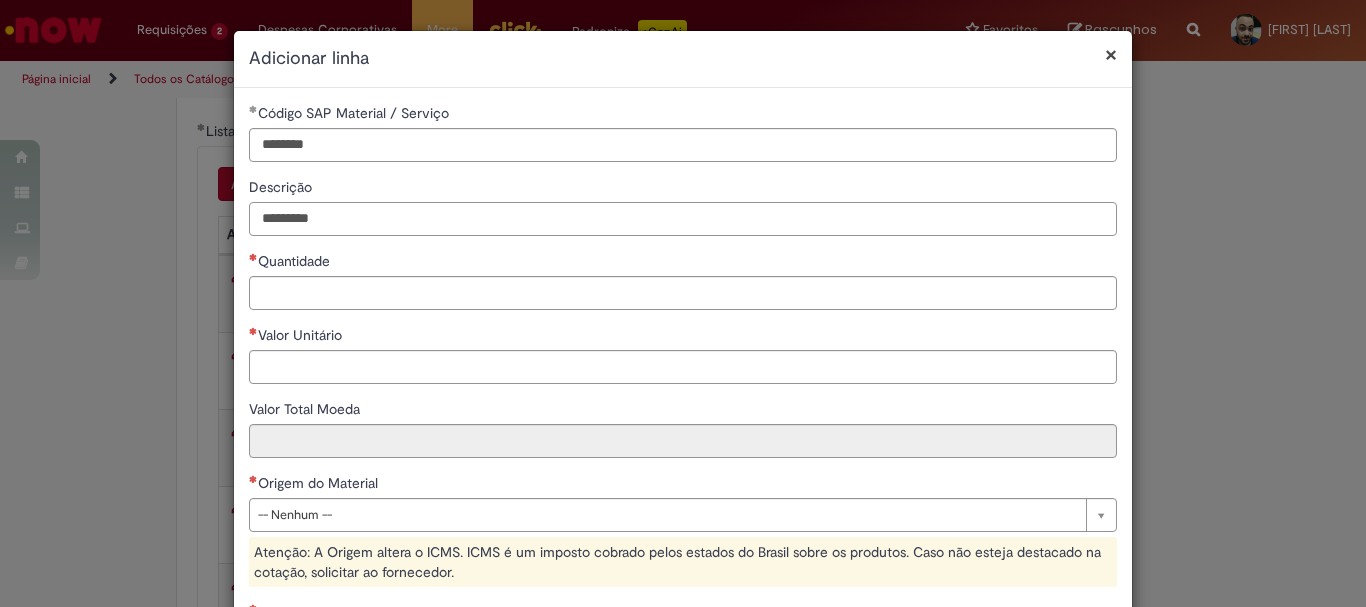 type on "********" 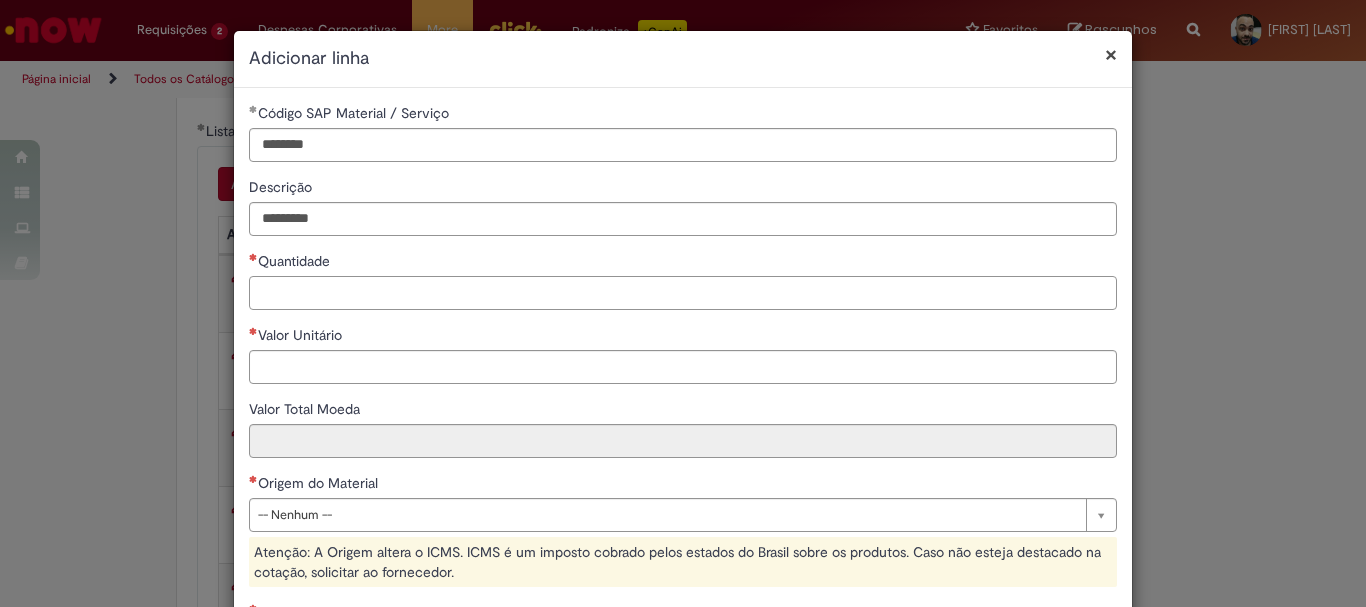 click on "Quantidade" at bounding box center (683, 293) 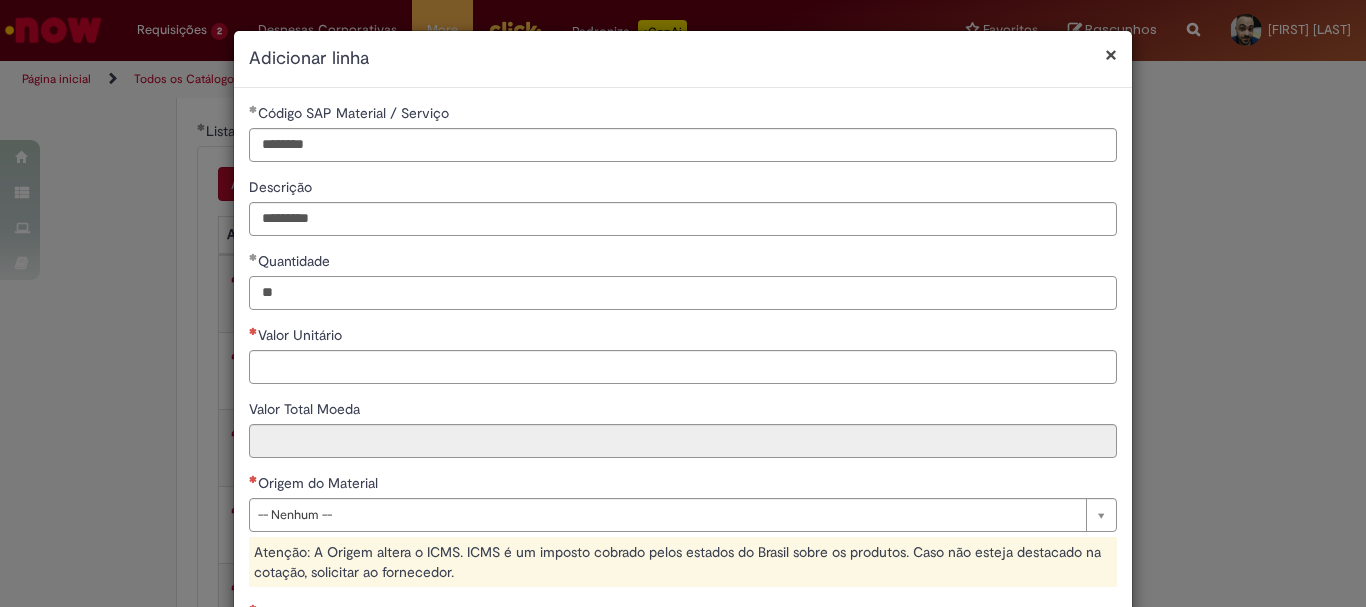 type on "**" 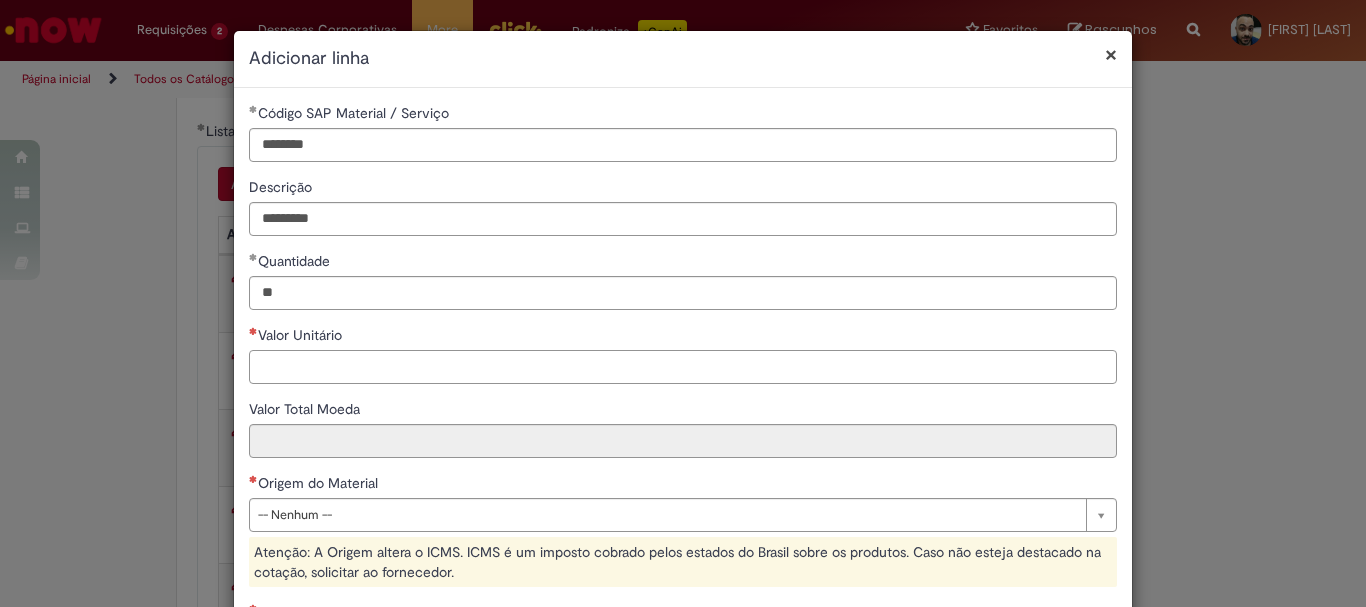 click on "Valor Unitário" at bounding box center (683, 367) 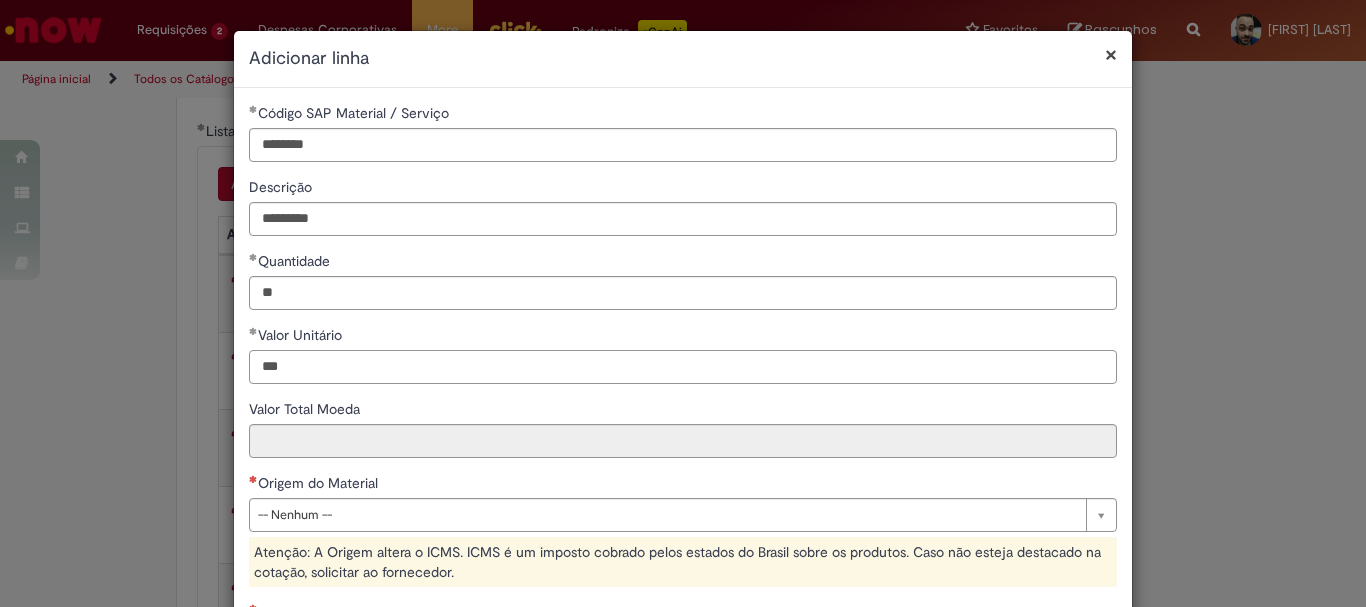 scroll, scrollTop: 300, scrollLeft: 0, axis: vertical 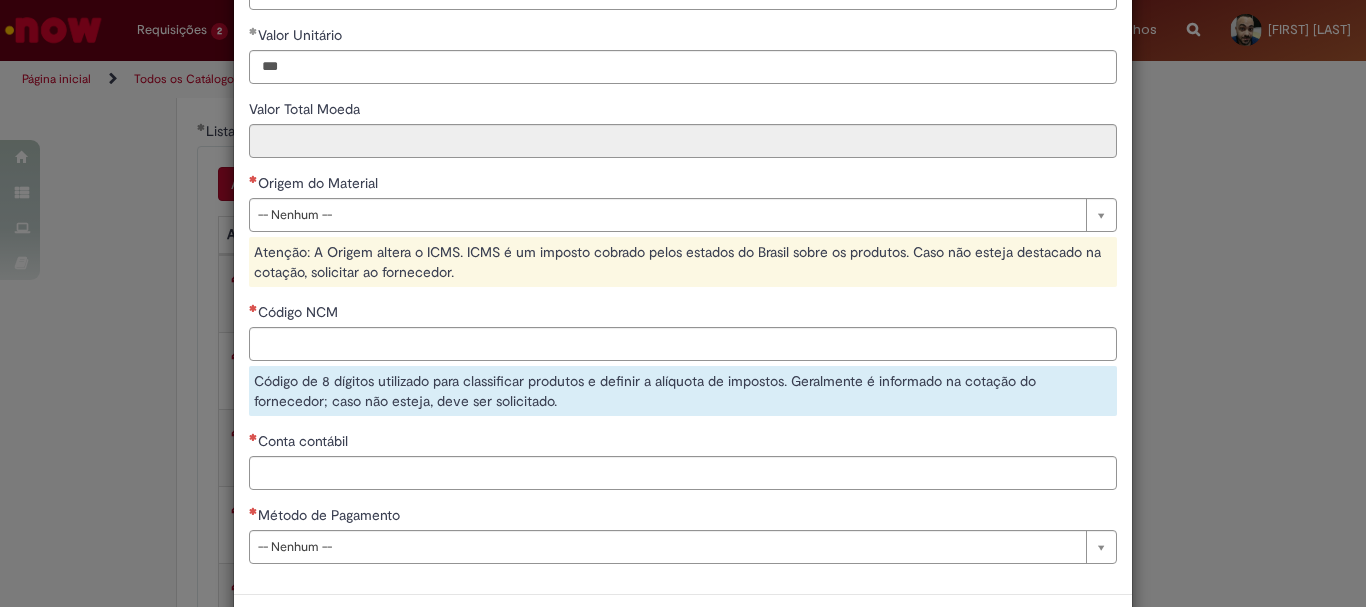 type on "******" 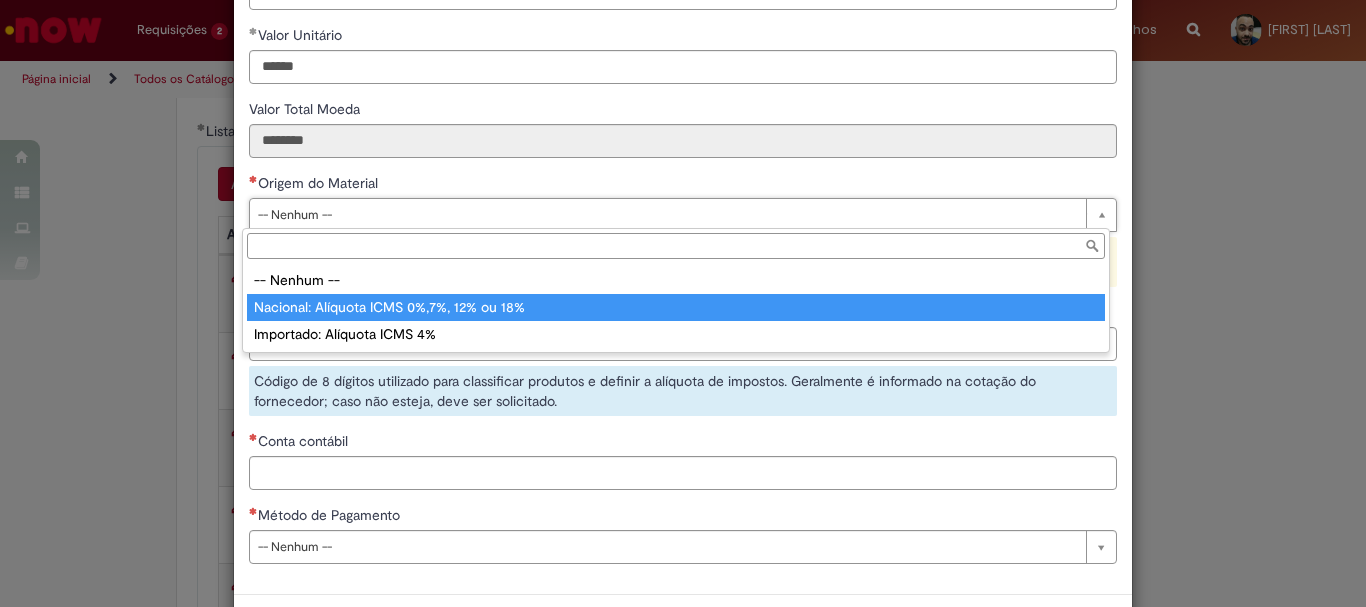 type on "**********" 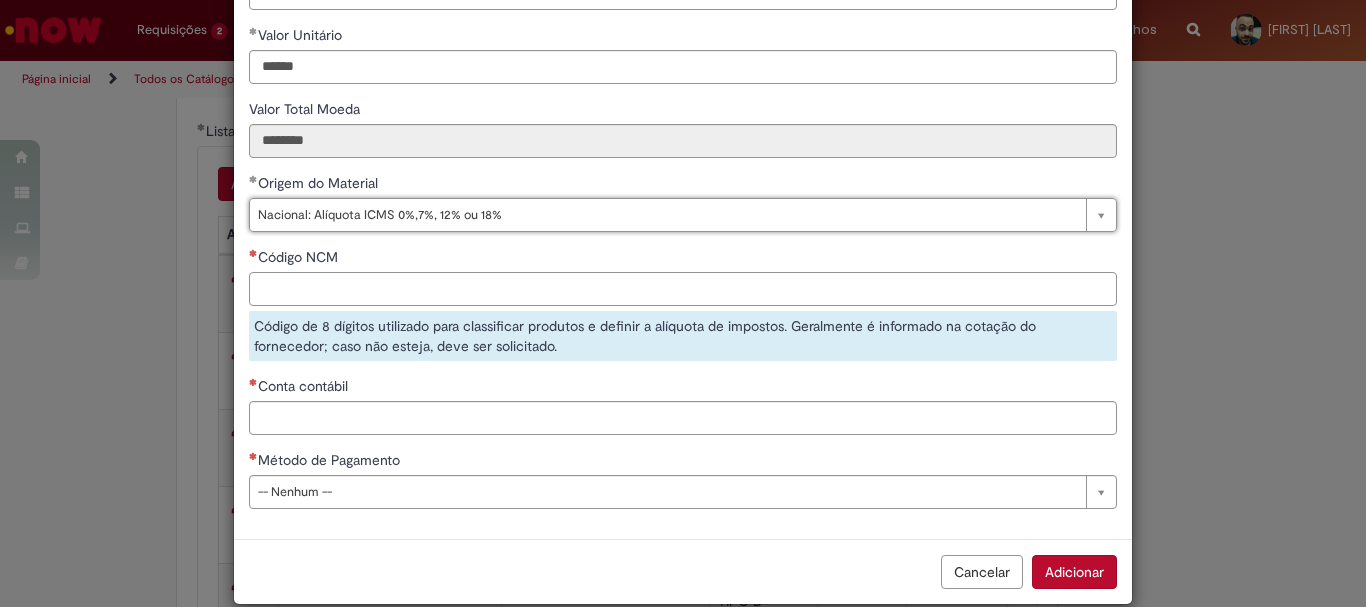 click on "Código NCM" at bounding box center [683, 289] 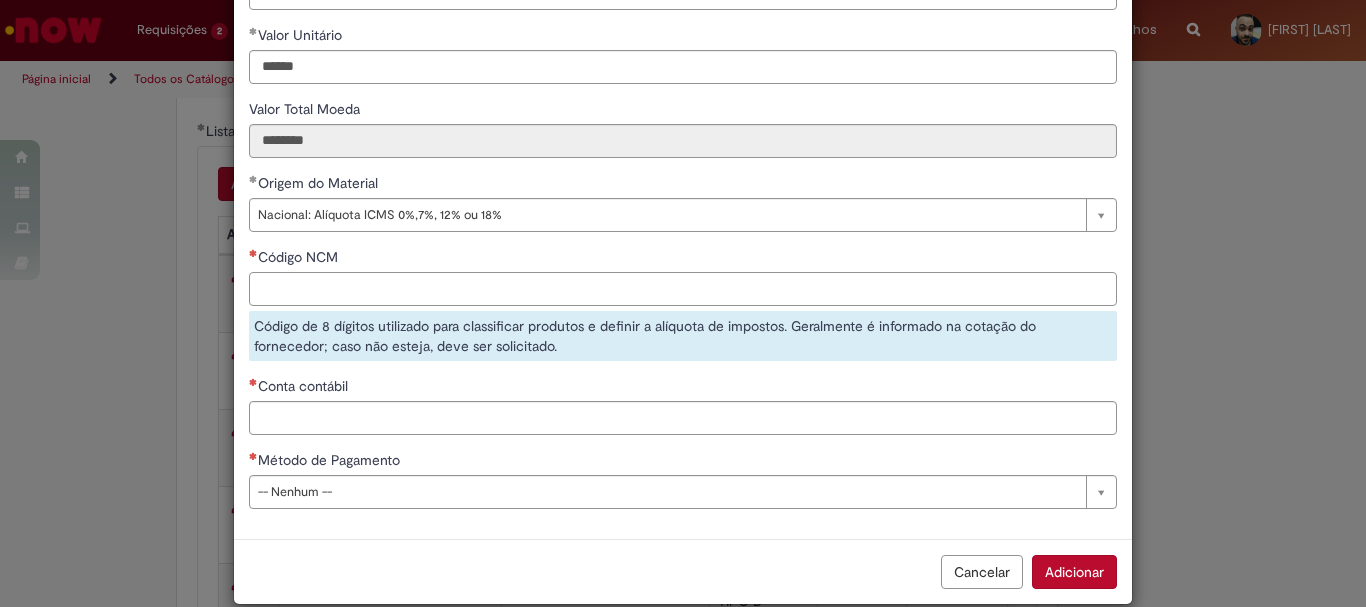 paste on "********" 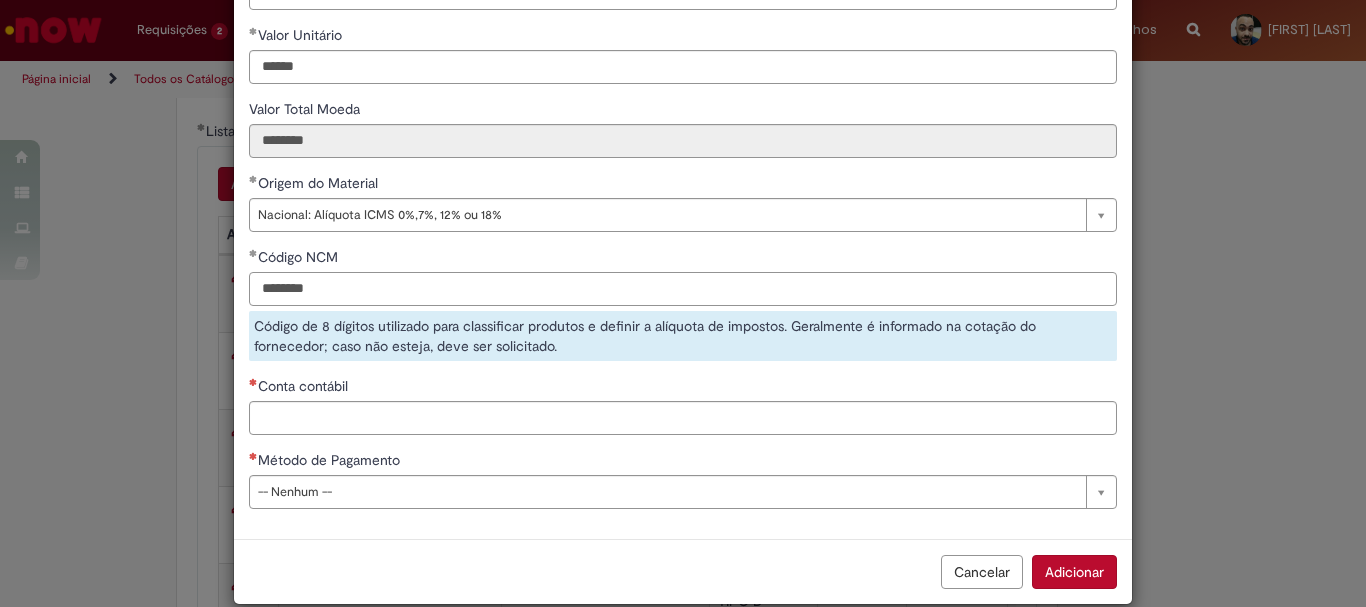 type on "********" 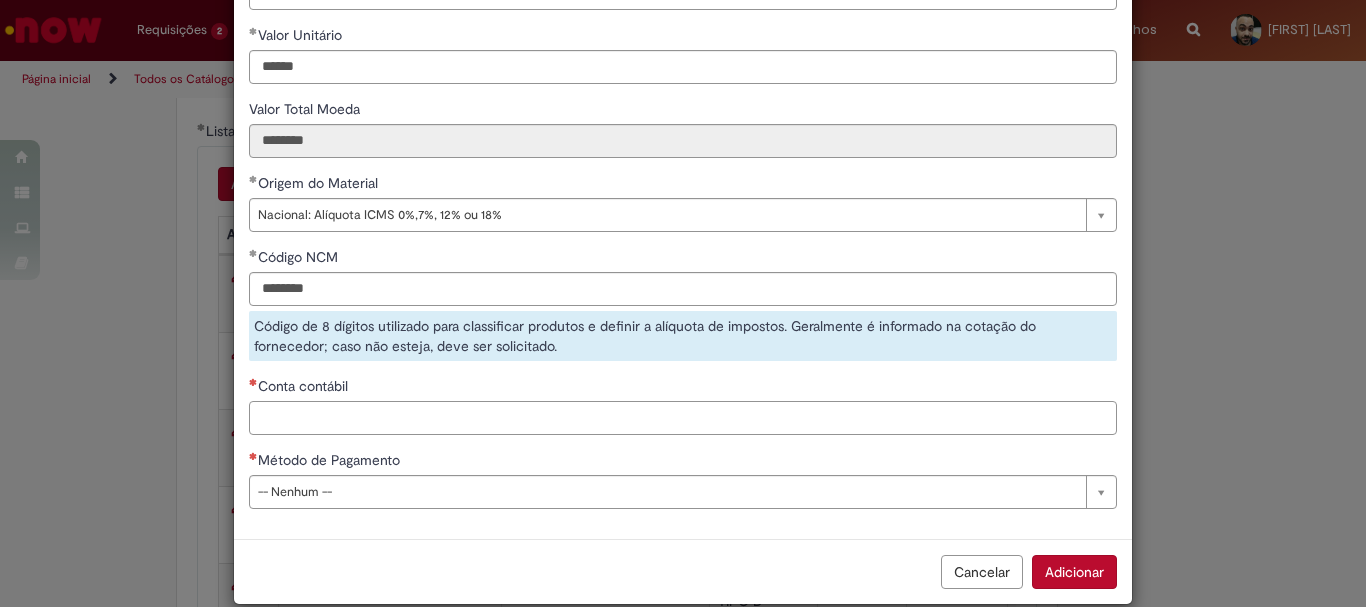 click on "**********" at bounding box center (683, 163) 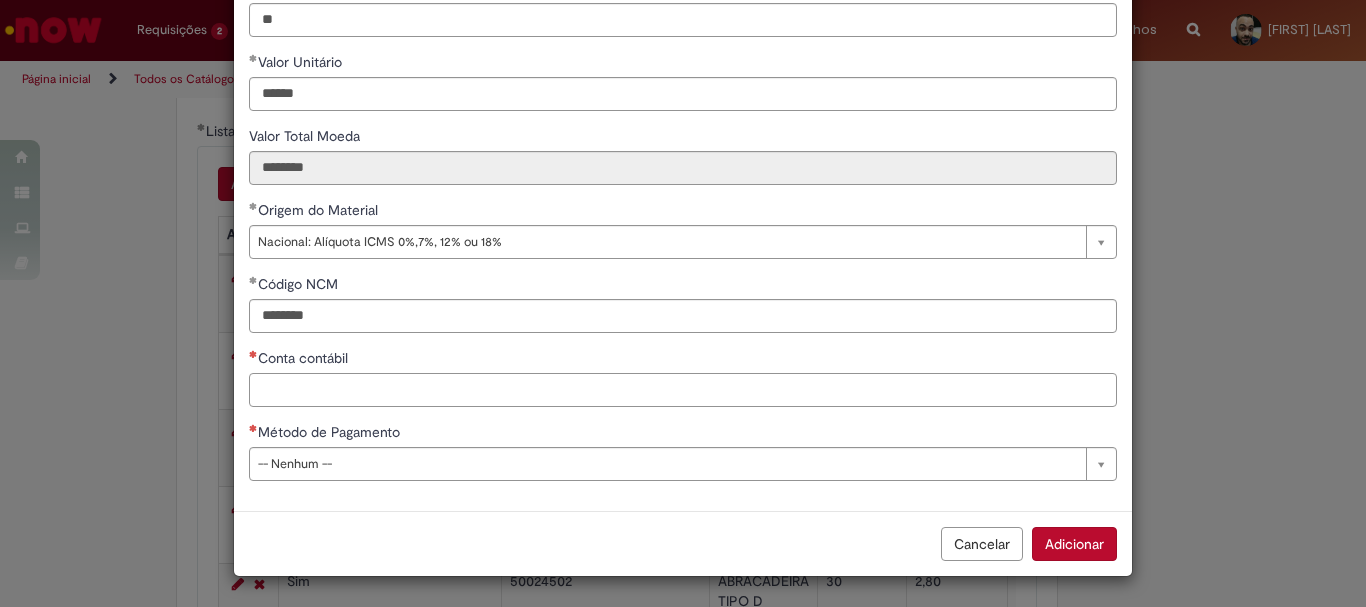 scroll, scrollTop: 273, scrollLeft: 0, axis: vertical 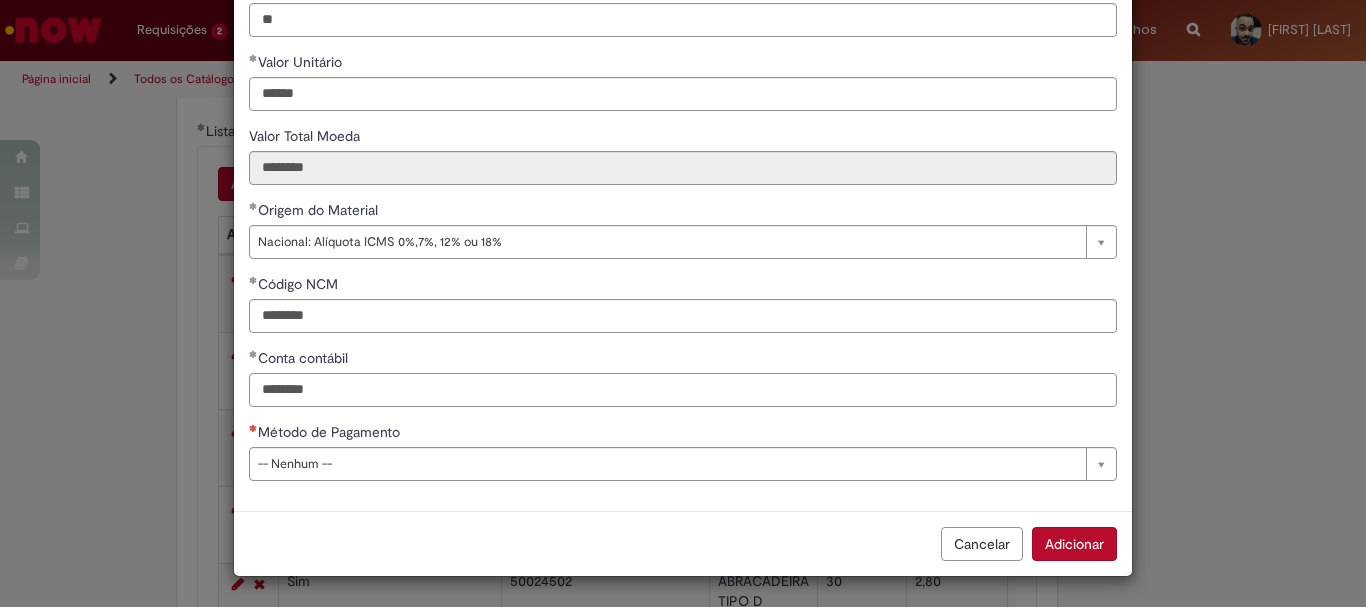 type on "********" 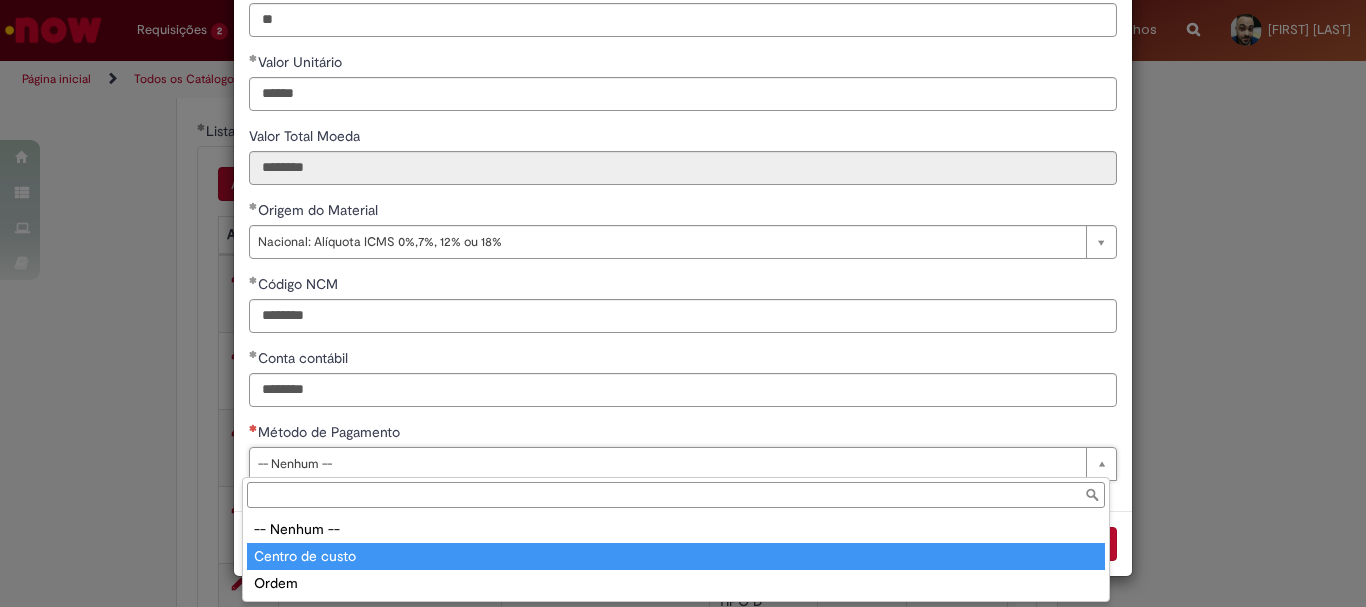 type on "**********" 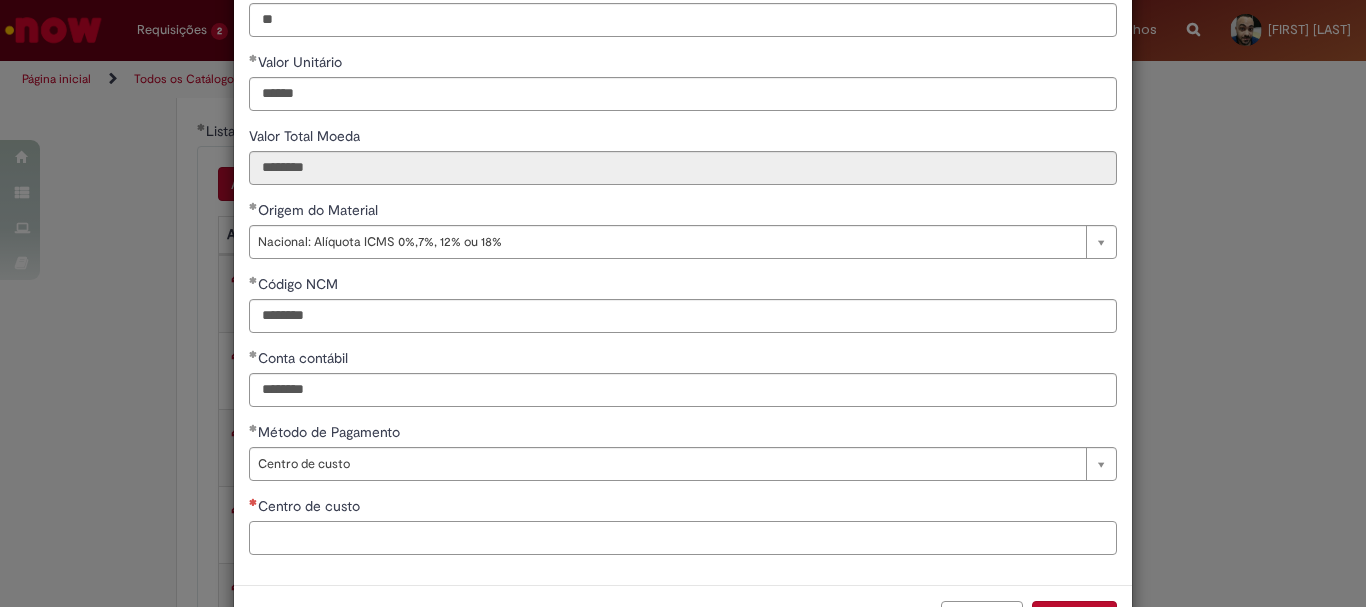 click on "Centro de custo" at bounding box center [683, 538] 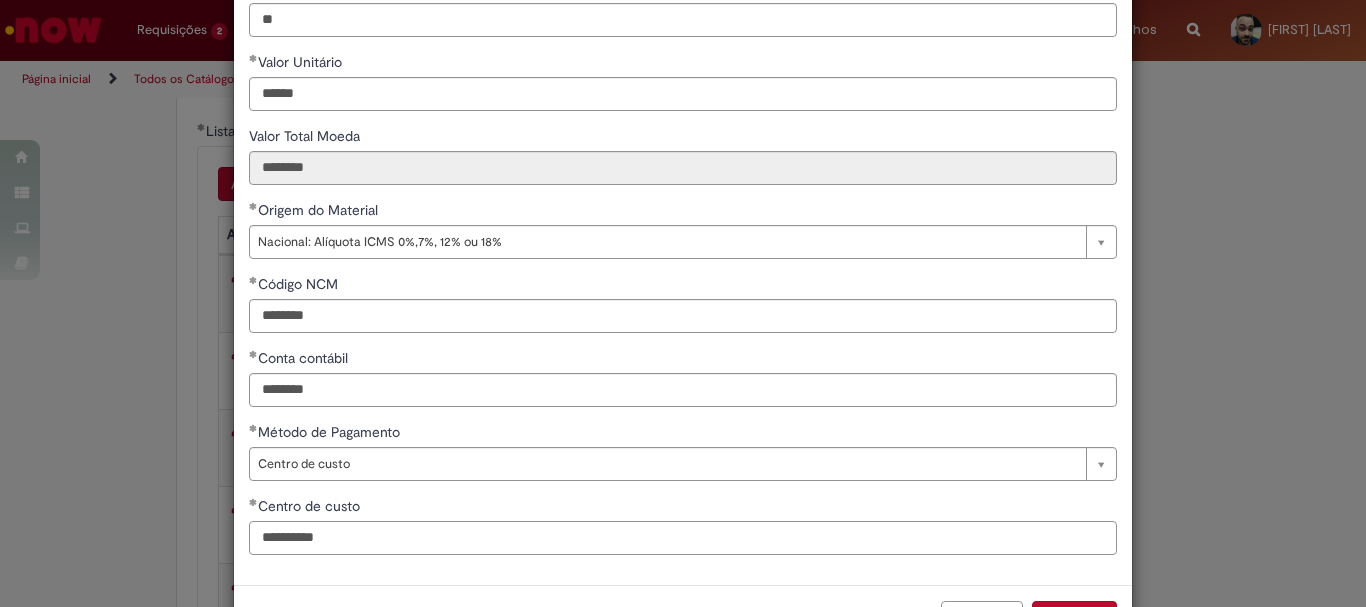 scroll, scrollTop: 347, scrollLeft: 0, axis: vertical 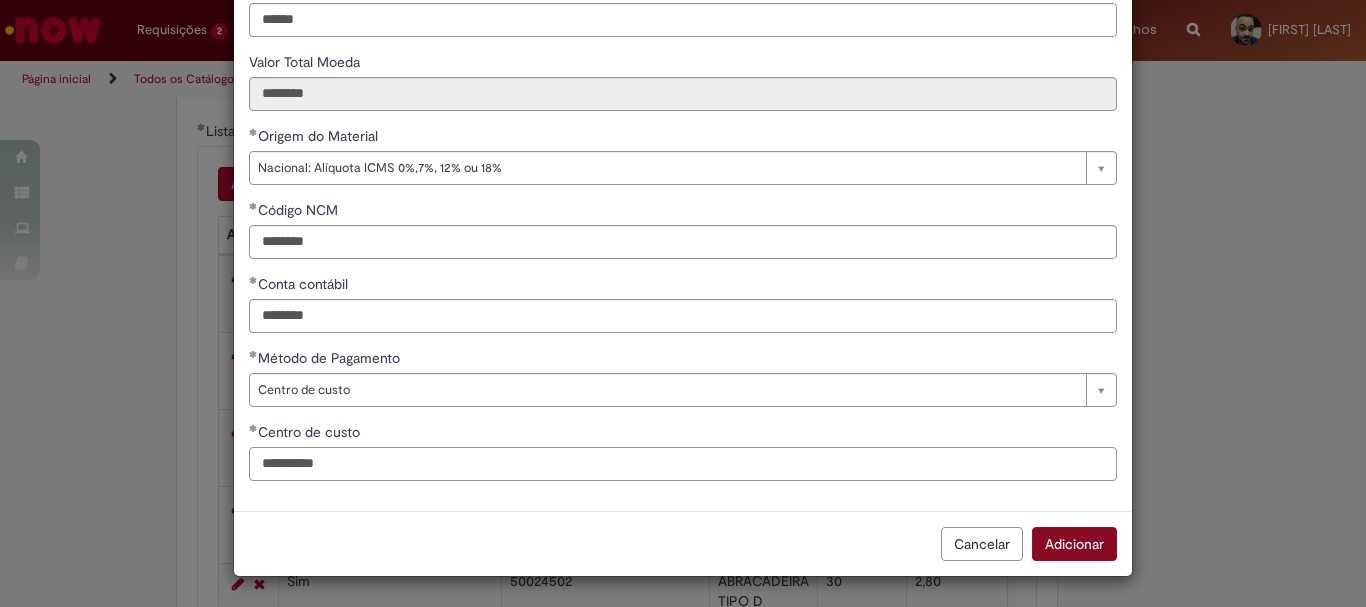 type on "**********" 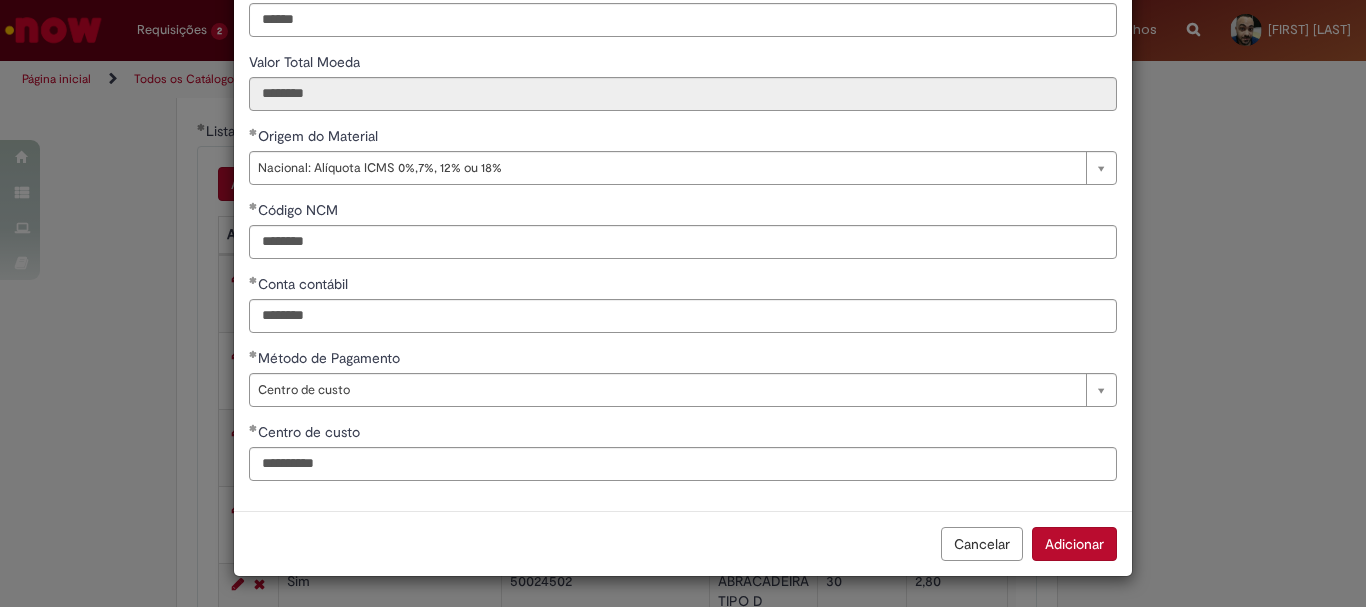 click on "Adicionar" at bounding box center (1074, 544) 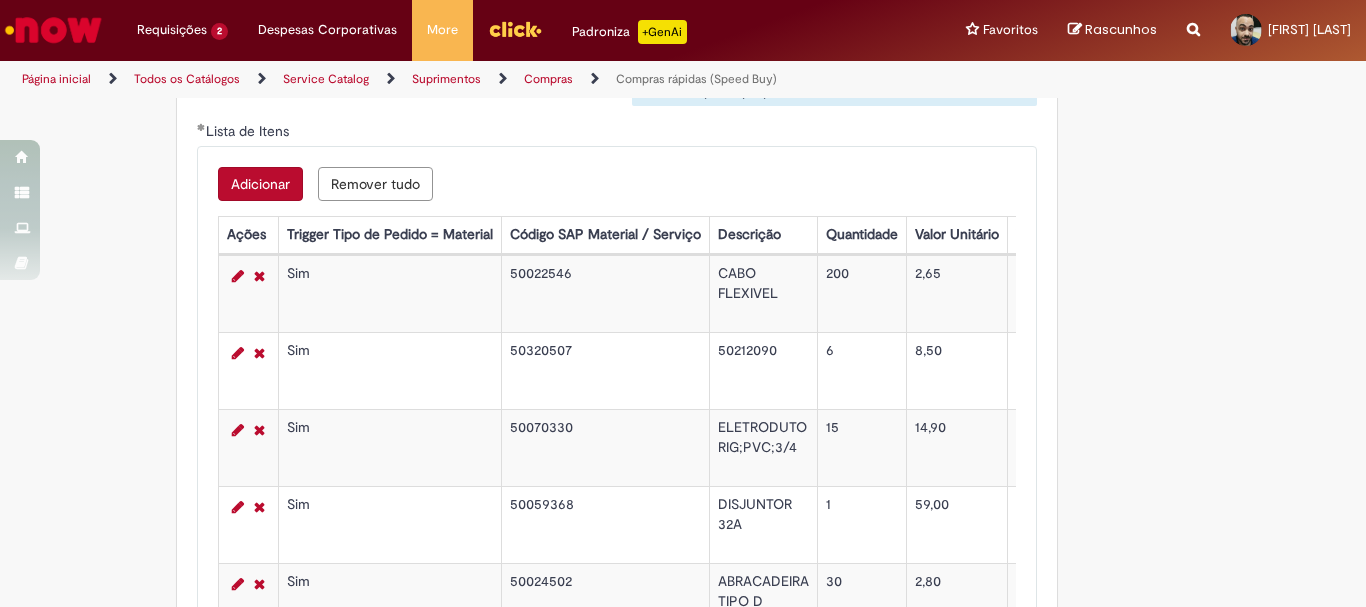 click on "Adicionar" at bounding box center (260, 184) 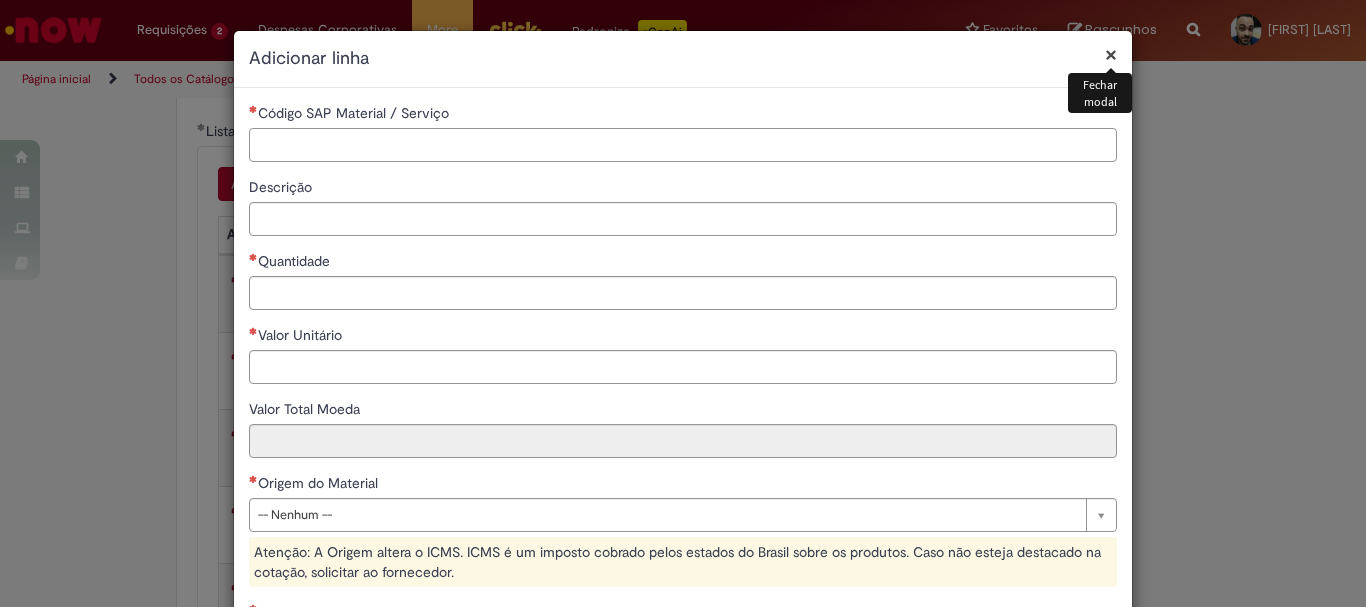 click on "Código SAP Material / Serviço" at bounding box center (683, 145) 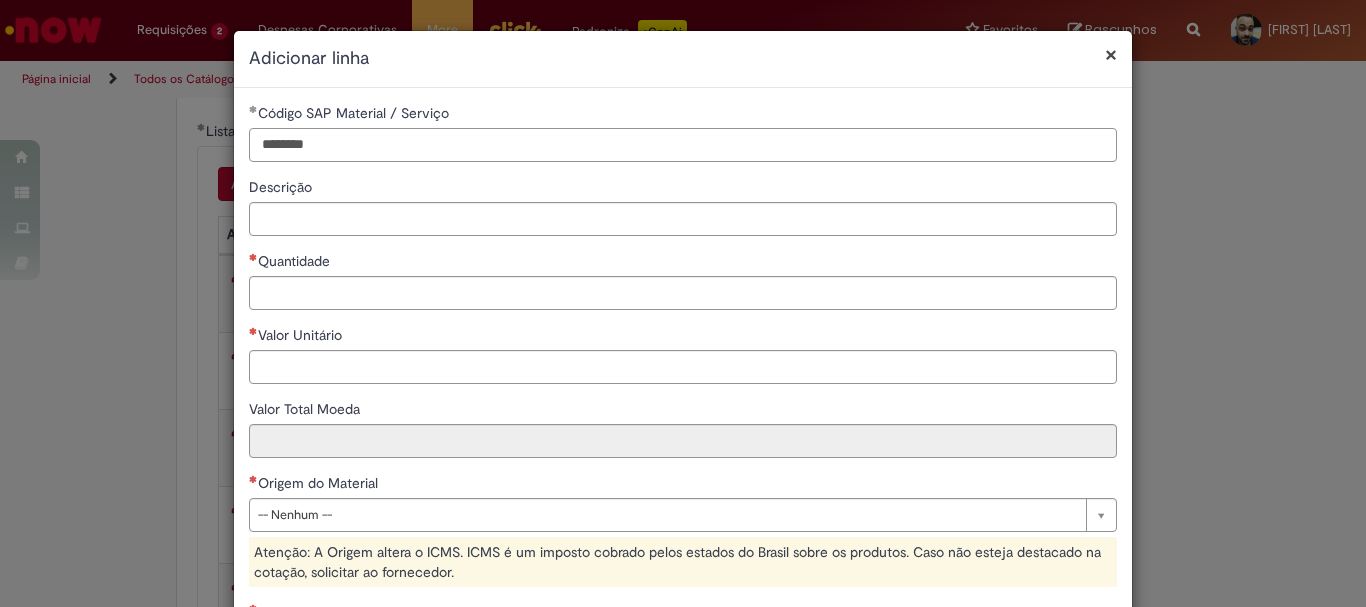 type on "********" 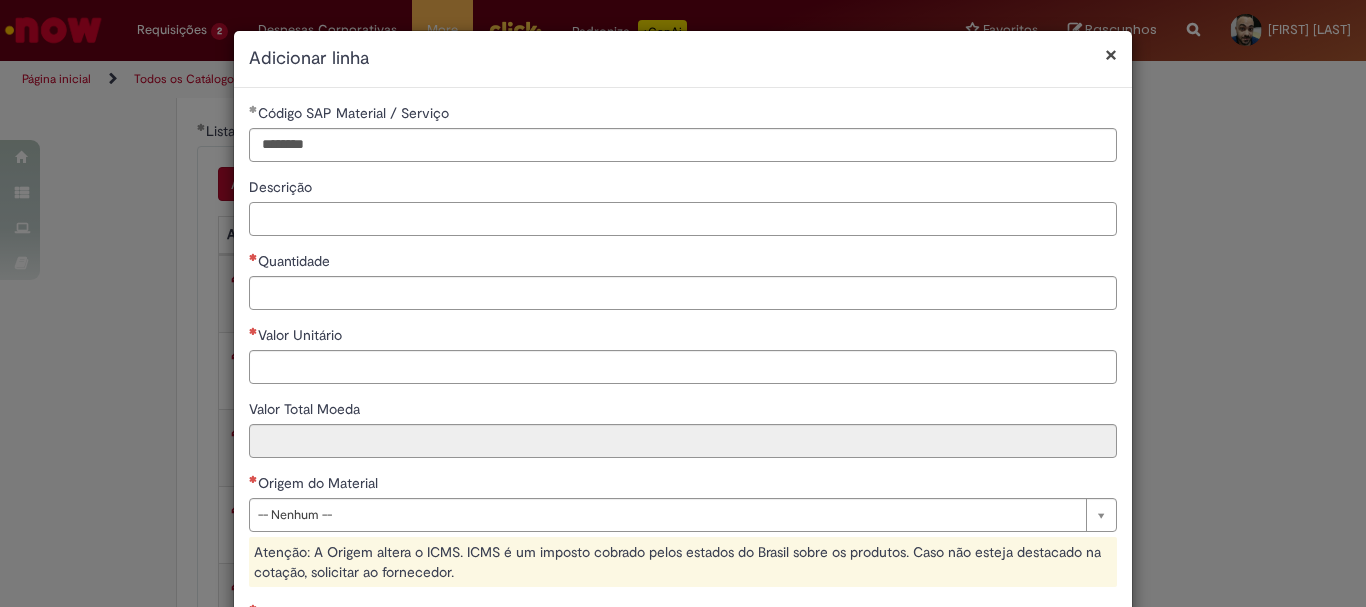 click on "Descrição" at bounding box center (683, 219) 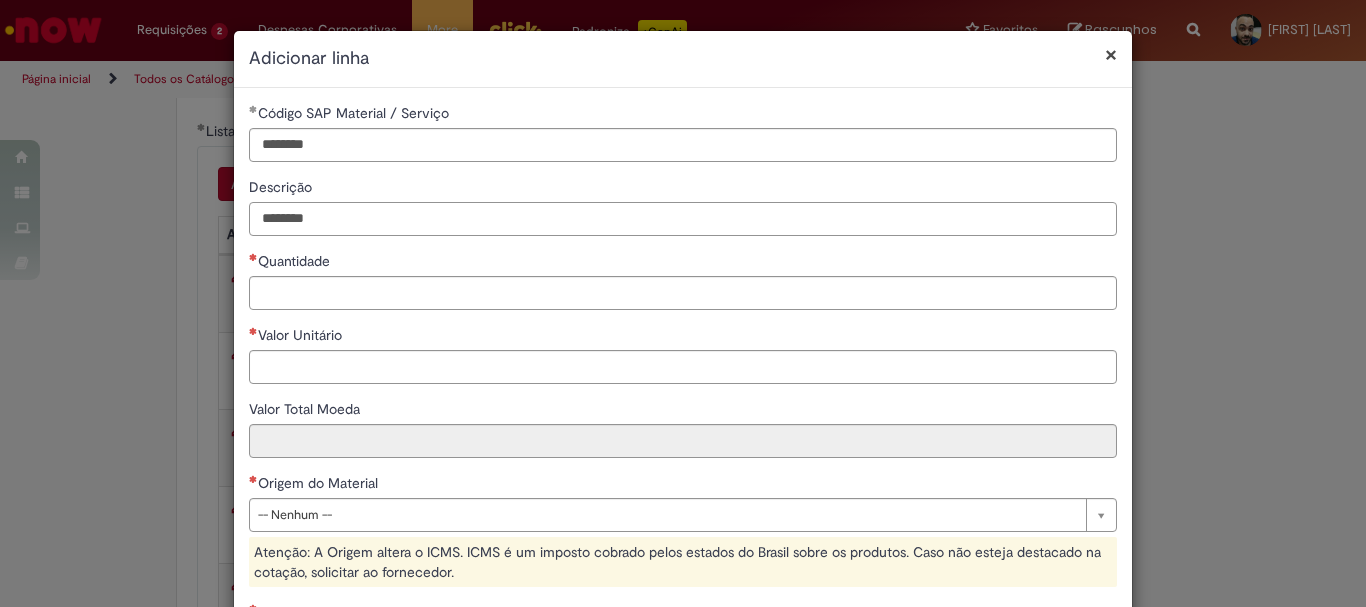 type on "********" 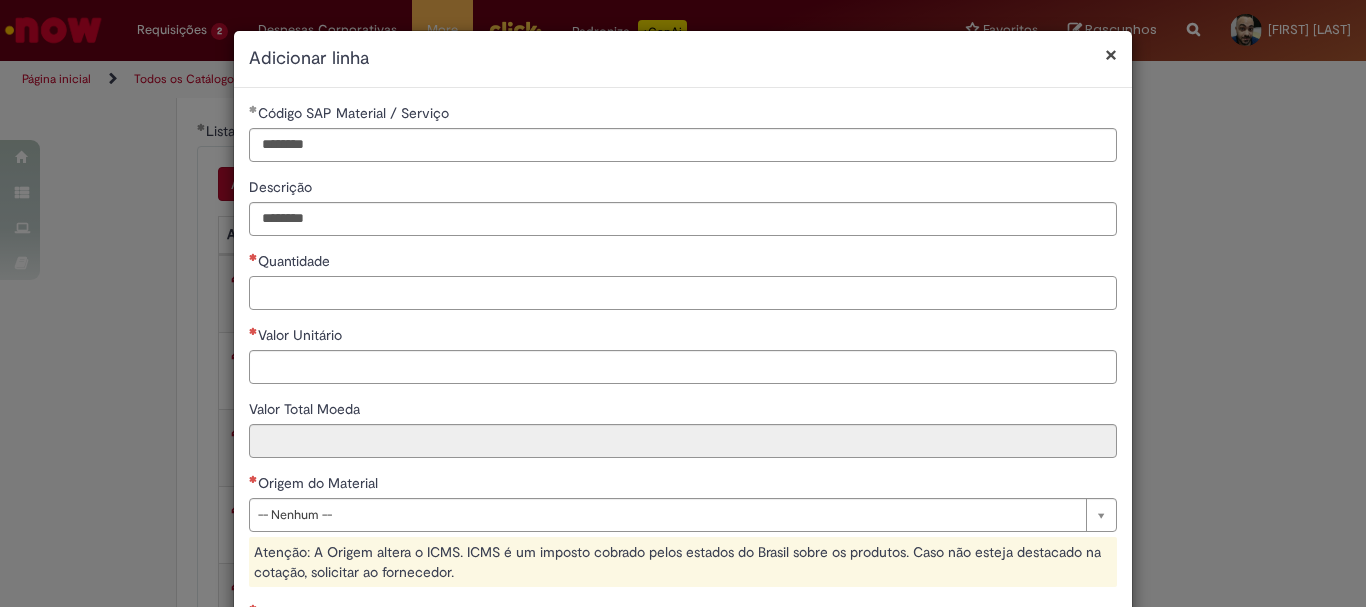 click on "Quantidade" at bounding box center (683, 293) 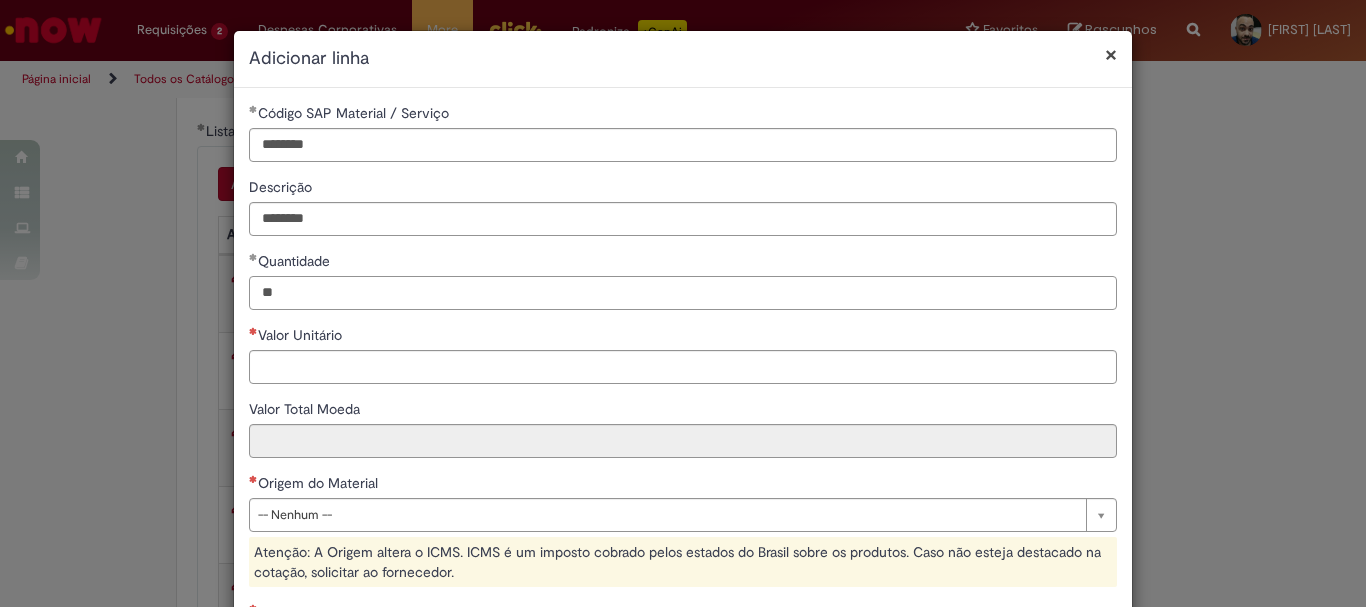type on "**" 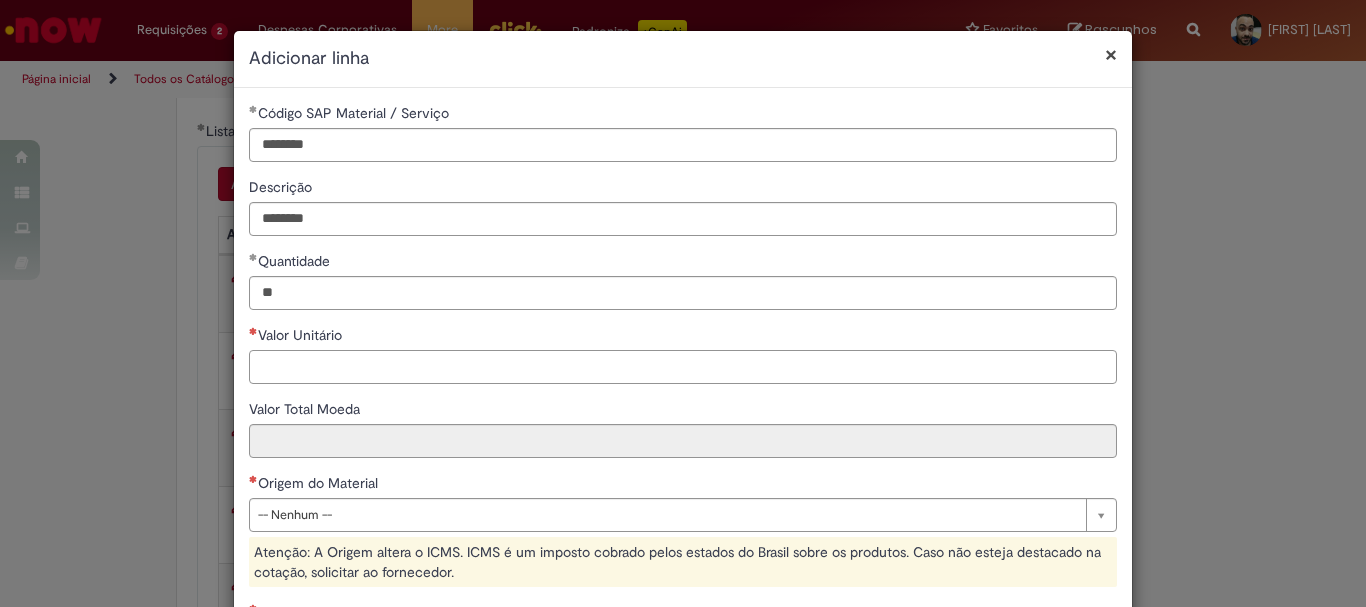 drag, startPoint x: 344, startPoint y: 363, endPoint x: 328, endPoint y: 384, distance: 26.400757 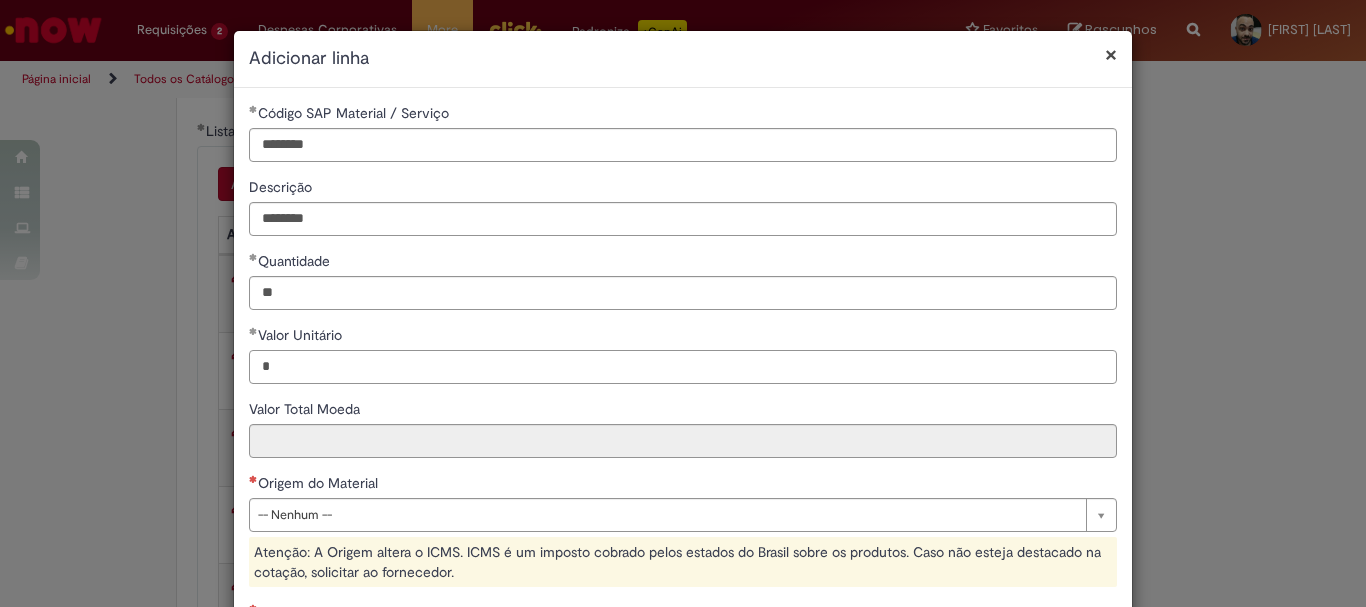 scroll, scrollTop: 200, scrollLeft: 0, axis: vertical 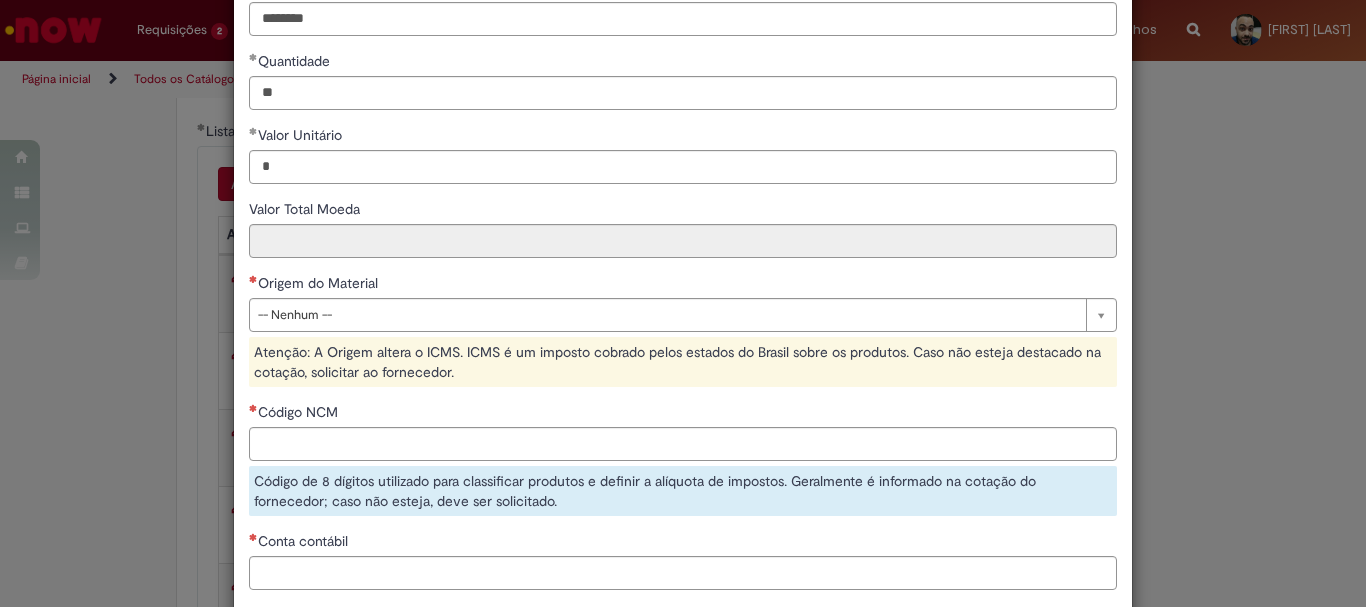type on "****" 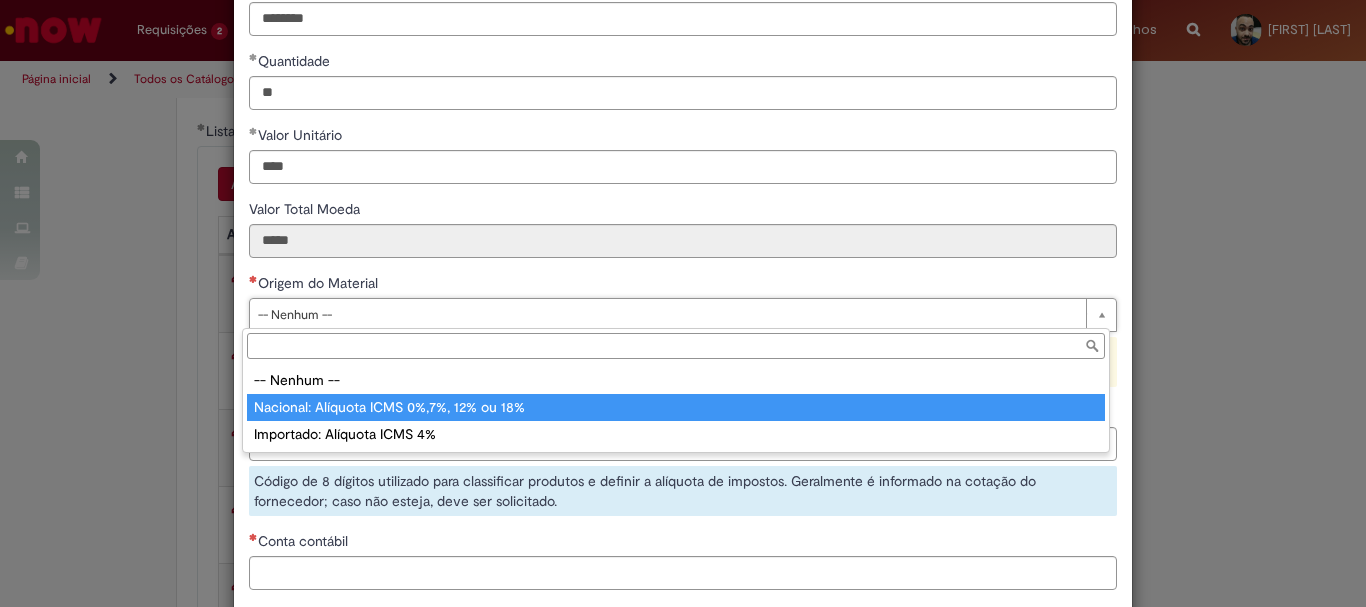 type on "**********" 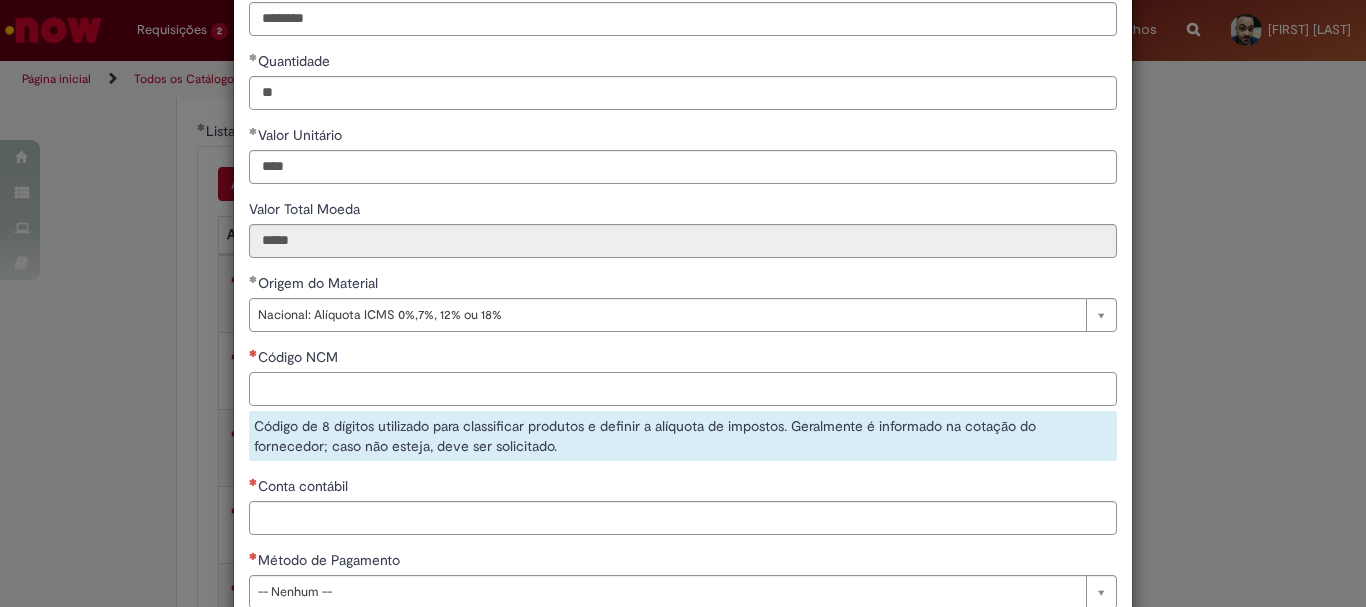 click on "Código NCM" at bounding box center (683, 389) 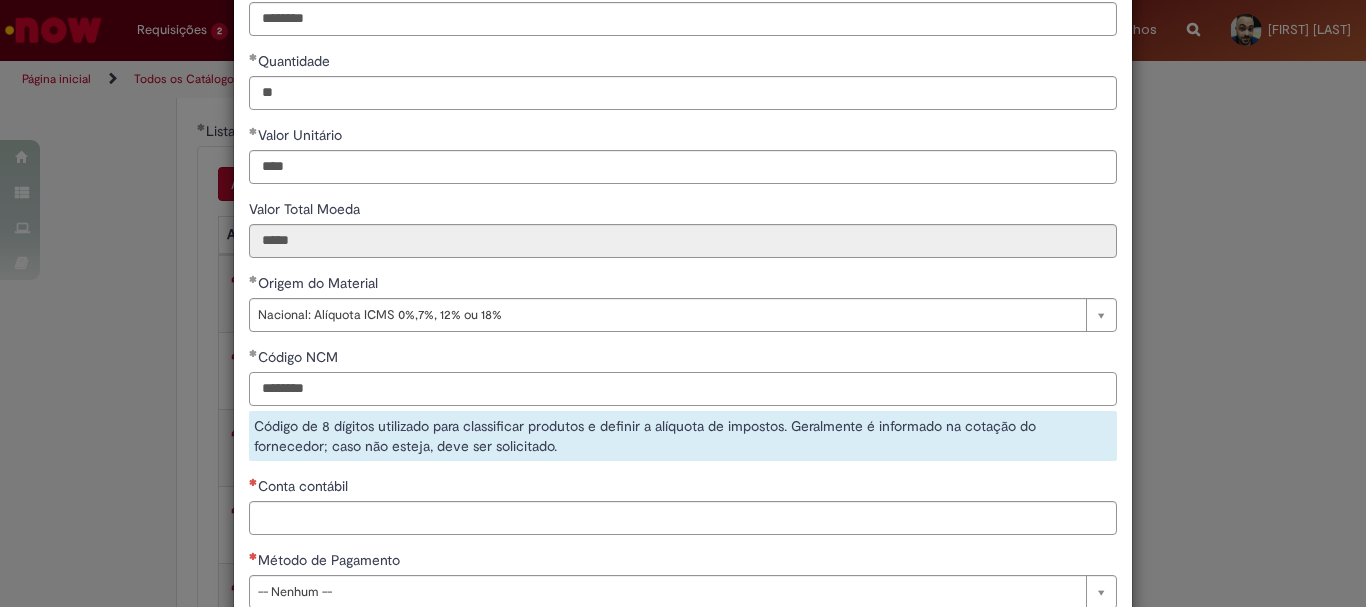 type on "********" 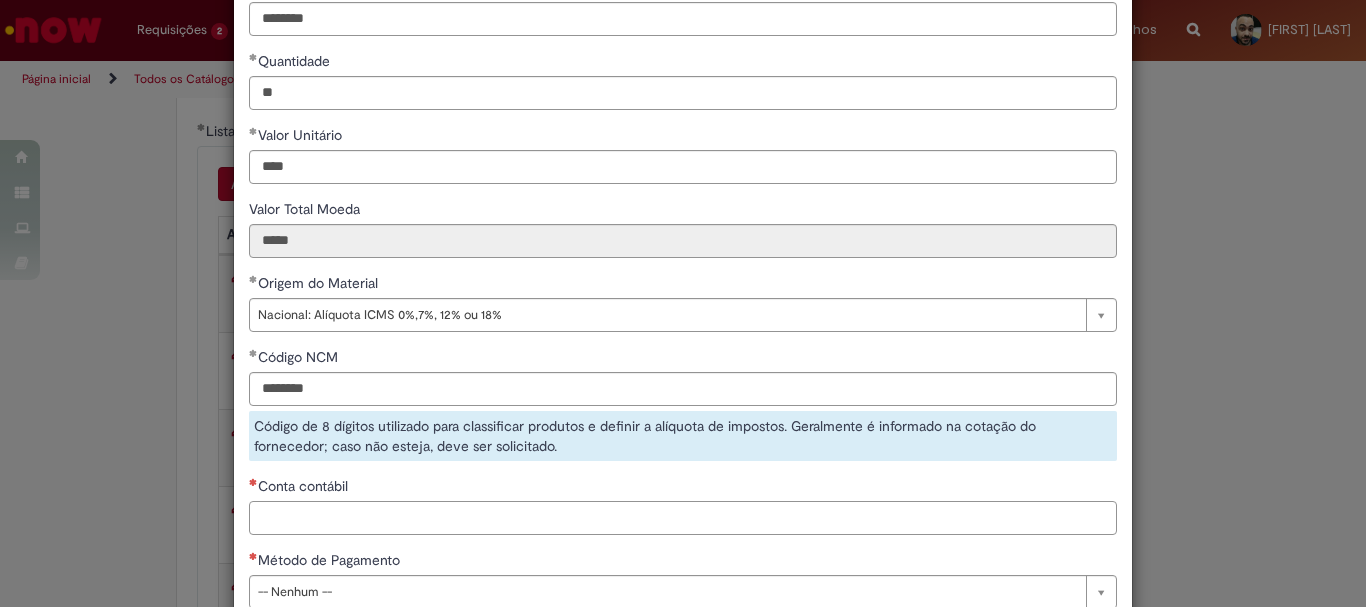 click on "**********" at bounding box center (683, 263) 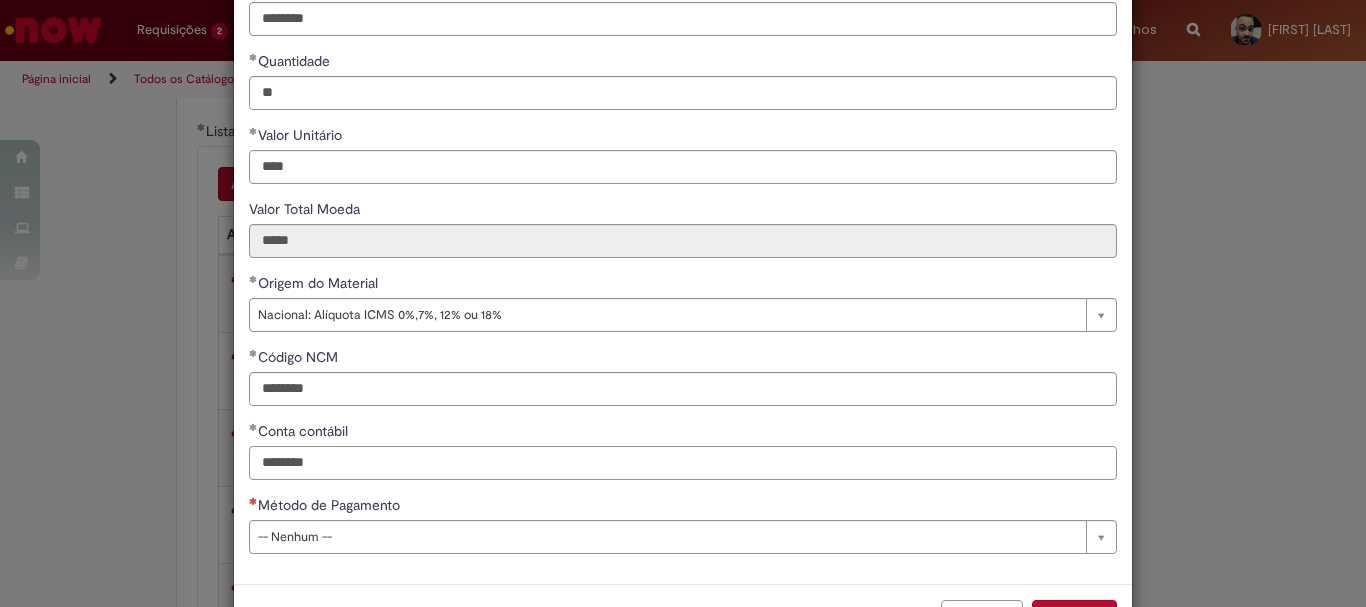 type on "********" 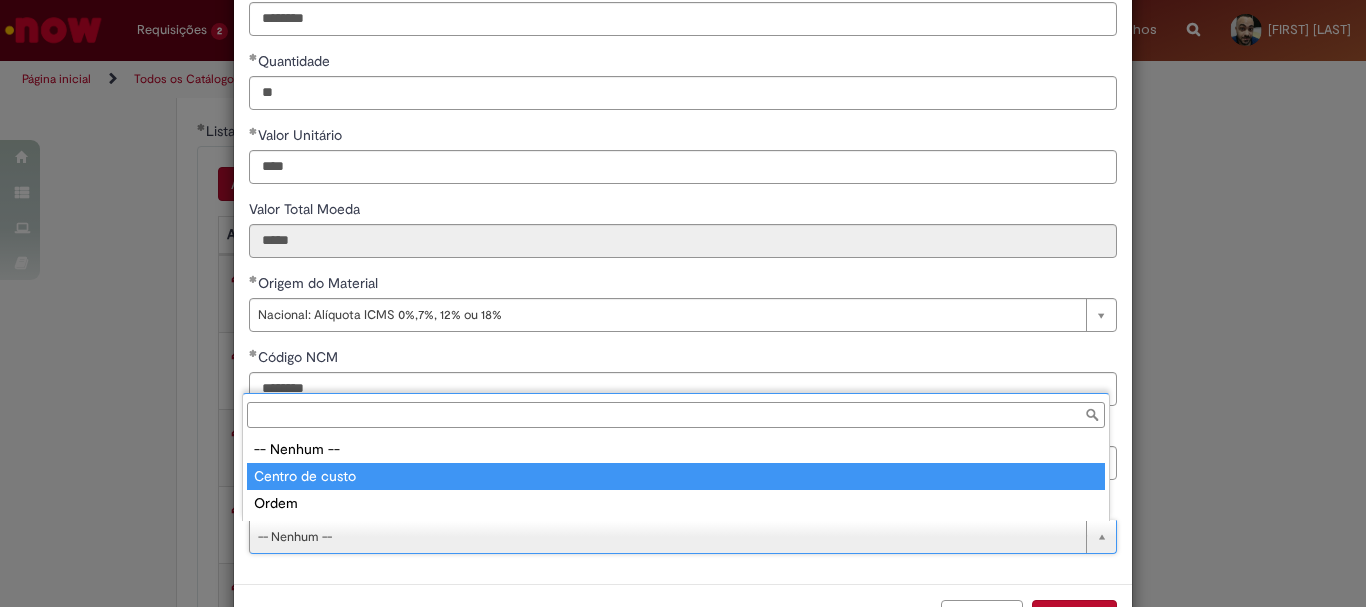 drag, startPoint x: 341, startPoint y: 479, endPoint x: 601, endPoint y: 587, distance: 281.53864 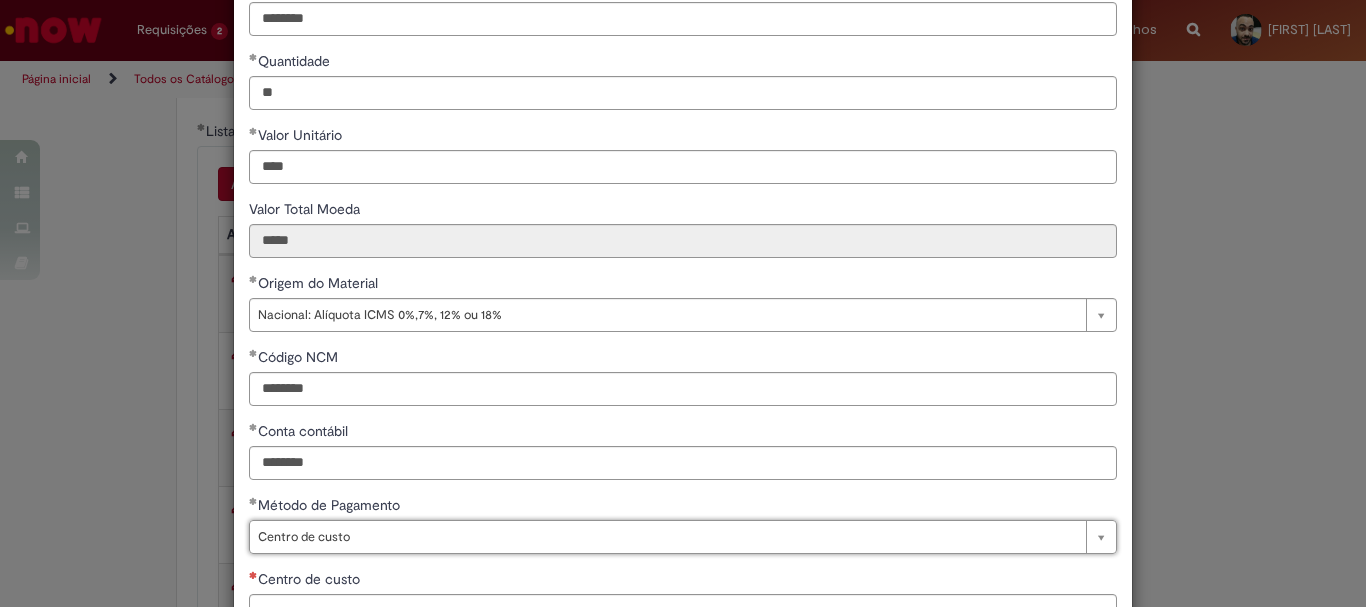 scroll, scrollTop: 347, scrollLeft: 0, axis: vertical 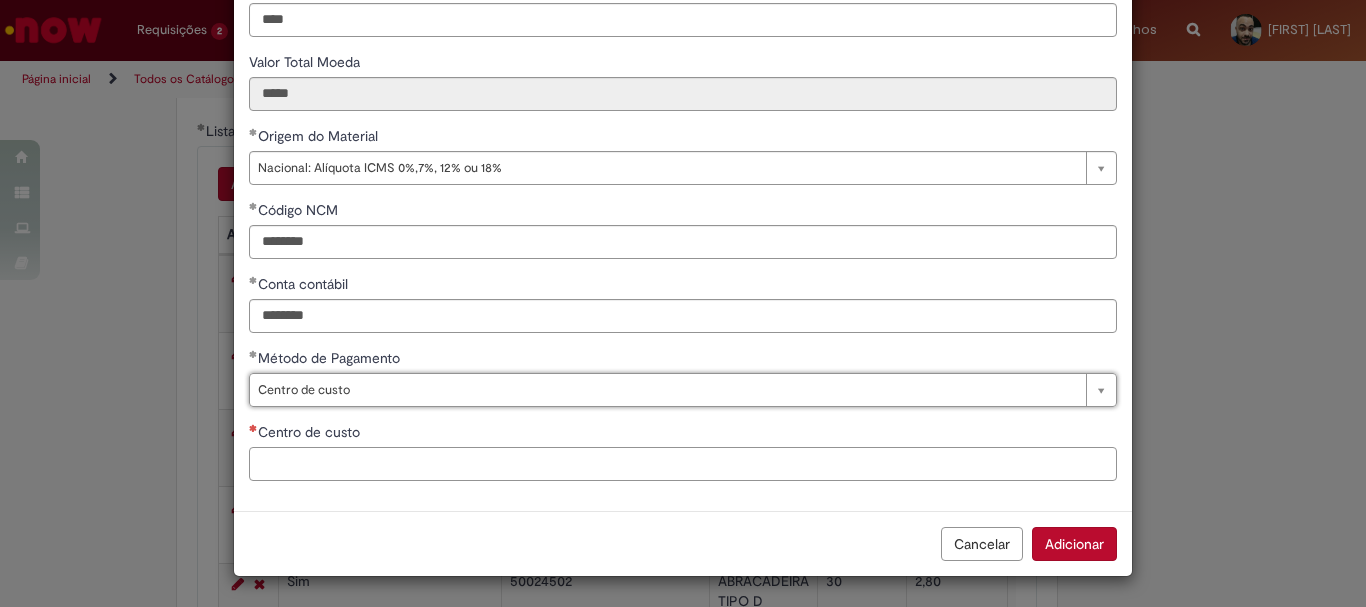 click on "Centro de custo" at bounding box center (683, 464) 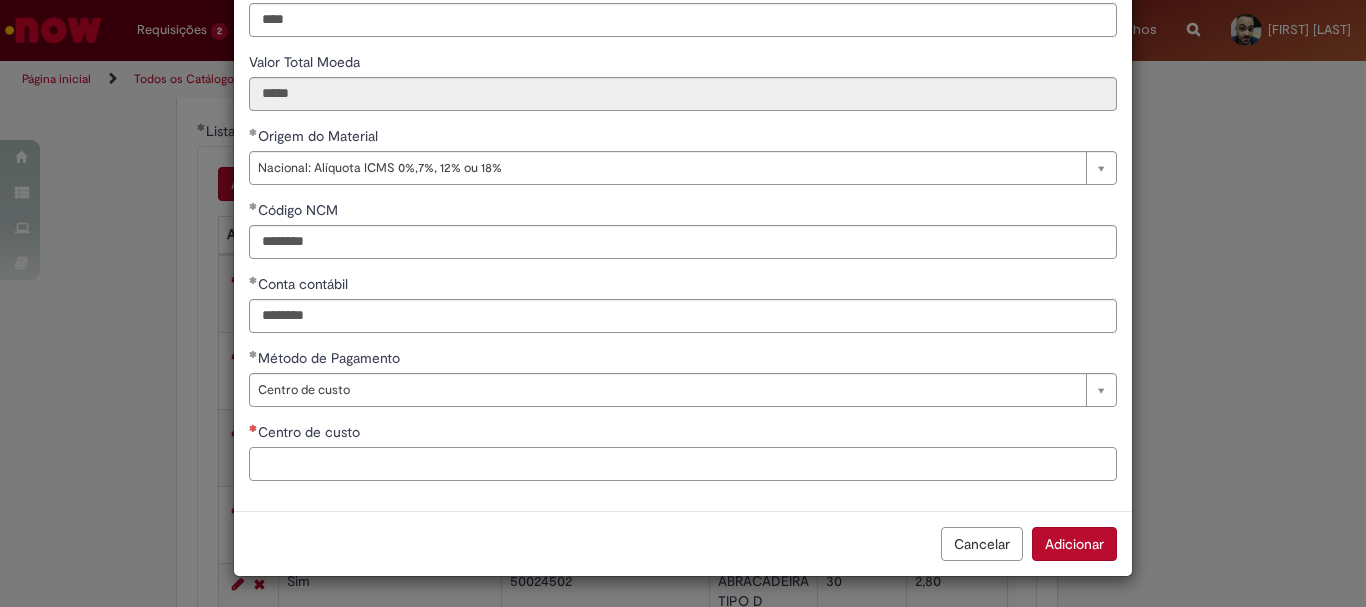paste on "**********" 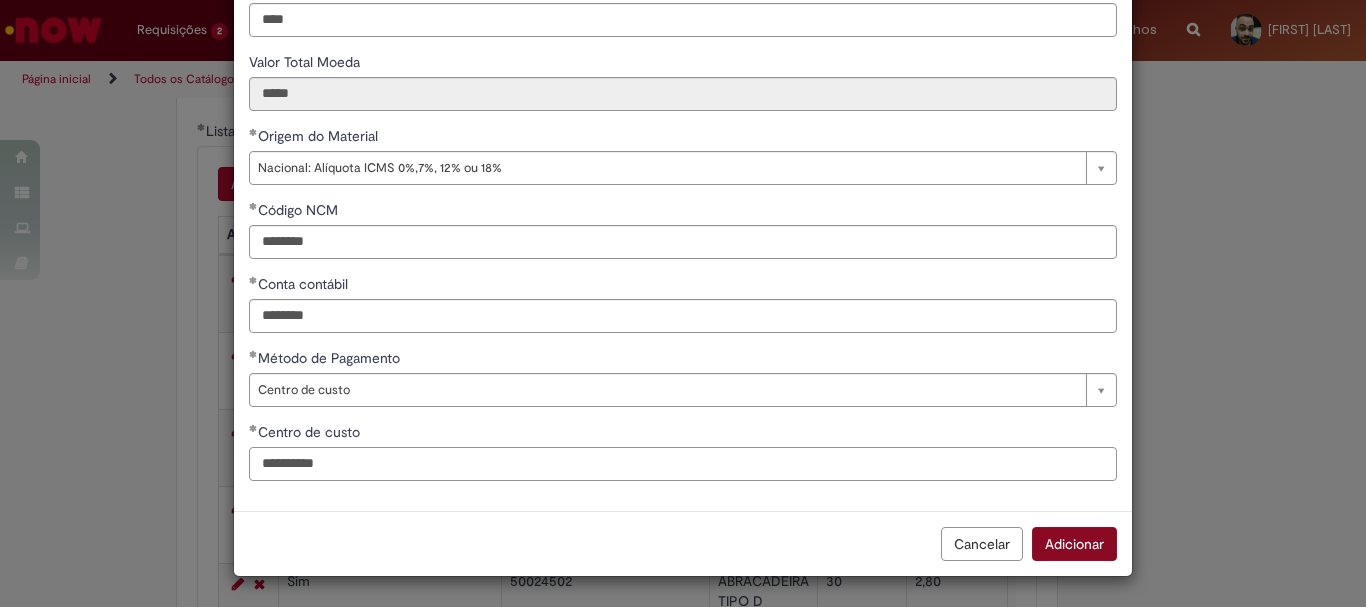 type on "**********" 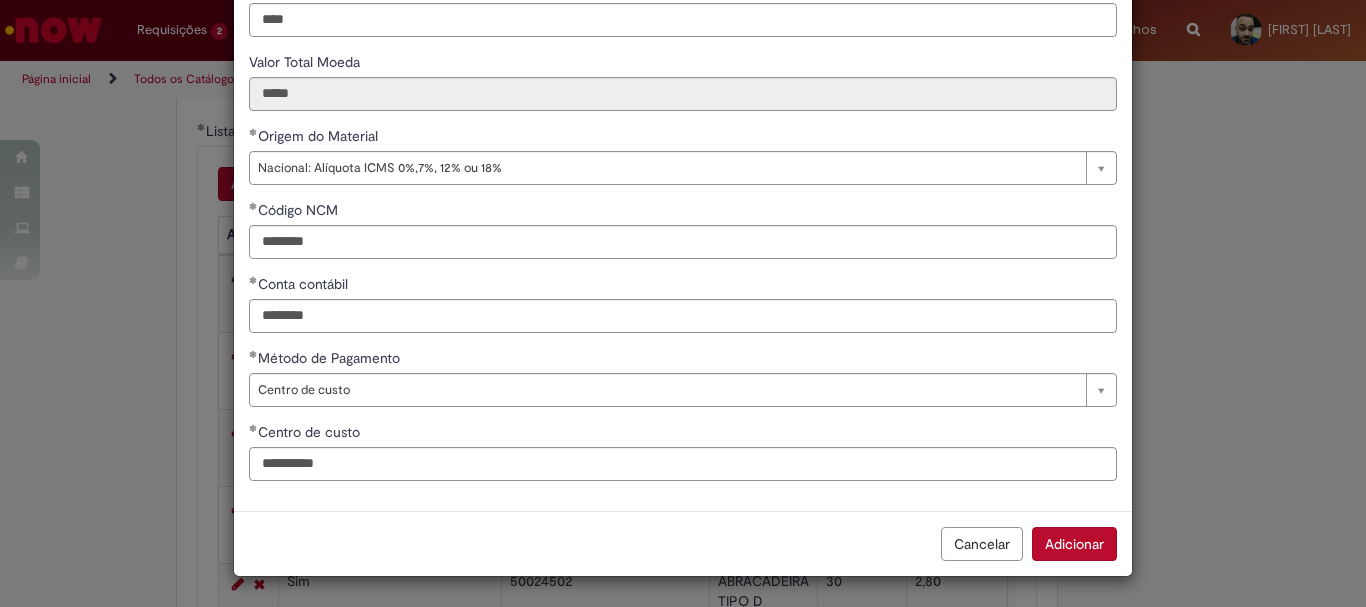 click on "Adicionar" at bounding box center [1074, 544] 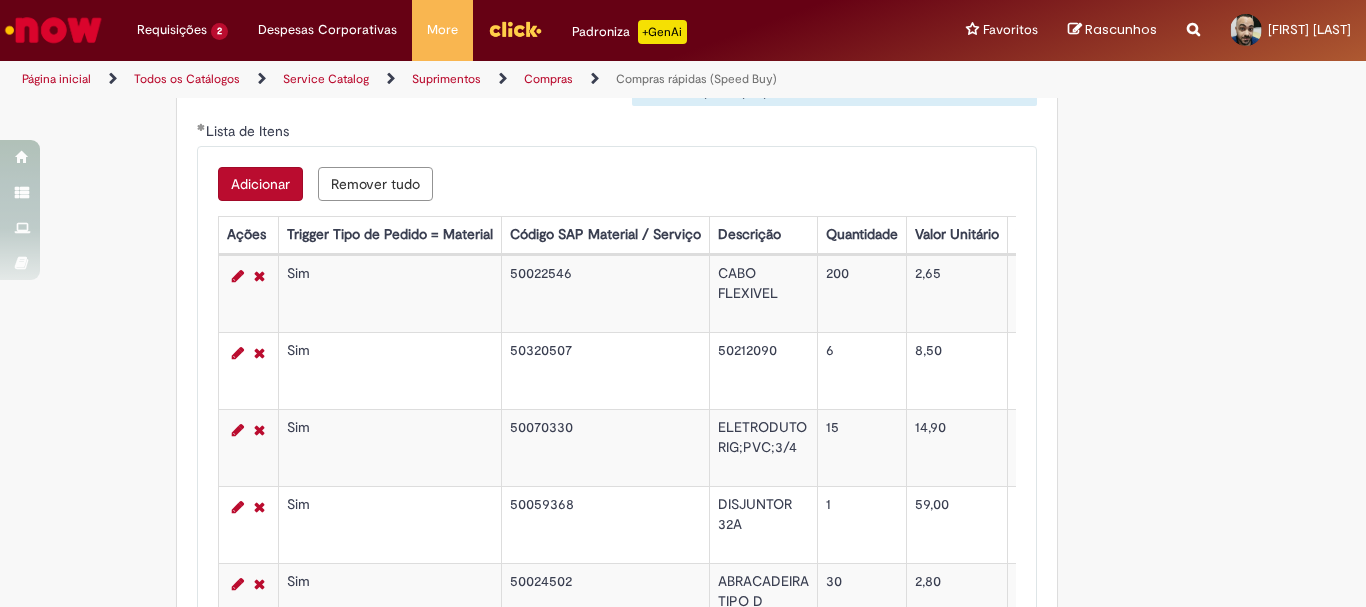 click on "Adicionar" at bounding box center [260, 184] 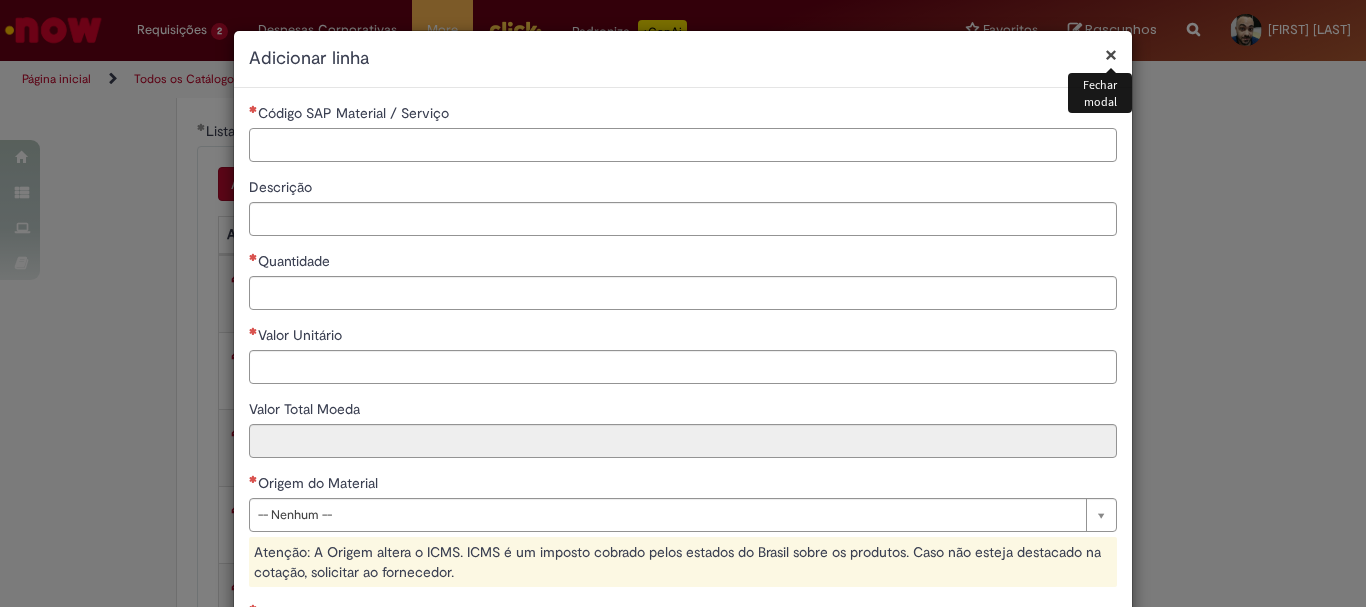 click on "Código SAP Material / Serviço" at bounding box center (683, 145) 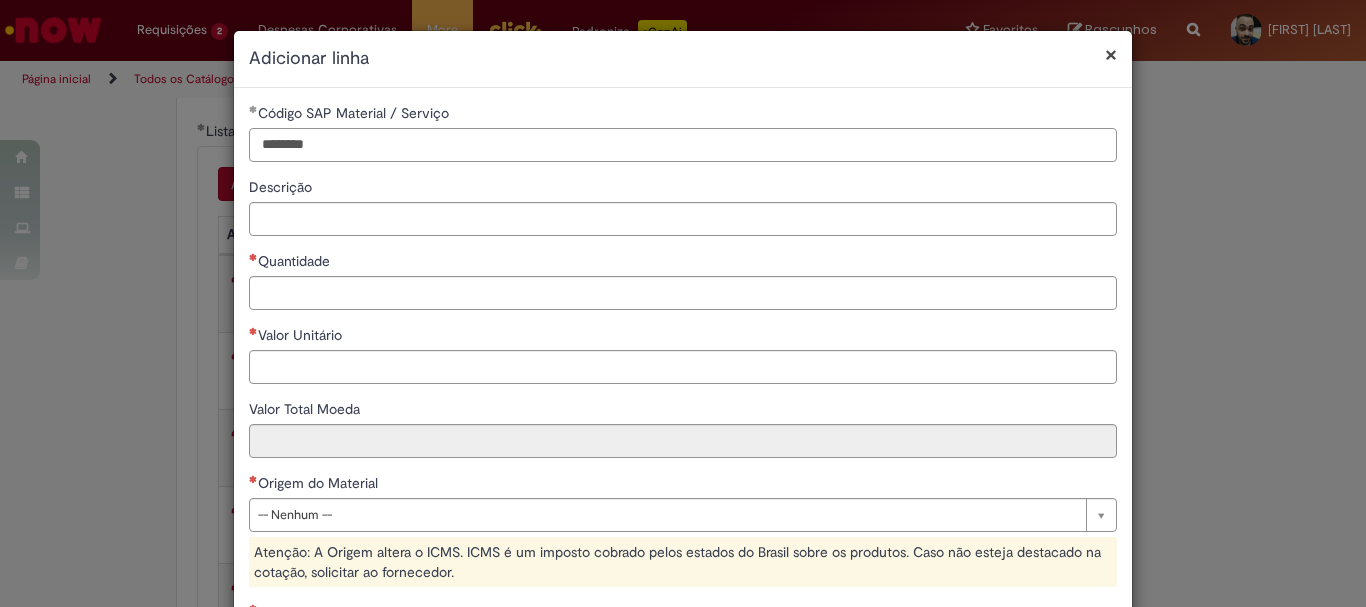 type on "********" 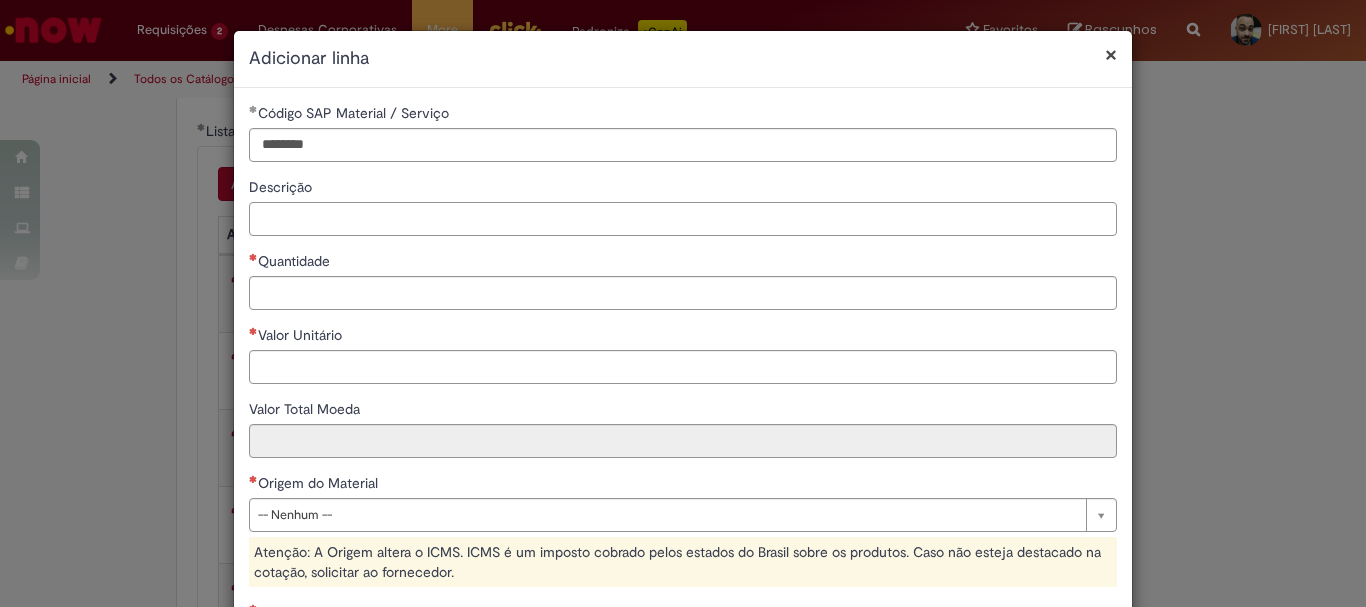 click on "Descrição" at bounding box center [683, 219] 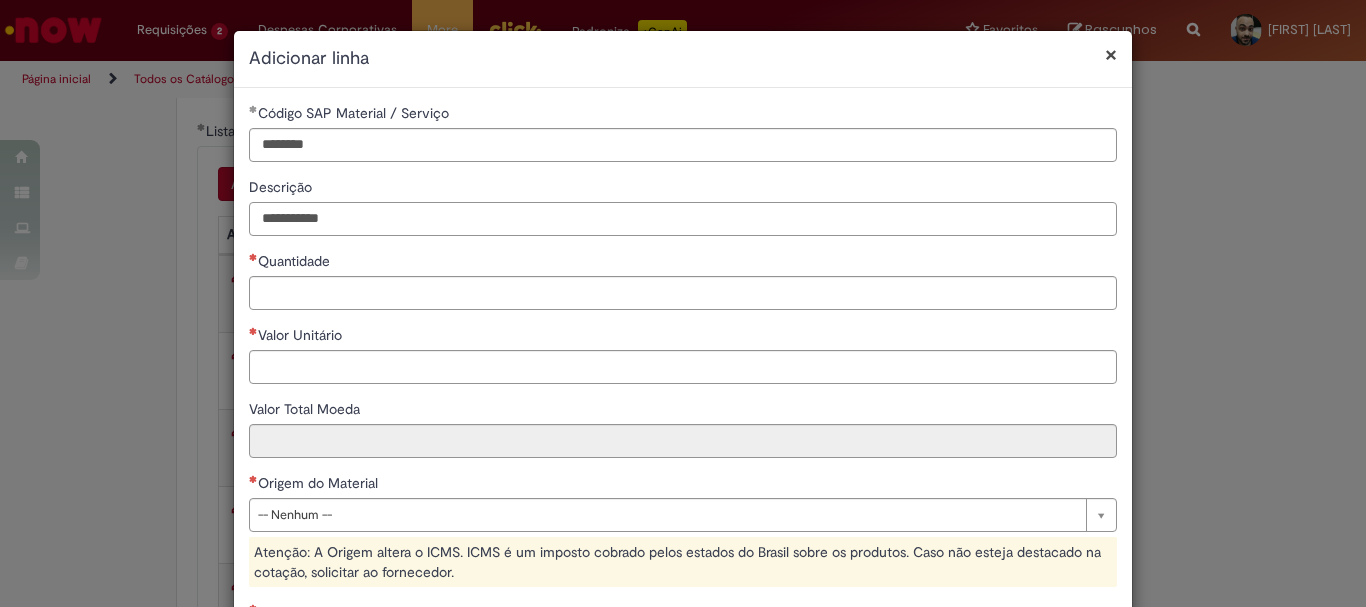 type on "**********" 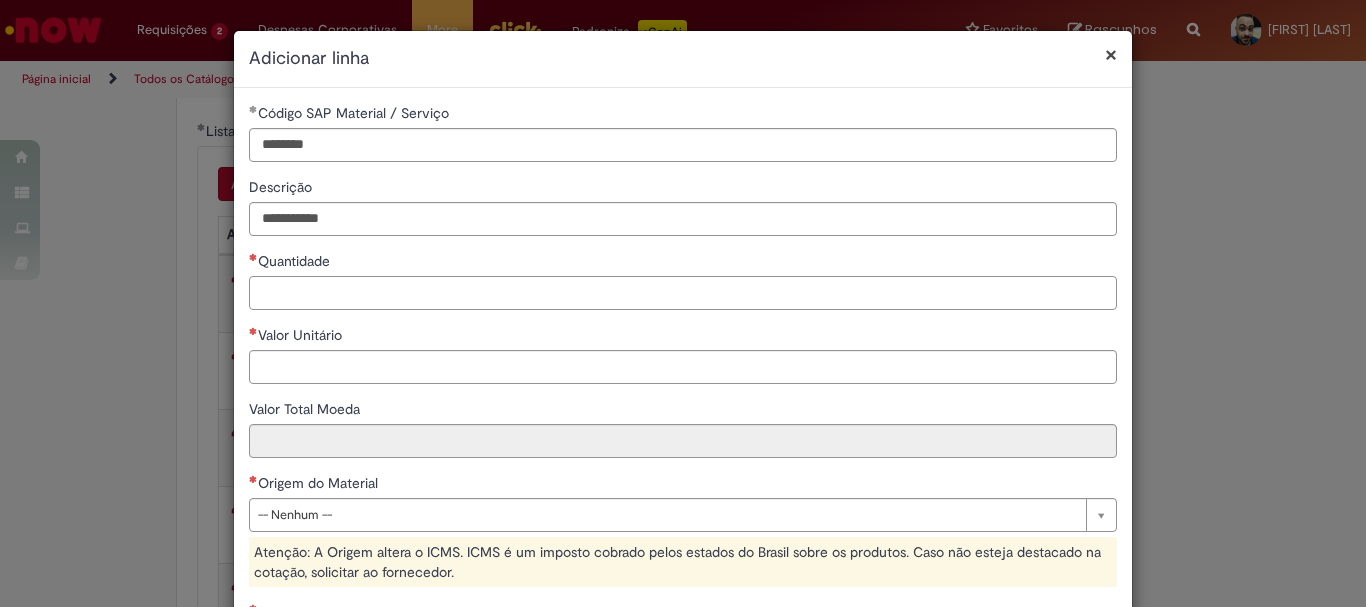 click on "Quantidade" at bounding box center (683, 293) 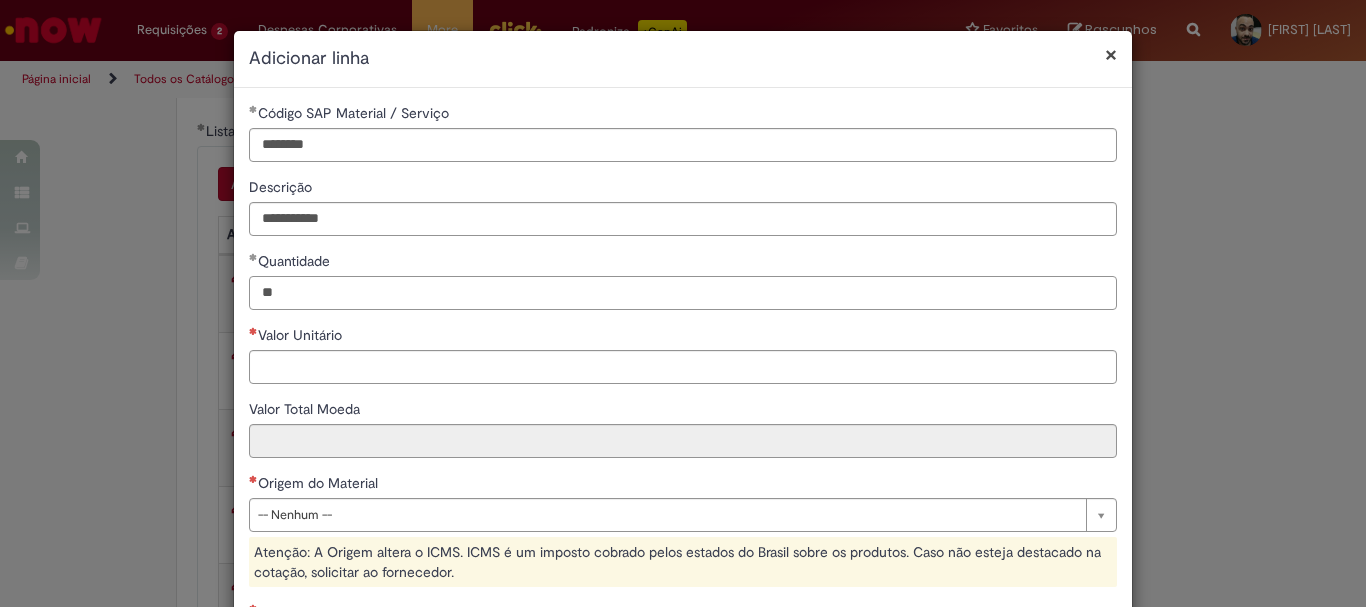 type on "**" 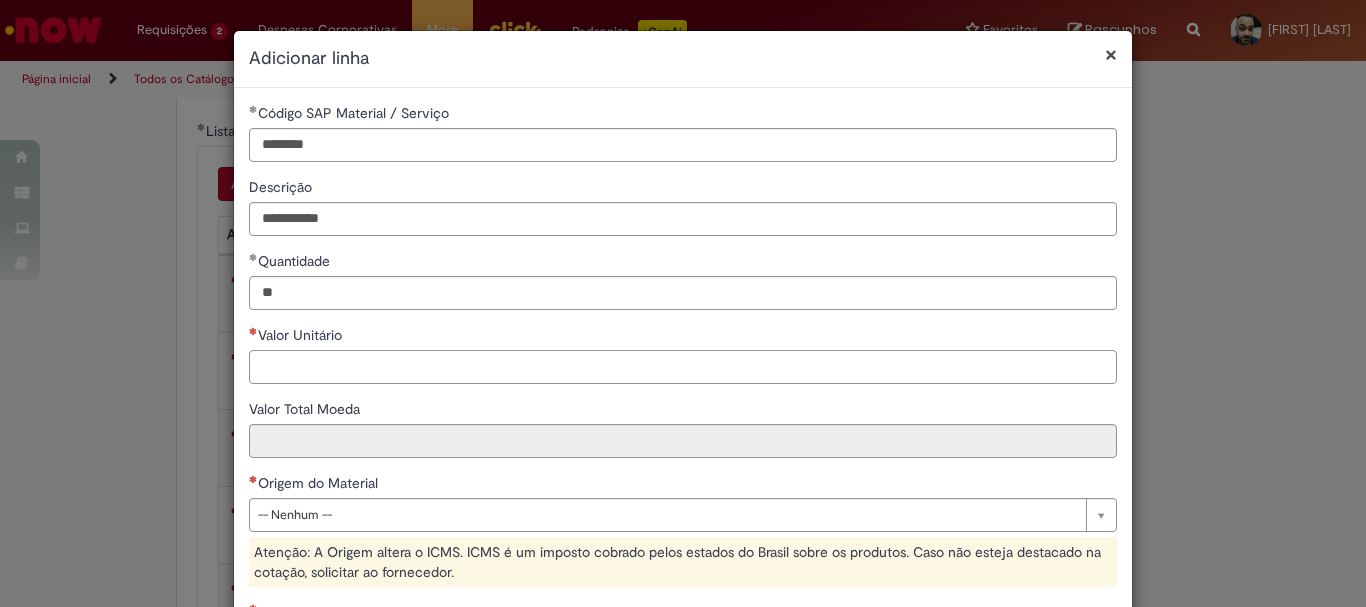 click on "Valor Unitário" at bounding box center (683, 367) 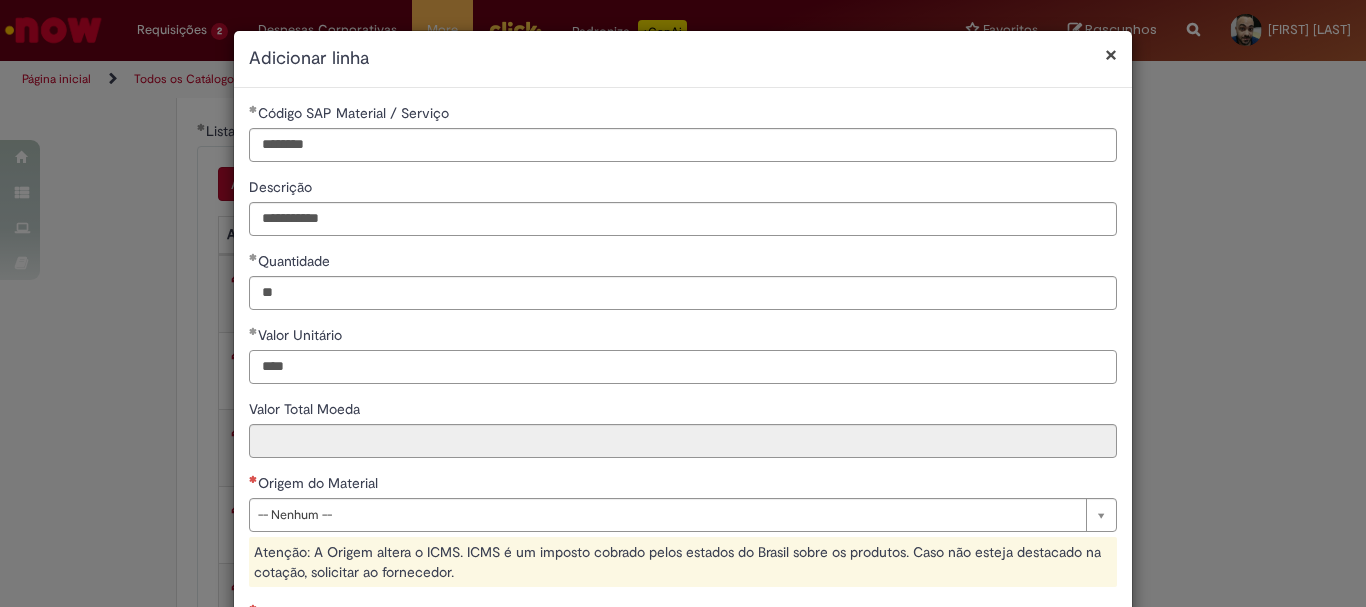 scroll, scrollTop: 200, scrollLeft: 0, axis: vertical 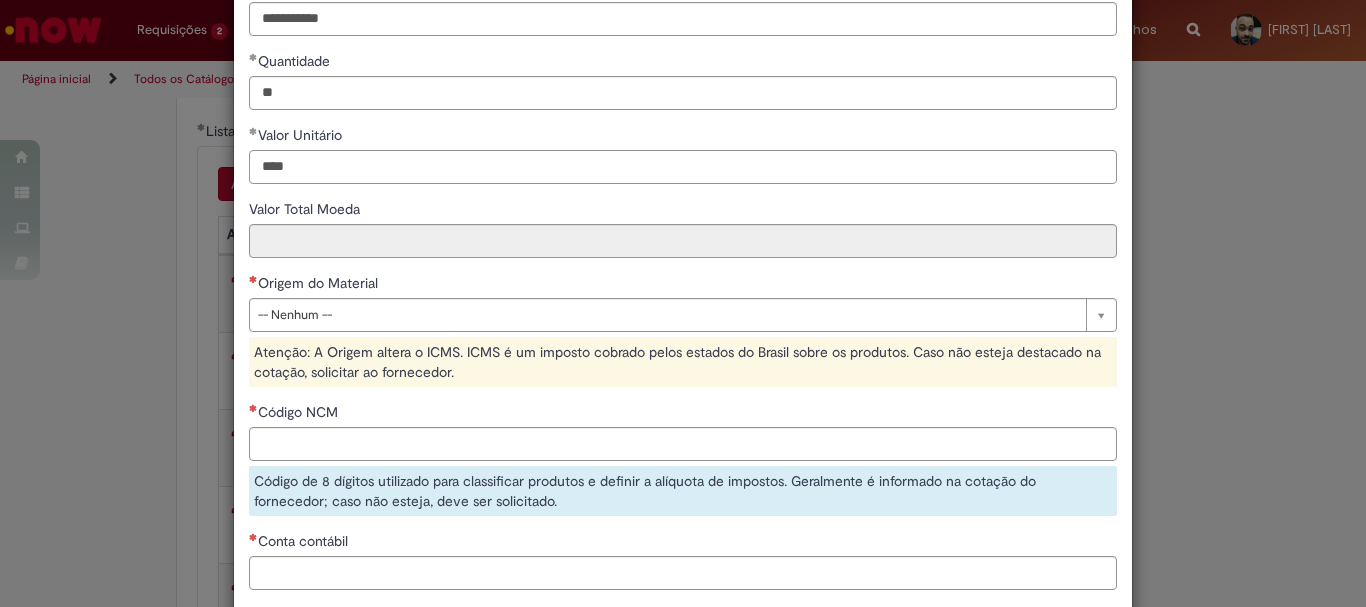 type on "****" 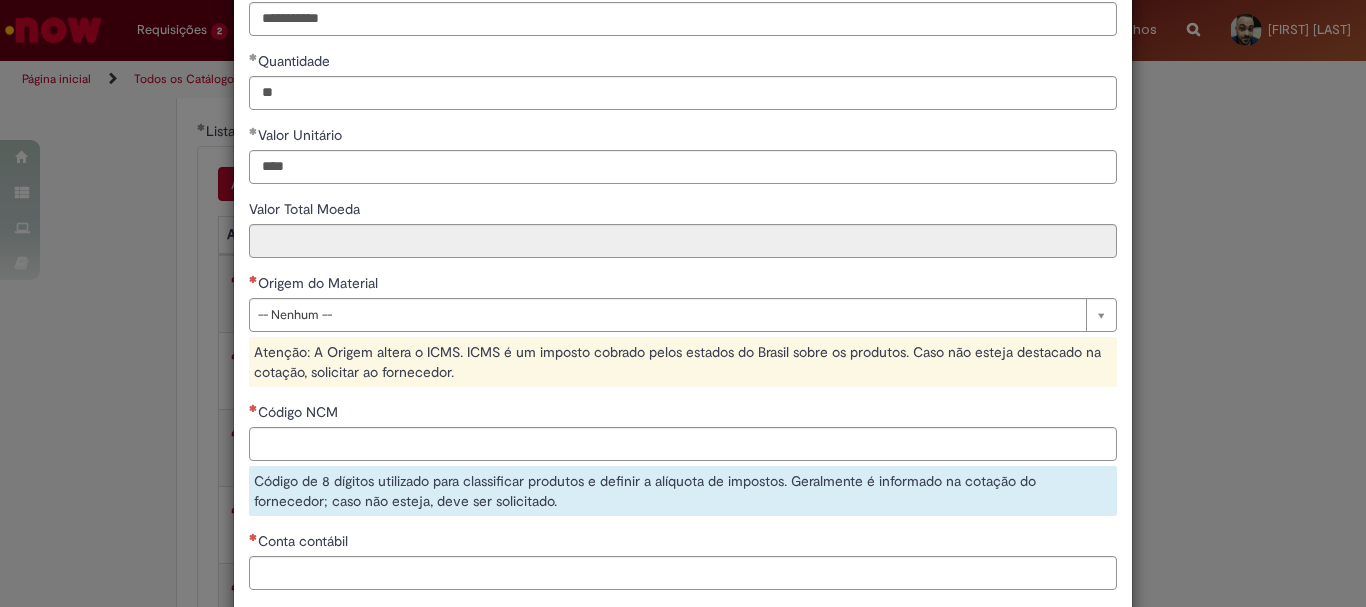 type on "*****" 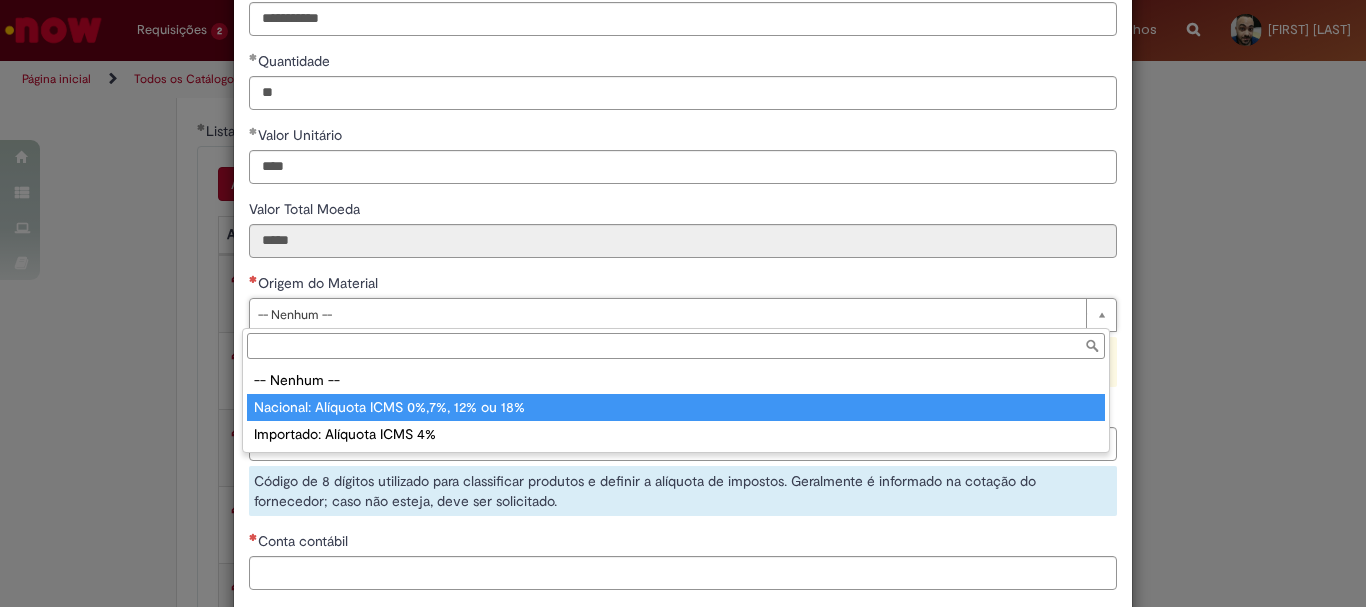 type on "**********" 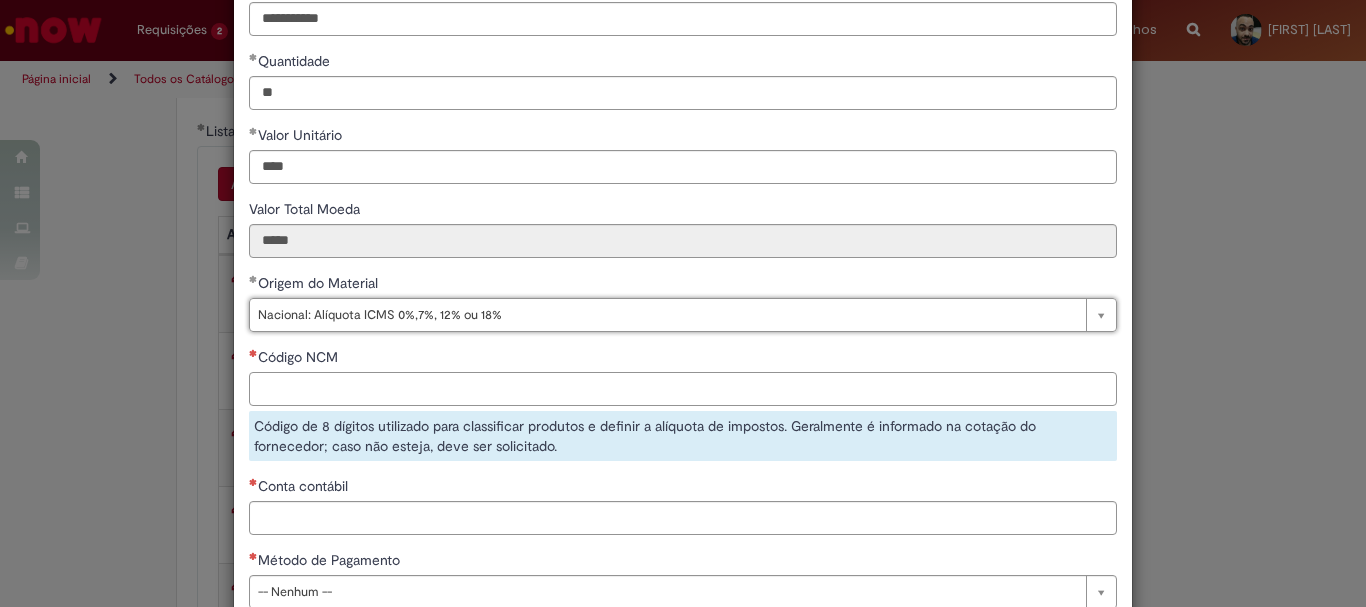 click on "Código NCM" at bounding box center (683, 389) 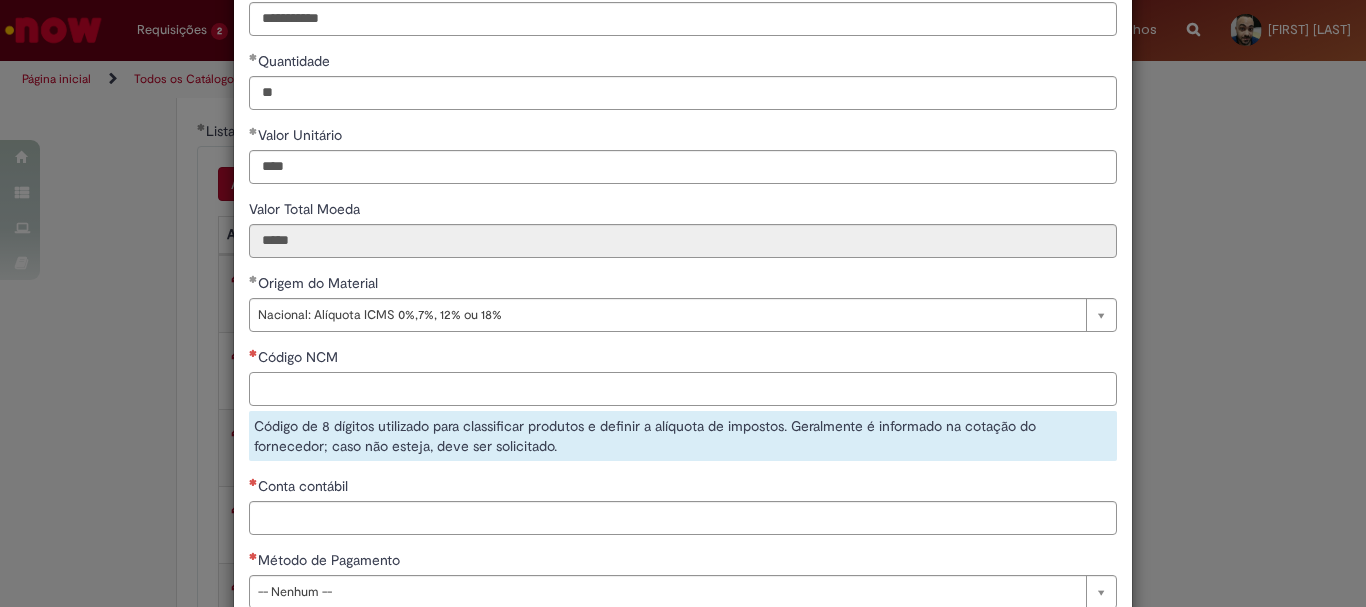 paste on "********" 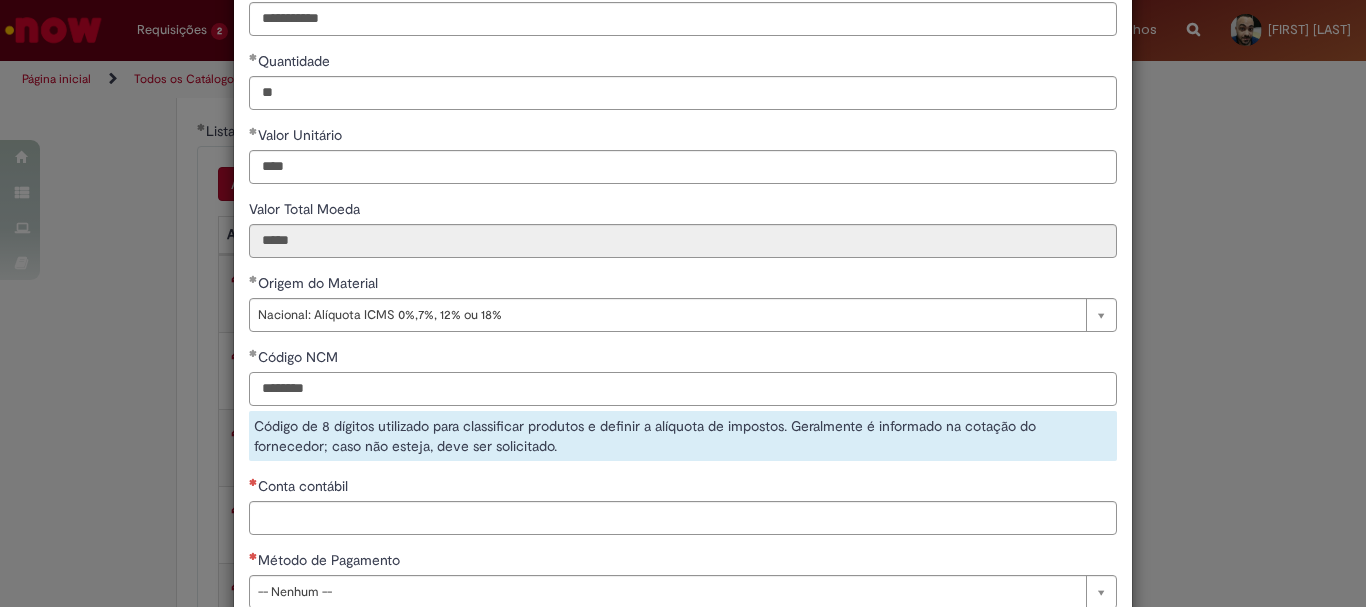 type on "********" 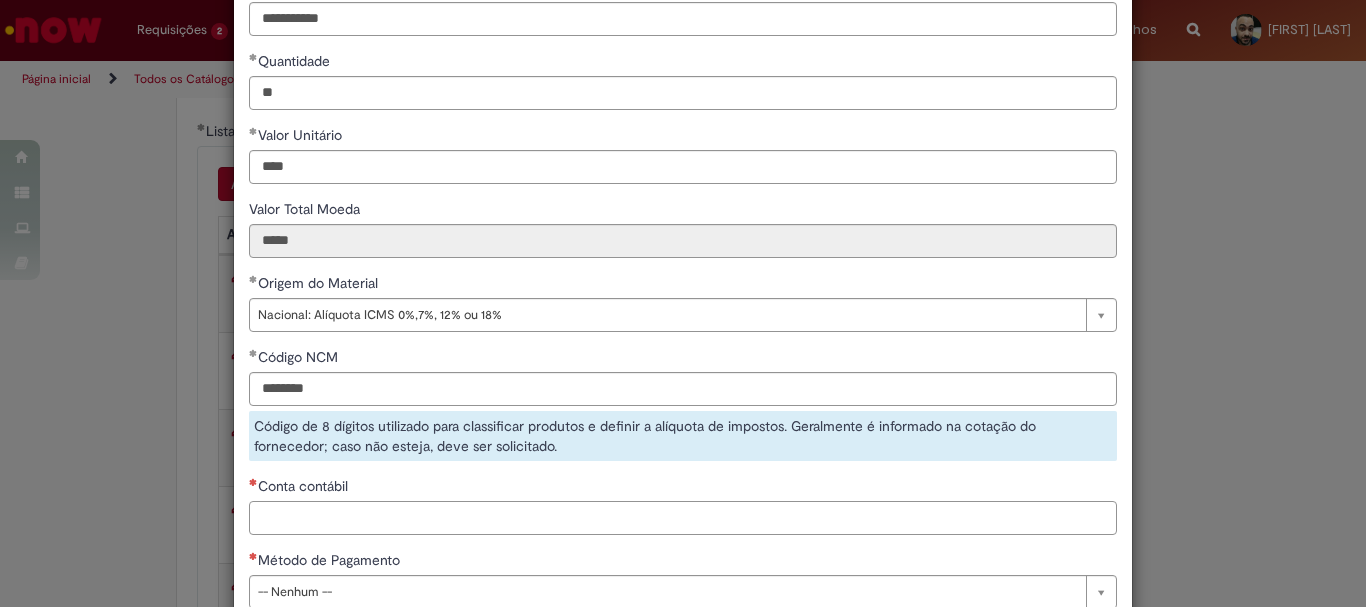 click on "**********" at bounding box center (683, 263) 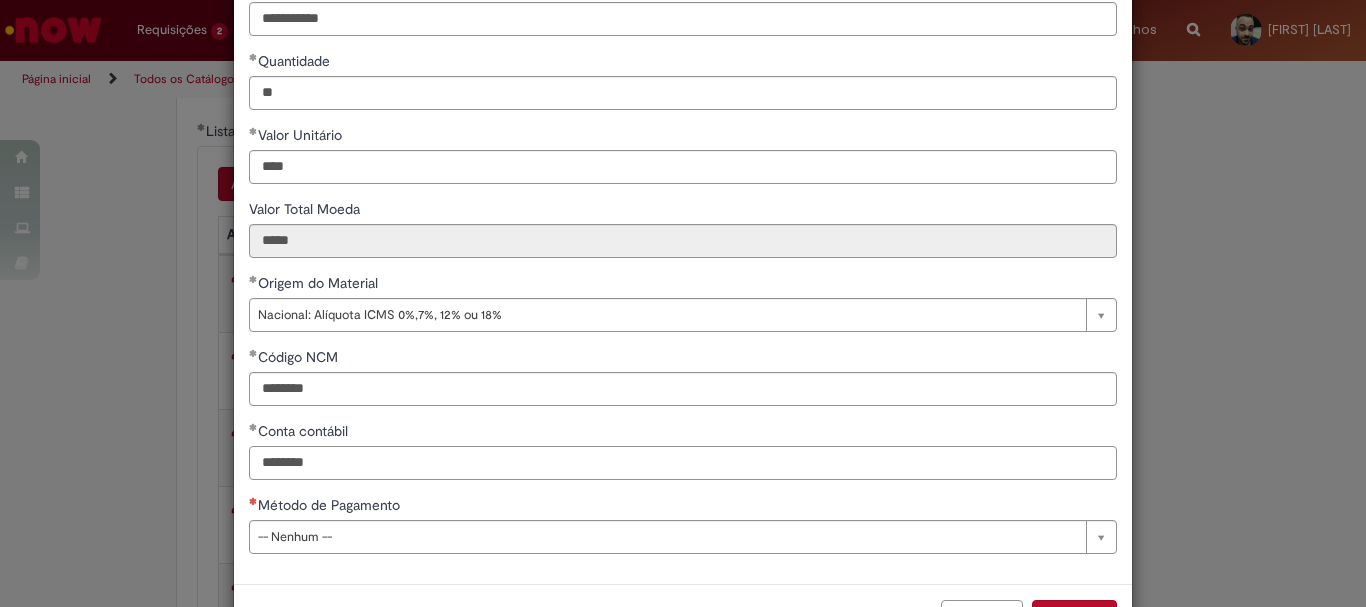type on "********" 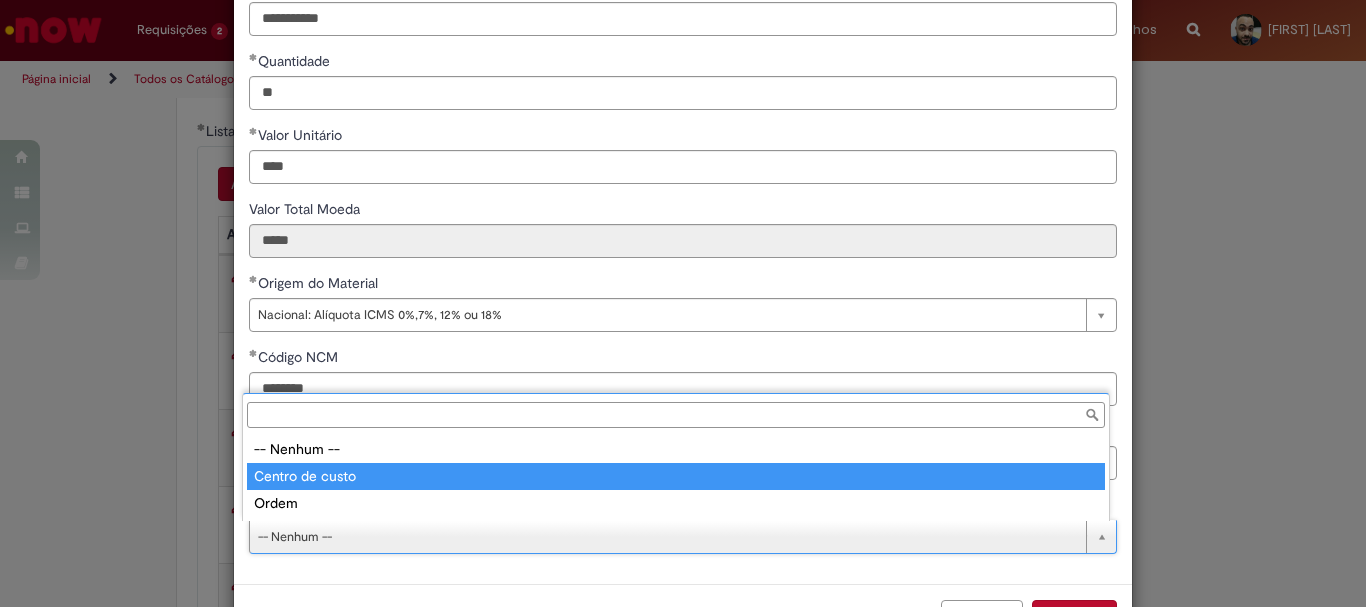 type on "**********" 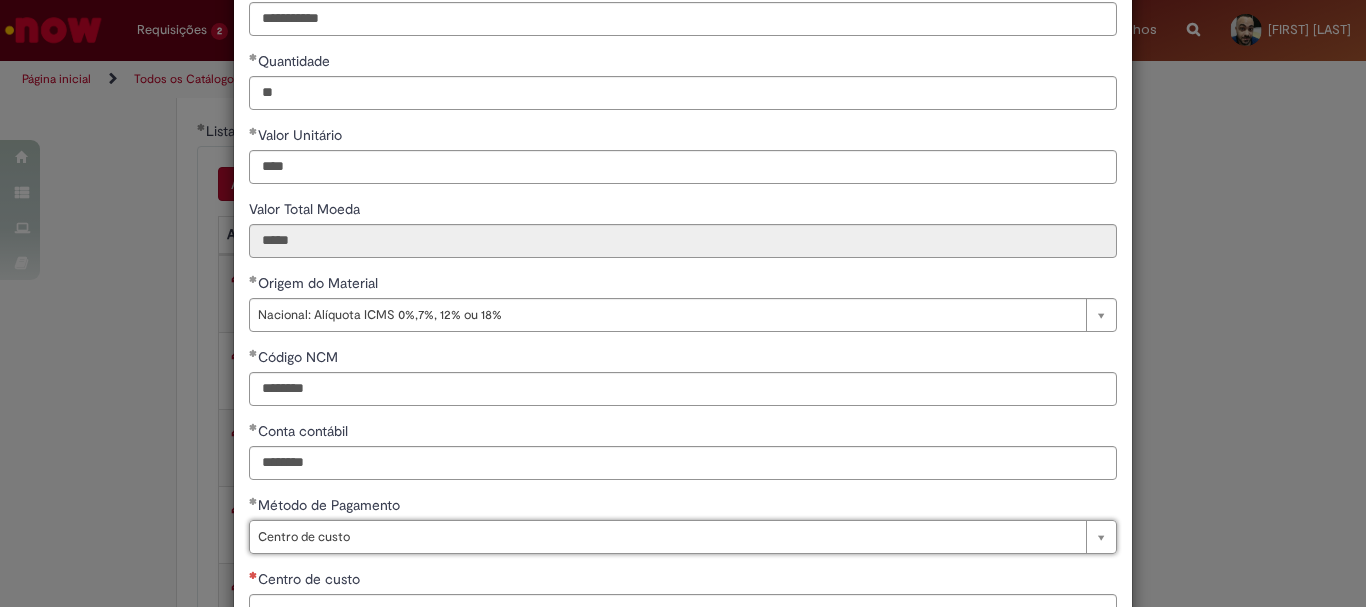 scroll, scrollTop: 347, scrollLeft: 0, axis: vertical 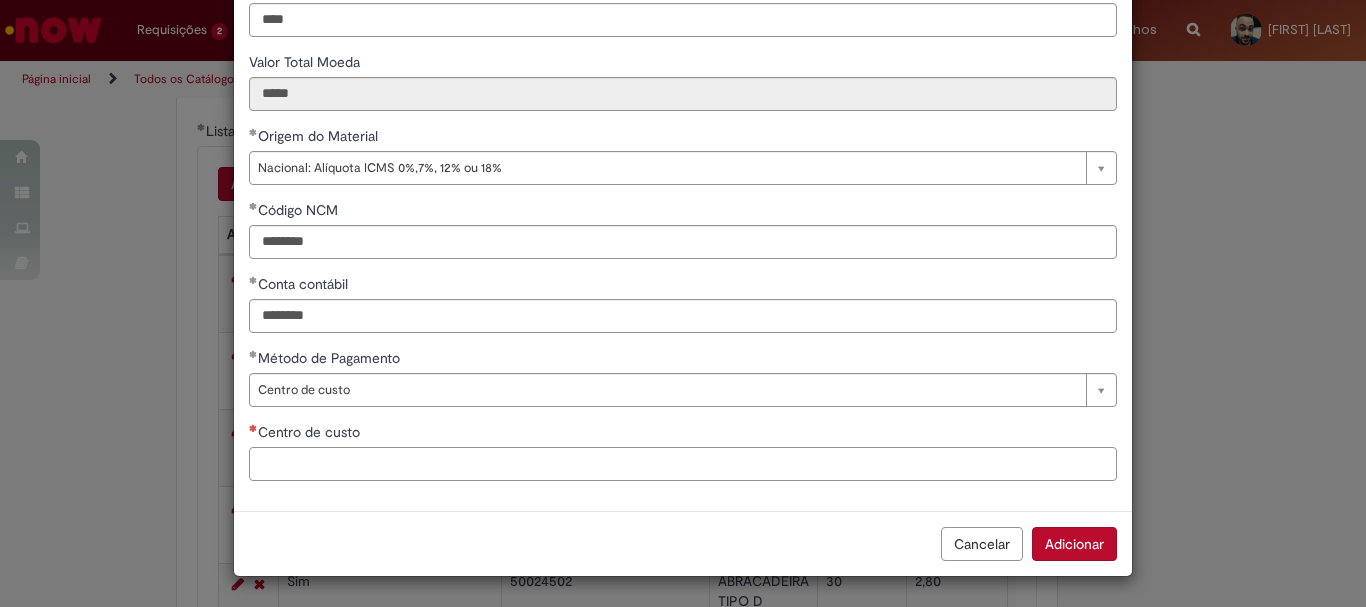 click on "Centro de custo" at bounding box center (683, 464) 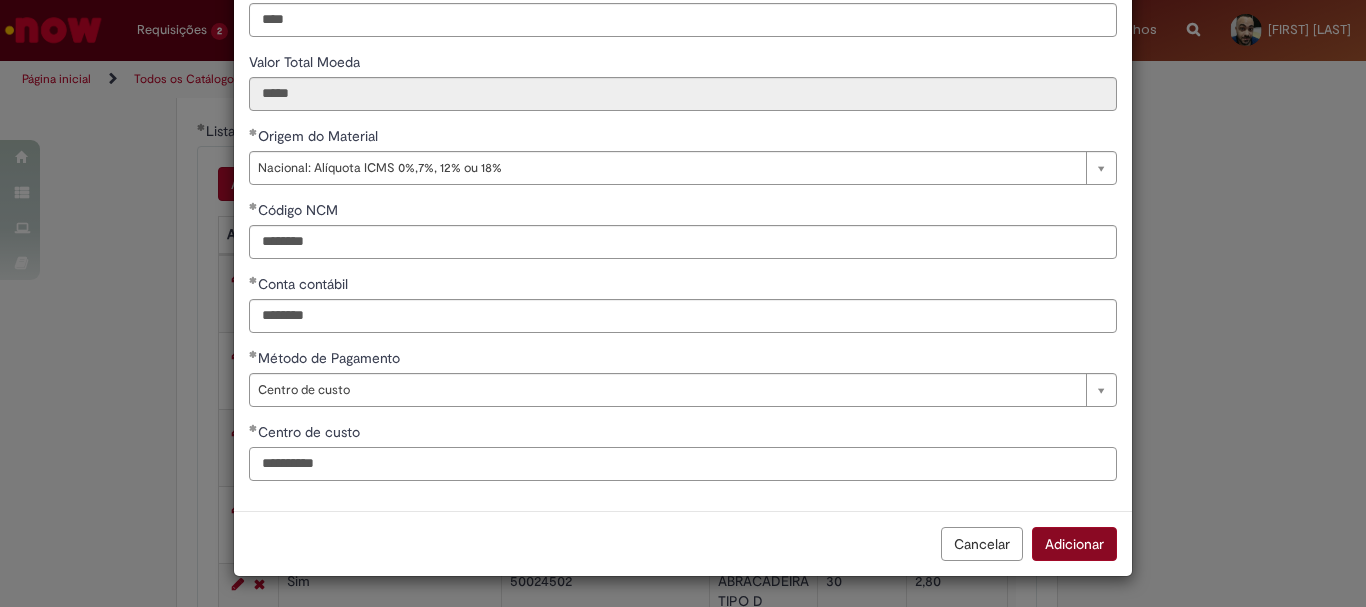 type on "**********" 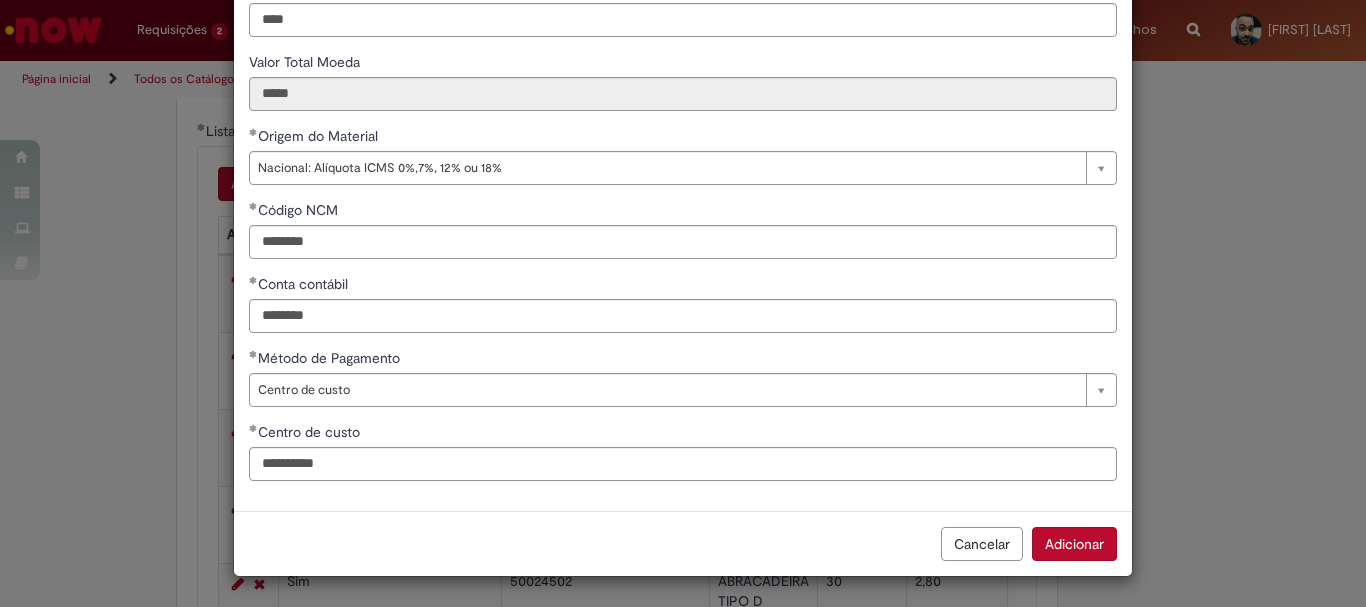 click on "Adicionar" at bounding box center [1074, 544] 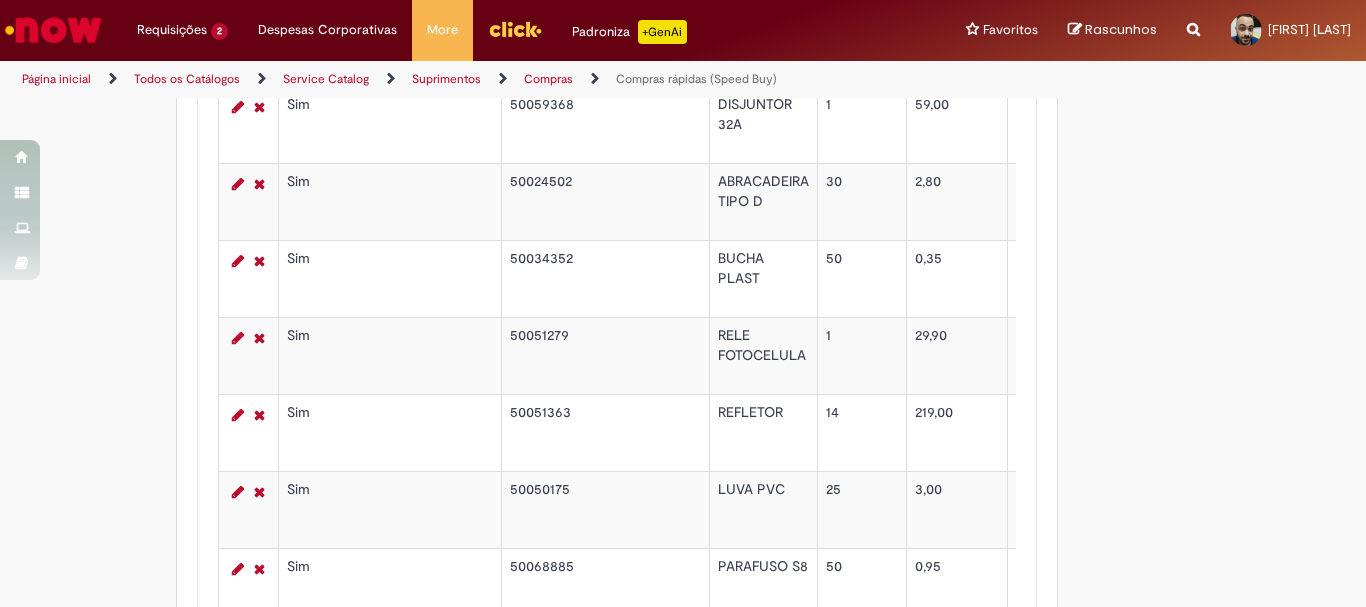 scroll, scrollTop: 4324, scrollLeft: 0, axis: vertical 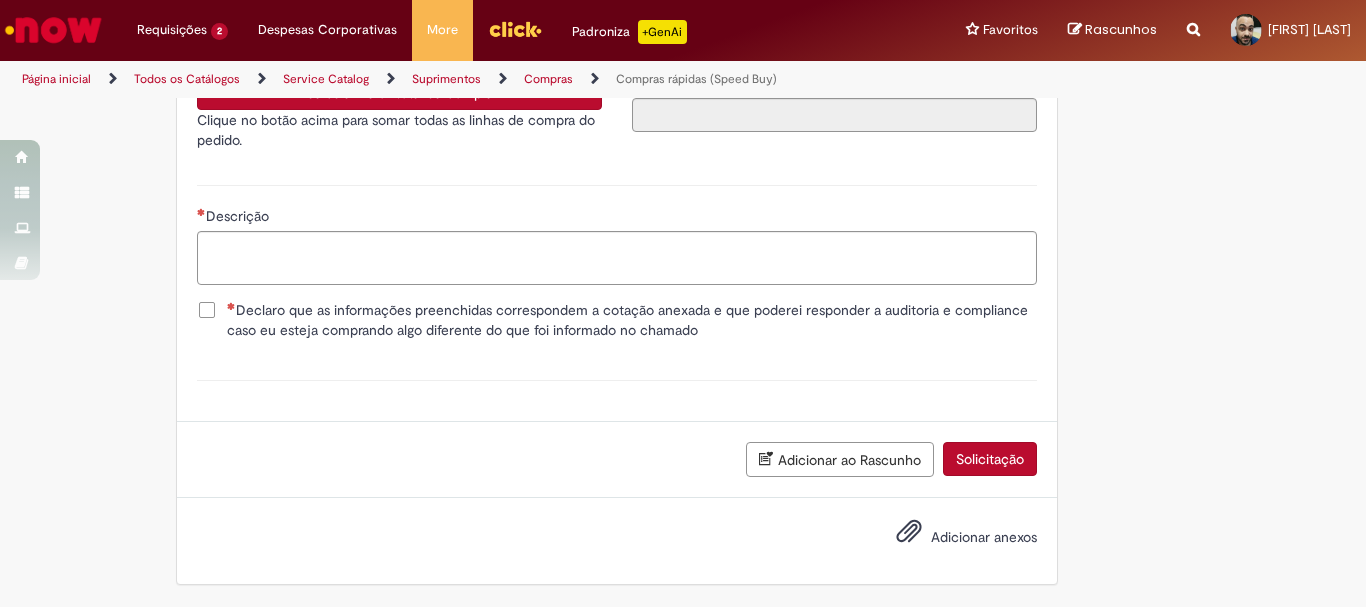 click on "Adicionar anexos" at bounding box center [984, 537] 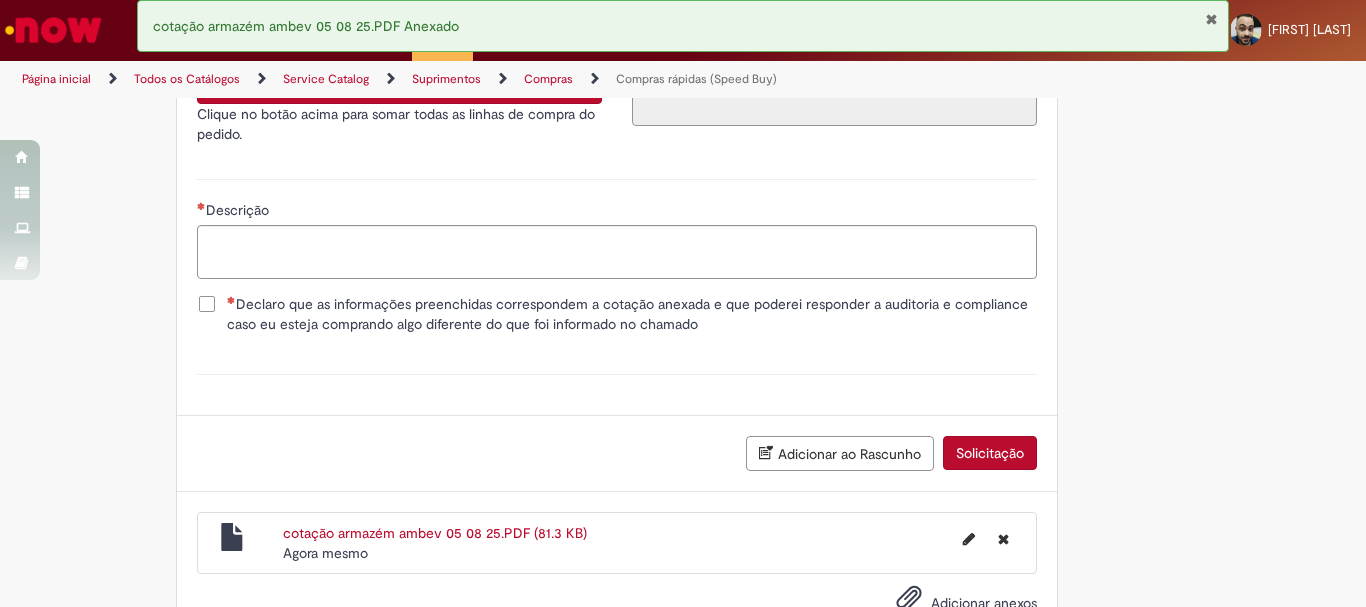 click on "Declaro que as informações preenchidas correspondem a cotação anexada e que poderei responder a auditoria e compliance caso eu esteja comprando algo diferente do que foi informado no chamado" at bounding box center [632, 314] 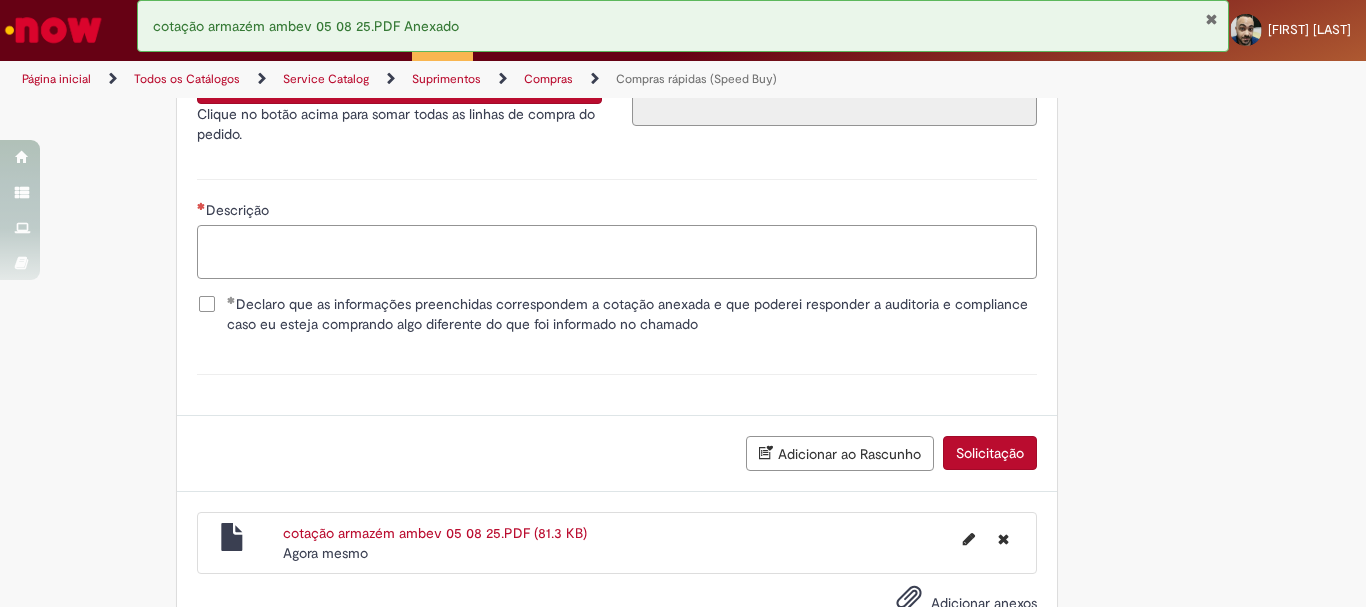 click on "Descrição" at bounding box center [617, 252] 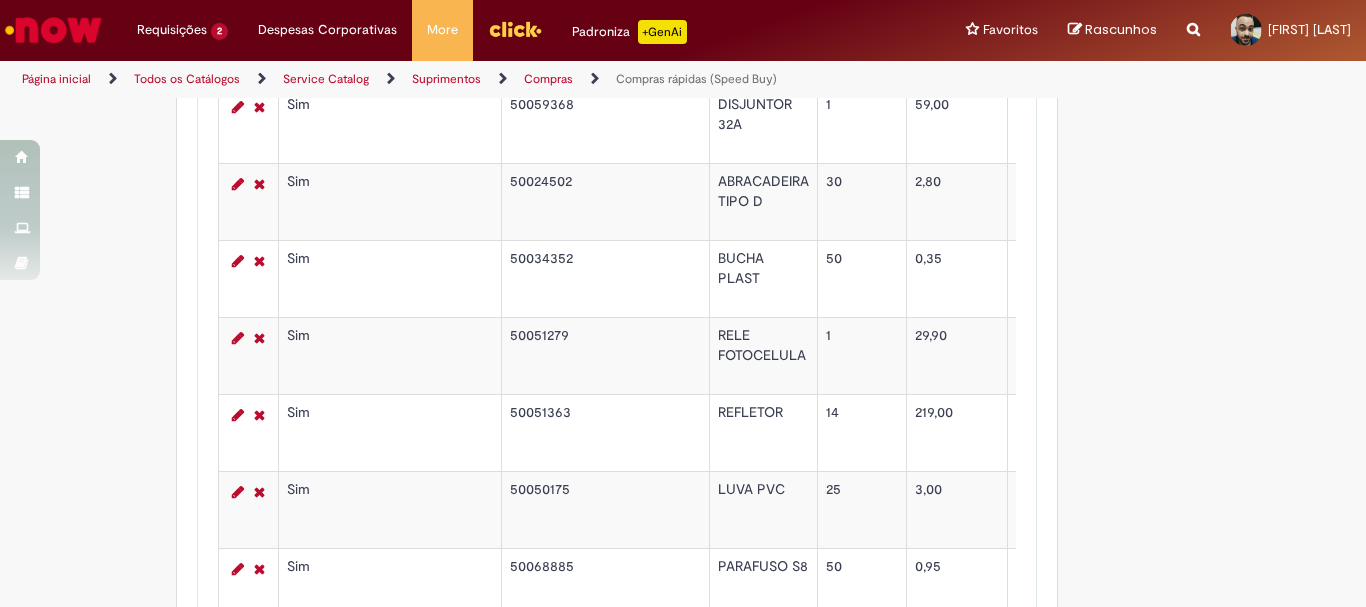 scroll, scrollTop: 4124, scrollLeft: 0, axis: vertical 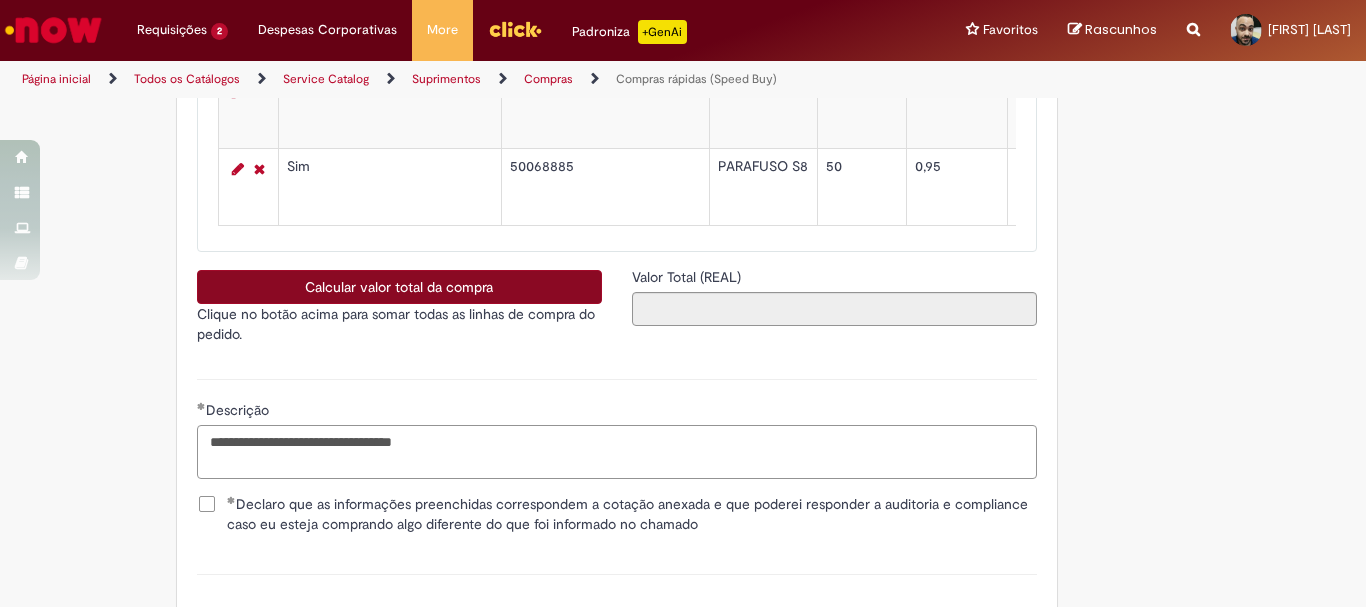 type on "**********" 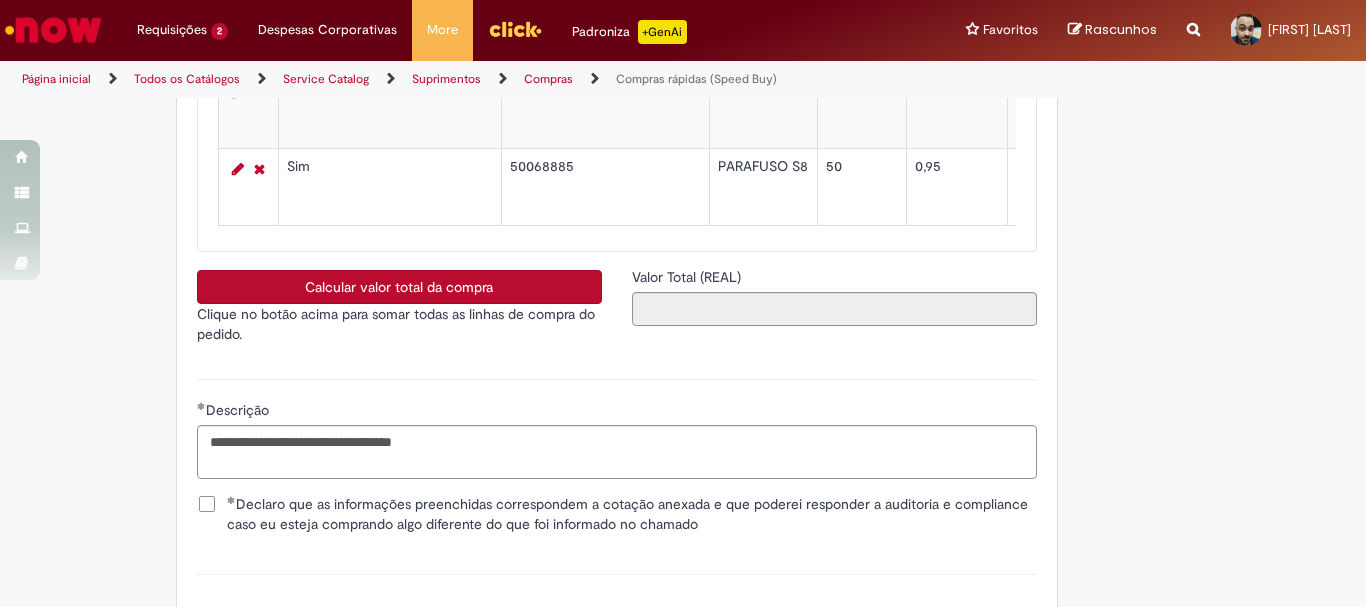 click on "Calcular valor total da compra" at bounding box center (399, 287) 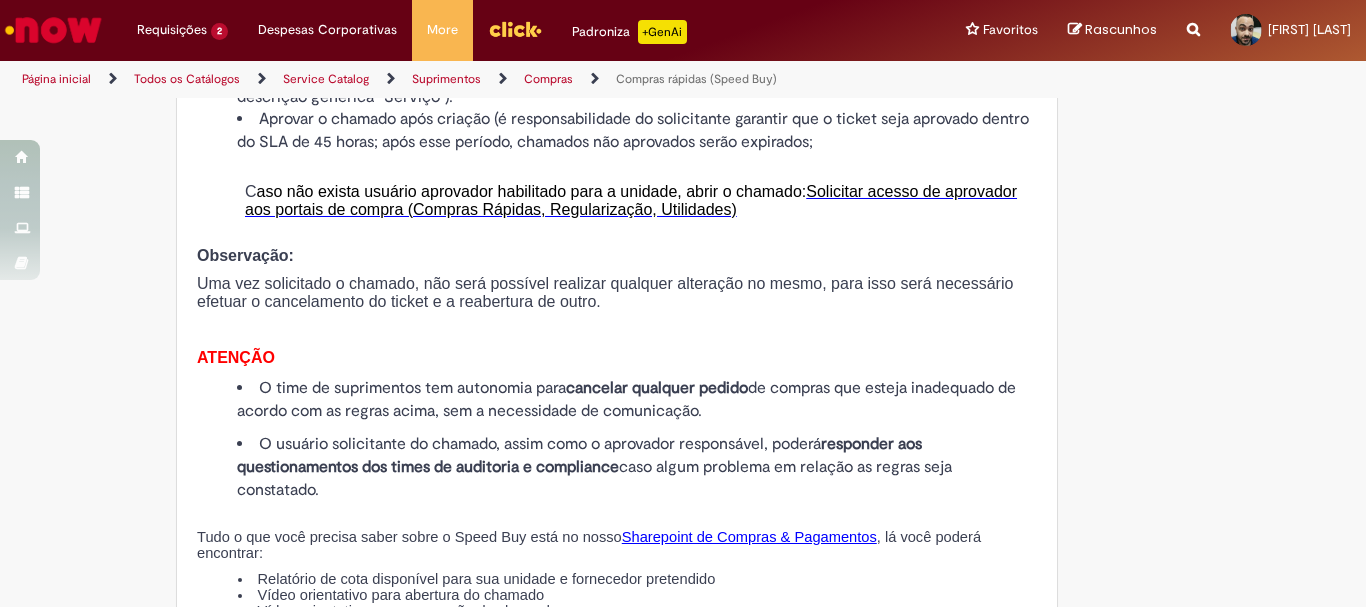 scroll, scrollTop: 2324, scrollLeft: 0, axis: vertical 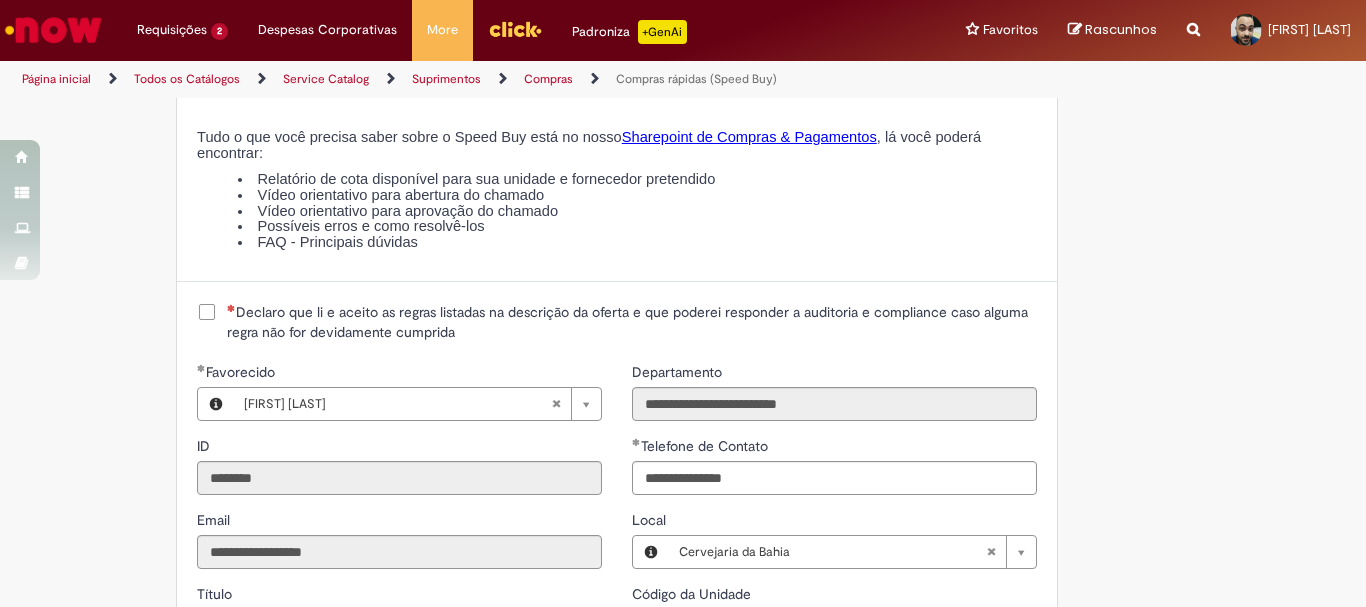 click on "Declaro que li e aceito as regras listadas na descrição da oferta e que poderei responder a auditoria e compliance caso alguma regra não for devidamente cumprida" at bounding box center [632, 322] 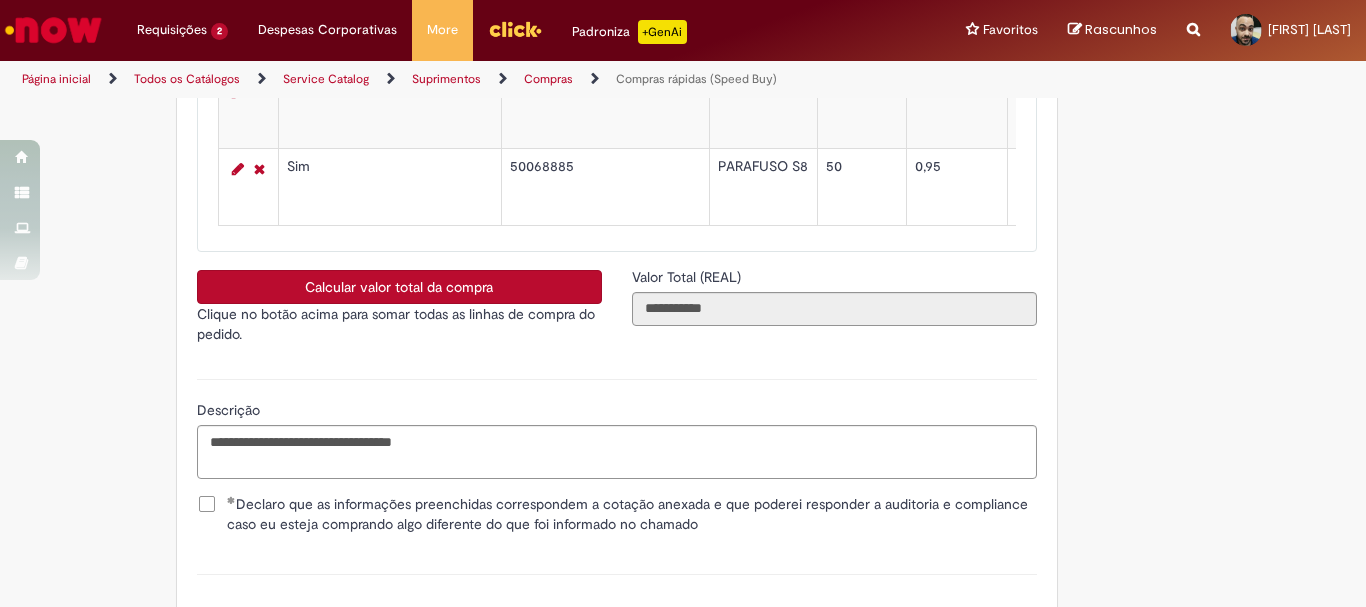 scroll, scrollTop: 4405, scrollLeft: 0, axis: vertical 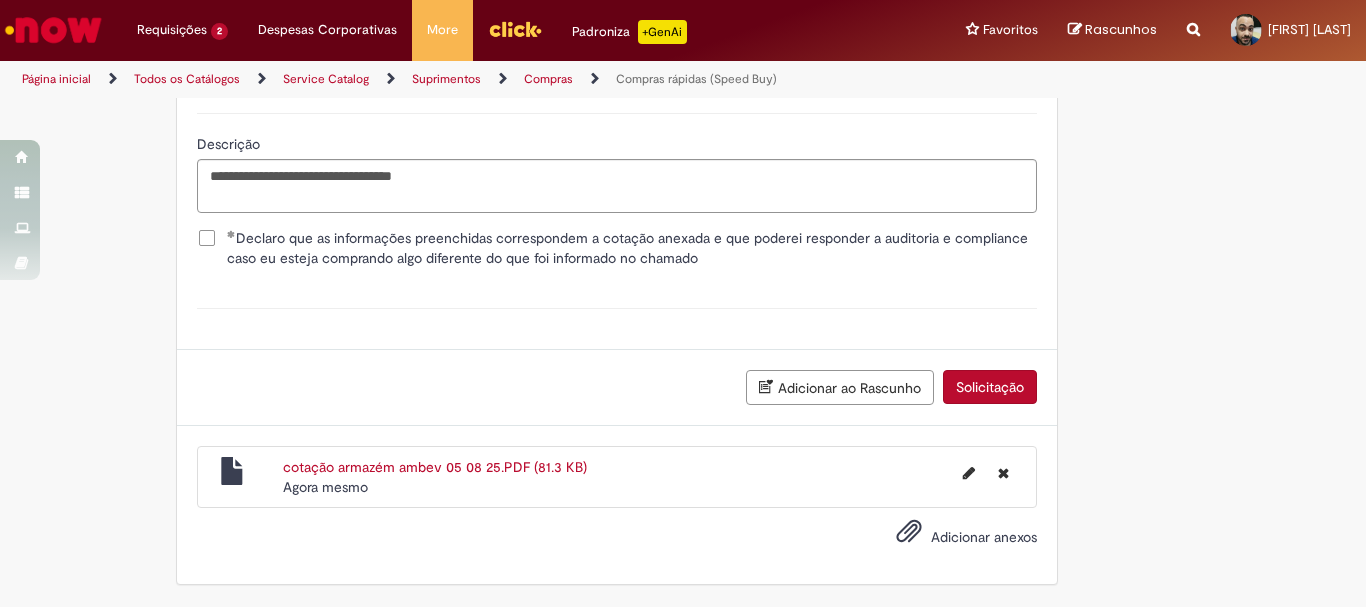 click on "Solicitação" at bounding box center [990, 387] 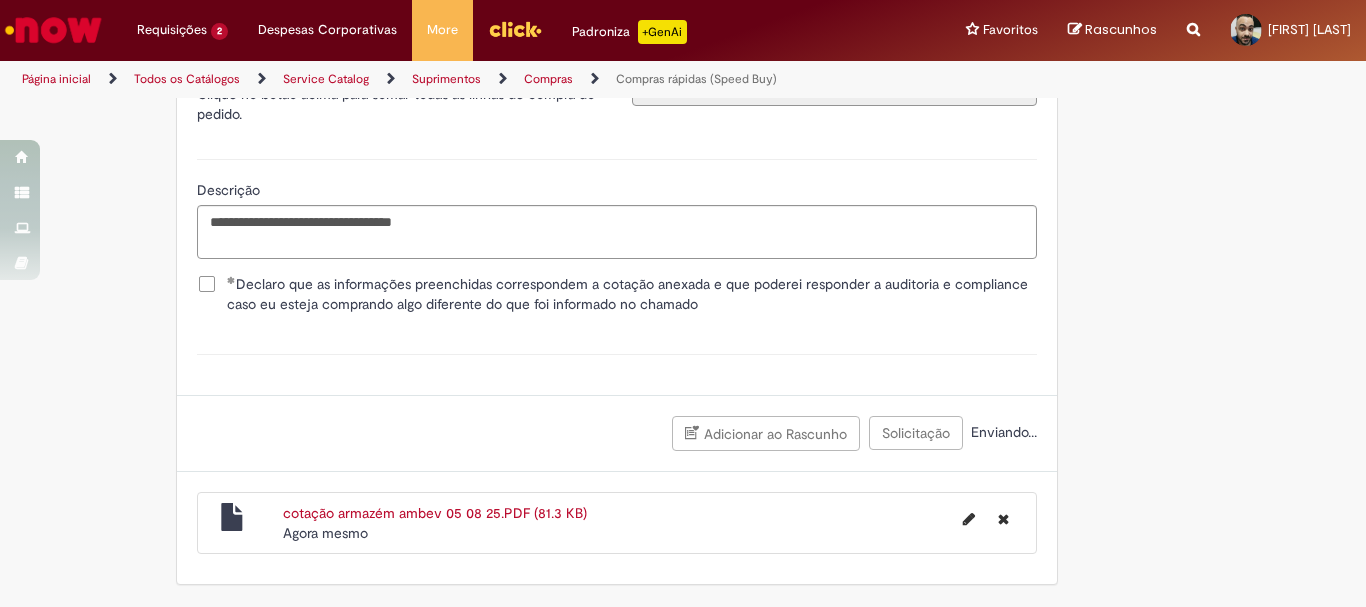 scroll, scrollTop: 4359, scrollLeft: 0, axis: vertical 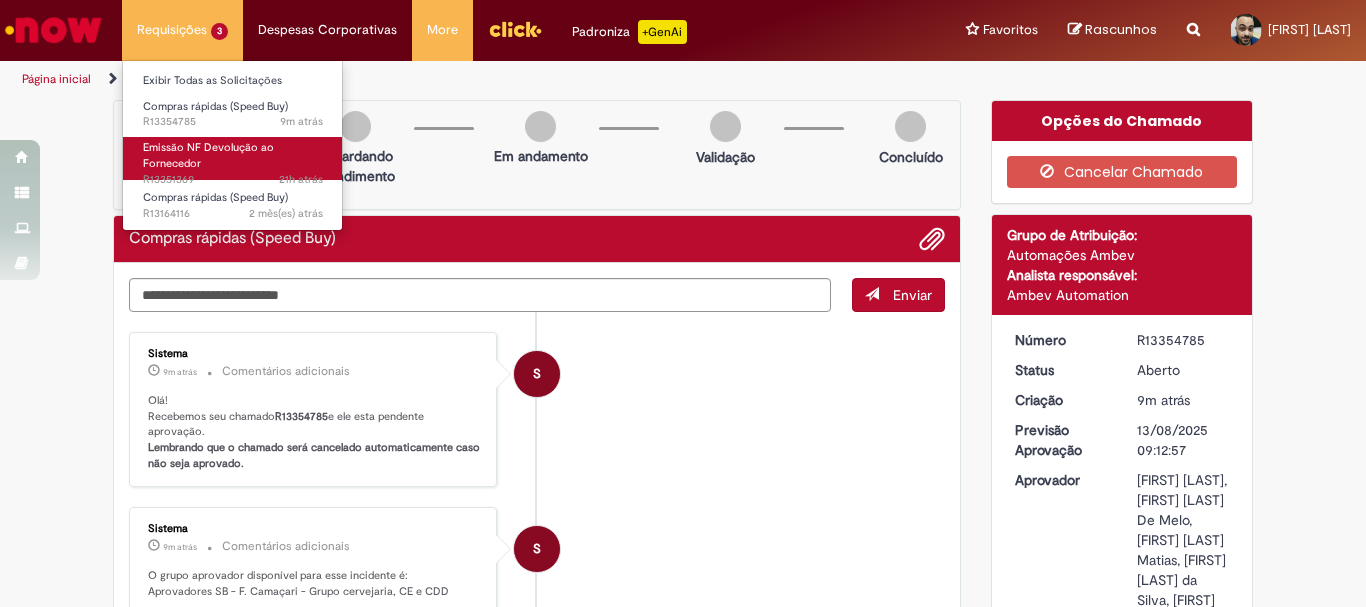 click on "Emissão NF Devolução ao Fornecedor" at bounding box center (208, 155) 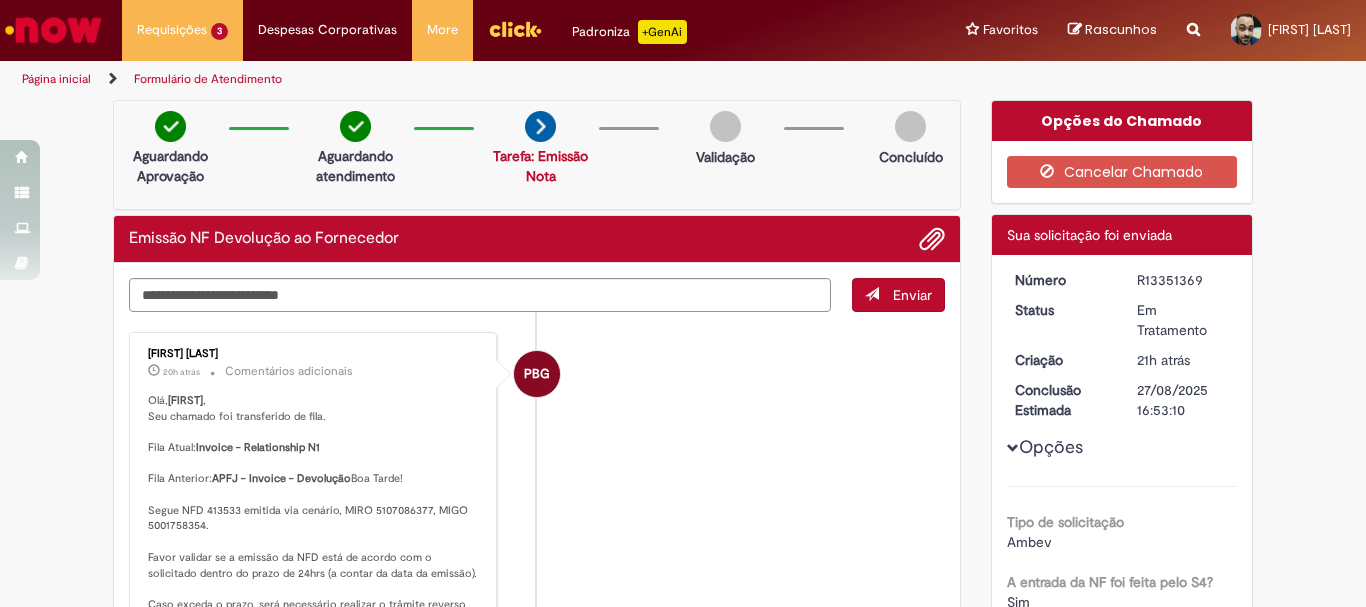 scroll, scrollTop: 200, scrollLeft: 0, axis: vertical 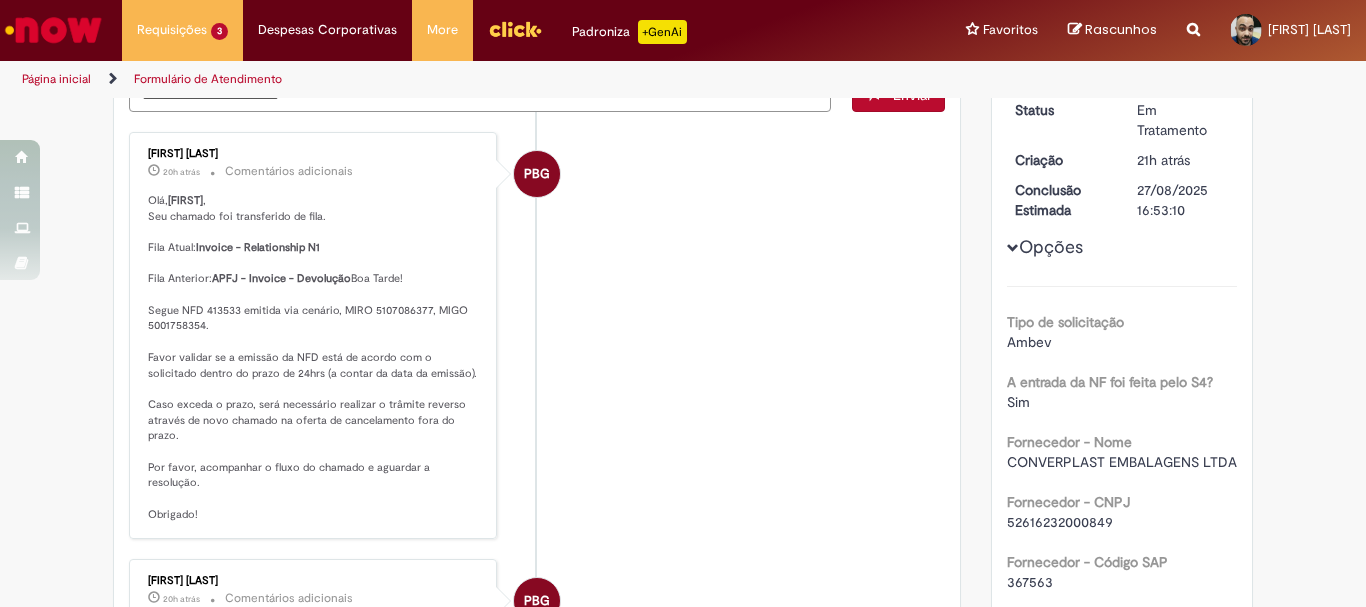 click on "Olá,  Moises ,  Seu chamado foi transferido de fila. Fila Atual:  Invoice - Relationship N1 Fila Anterior:  APFJ - Invoice - Devolução
Boa Tarde!
Segue NFD 413533 emitida via cenário, MIRO 5107086377, MIGO 5001758354.
Favor validar se a emissão da NFD está de acordo com o solicitado dentro do prazo de 24hrs (a contar da data da emissão).
Caso exceda o prazo, será necessário realizar o trâmite reverso através de novo chamado na oferta de cancelamento fora do
prazo.
Por favor, acompanhar o fluxo do chamado e aguardar a resolução.
Obrigado!" at bounding box center [314, 358] 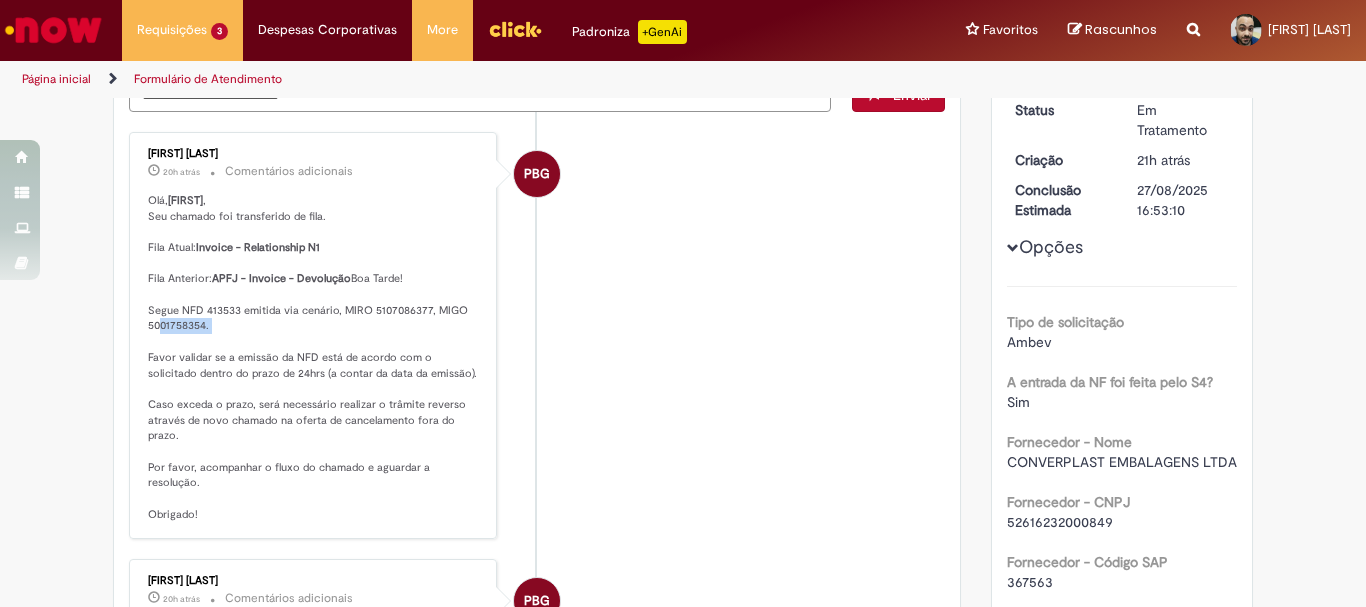 click on "Olá,  Moises ,  Seu chamado foi transferido de fila. Fila Atual:  Invoice - Relationship N1 Fila Anterior:  APFJ - Invoice - Devolução
Boa Tarde!
Segue NFD 413533 emitida via cenário, MIRO 5107086377, MIGO 5001758354.
Favor validar se a emissão da NFD está de acordo com o solicitado dentro do prazo de 24hrs (a contar da data da emissão).
Caso exceda o prazo, será necessário realizar o trâmite reverso através de novo chamado na oferta de cancelamento fora do
prazo.
Por favor, acompanhar o fluxo do chamado e aguardar a resolução.
Obrigado!" at bounding box center [314, 358] 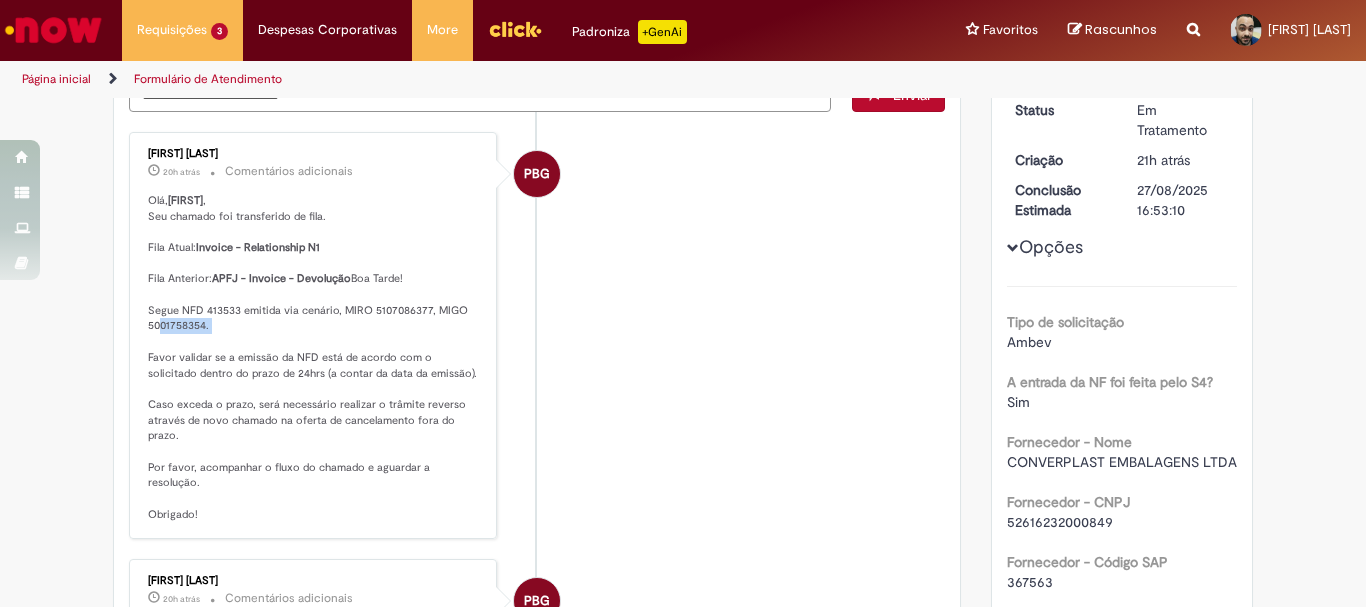 click at bounding box center [53, 30] 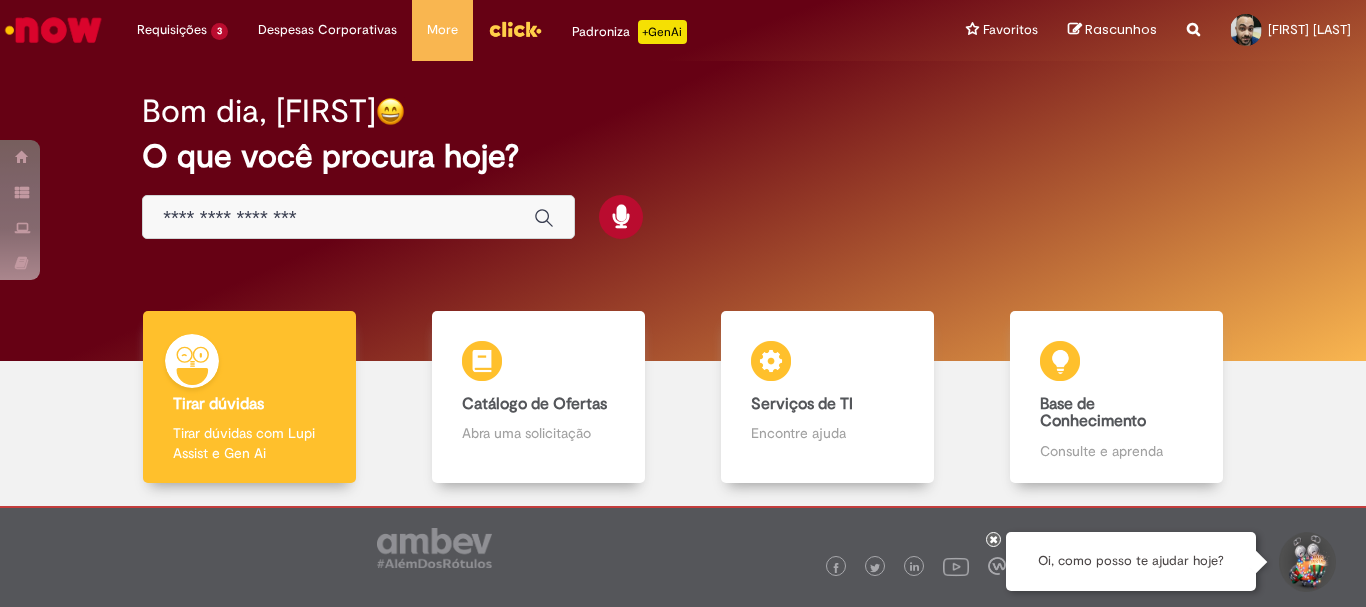 scroll, scrollTop: 0, scrollLeft: 0, axis: both 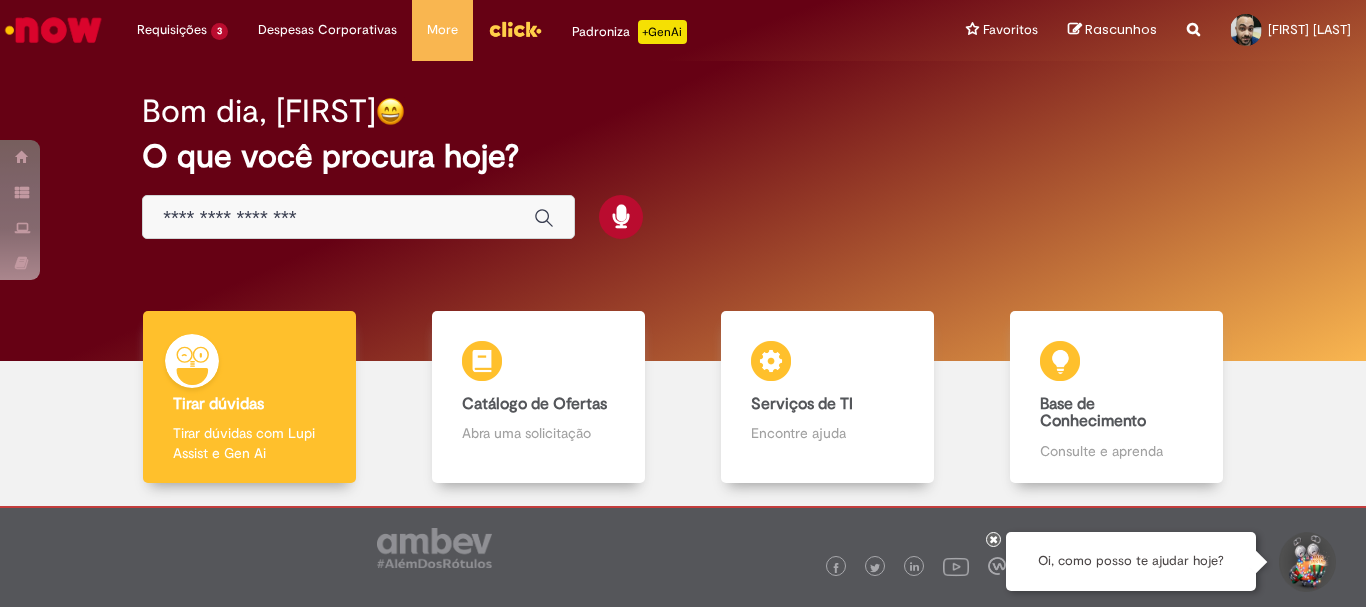 click at bounding box center [358, 217] 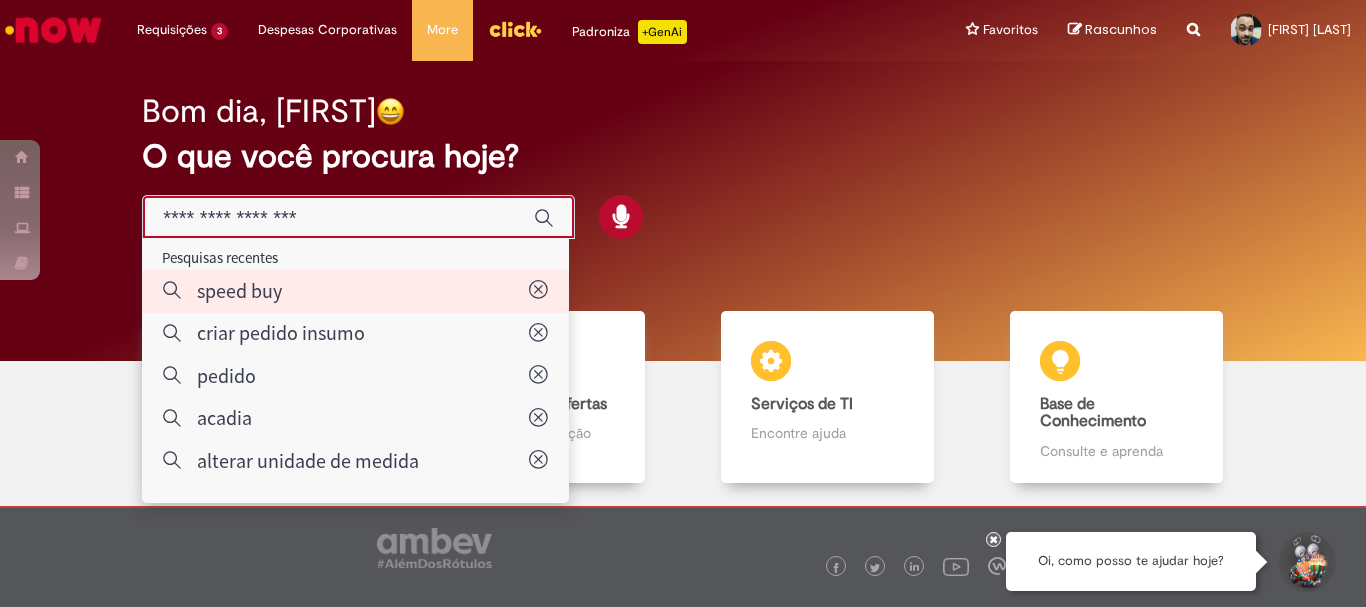 type on "*********" 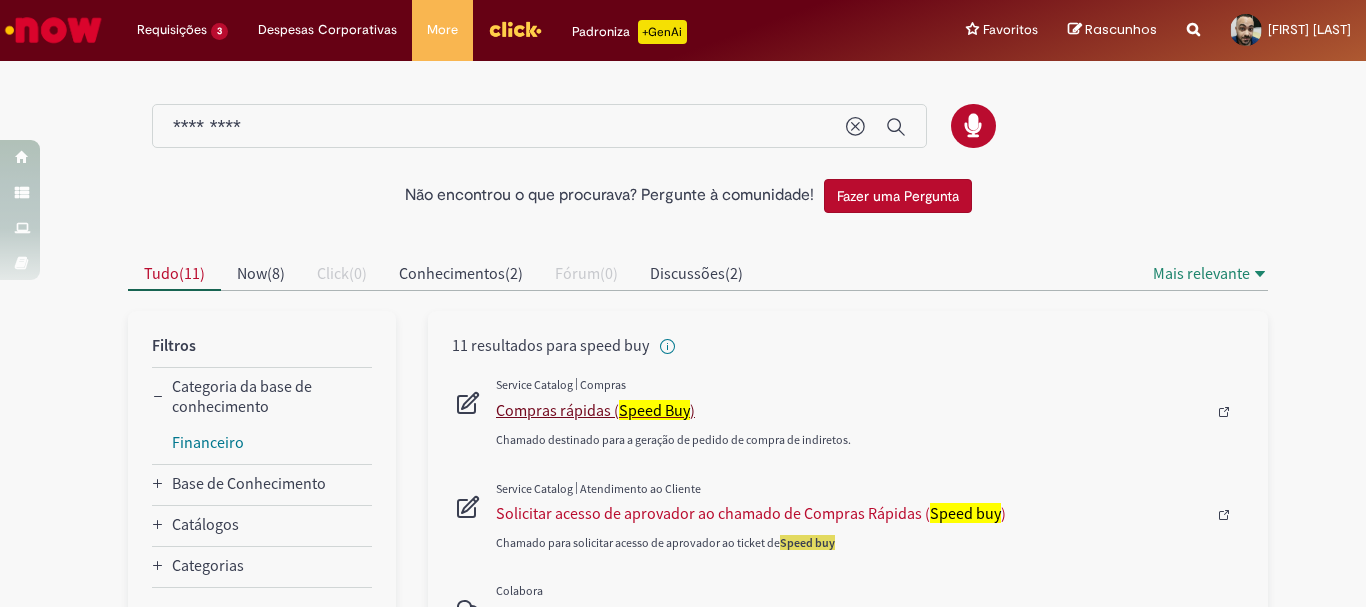 click on "Compras rápidas ( Speed Buy )" at bounding box center (851, 410) 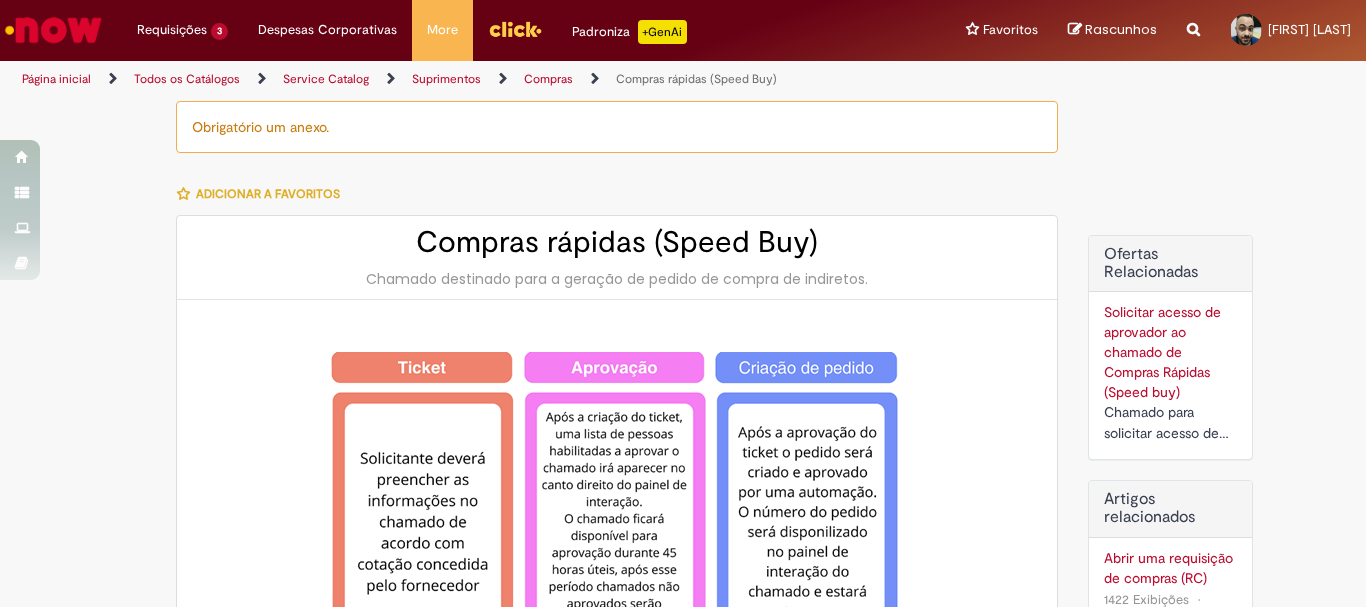 type on "********" 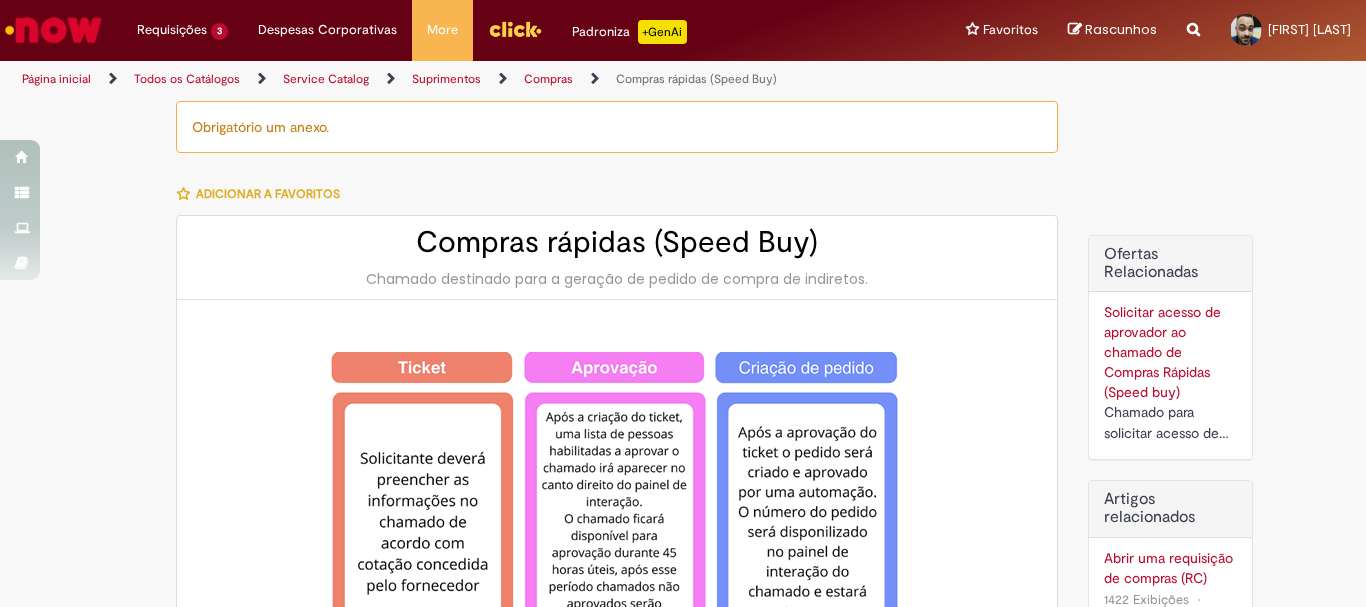 type on "**********" 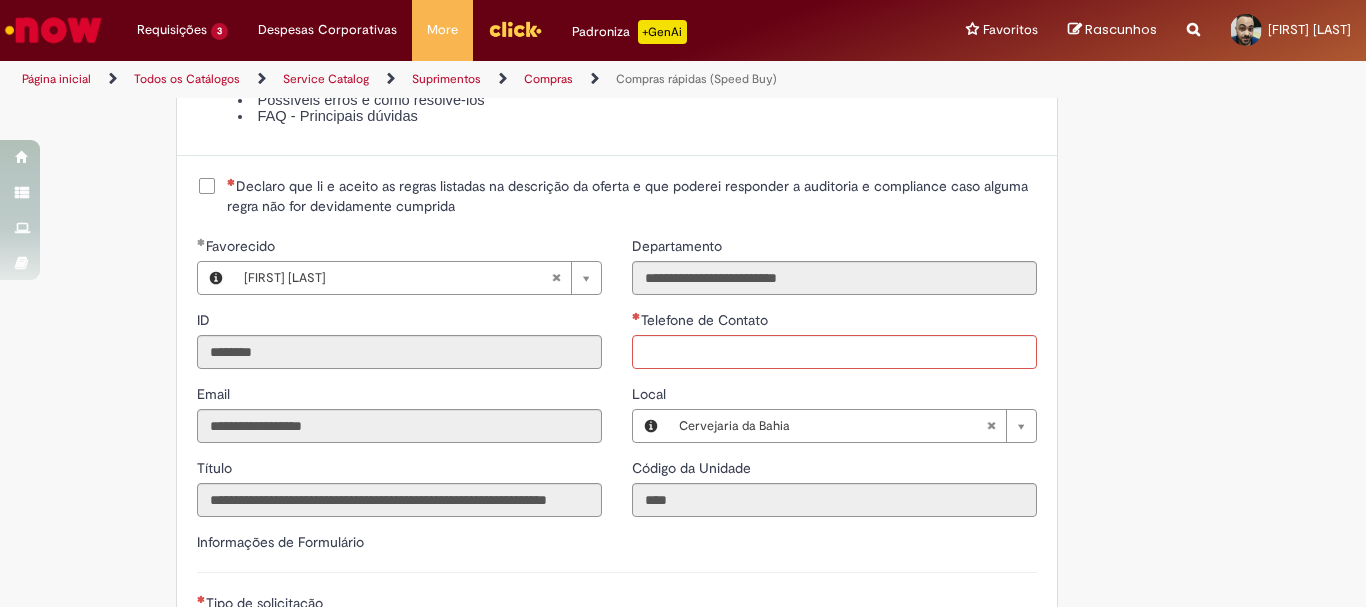 click on "Declaro que li e aceito as regras listadas na descrição da oferta e que poderei responder a auditoria e compliance caso alguma regra não for devidamente cumprida" at bounding box center [632, 196] 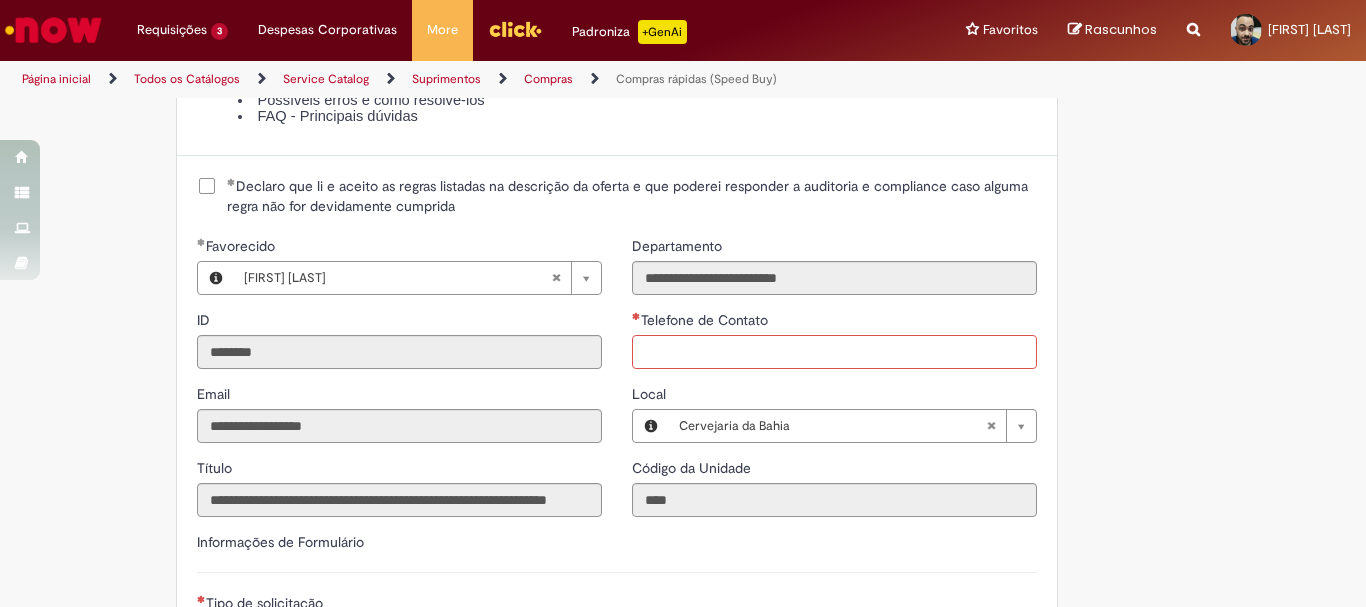 click on "Telefone de Contato" at bounding box center (834, 352) 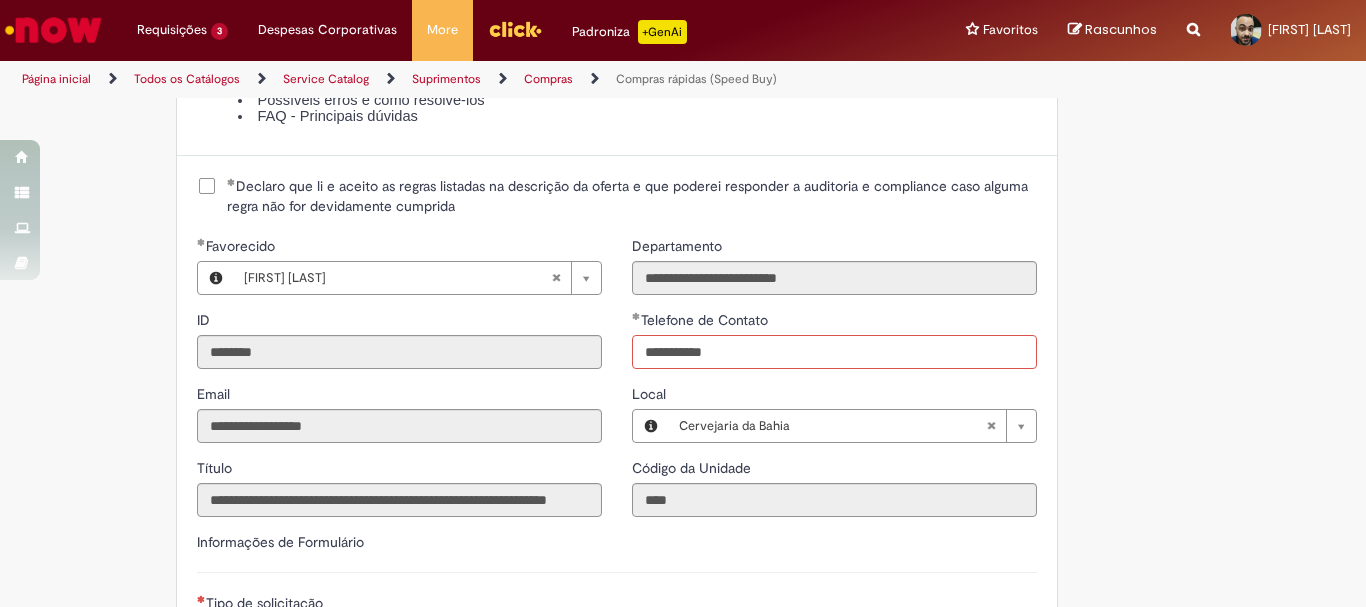 scroll, scrollTop: 2650, scrollLeft: 0, axis: vertical 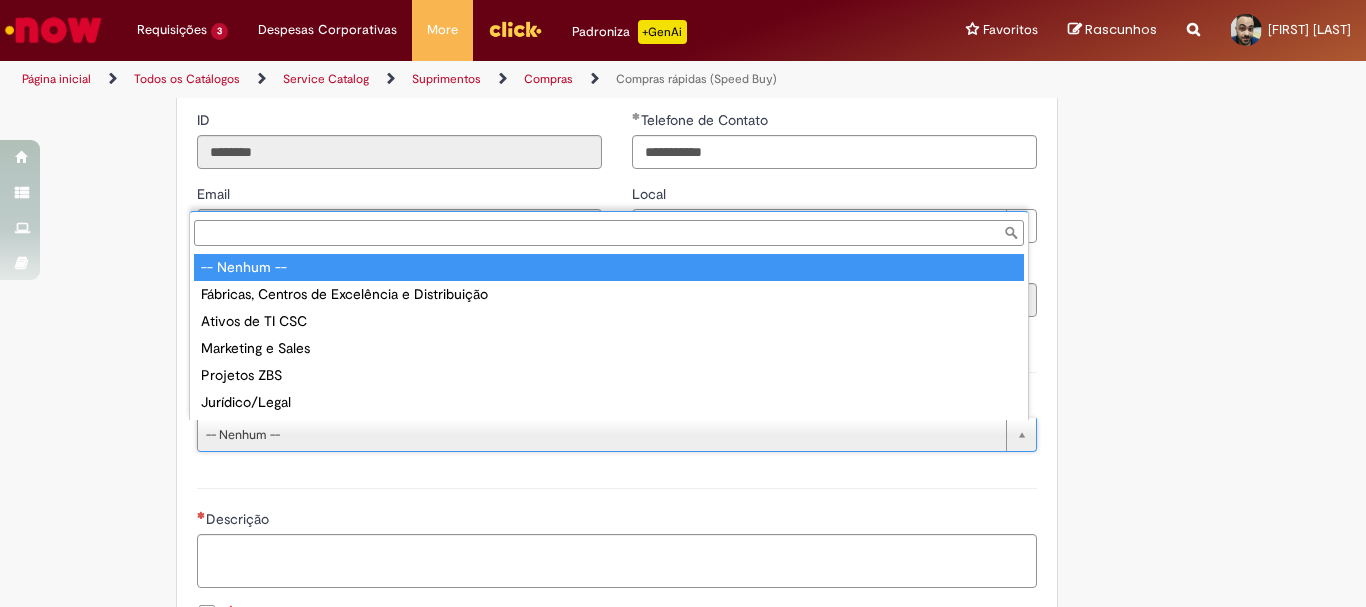 type on "**********" 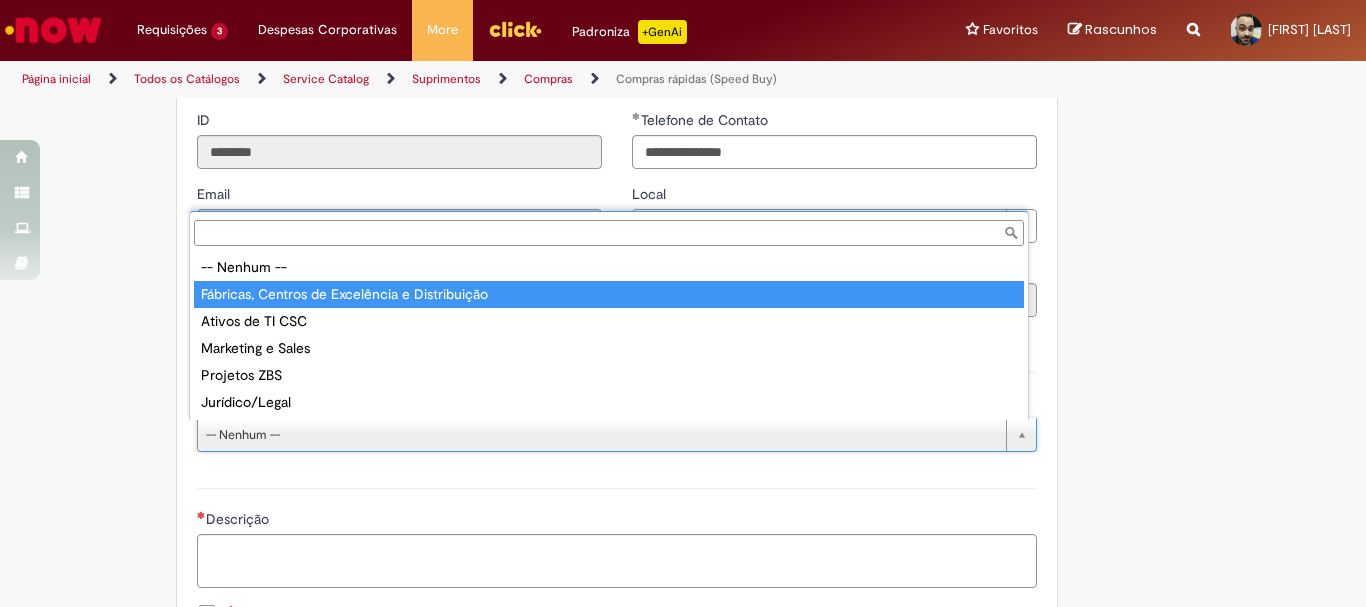 type on "**********" 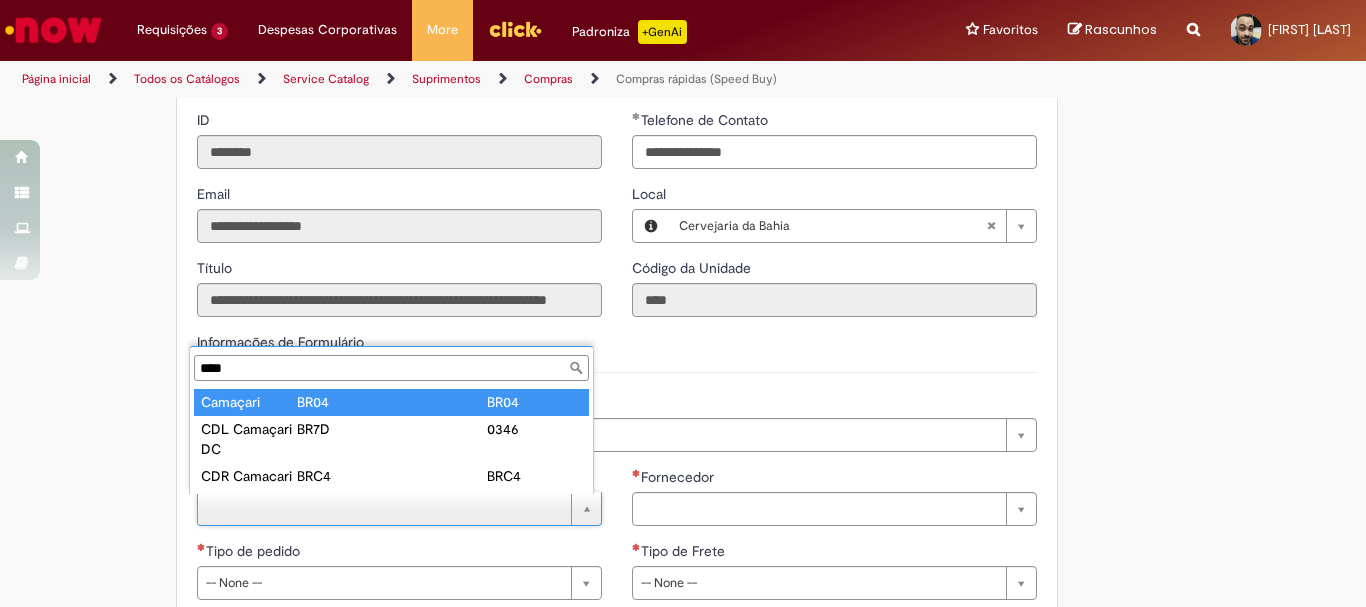 type on "****" 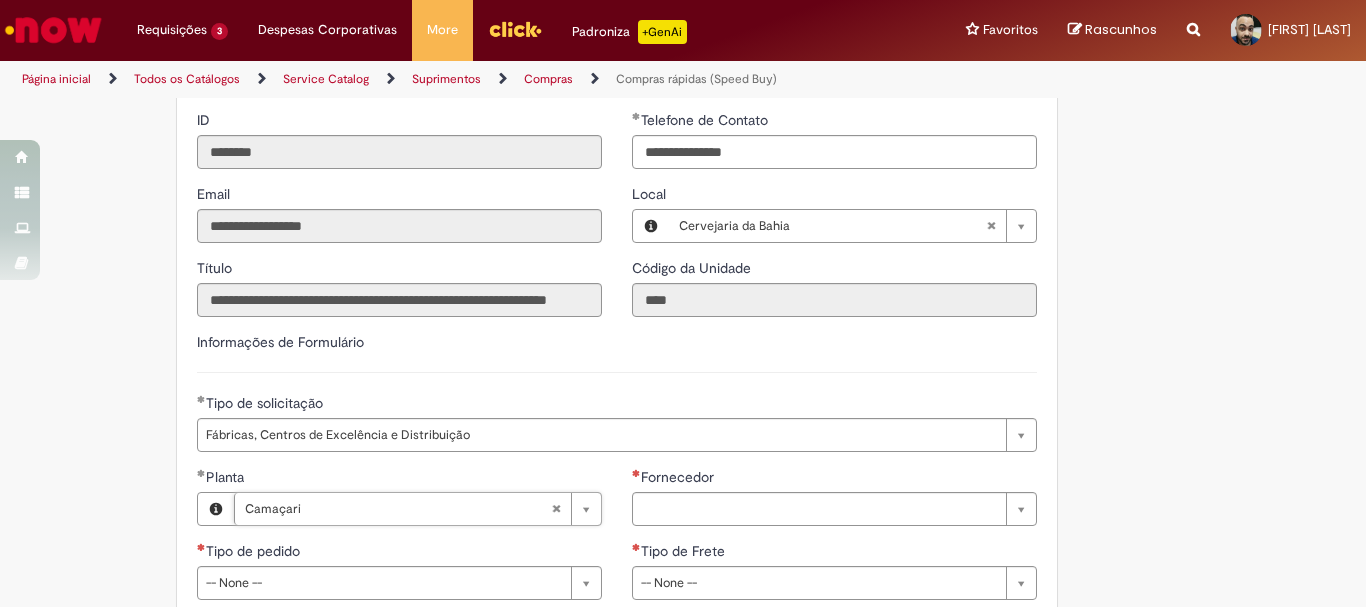 scroll, scrollTop: 2850, scrollLeft: 0, axis: vertical 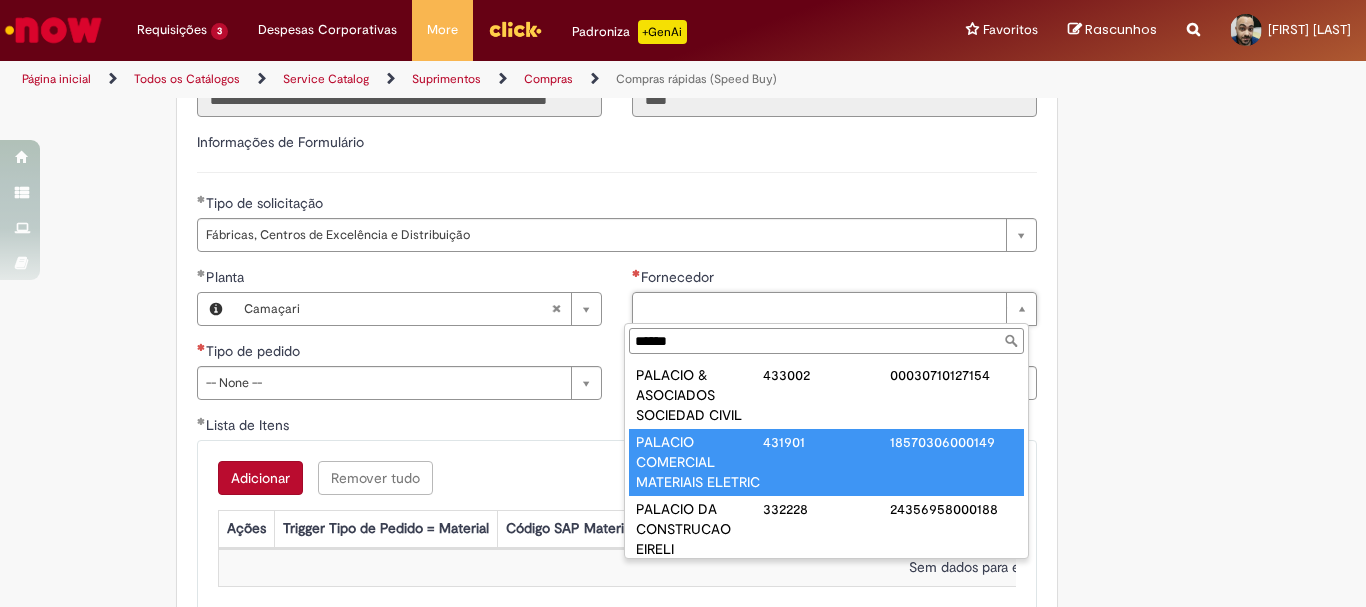 type on "******" 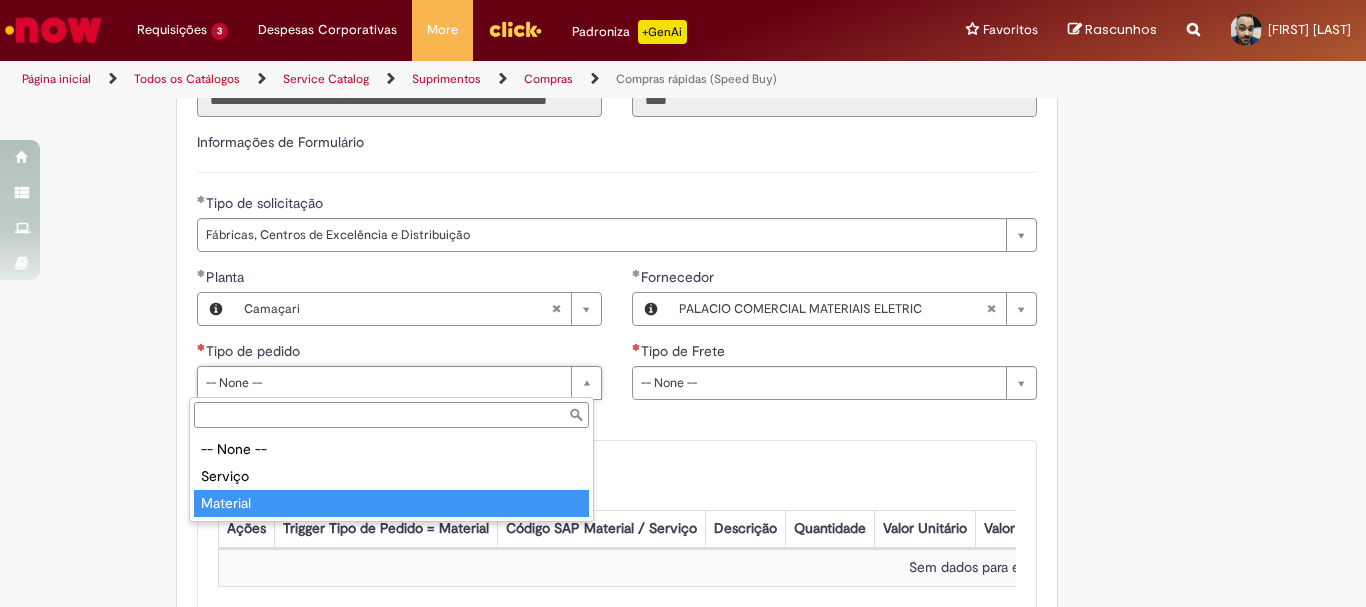 type on "********" 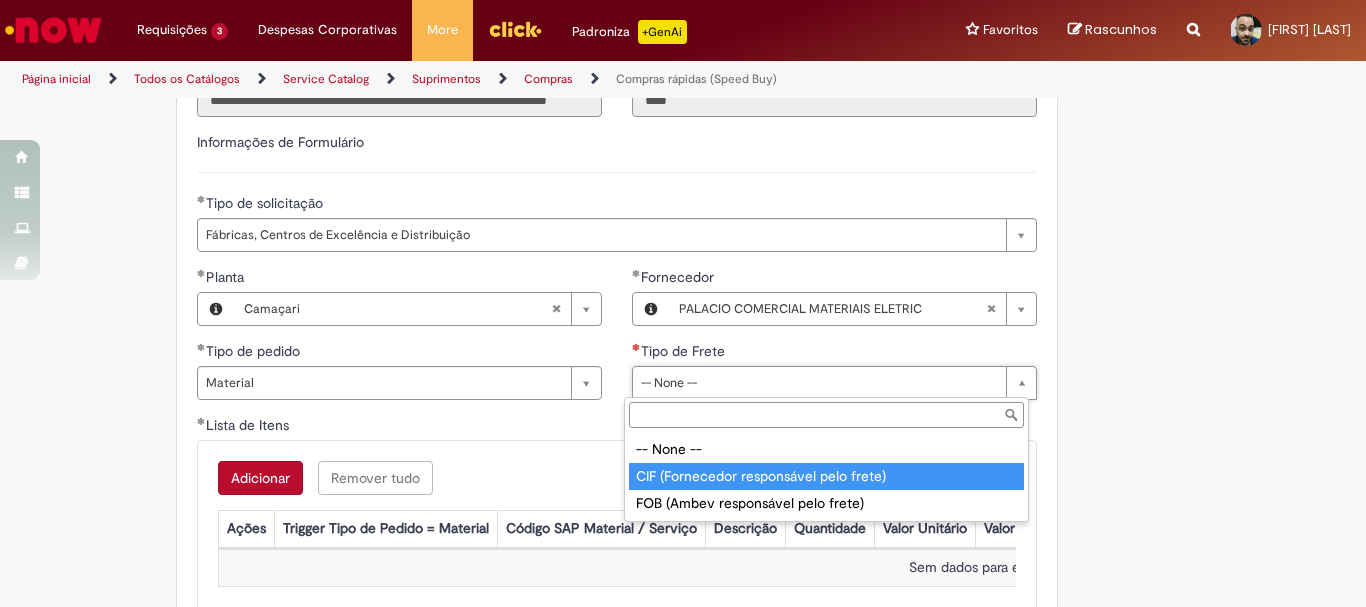 type on "**********" 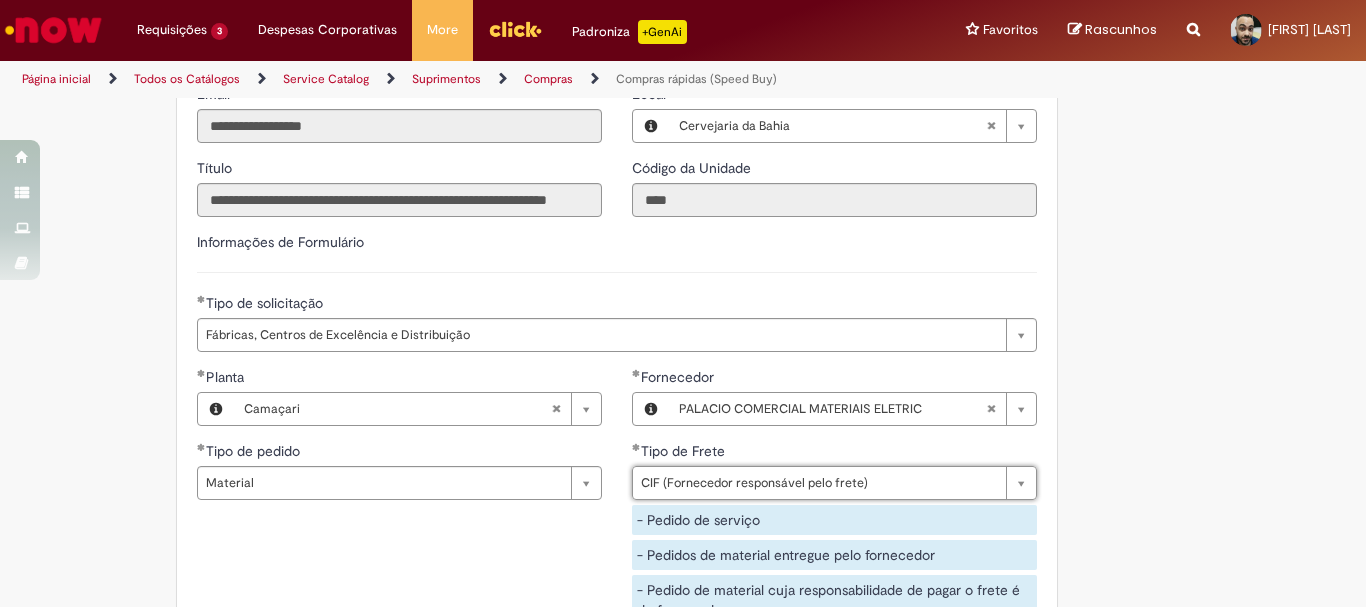 scroll, scrollTop: 3050, scrollLeft: 0, axis: vertical 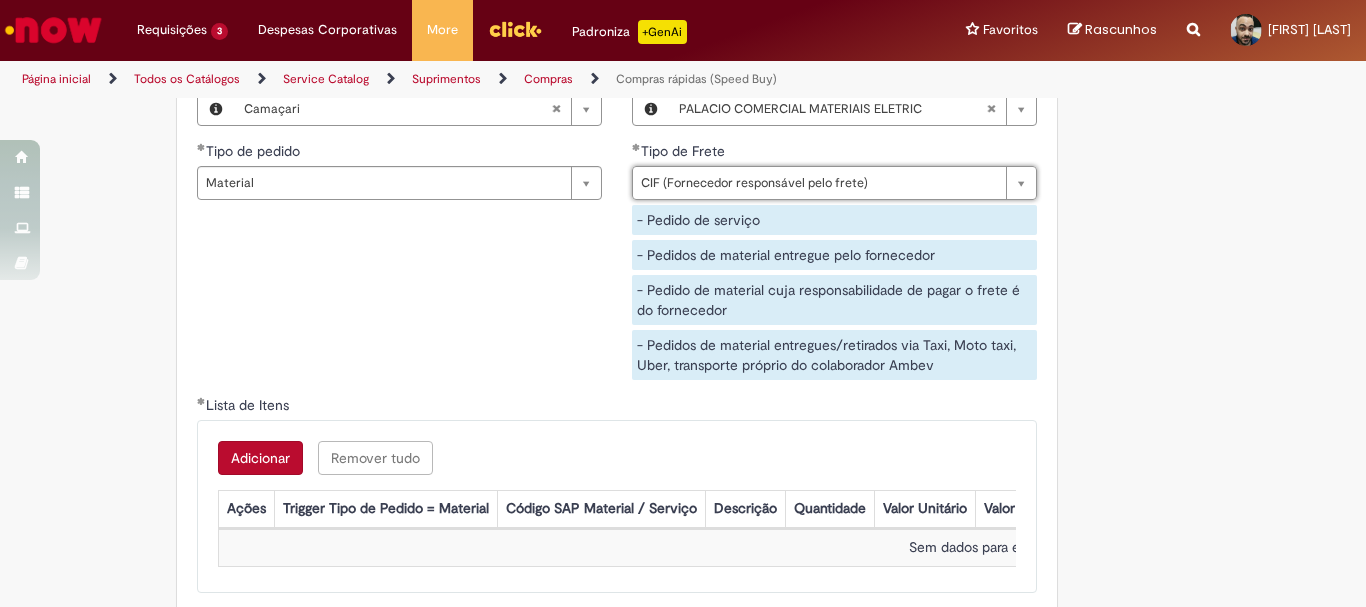 click on "Adicionar" at bounding box center (260, 458) 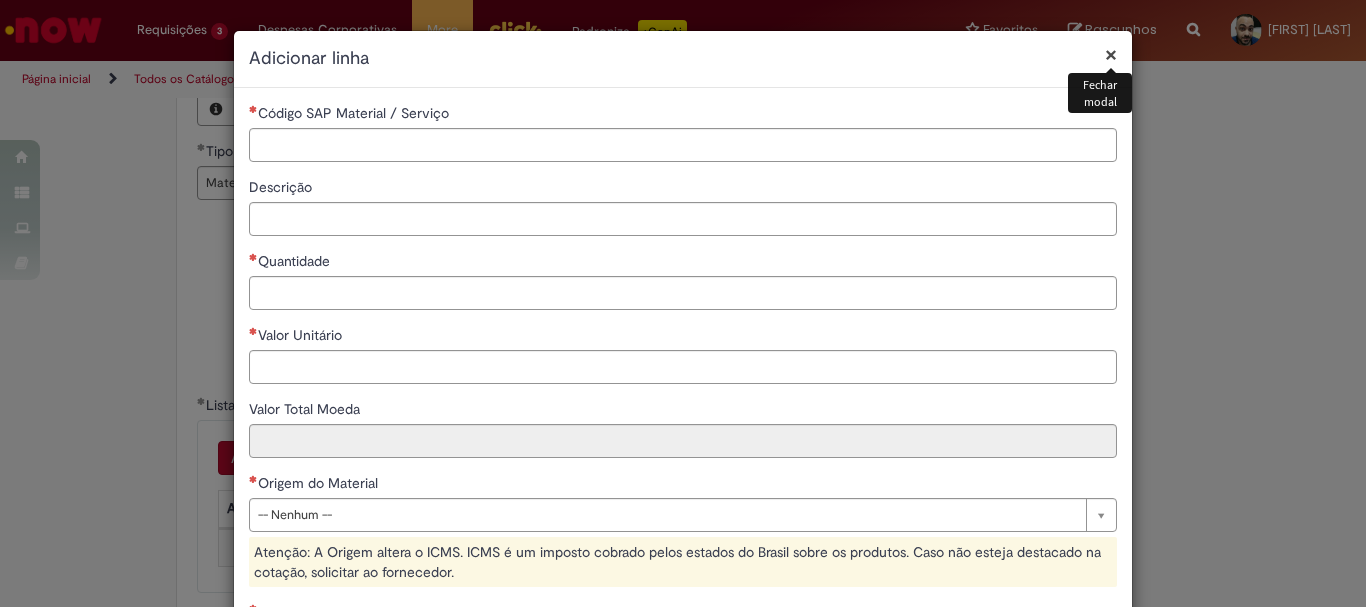 click on "Código SAP Material / Serviço" at bounding box center [351, 113] 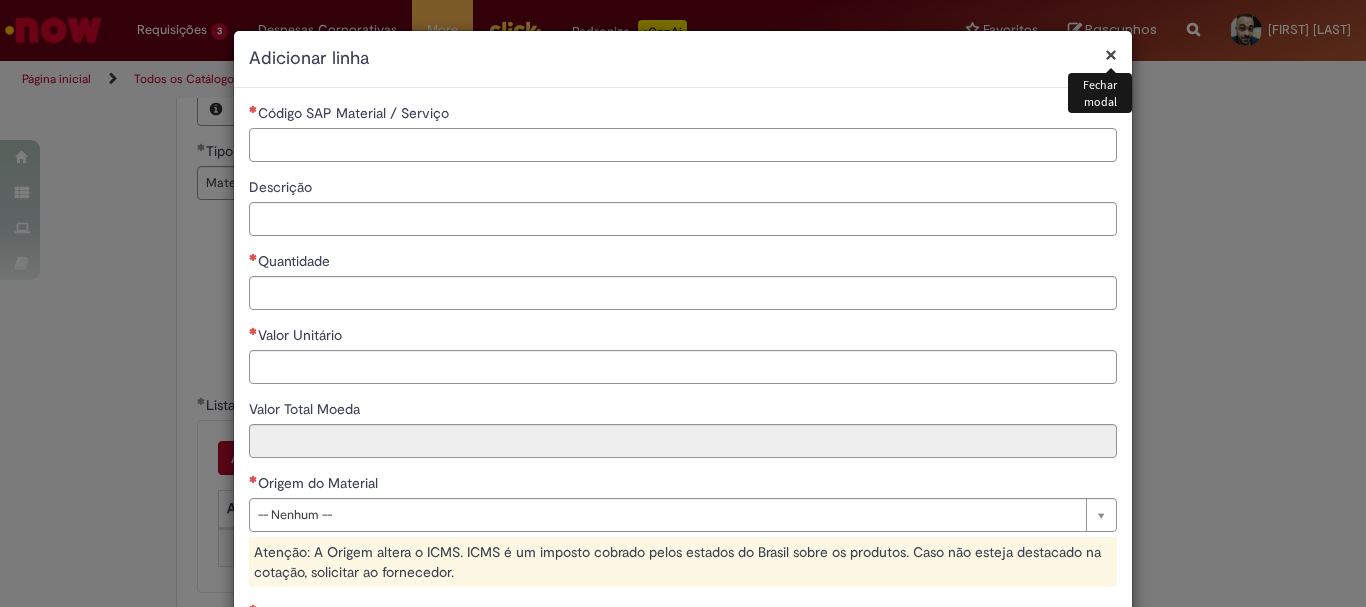 click on "Código SAP Material / Serviço" at bounding box center (683, 145) 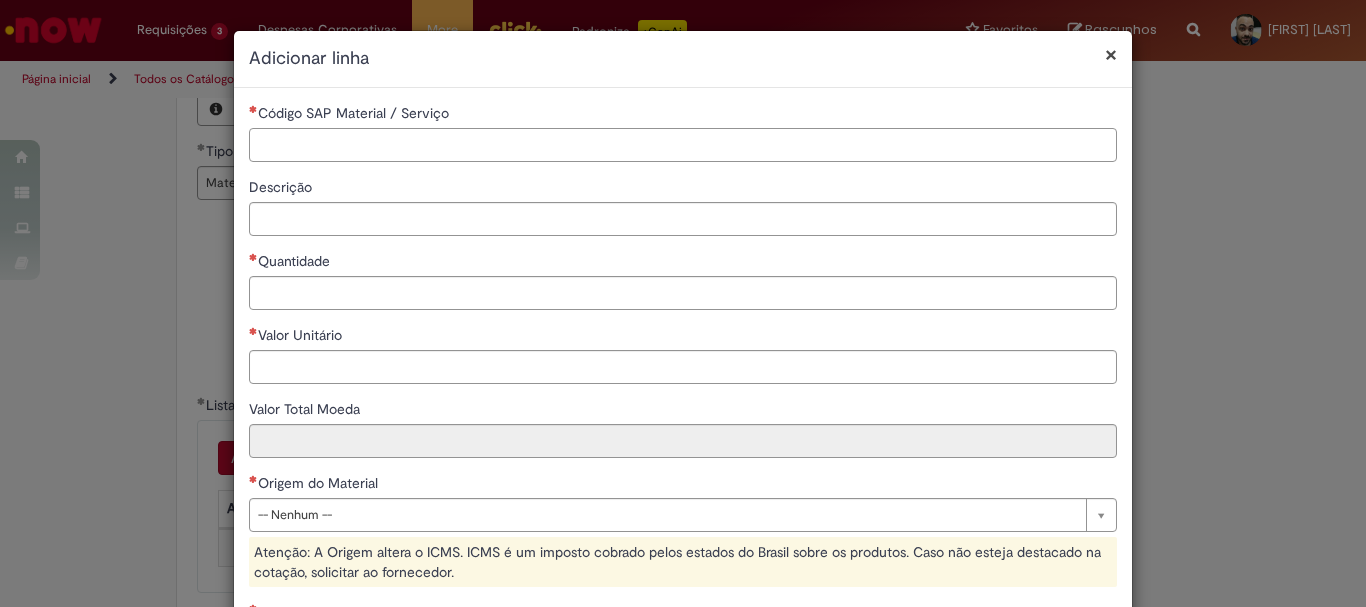 click on "Código SAP Material / Serviço" at bounding box center (683, 145) 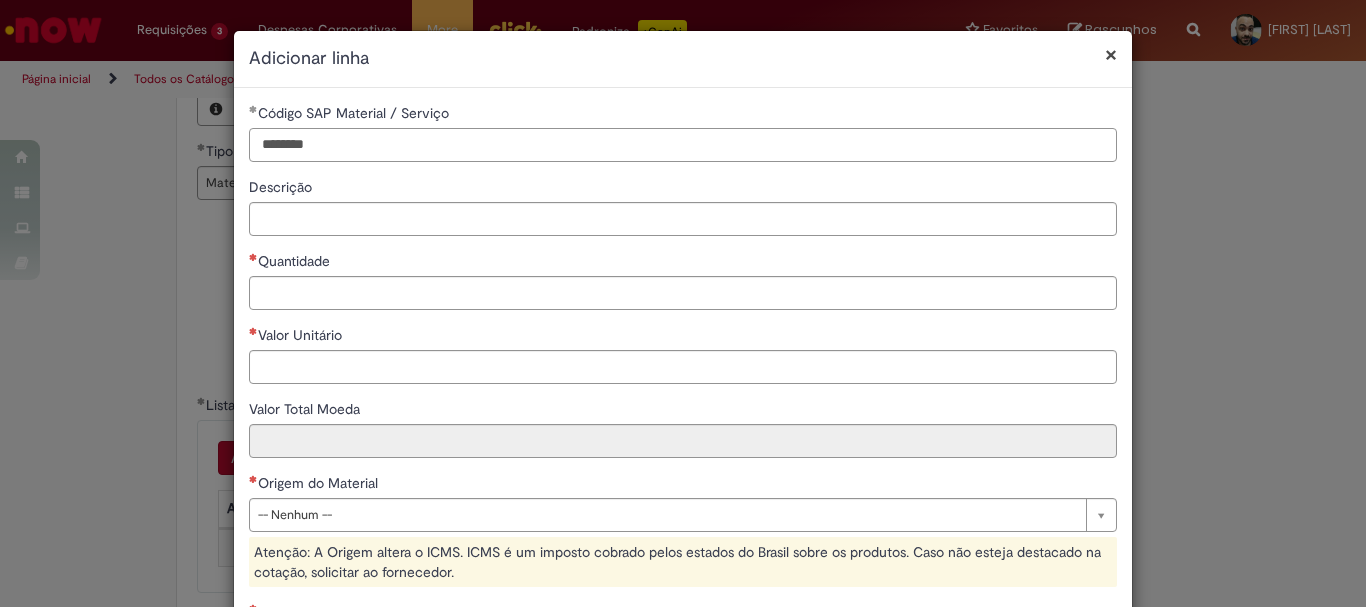 type on "********" 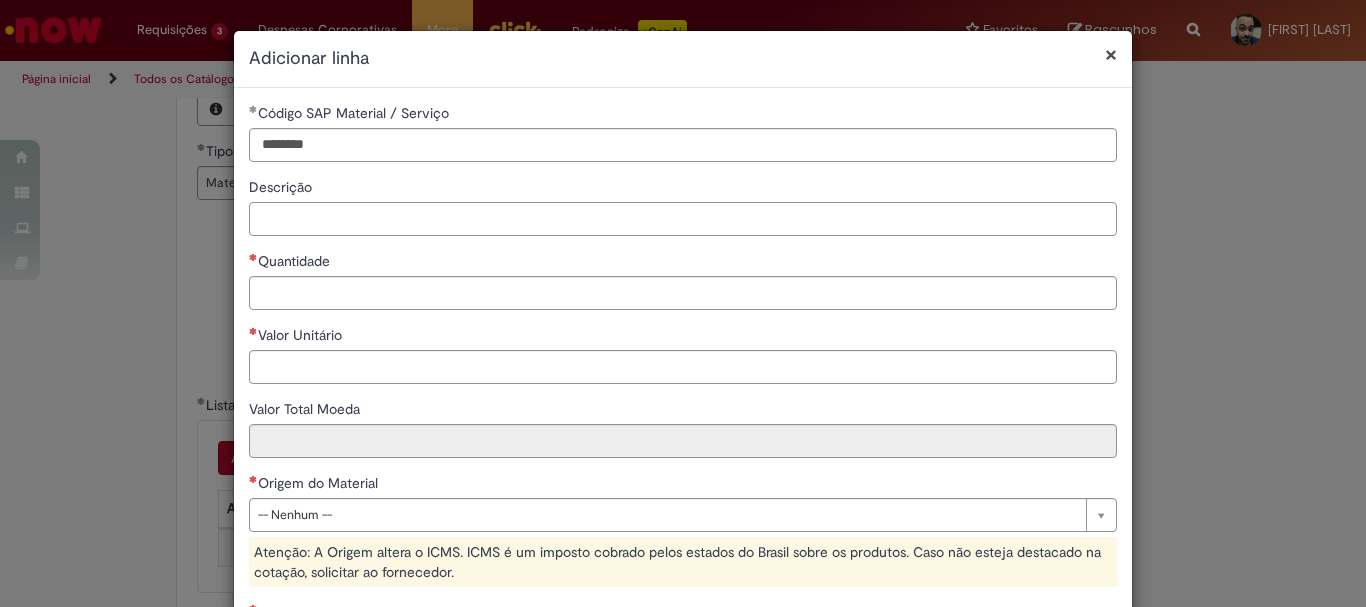 click on "Descrição" at bounding box center [683, 219] 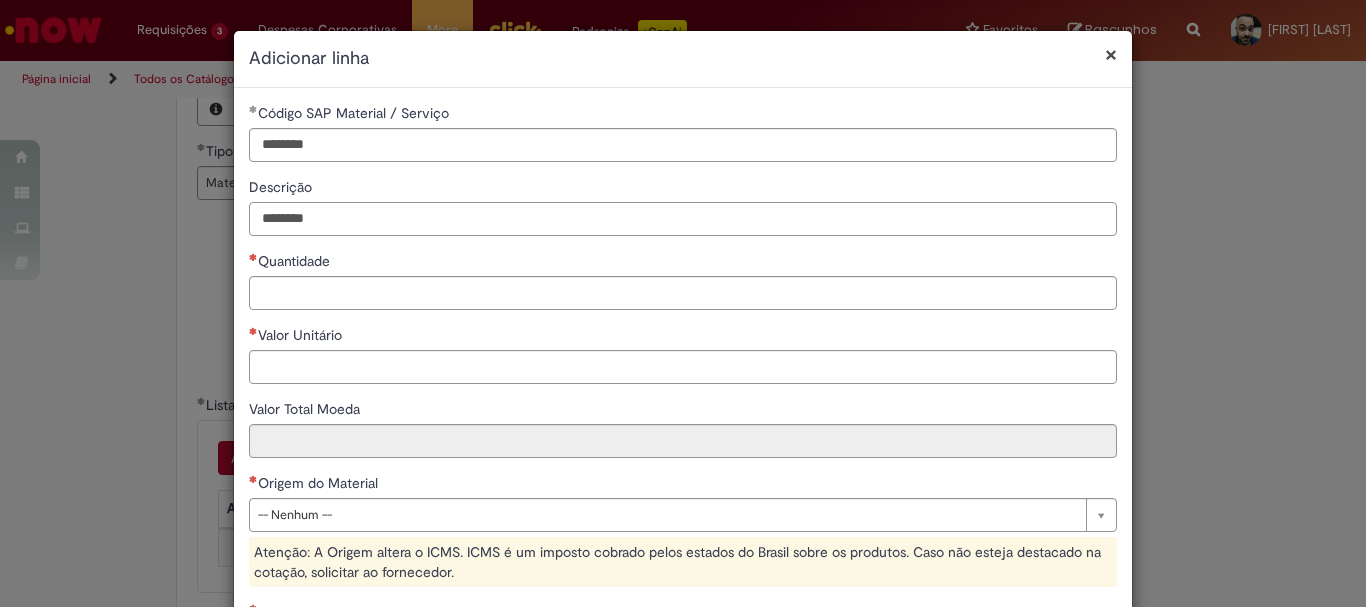 type on "********" 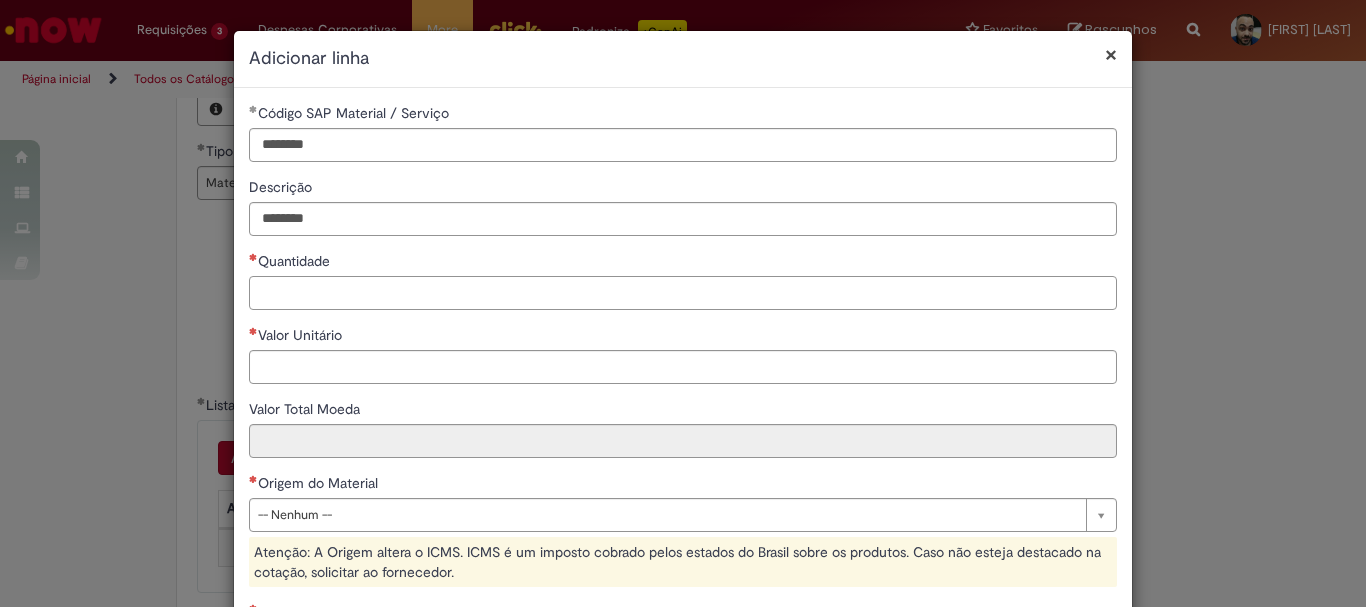 click on "Quantidade" at bounding box center (683, 293) 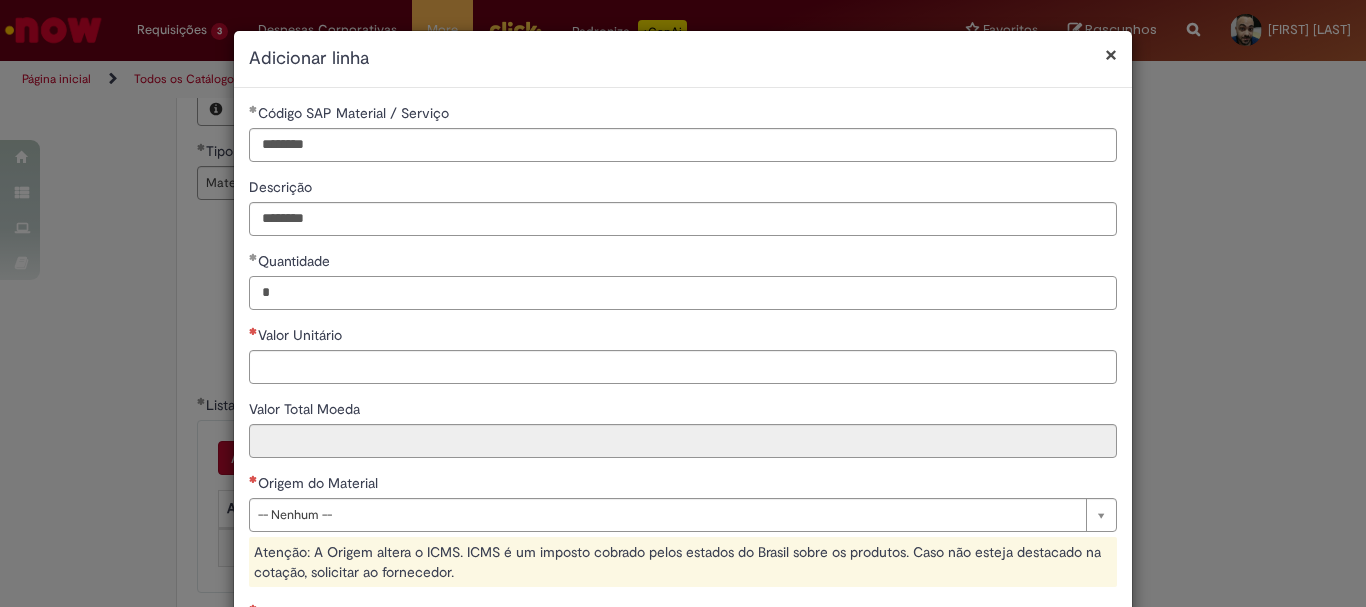 type on "*" 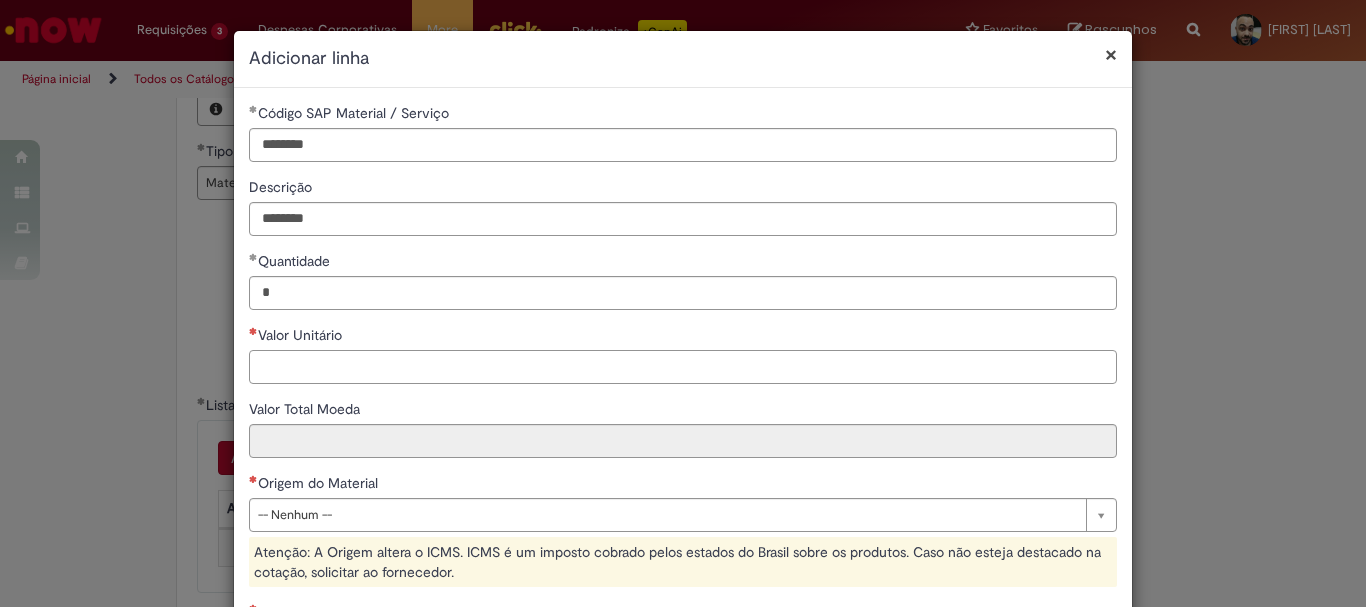 click on "Valor Unitário" at bounding box center (683, 367) 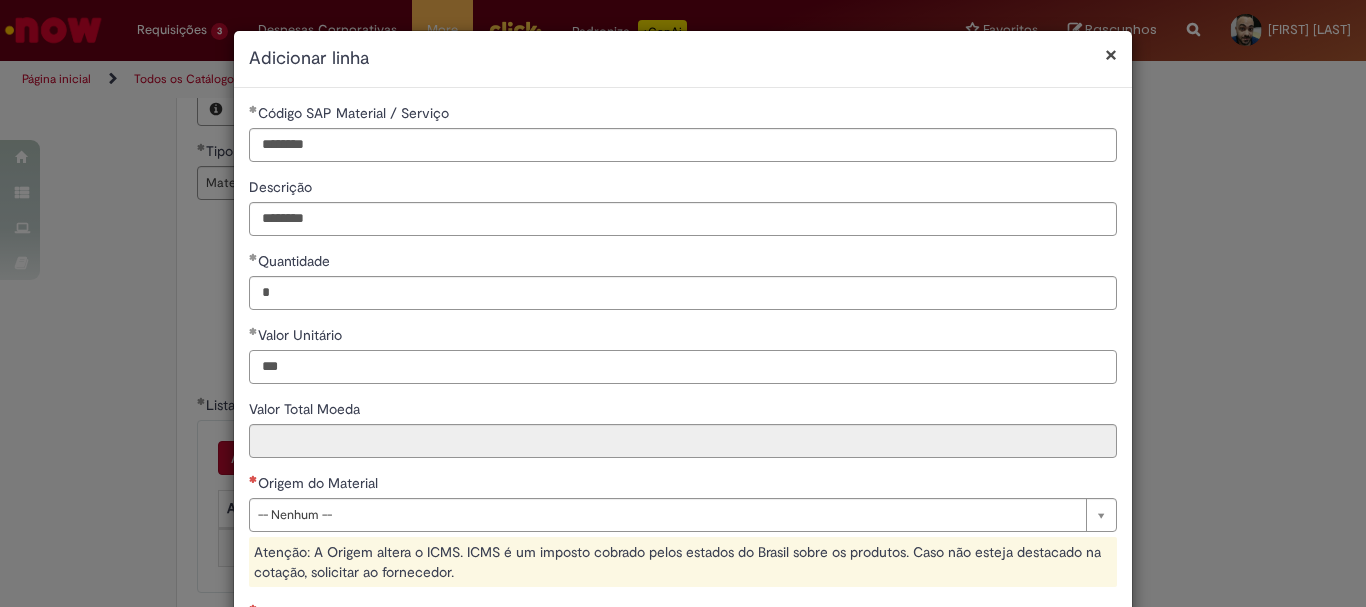 scroll, scrollTop: 200, scrollLeft: 0, axis: vertical 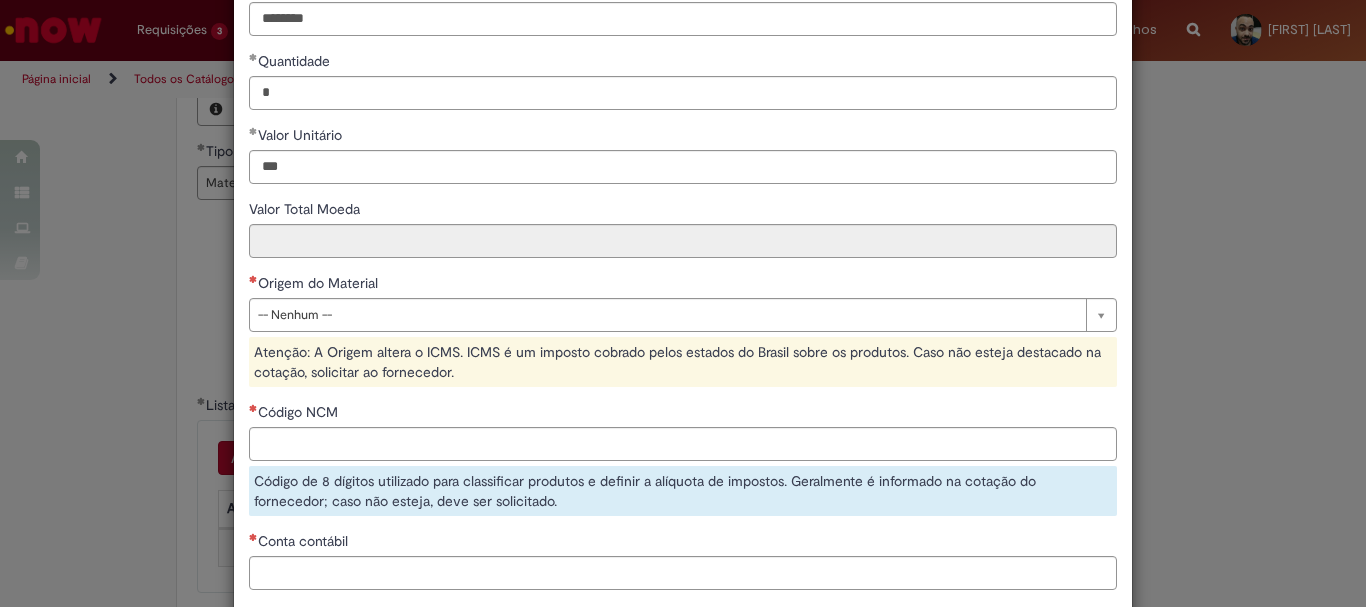 type on "******" 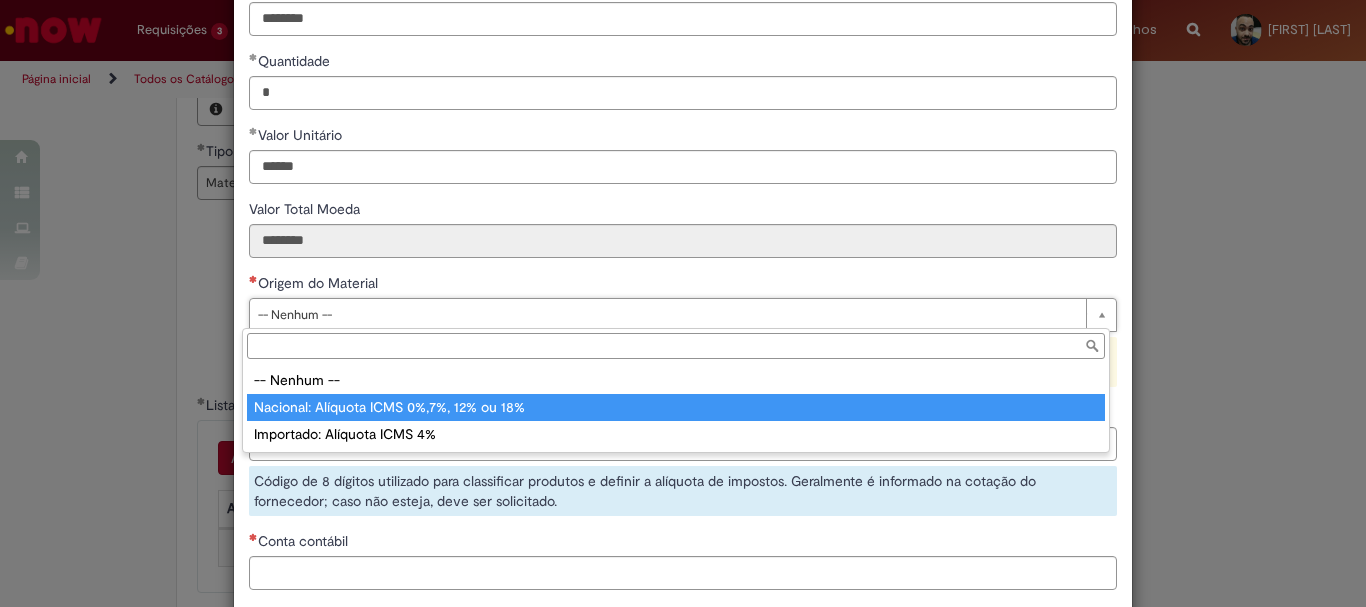type on "**********" 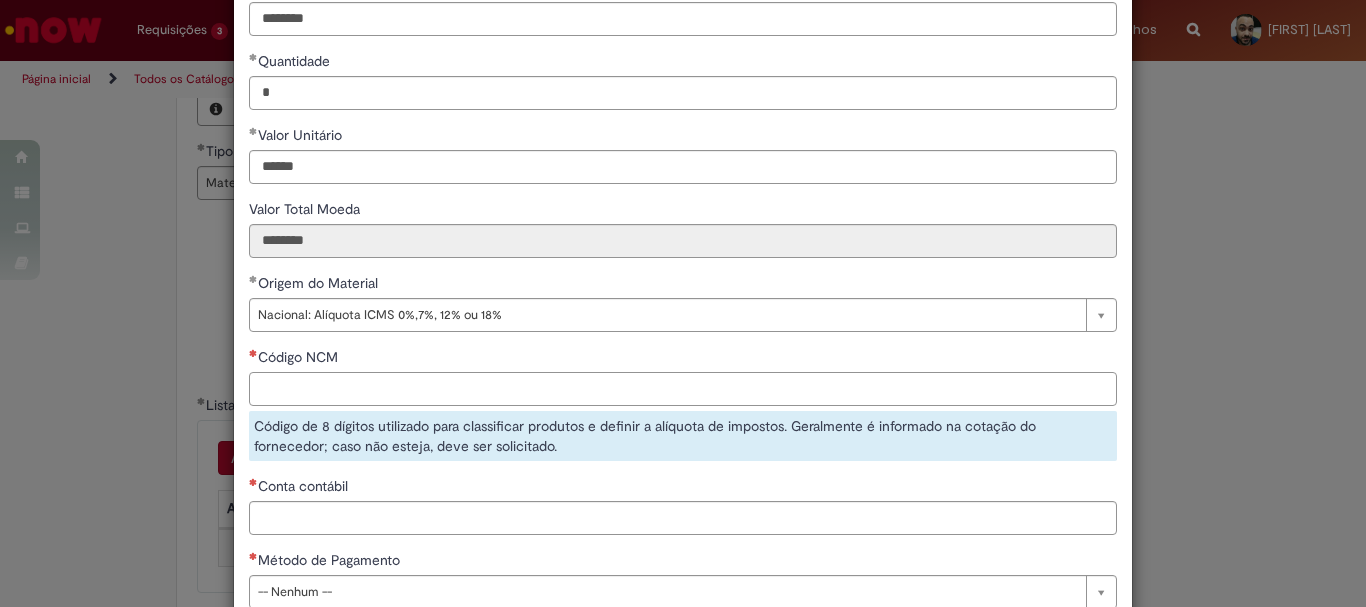 click on "Código NCM" at bounding box center (683, 389) 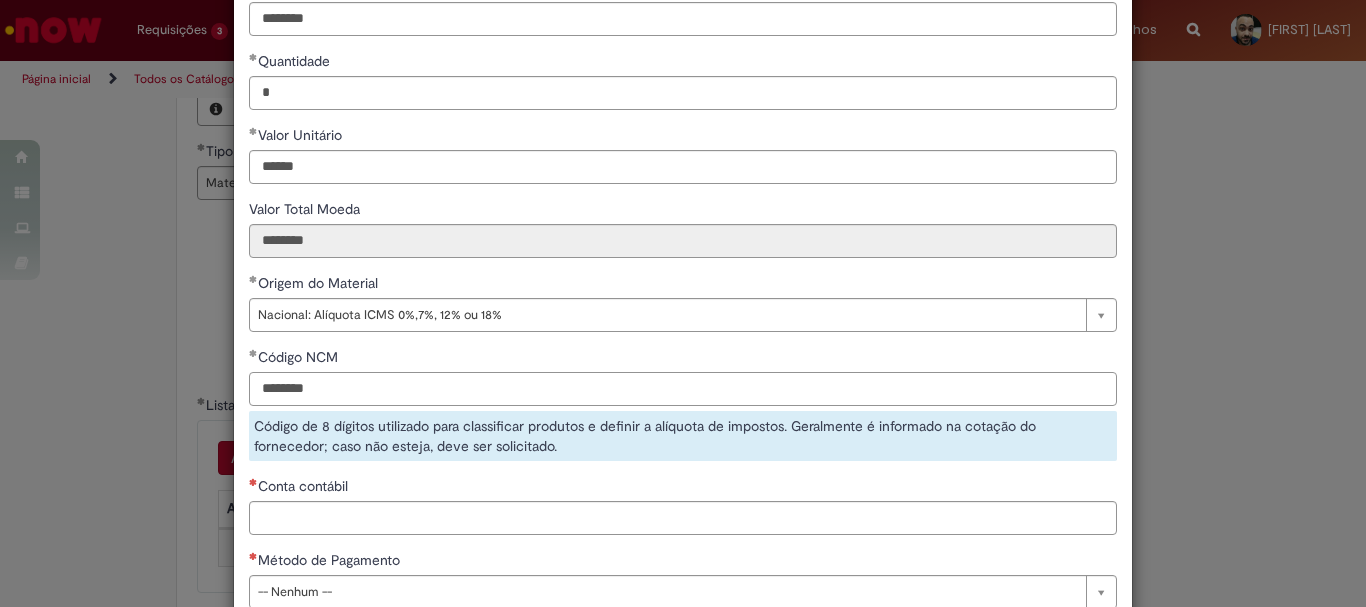 type on "********" 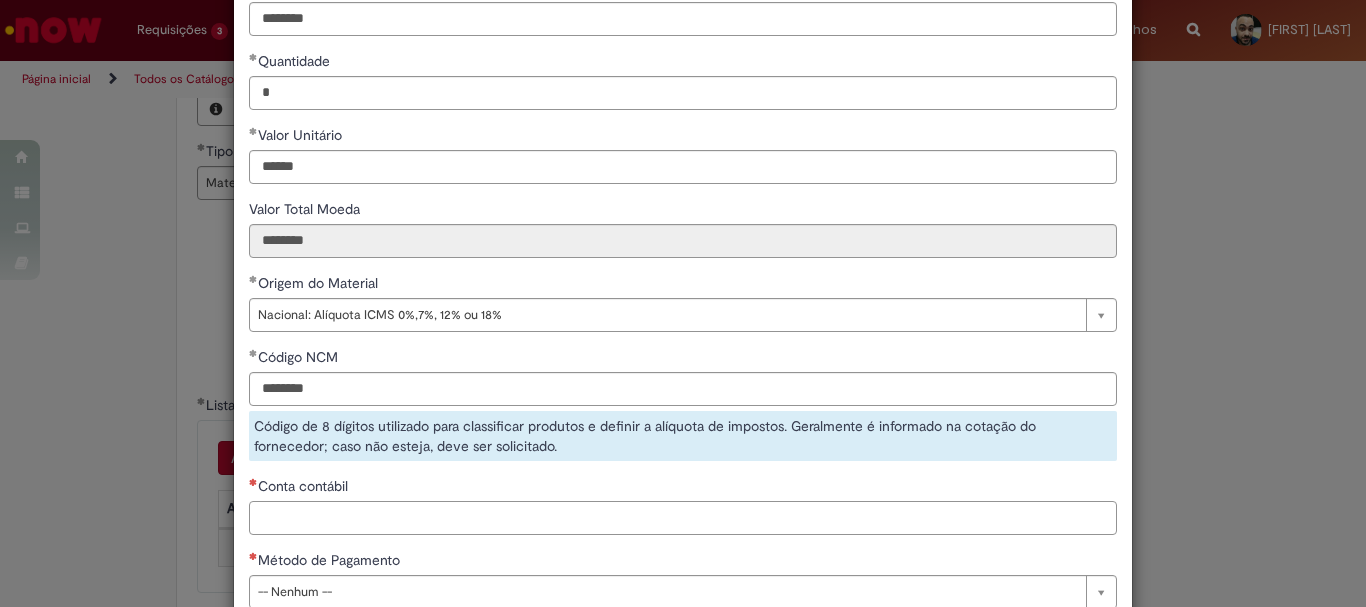 click on "**********" at bounding box center [683, 263] 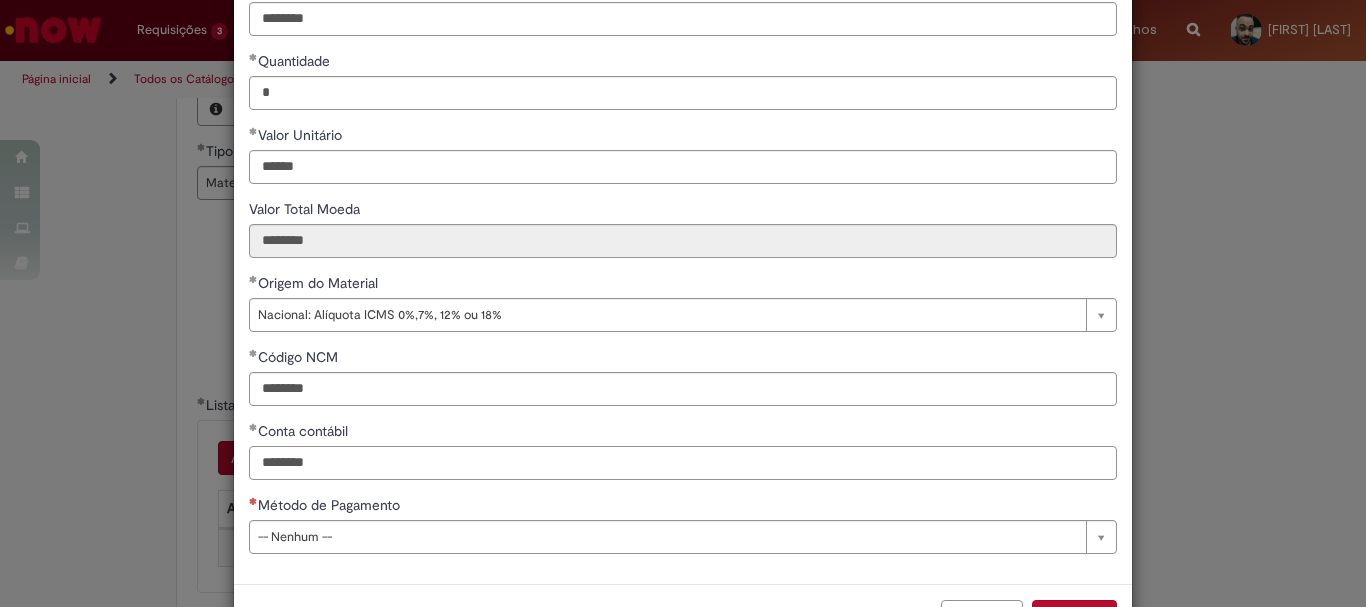 type on "********" 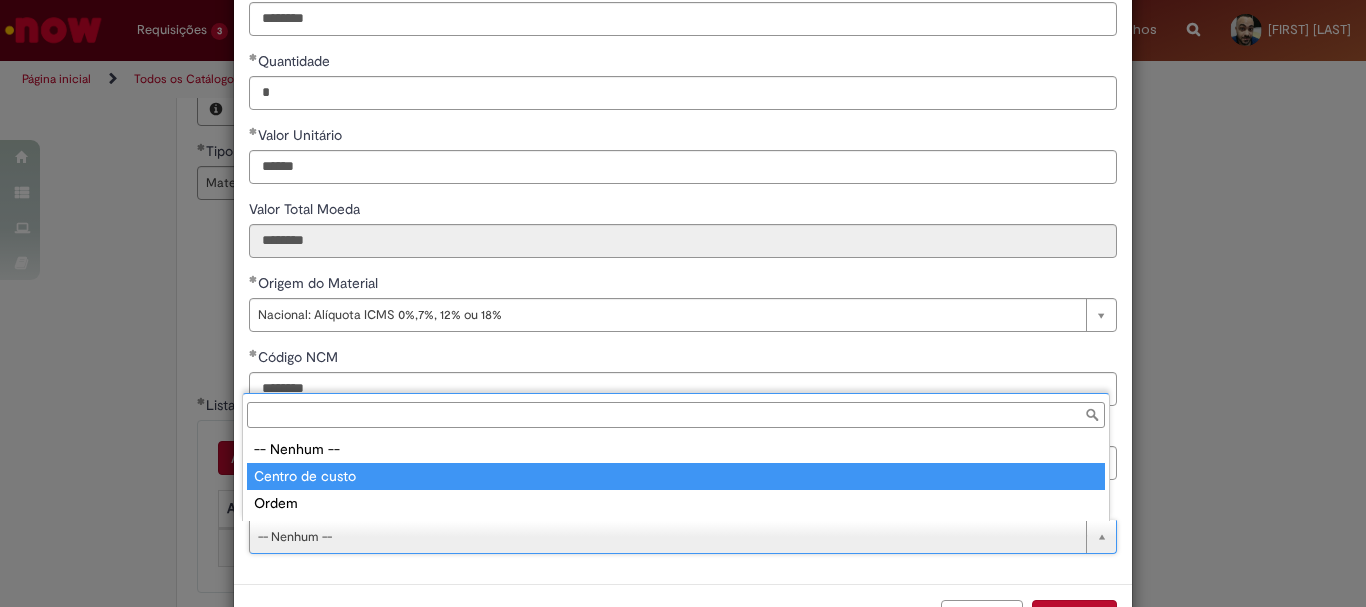 type on "**********" 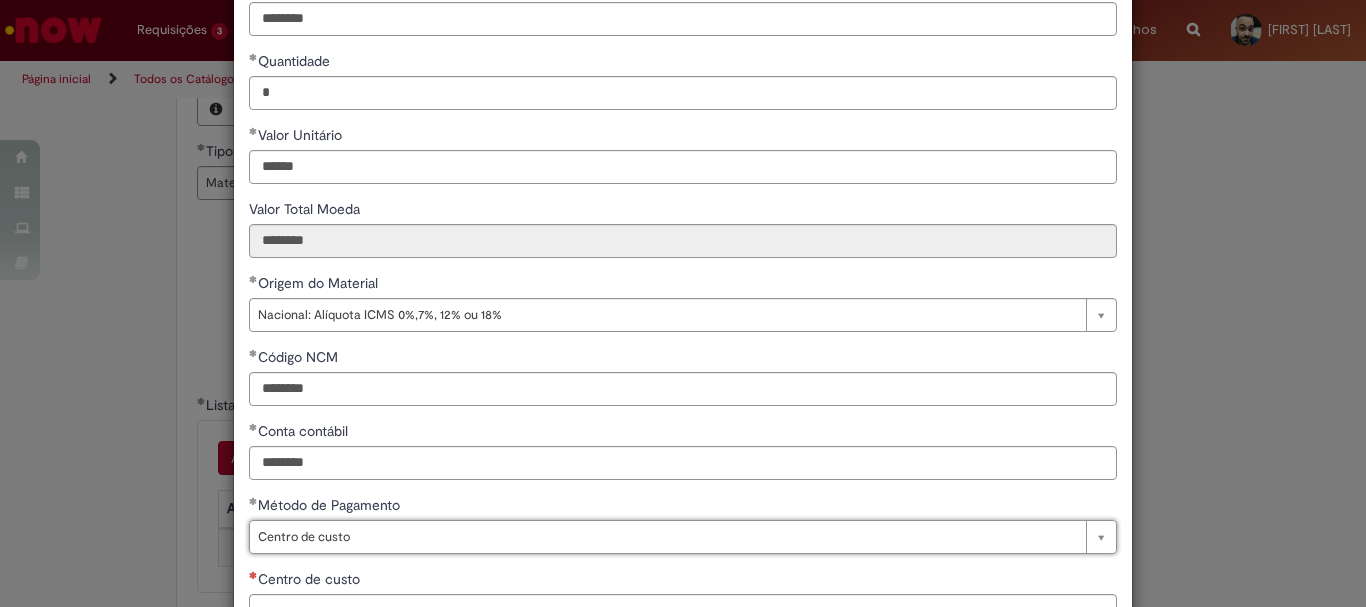 scroll, scrollTop: 347, scrollLeft: 0, axis: vertical 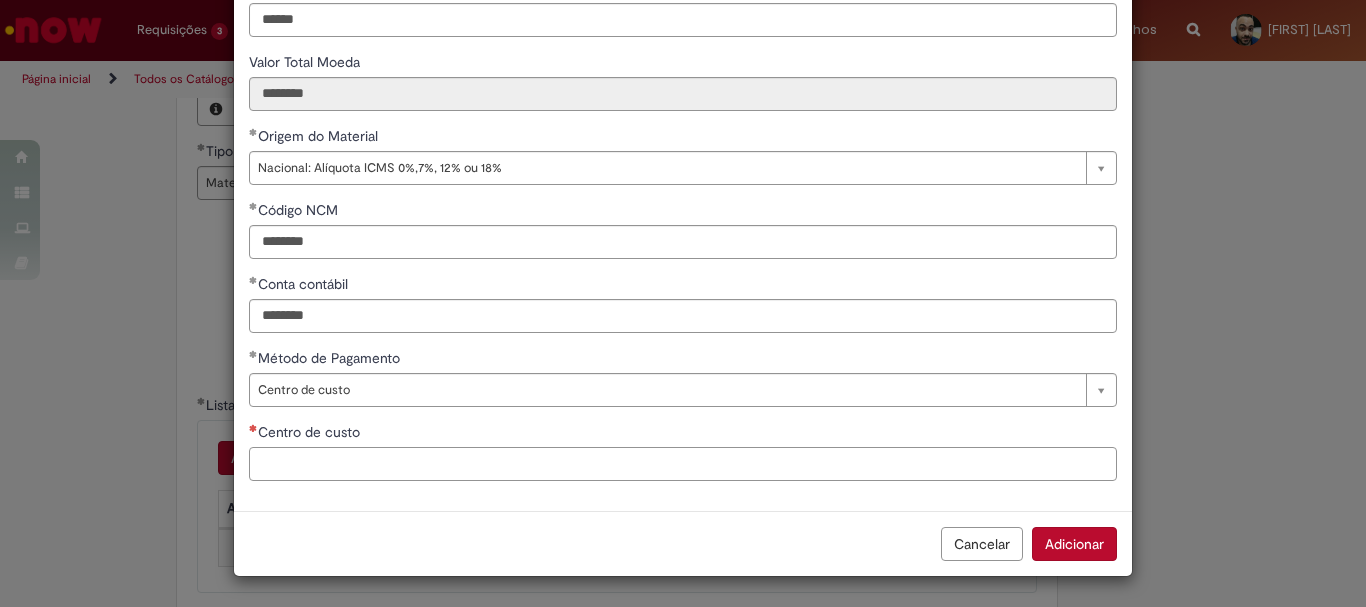 drag, startPoint x: 331, startPoint y: 456, endPoint x: 344, endPoint y: 459, distance: 13.341664 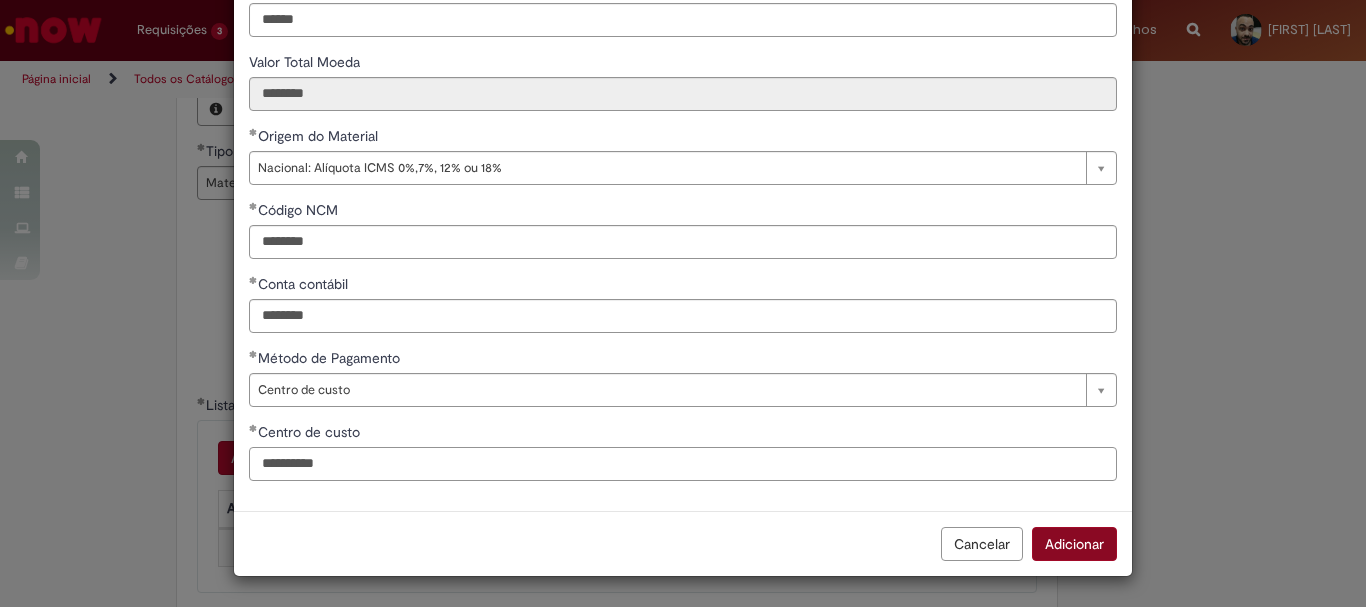 type on "**********" 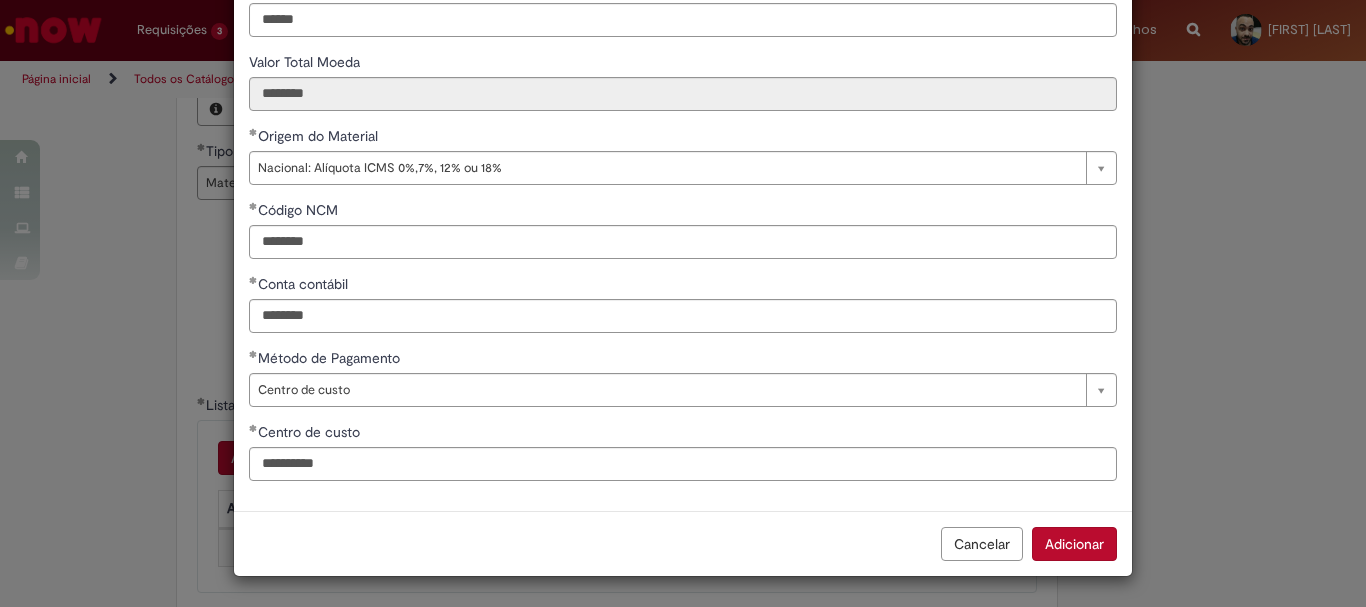click on "Adicionar" at bounding box center [1074, 544] 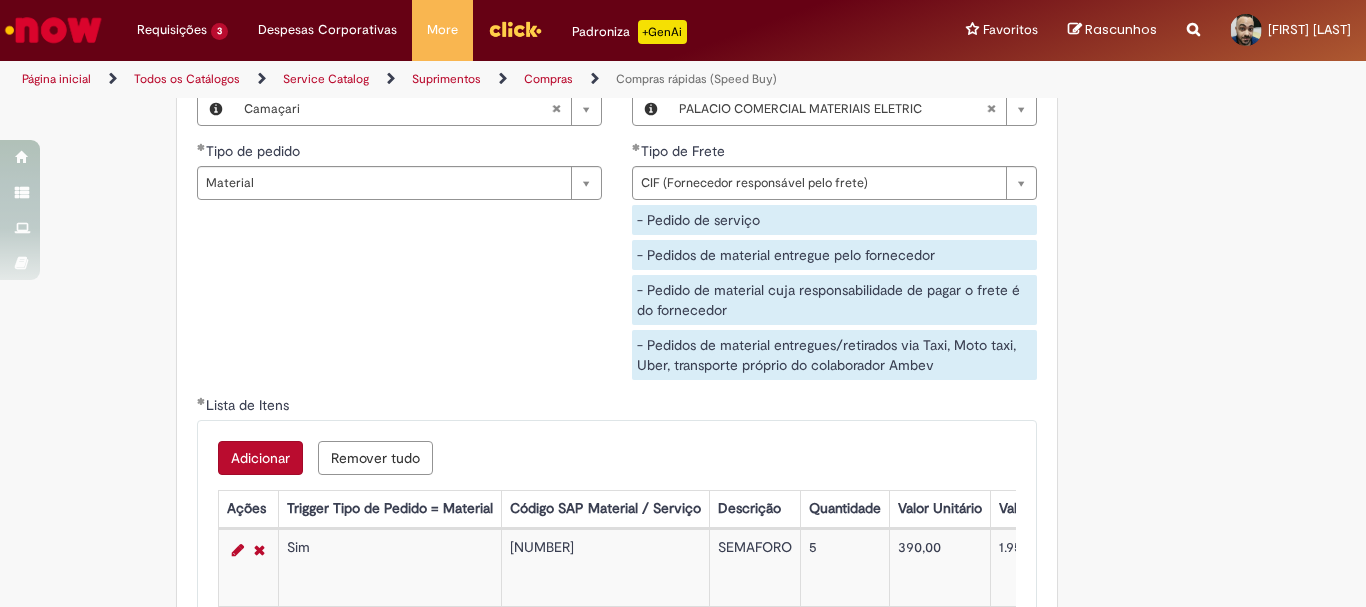 click on "Adicionar" at bounding box center [260, 458] 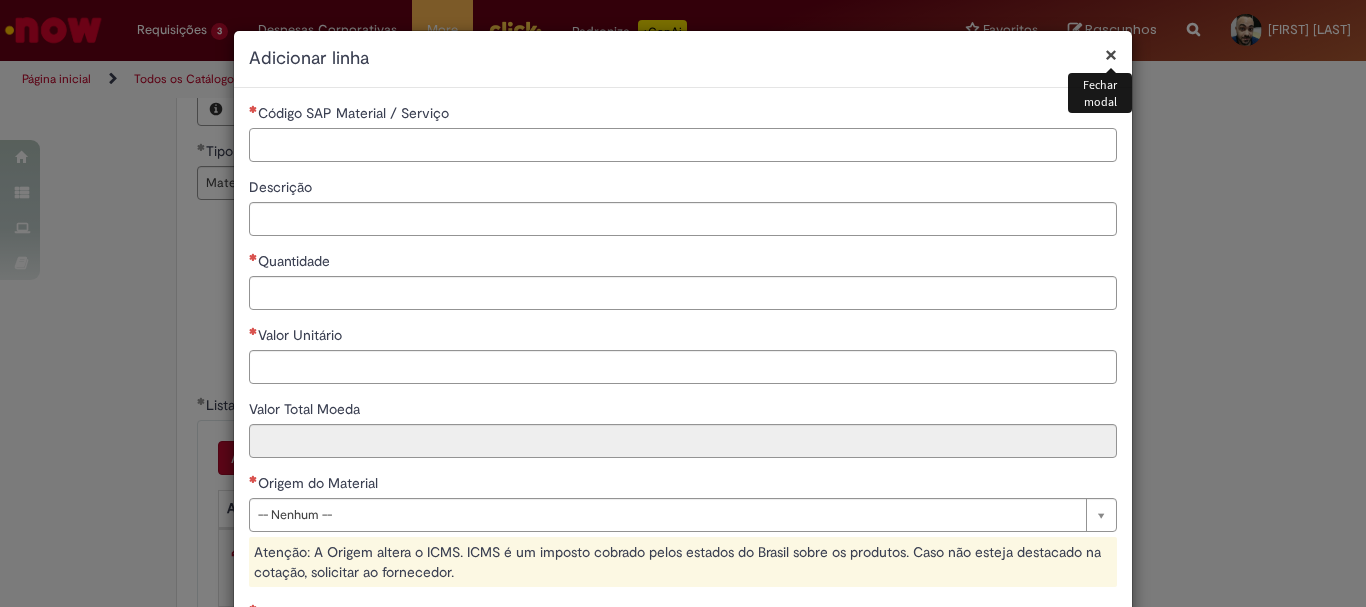 click on "Código SAP Material / Serviço" at bounding box center (683, 145) 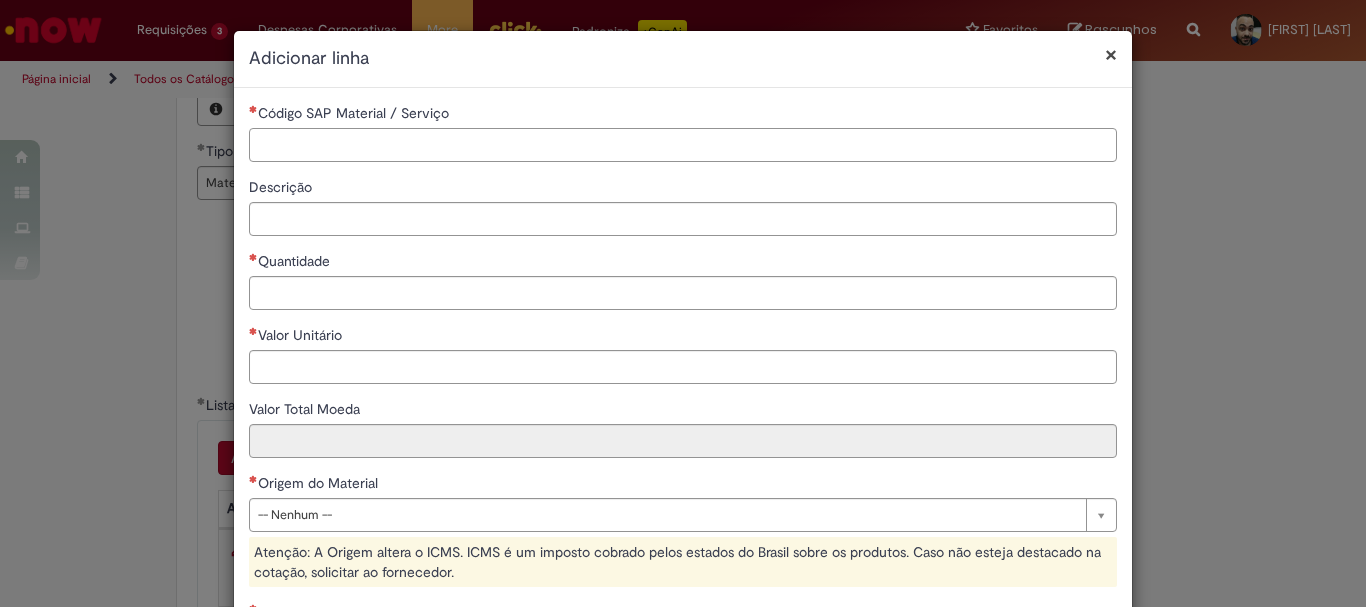 paste on "********" 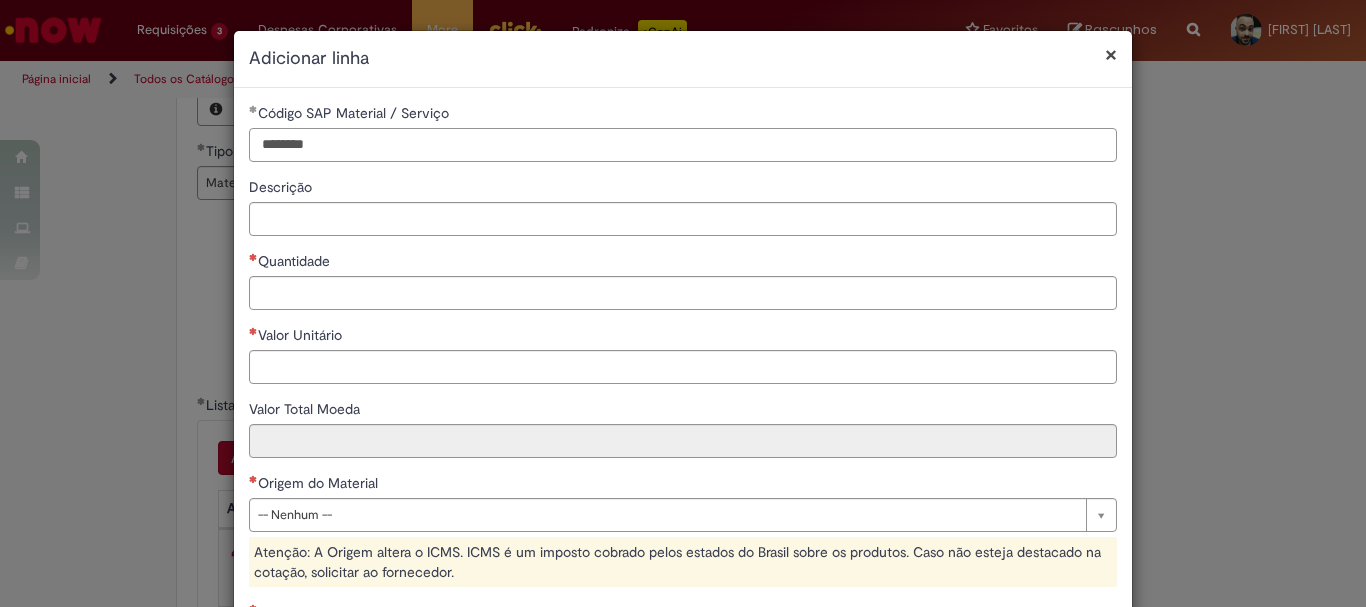 type on "********" 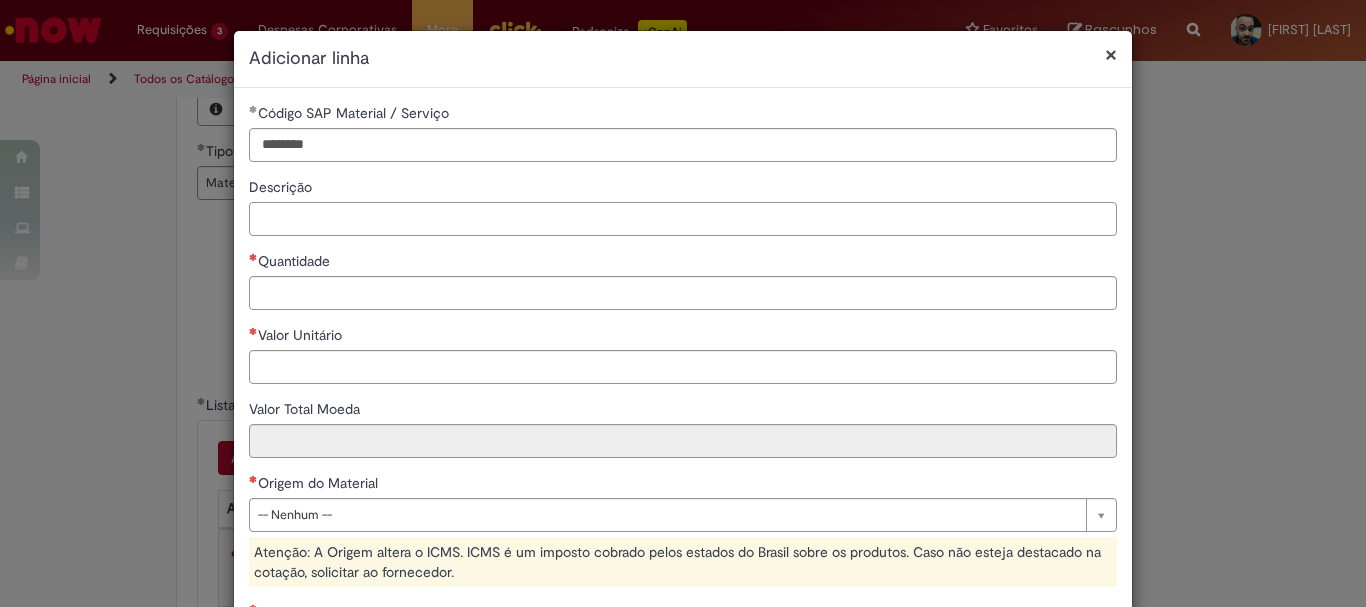 click on "Descrição" at bounding box center (683, 219) 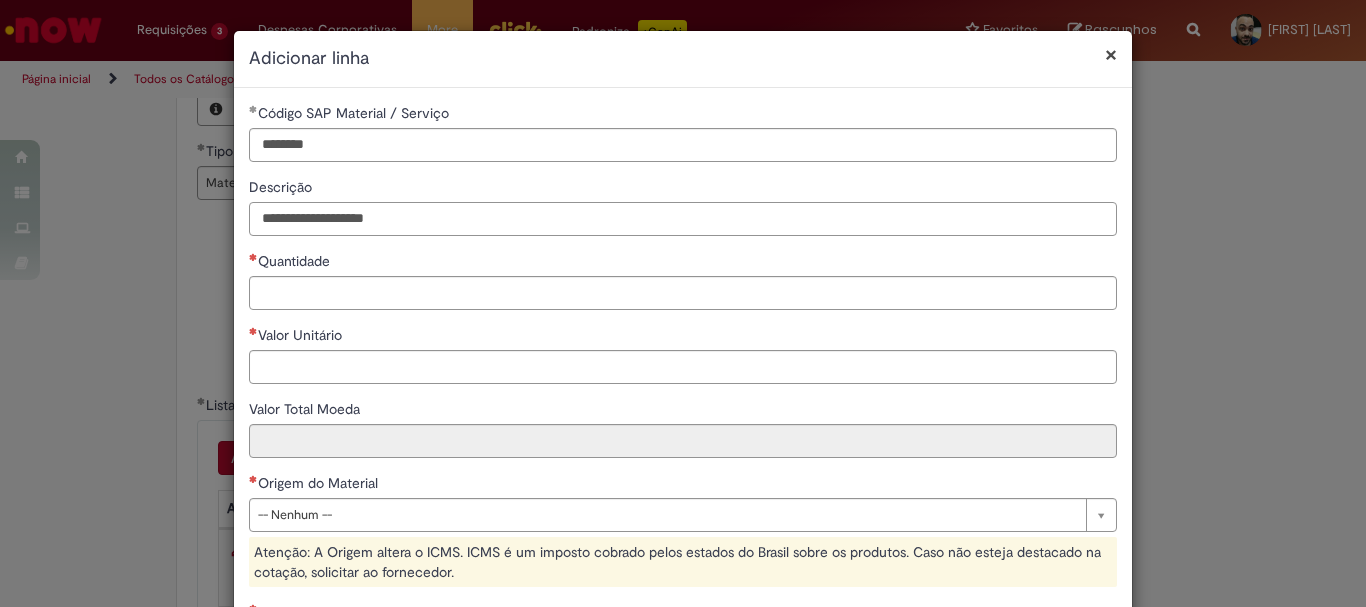 type on "**********" 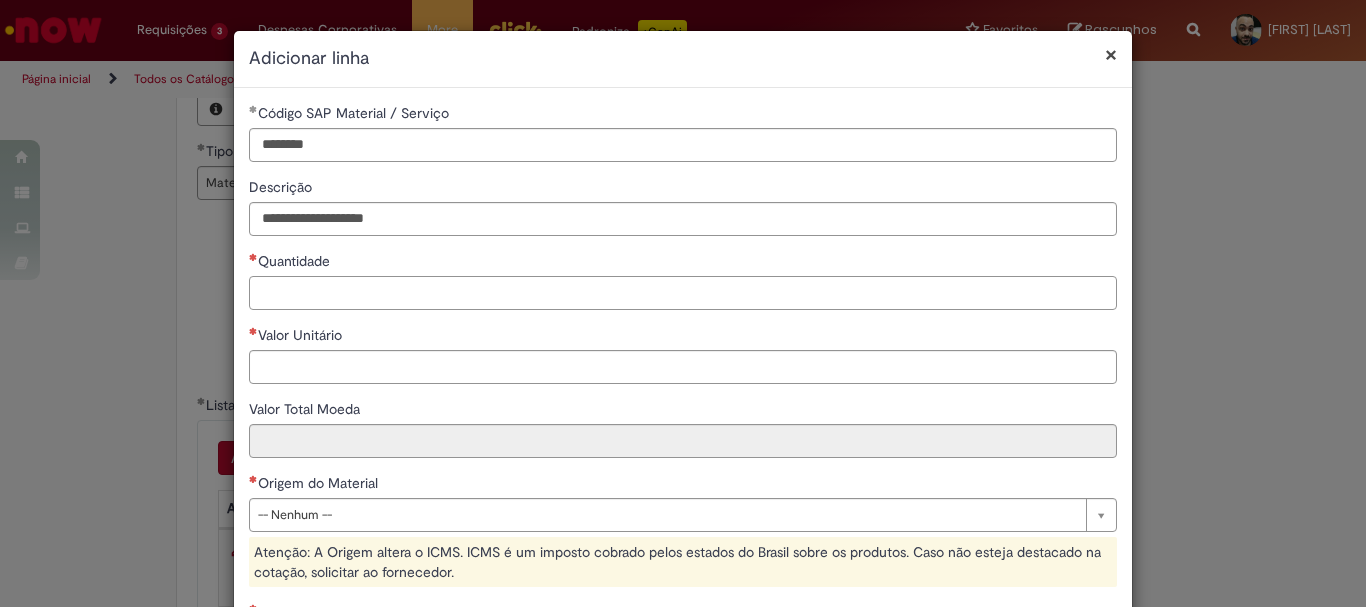 click on "Quantidade" at bounding box center [683, 293] 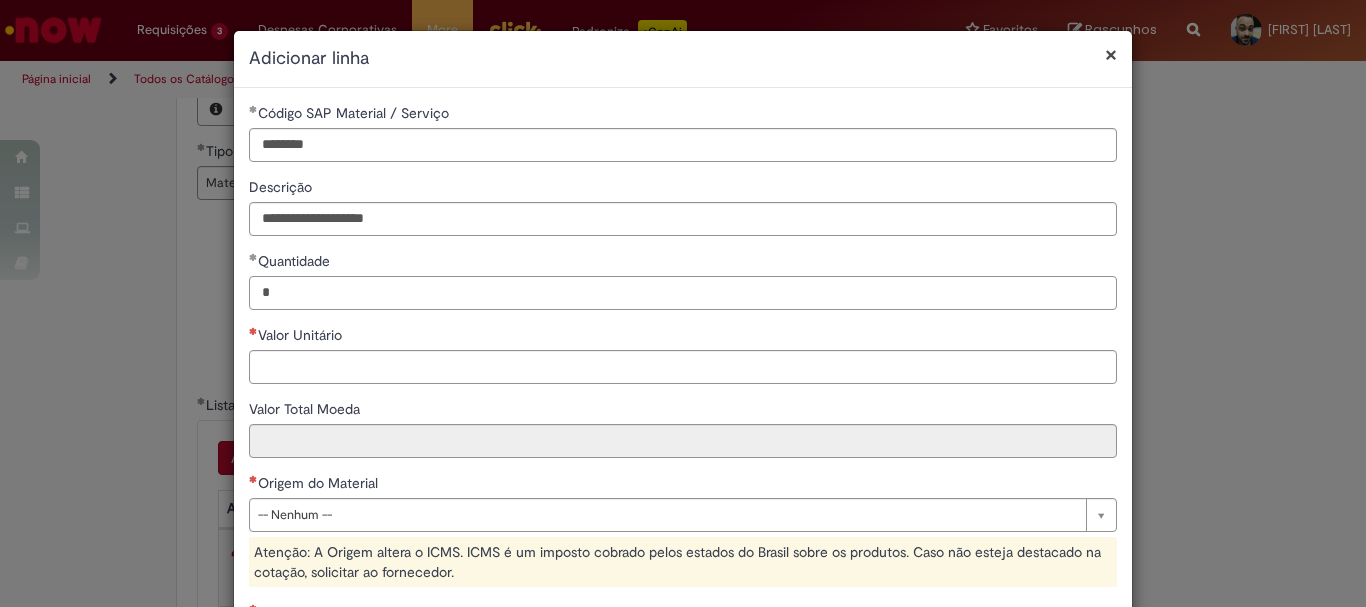 type on "*" 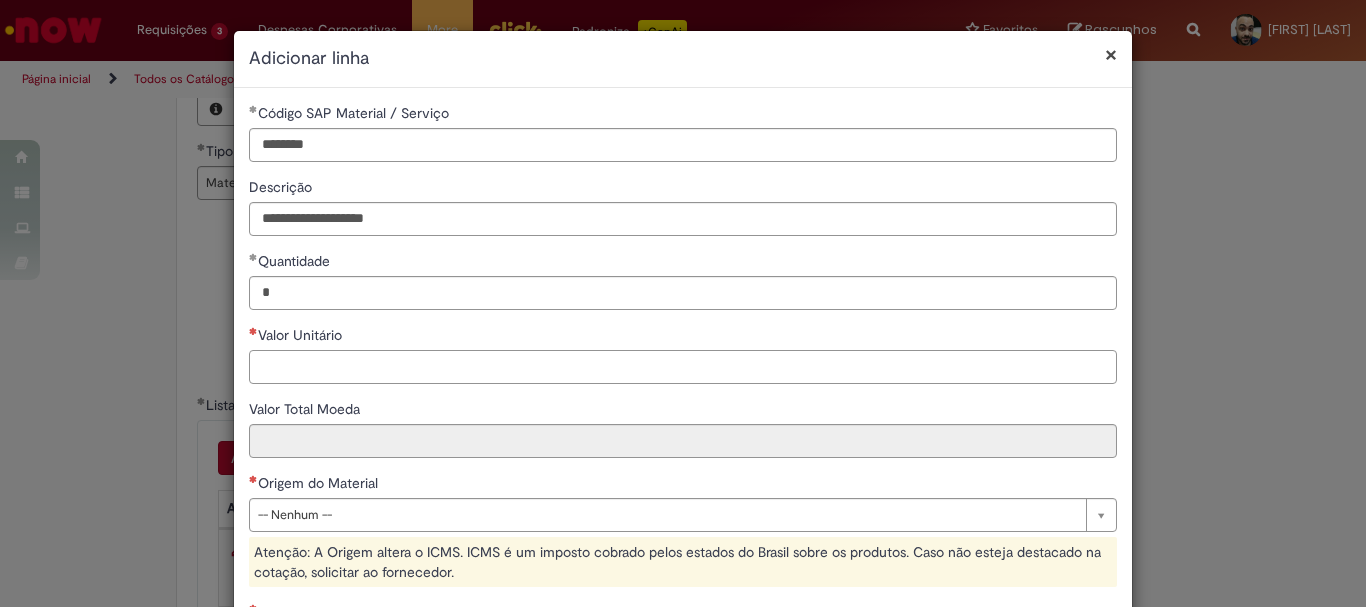 click on "Valor Unitário" at bounding box center [683, 367] 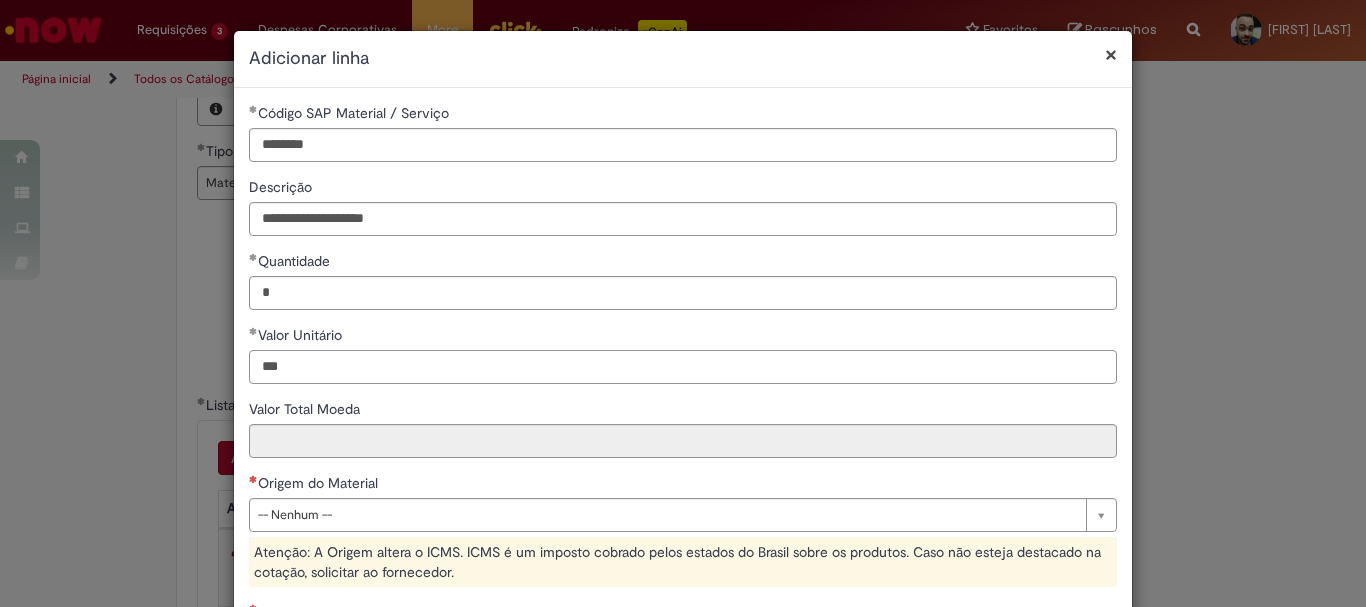 scroll, scrollTop: 200, scrollLeft: 0, axis: vertical 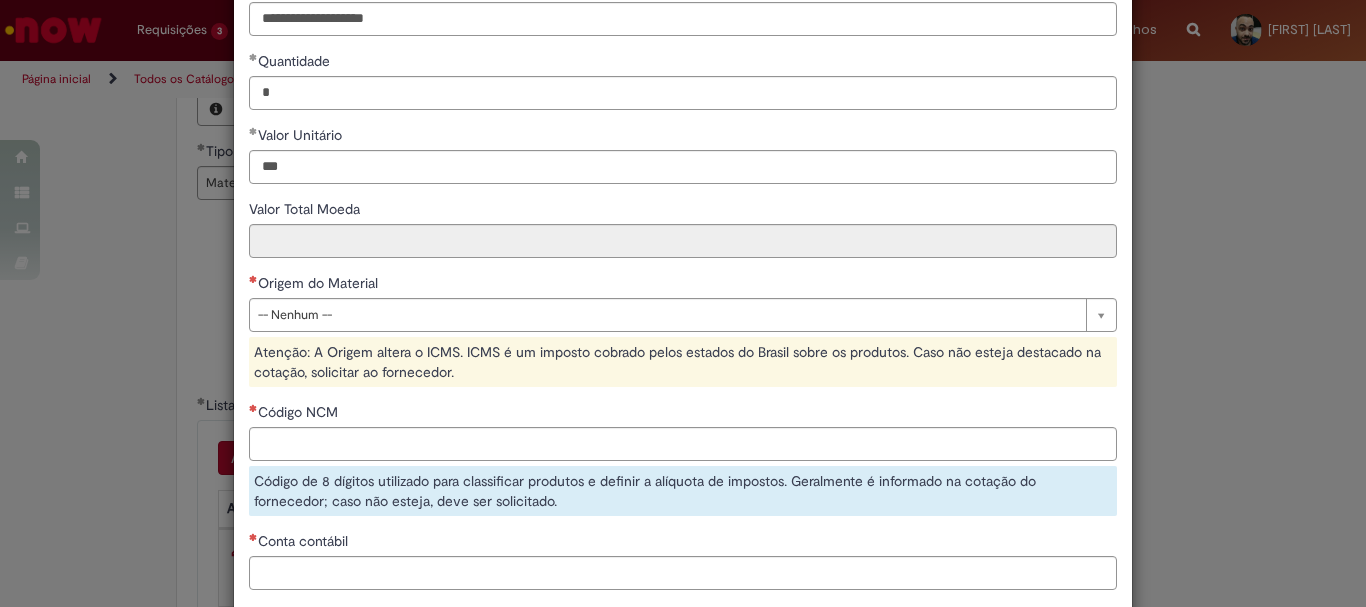 type on "******" 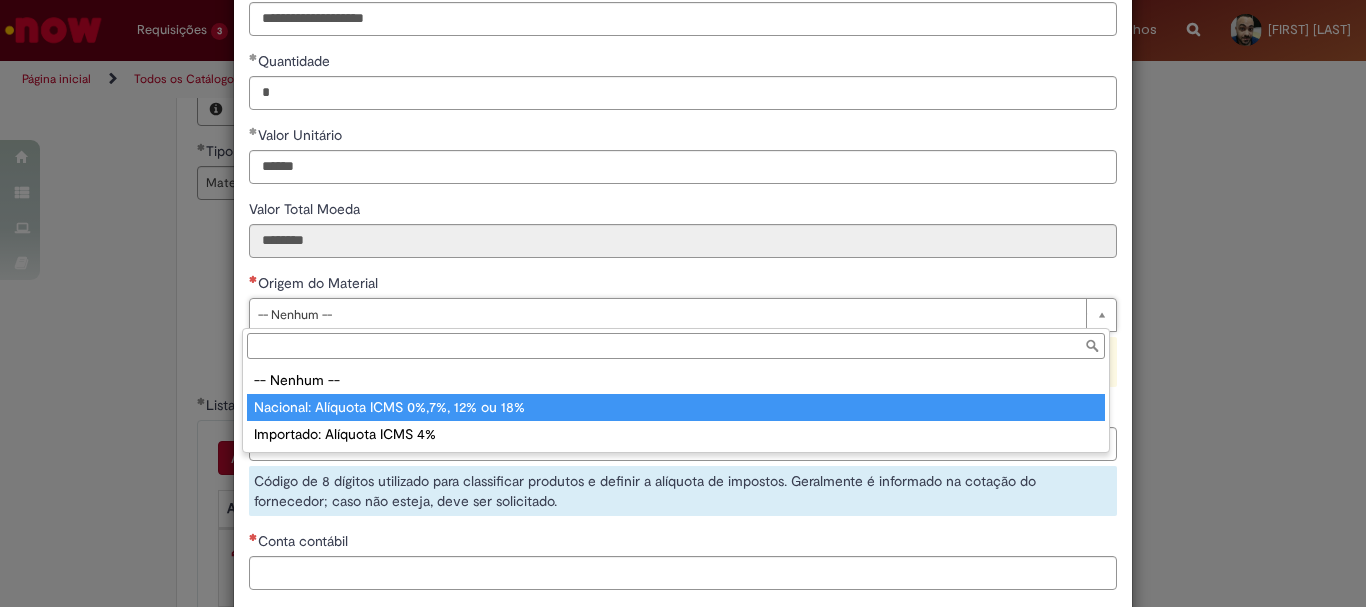 type on "**********" 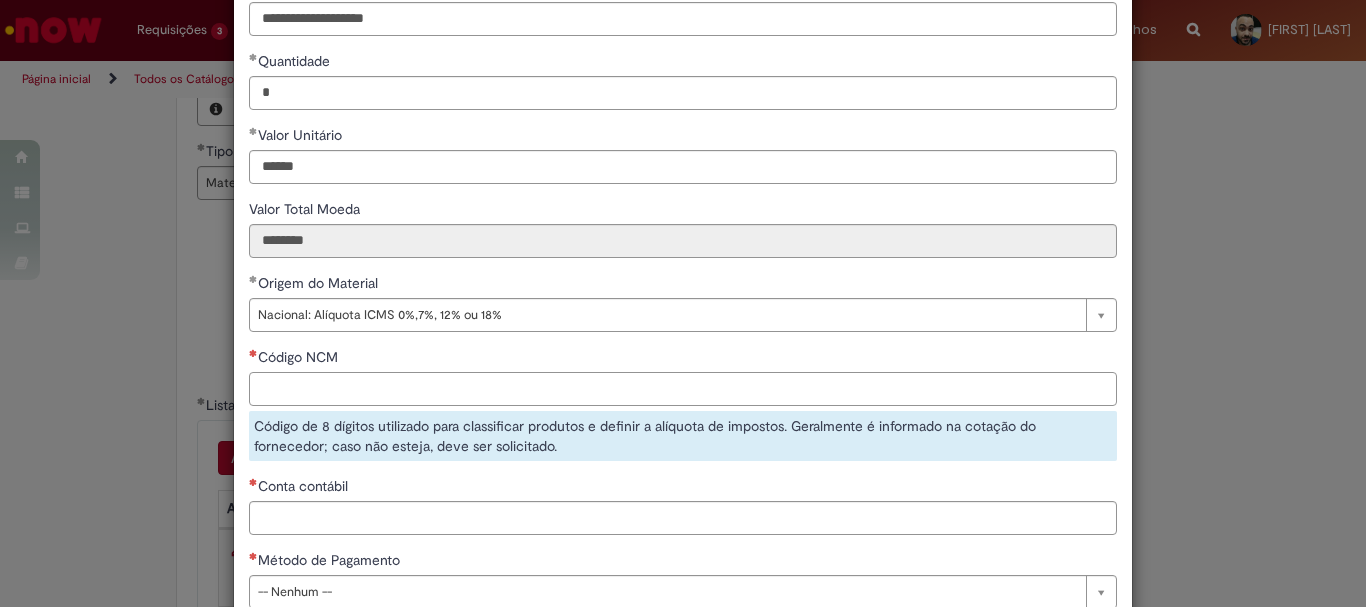 click on "Código NCM" at bounding box center (683, 389) 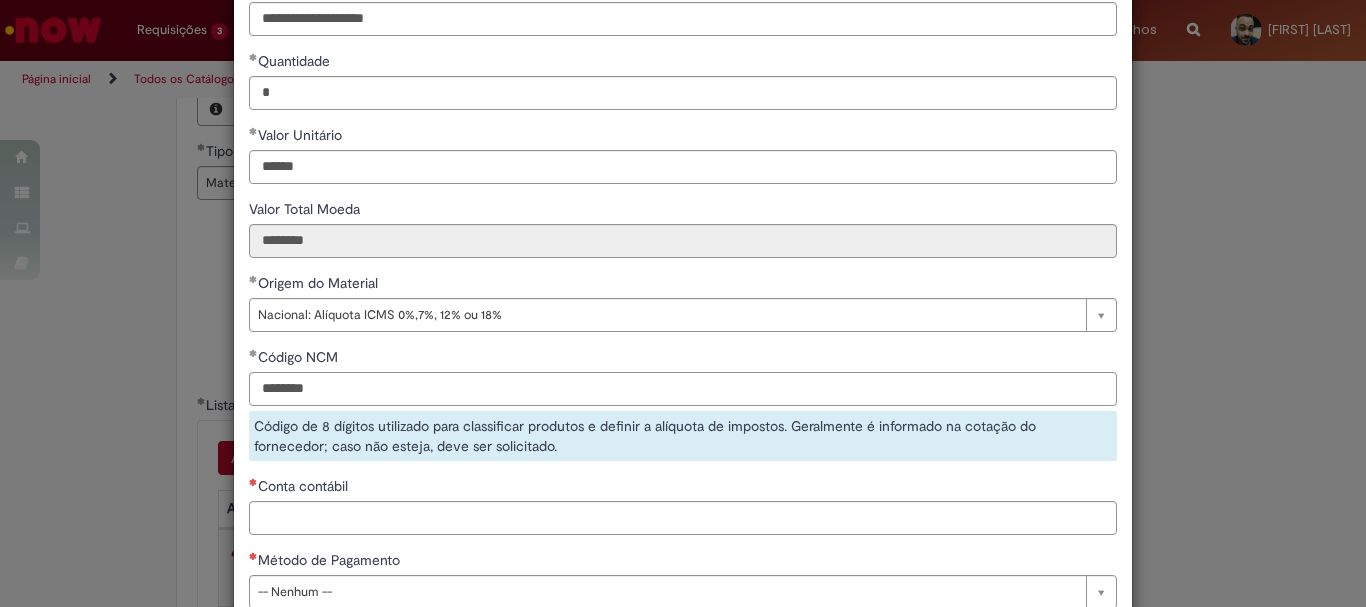 type on "********" 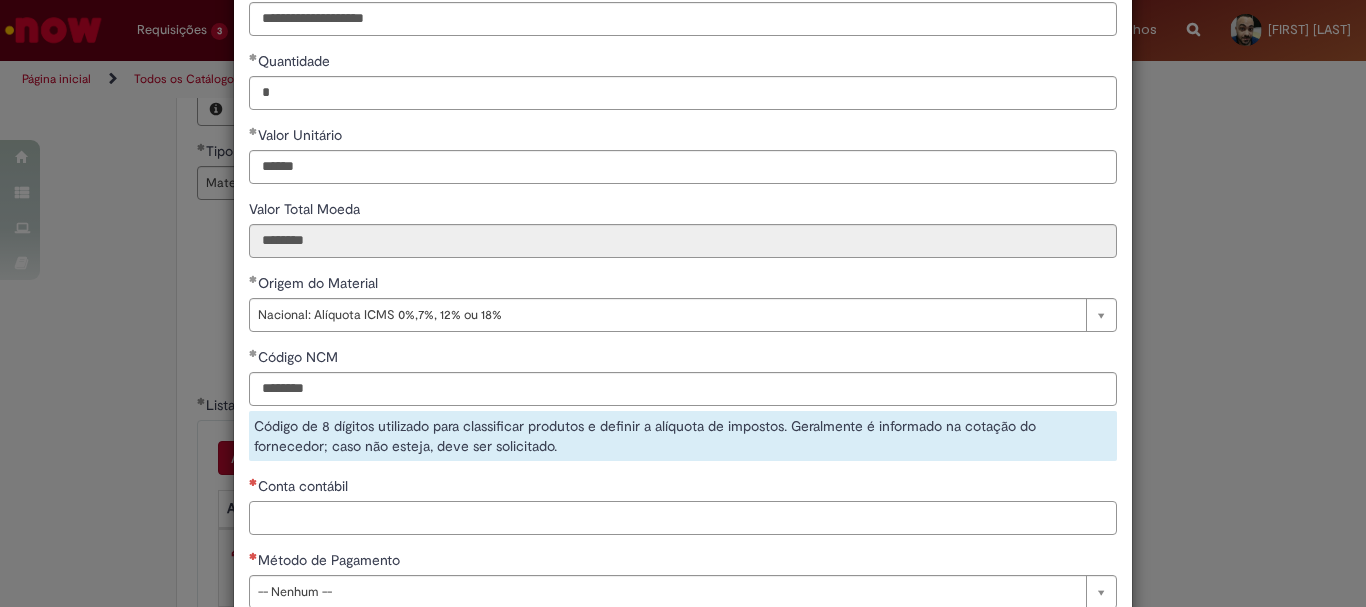 click on "**********" at bounding box center [683, 263] 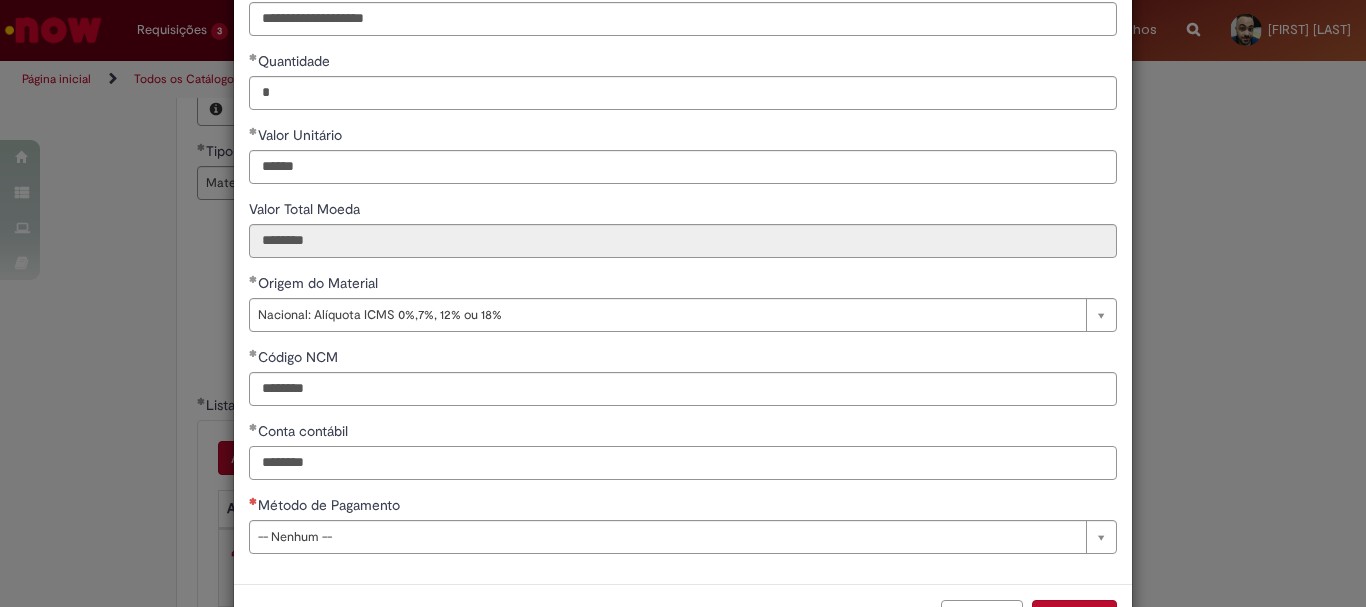 type on "********" 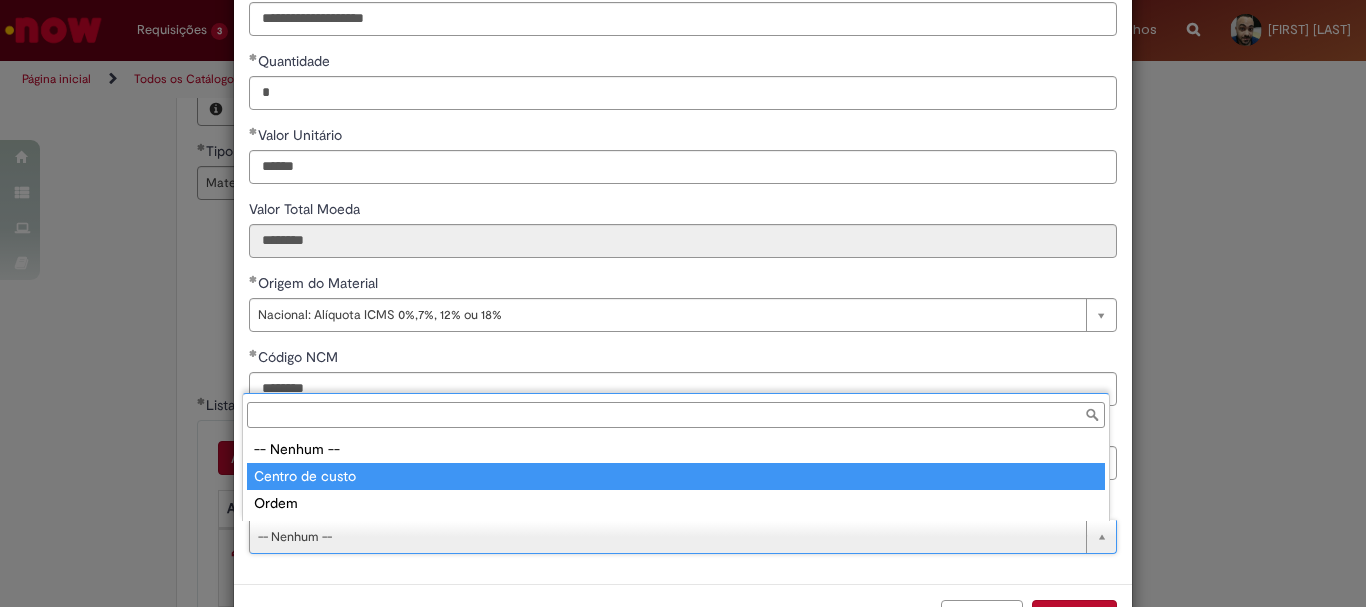 type on "**********" 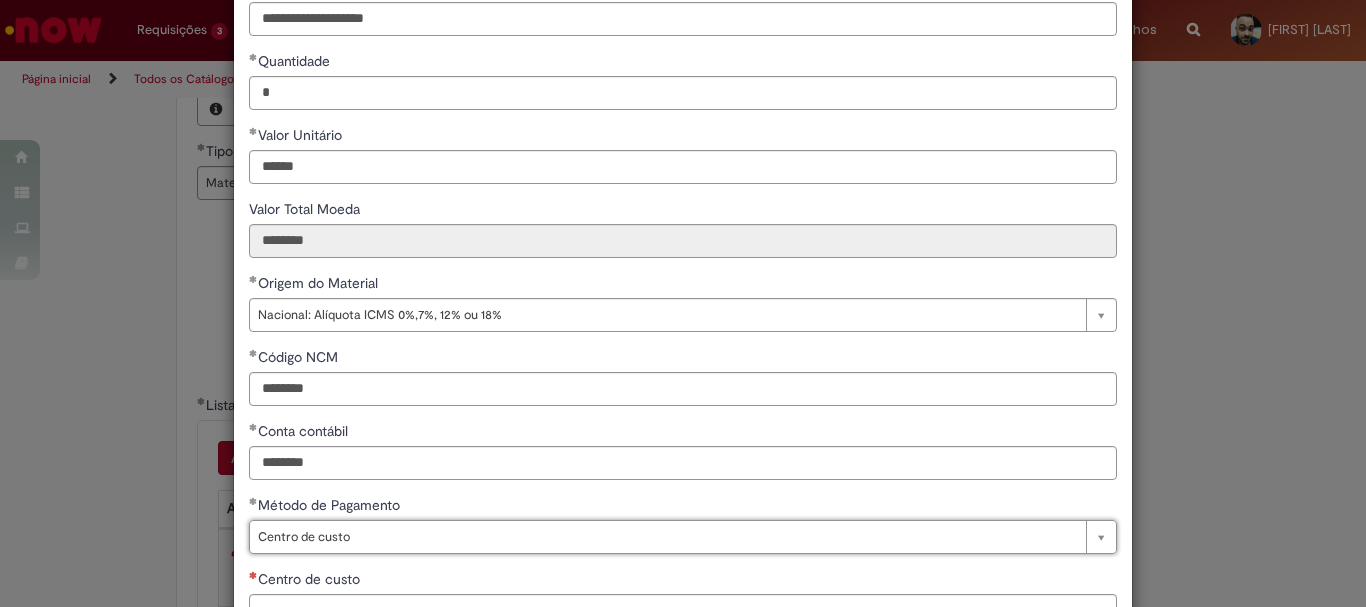 scroll, scrollTop: 347, scrollLeft: 0, axis: vertical 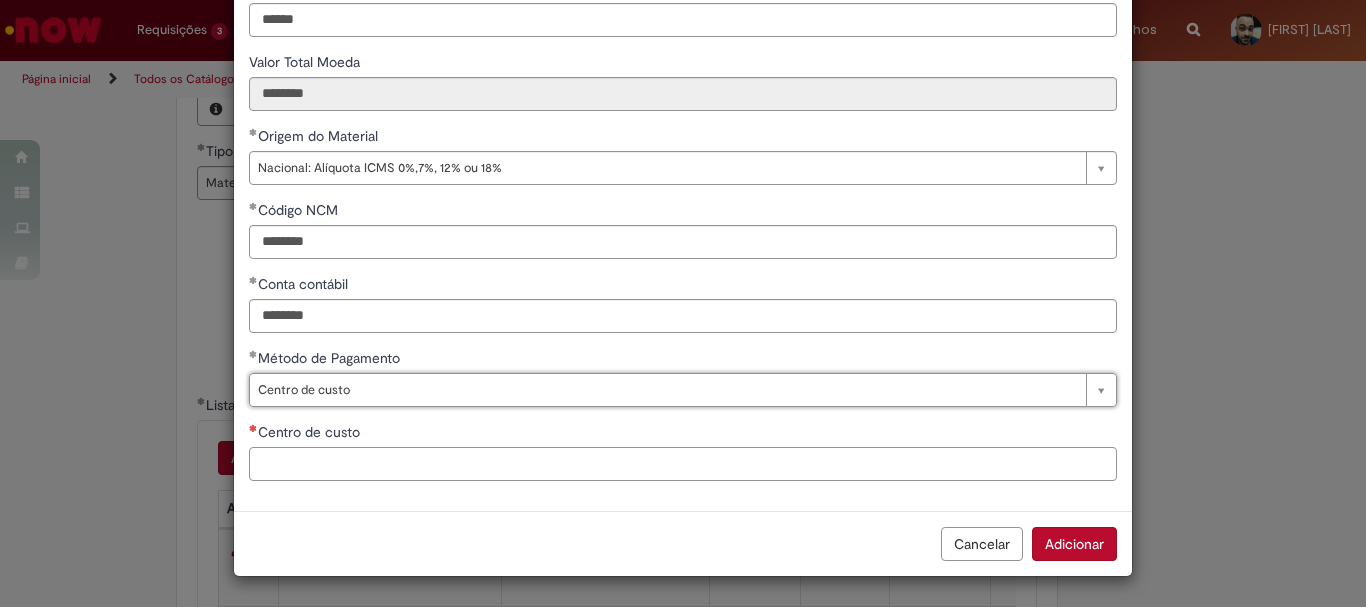 click on "Centro de custo" at bounding box center (683, 464) 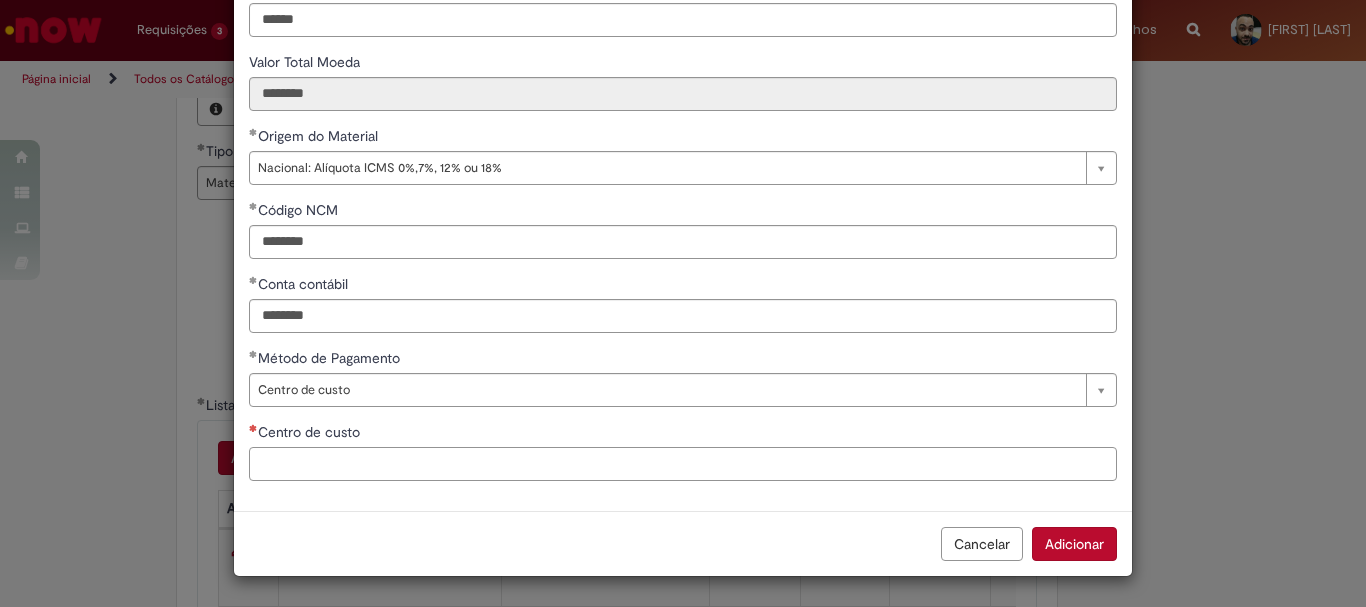 paste on "**********" 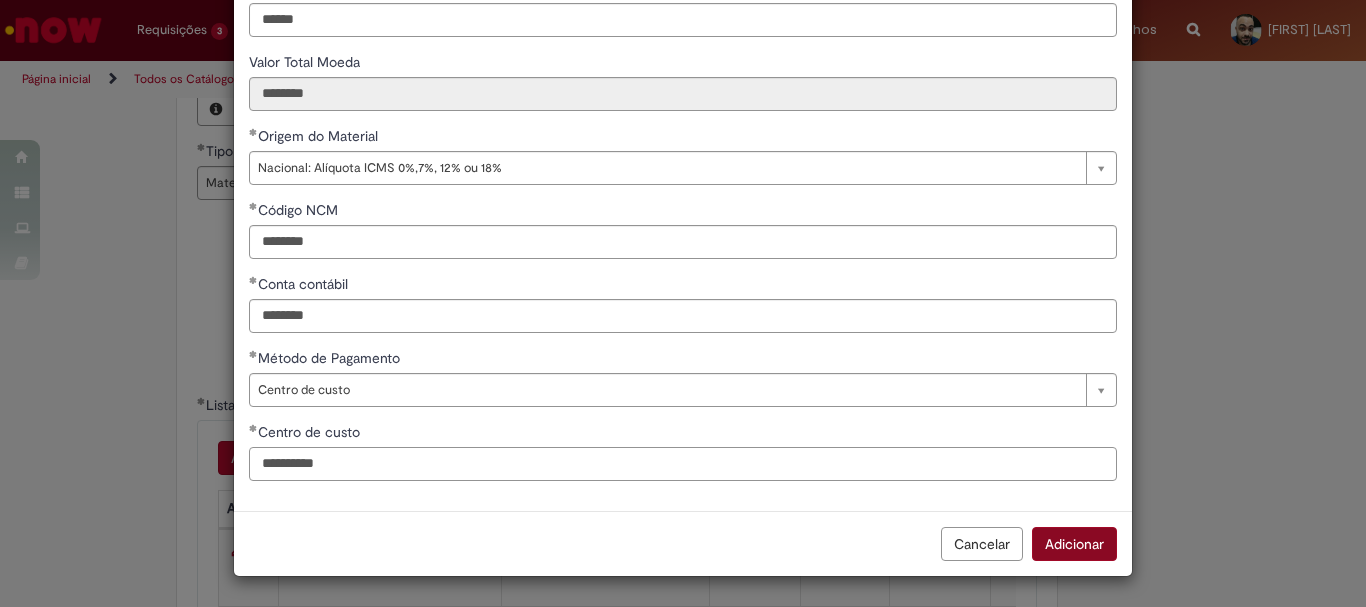 type on "**********" 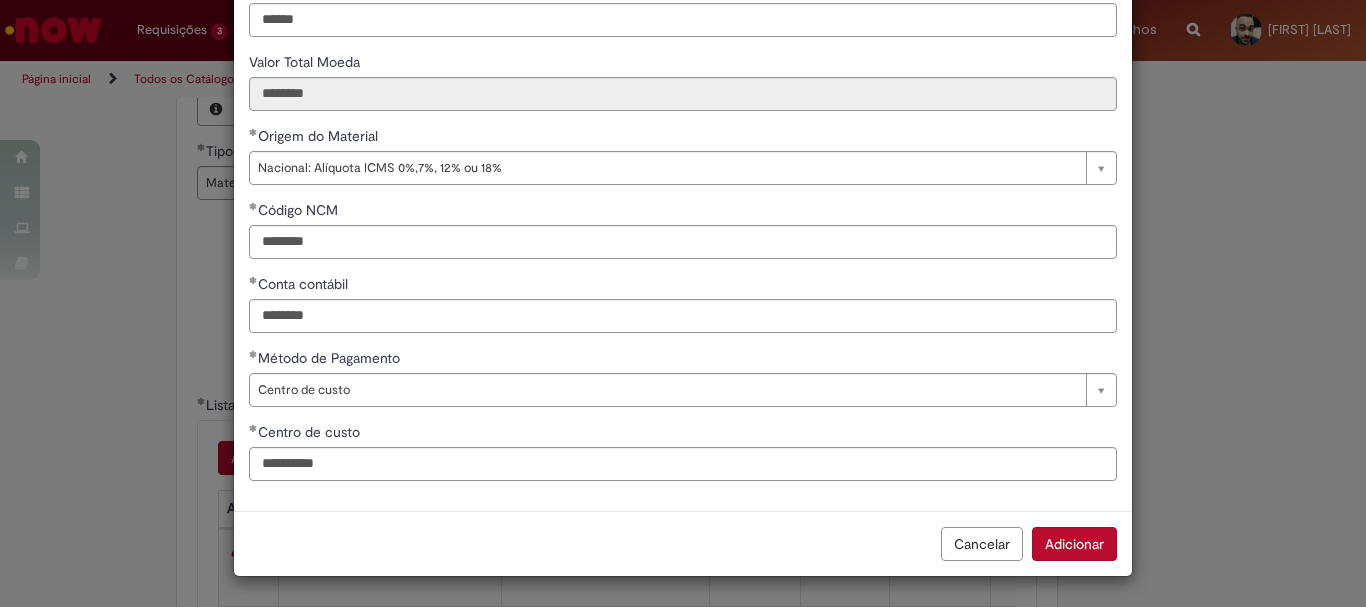 click on "Adicionar" at bounding box center (1074, 544) 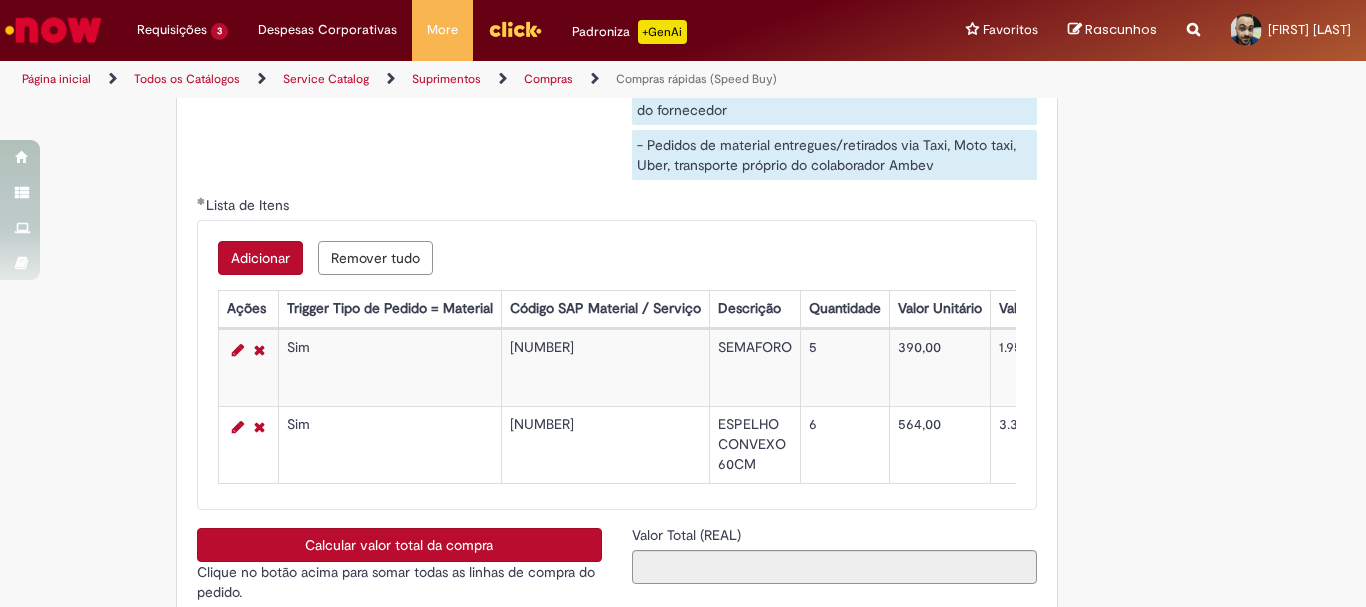 scroll, scrollTop: 3450, scrollLeft: 0, axis: vertical 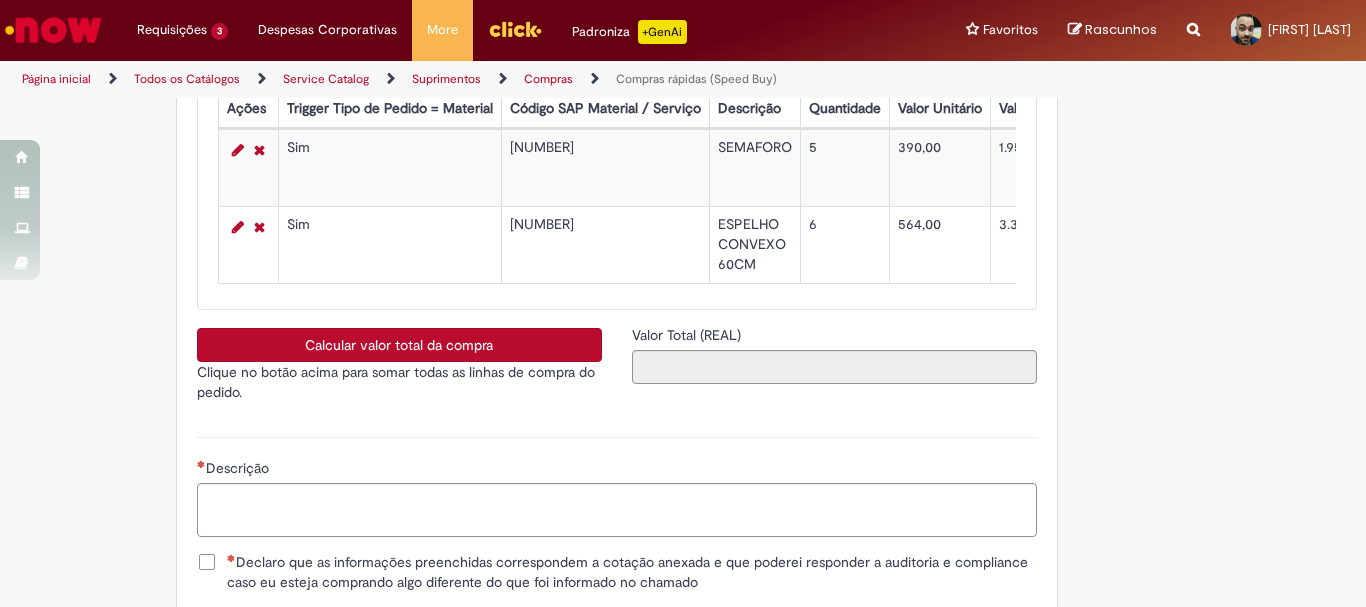 click on "Calcular valor total da compra" at bounding box center [399, 345] 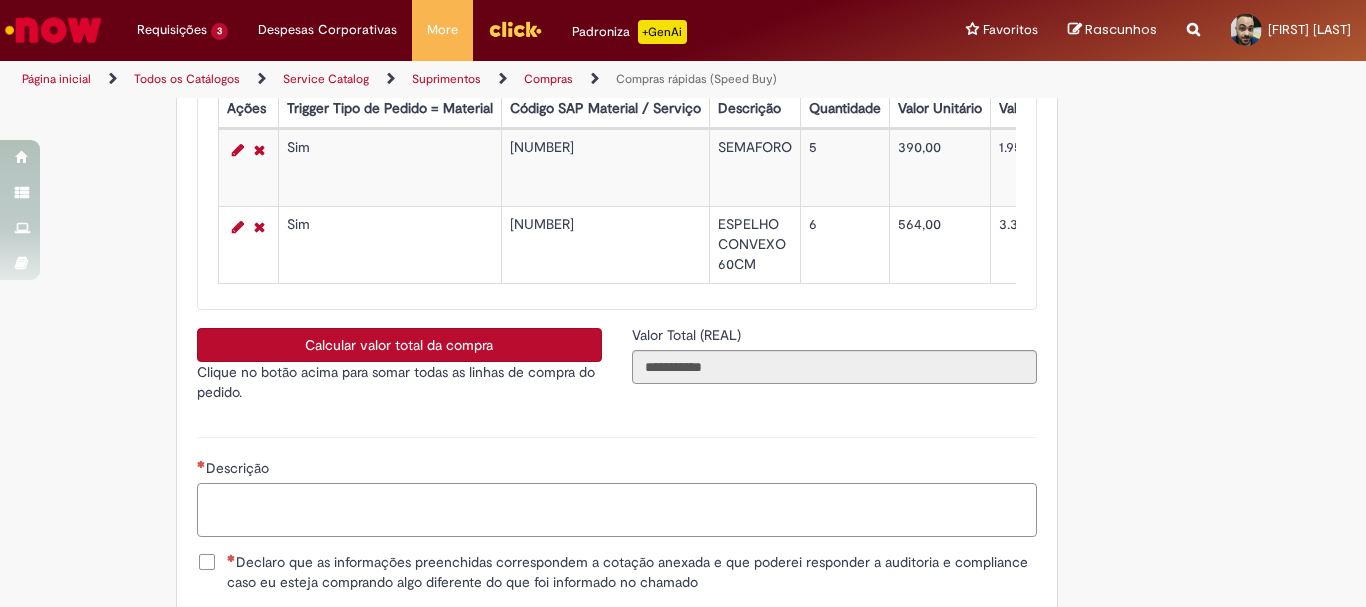 click on "Descrição" at bounding box center (617, 510) 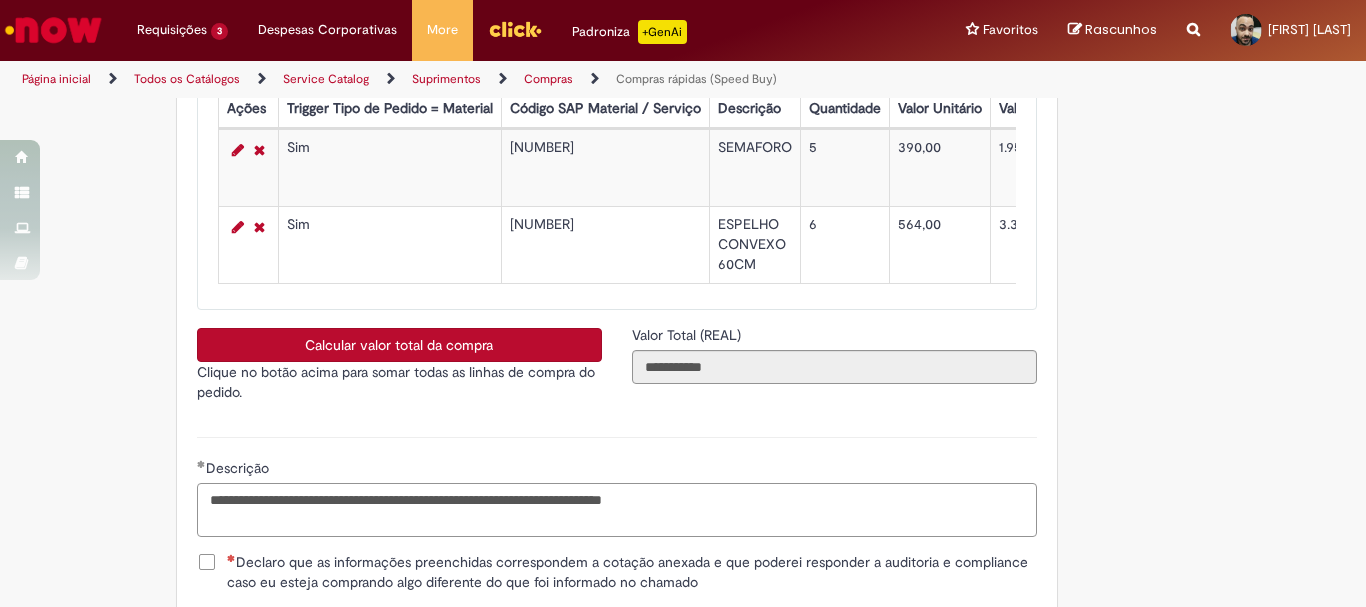 scroll, scrollTop: 3650, scrollLeft: 0, axis: vertical 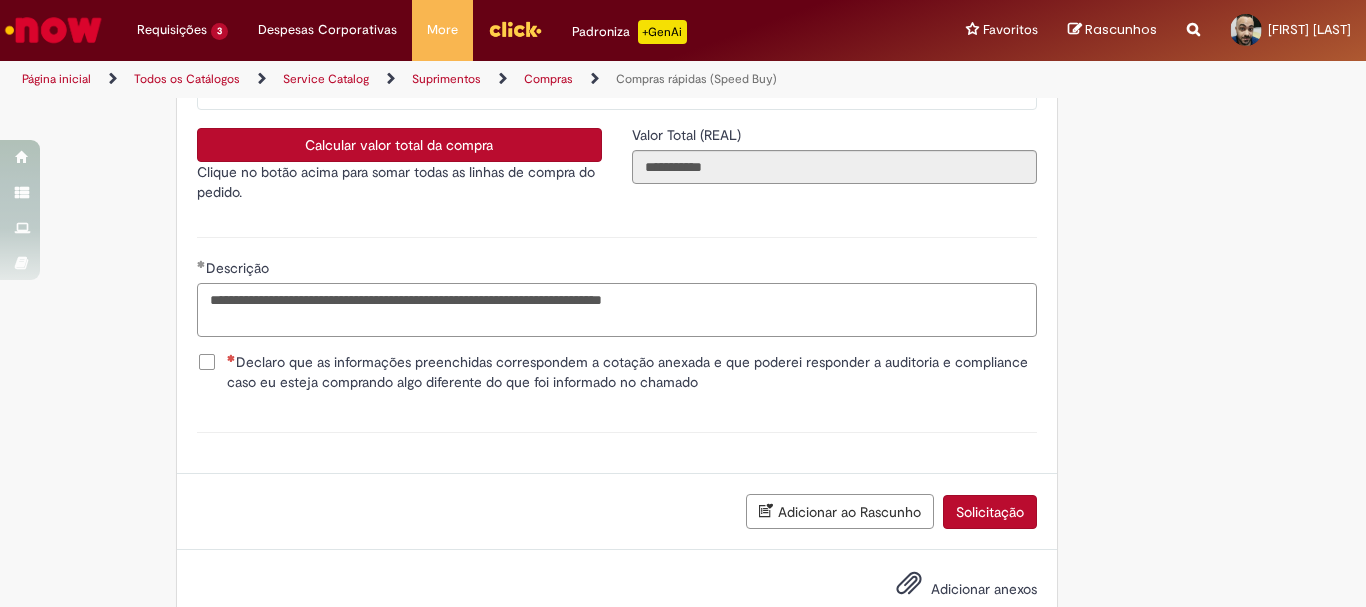 type on "**********" 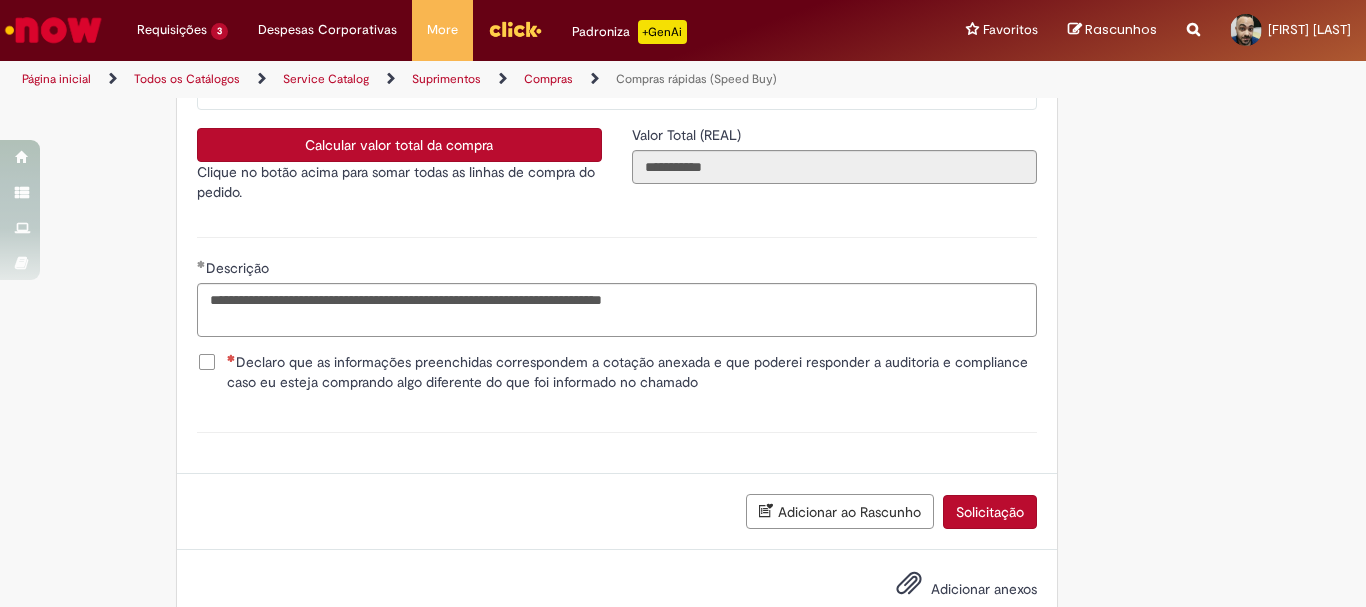 click on "Declaro que as informações preenchidas correspondem a cotação anexada e que poderei responder a auditoria e compliance caso eu esteja comprando algo diferente do que foi informado no chamado" at bounding box center (632, 372) 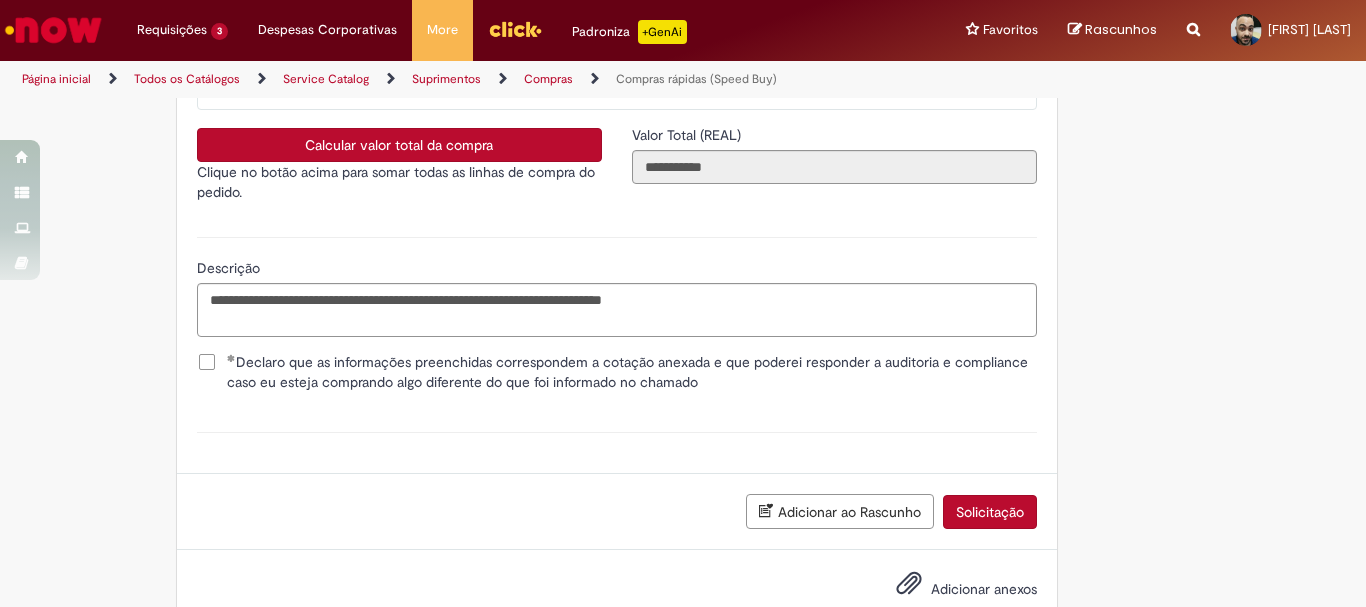 scroll, scrollTop: 3718, scrollLeft: 0, axis: vertical 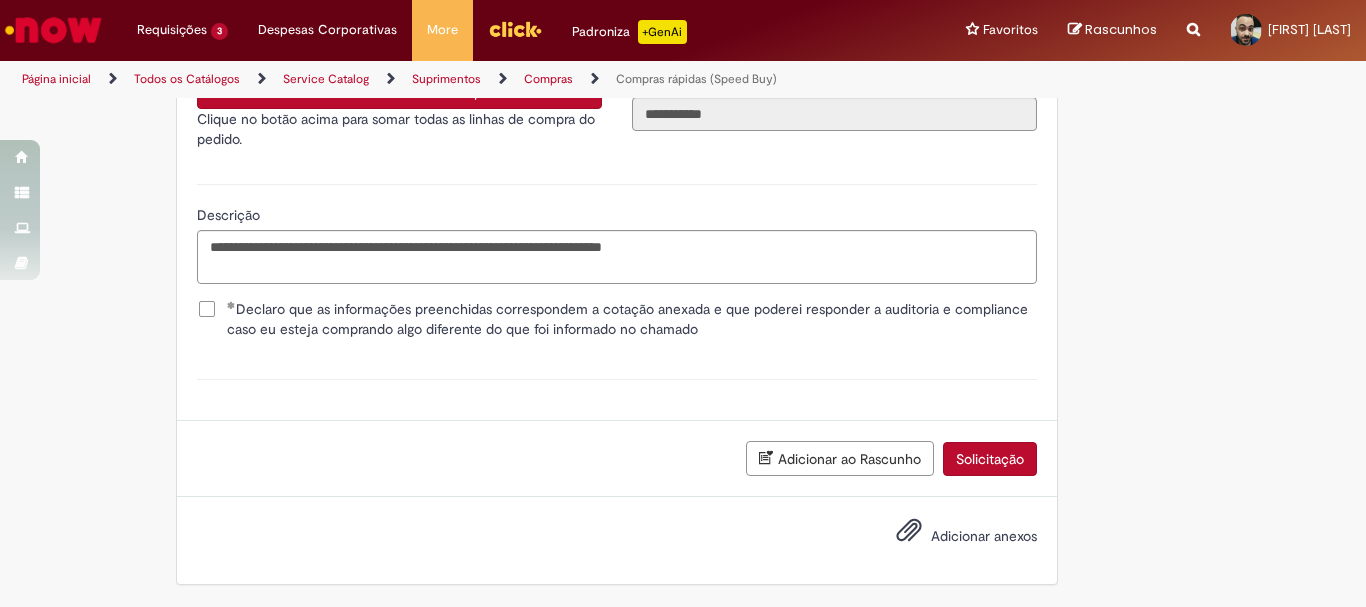 click on "Adicionar anexos" at bounding box center [984, 536] 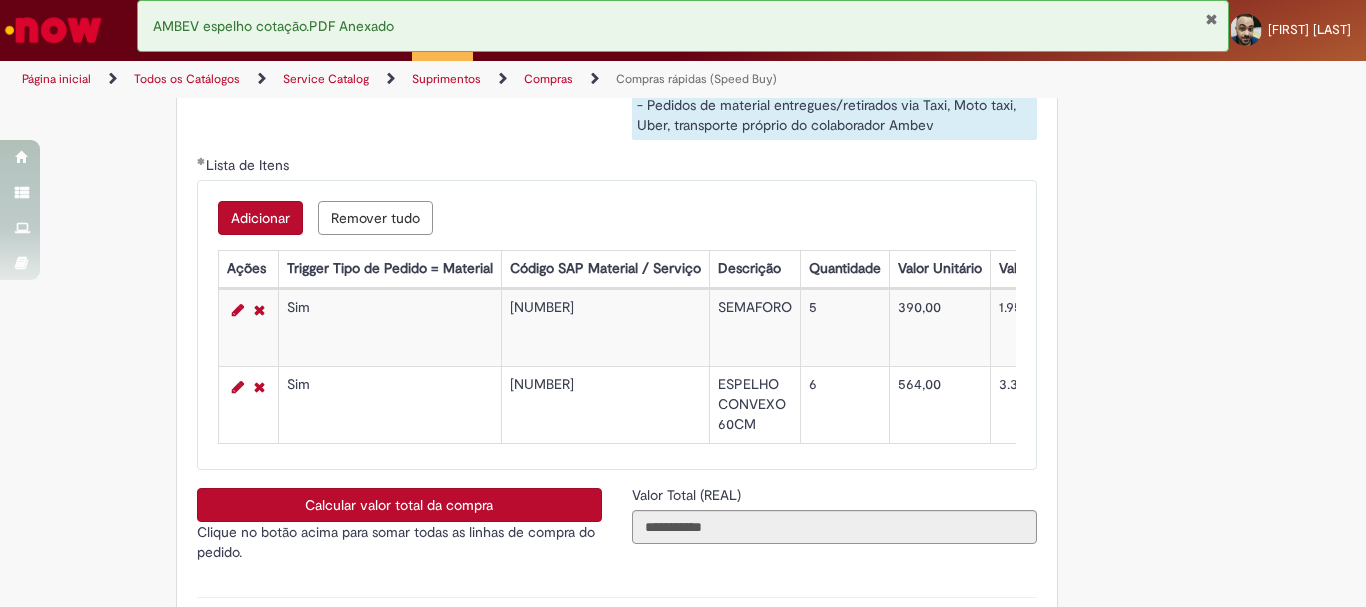 scroll, scrollTop: 2490, scrollLeft: 0, axis: vertical 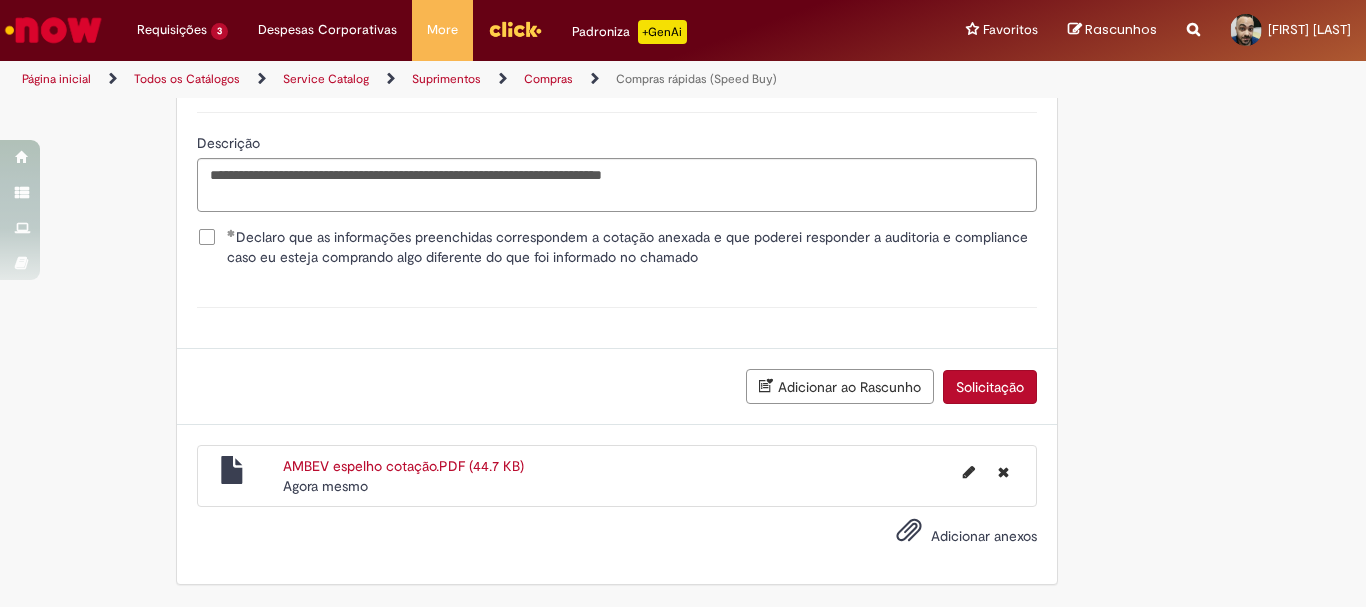 click on "Solicitação" at bounding box center (990, 387) 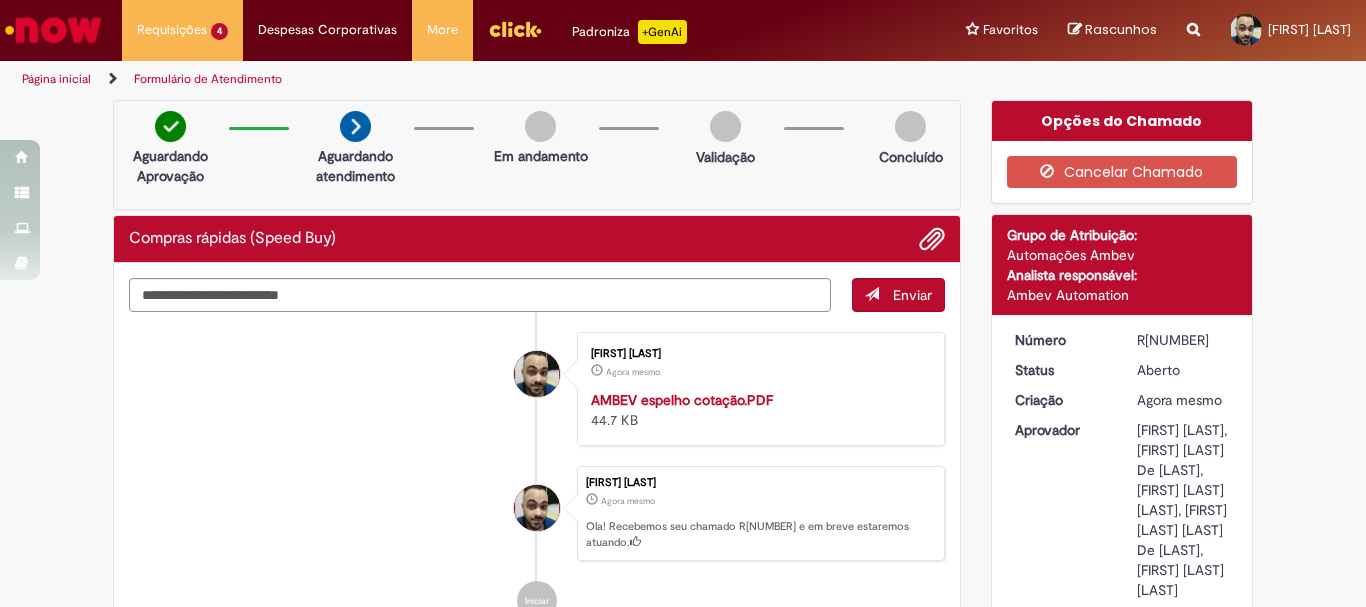 scroll, scrollTop: 200, scrollLeft: 0, axis: vertical 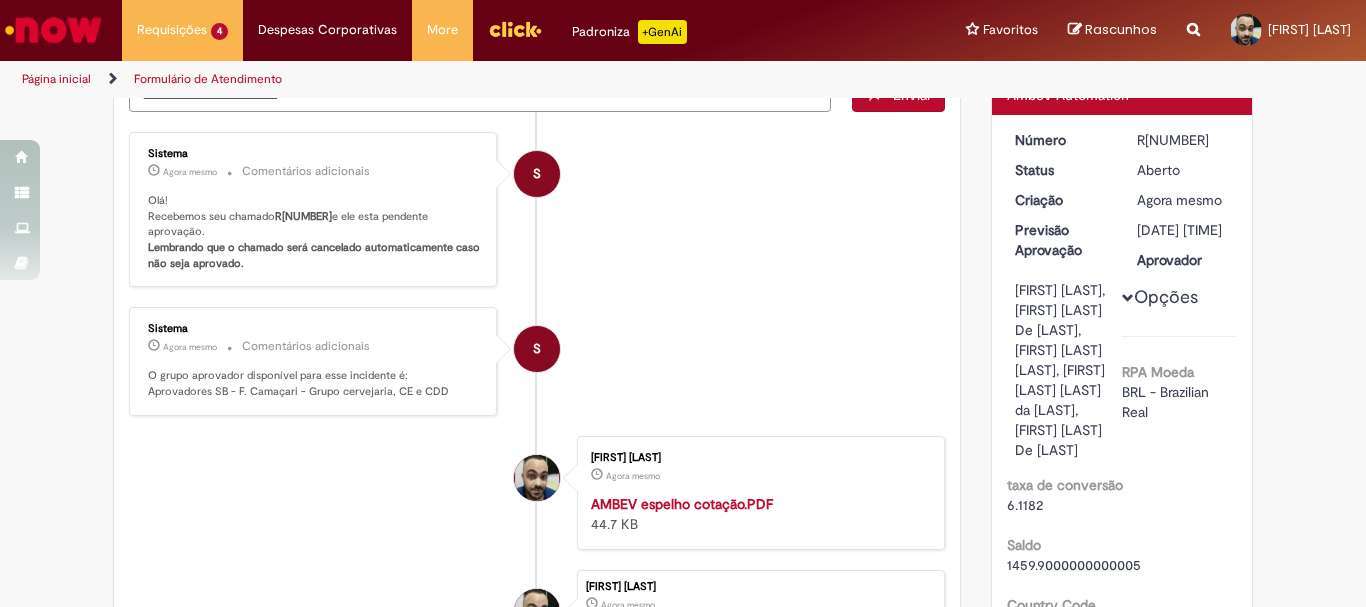 click at bounding box center (53, 30) 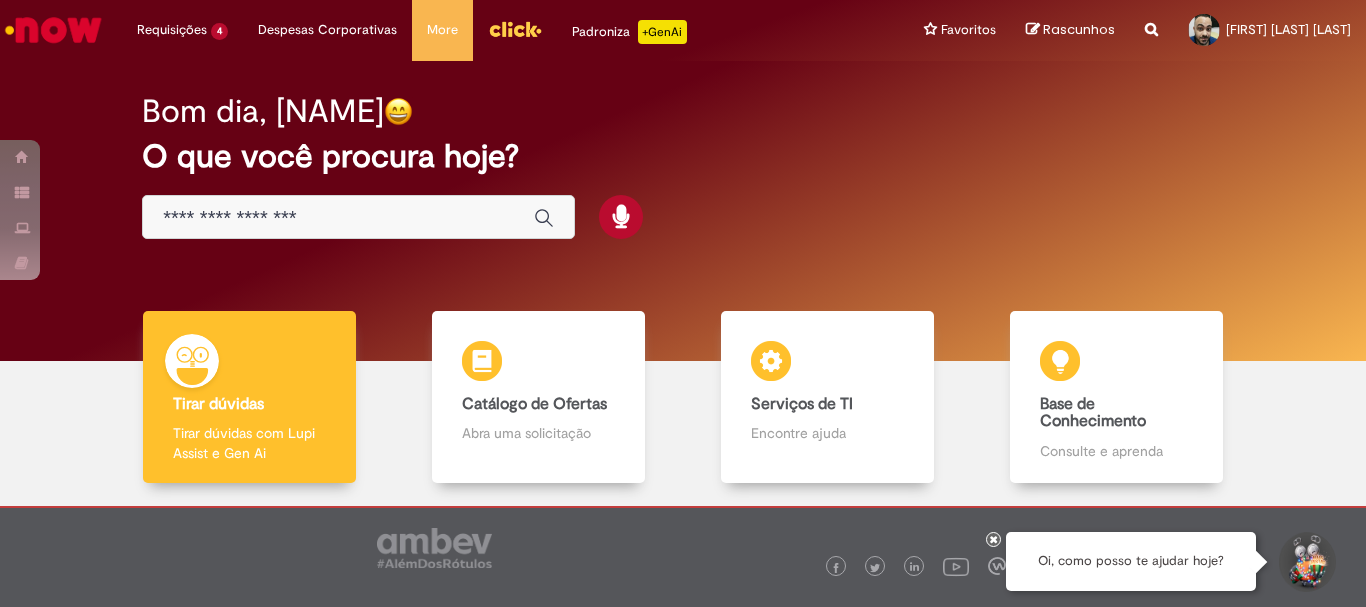scroll, scrollTop: 0, scrollLeft: 0, axis: both 